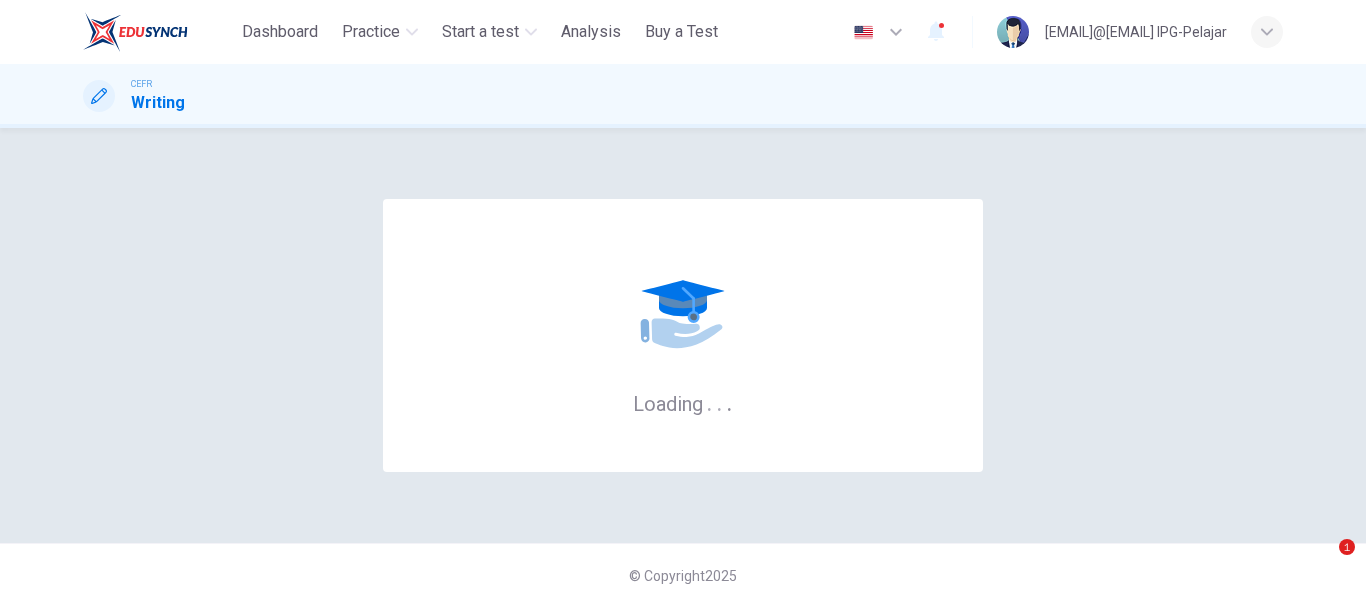scroll, scrollTop: 0, scrollLeft: 0, axis: both 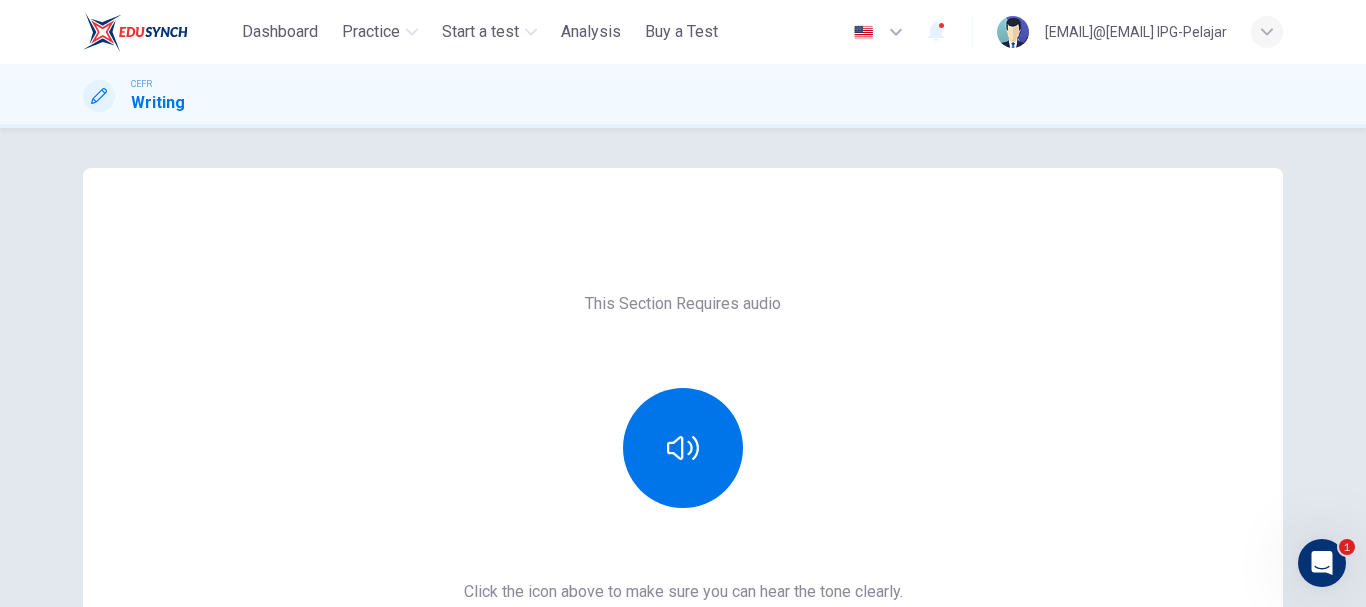 click on "This Section Requires audio Click the icon above to make sure you can hear the tone clearly. For the best performance, use   Google Chrome Sounds good!" at bounding box center (683, 516) 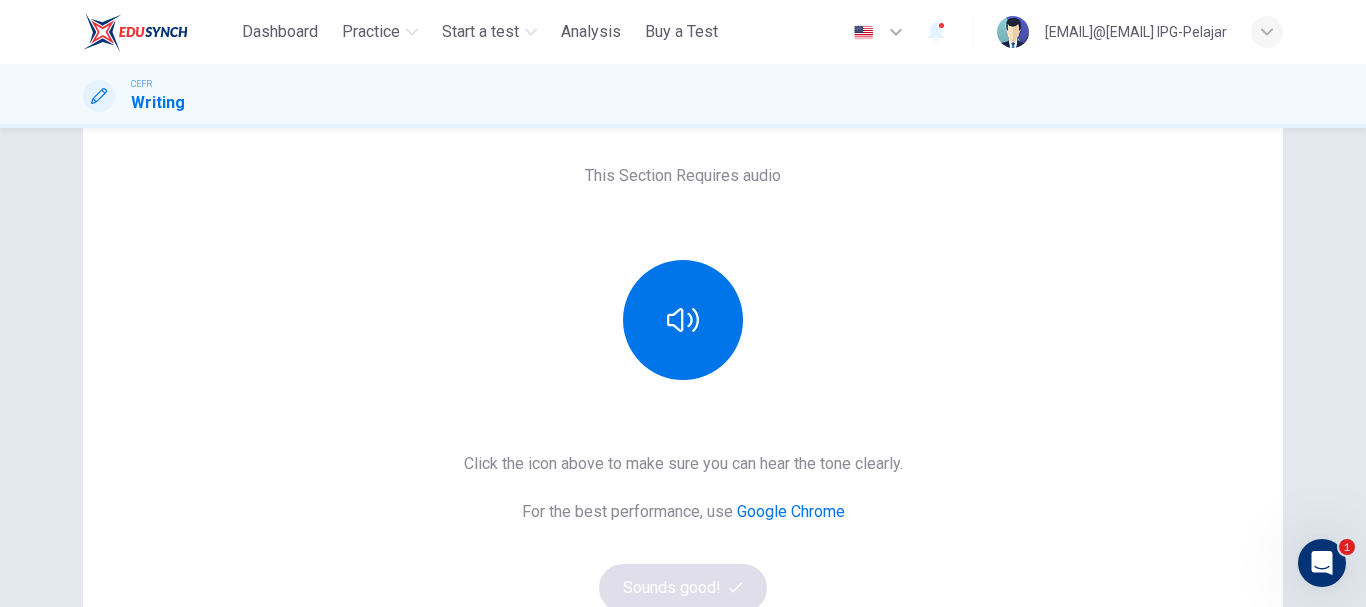scroll, scrollTop: 0, scrollLeft: 0, axis: both 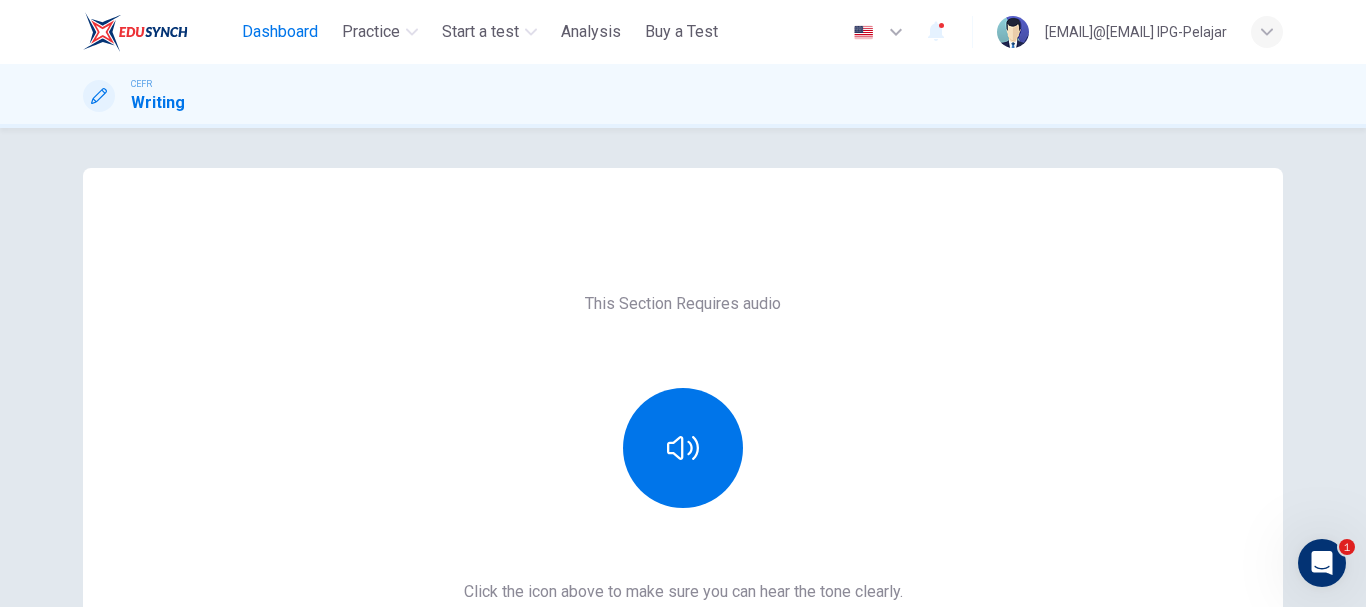 click on "Dashboard" at bounding box center [280, 32] 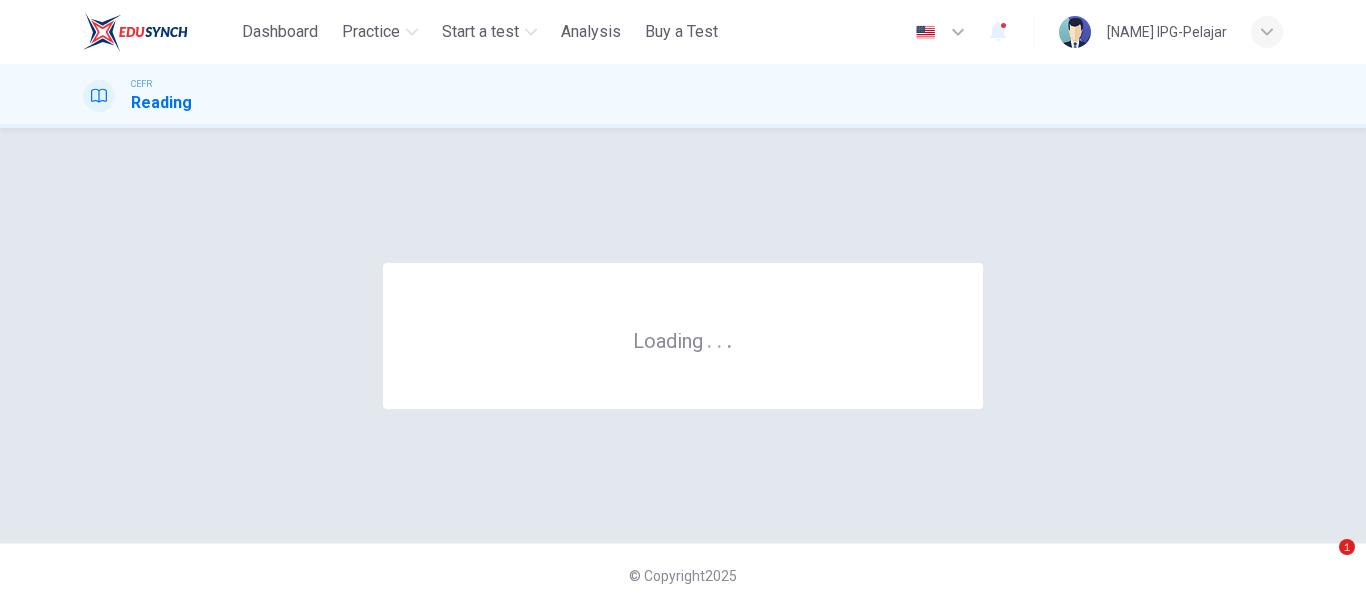 scroll, scrollTop: 0, scrollLeft: 0, axis: both 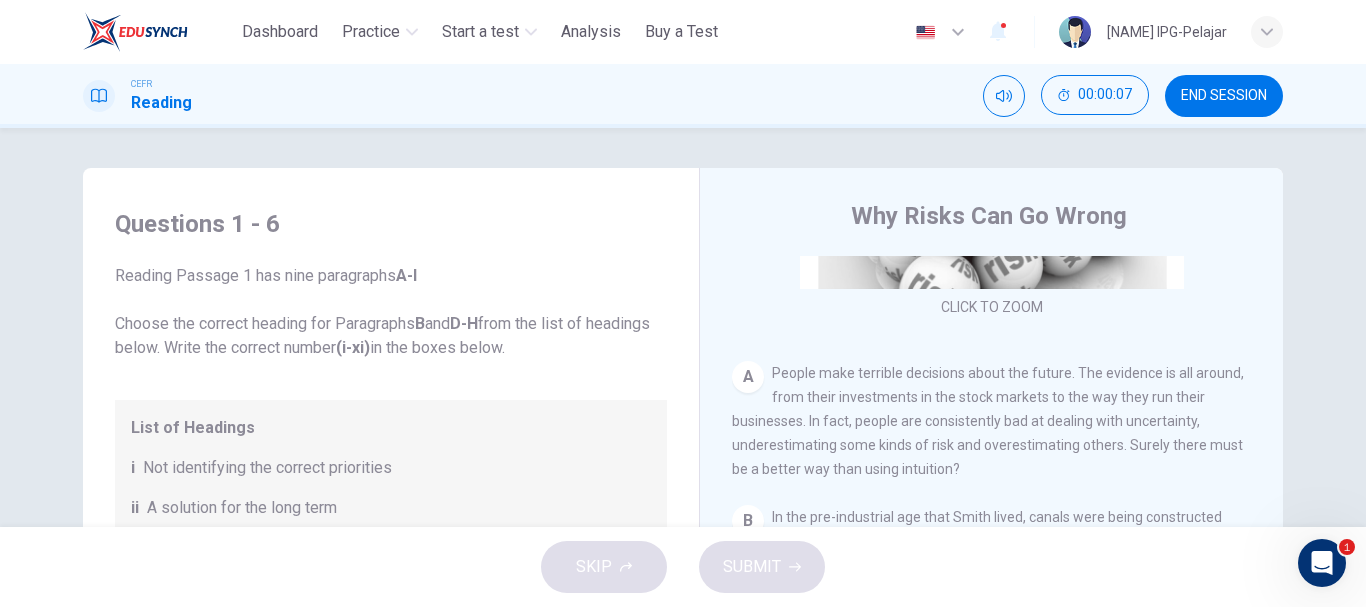 drag, startPoint x: 817, startPoint y: 297, endPoint x: 857, endPoint y: 345, distance: 62.482 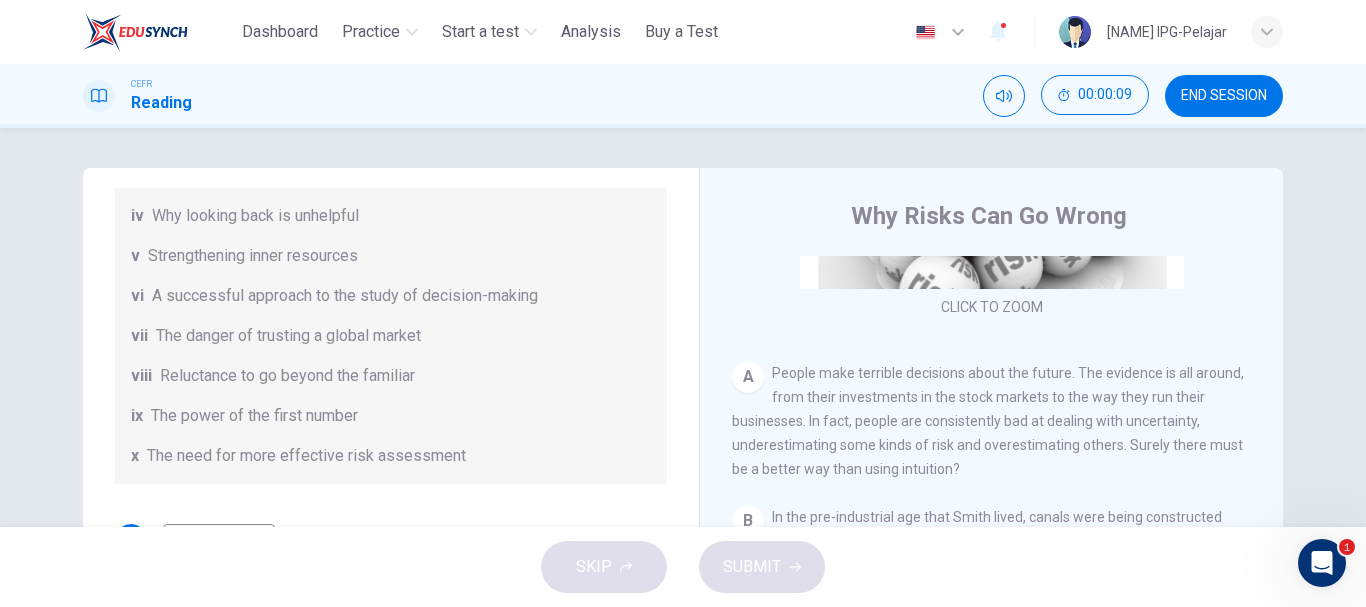 scroll, scrollTop: 385, scrollLeft: 0, axis: vertical 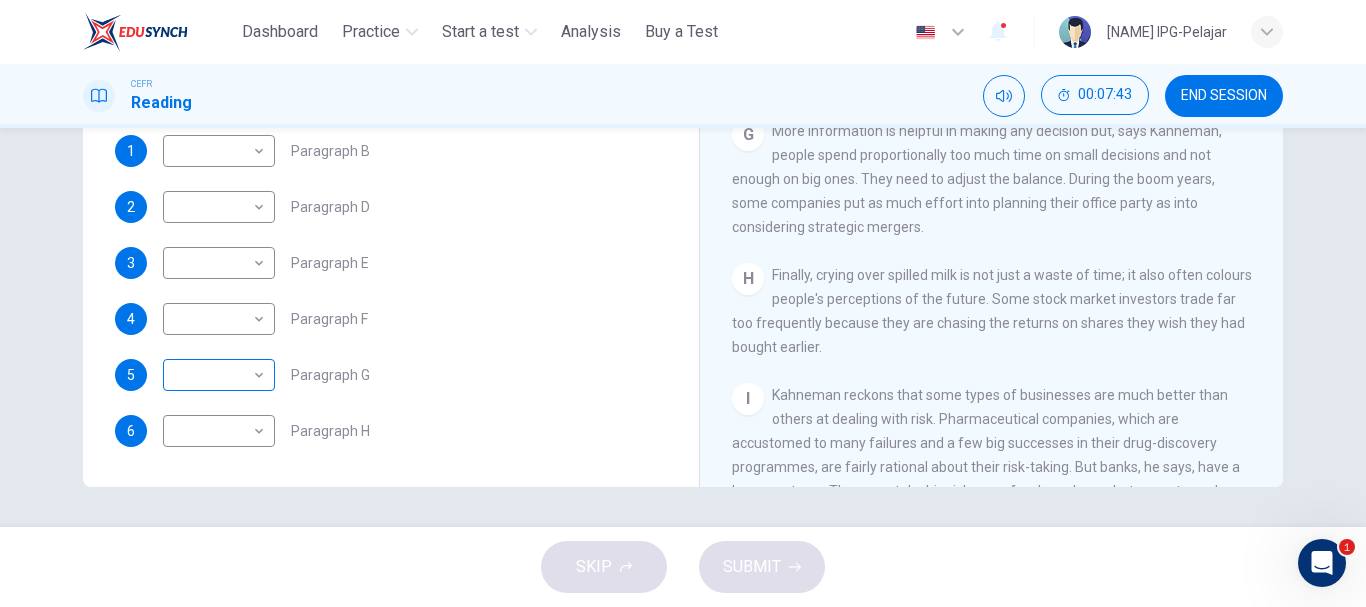 click on "This site uses cookies, as explained in our  Privacy Policy . If you agree to the use of cookies, please click the Accept button and continue to browse our site.   Privacy Policy Accept Dashboard Practice Start a test Analysis Buy a Test English ** ​ [EMAIL] IPG-Pelajar CEFR Reading 00:07:43 END SESSION Questions 1 - 6 Reading Passage 1 has nine paragraphs  A-I
Choose the correct heading for Paragraphs  B  and  D-H  from the list of headings below.
Write the correct number  (i-xi)  in the boxes below. List of Headings i Not identifying the correct priorities ii A solution for the long term iii The difficulty of changing your mind iv Why looking back is unhelpful v Strengthening inner resources vi A successful approach to the study of decision-making vii The danger of global market viii Reluctance to go beyond the familiar ix The power of the first number x The need for more effective risk assessment 1 ​ ​ Paragraph B 2 ​ ​ Paragraph D 3 ​ ​ Paragraph E 4 5" at bounding box center [683, 303] 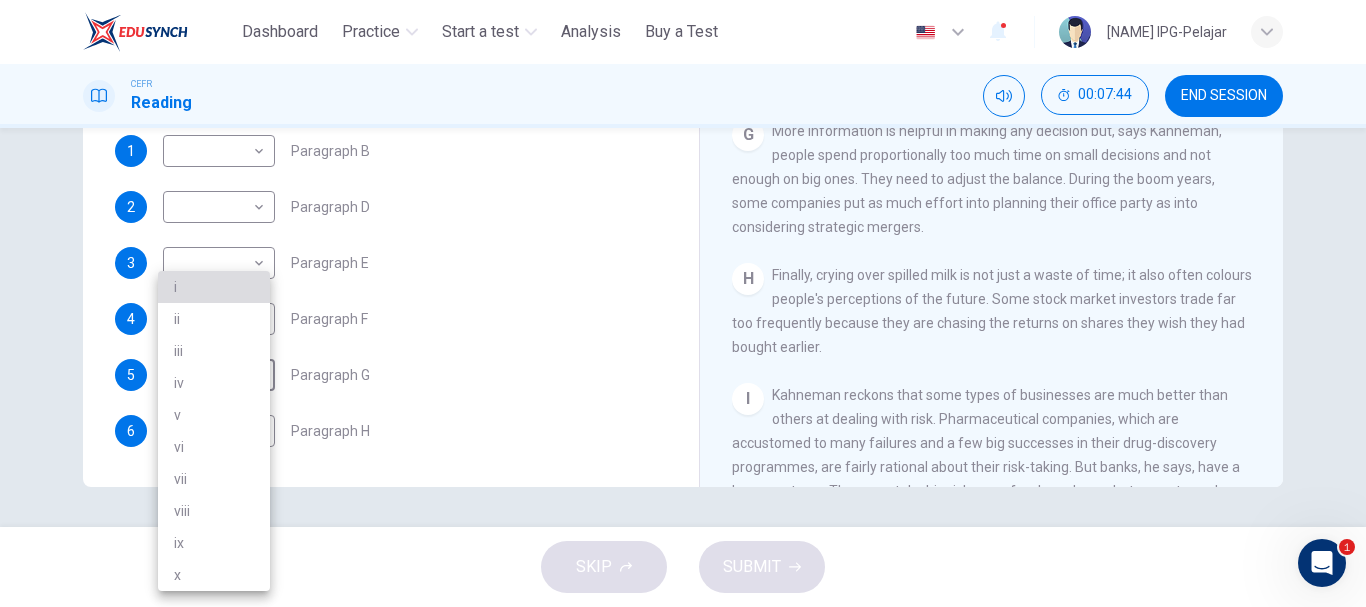 click on "i" at bounding box center (214, 287) 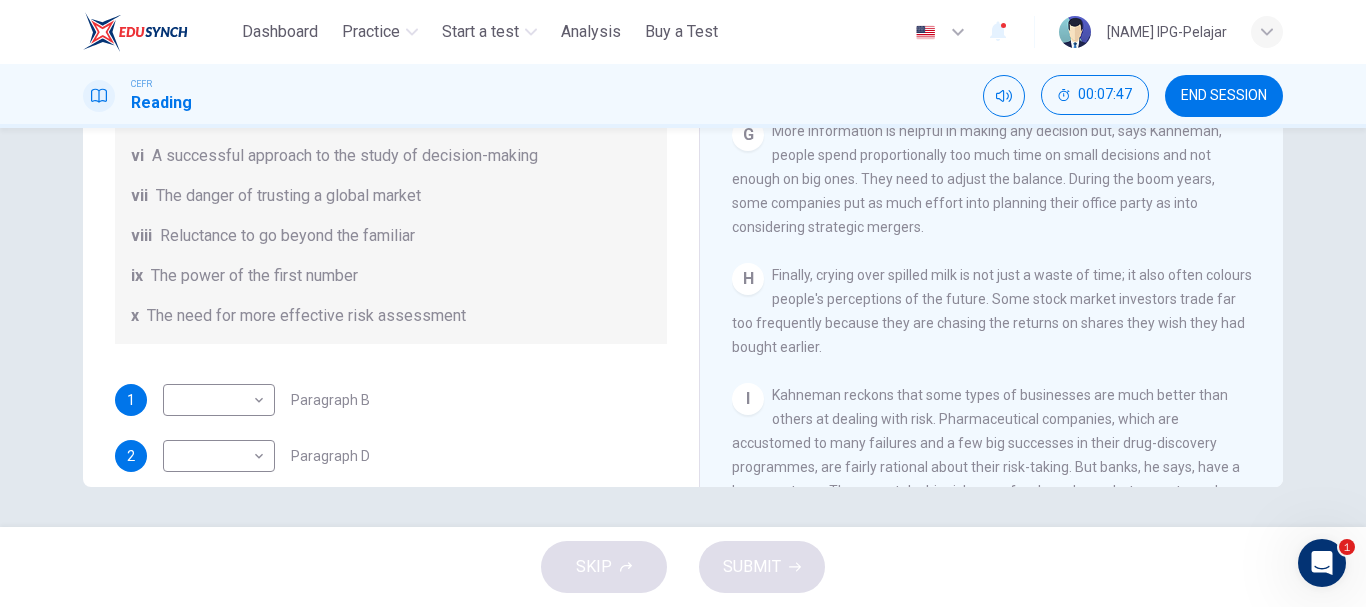 scroll, scrollTop: 112, scrollLeft: 0, axis: vertical 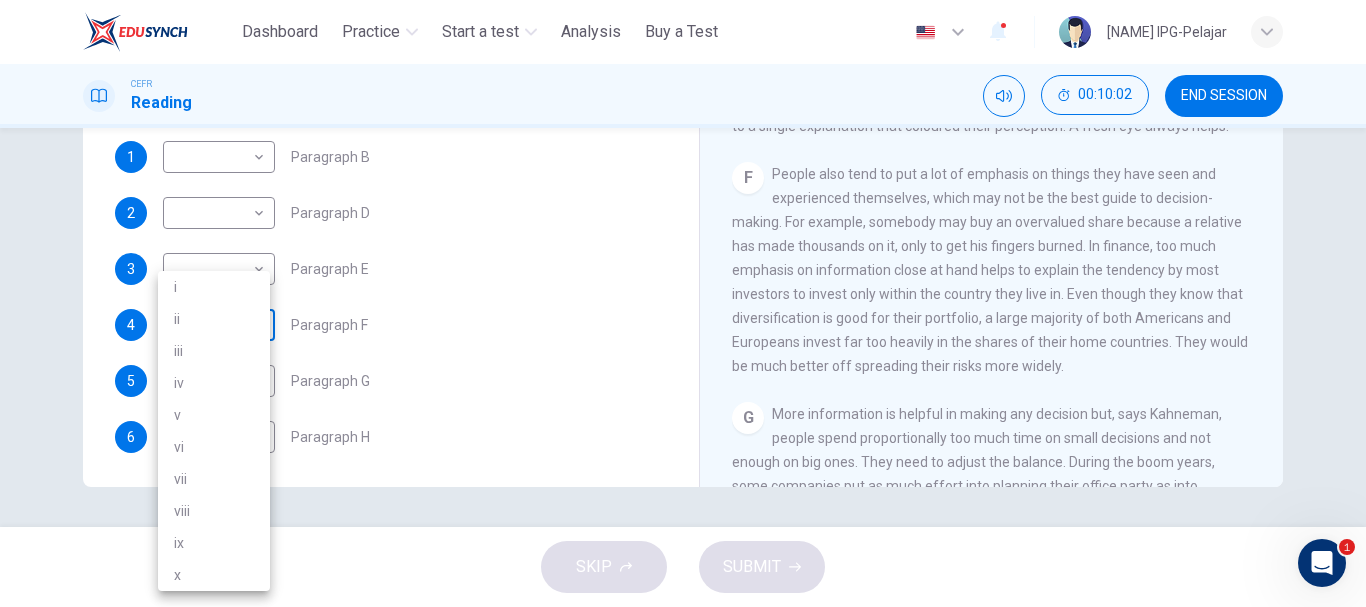 click on "This site uses cookies, as explained in our Privacy Policy . If you agree to the use of cookies, please click the Accept button and continue to browse our site. Privacy Policy Accept Dashboard Practice Start a test Analysis Buy a Test English ** ​ MUADZ BIN SYAHMI@MUHAMMAD SYAHMI IPG-Pelajar CEFR Reading 00:10:02 END SESSION Questions 1 - 6 Reading Passage 1 has nine paragraphs A-I
Choose the correct heading for Paragraphs B and D-H from the list of headings below. Write the correct number (i-xi) in the boxes below. List of Headings i Not identifying the correct priorities ii A solution for the long term iii The difficulty of changing your mind iv Why looking back is unhelpful v Strengthening inner resources vi A successful approach to the study of decision-making vii The danger of trusting a global market viii Reluctance to go beyond the familiar ix The power of the first number x The need for more effective risk assessment 1 ​ ​ Paragraph B 2 ​ ​ Paragraph D 3 ​ ​ Paragraph E 4 5" at bounding box center (683, 303) 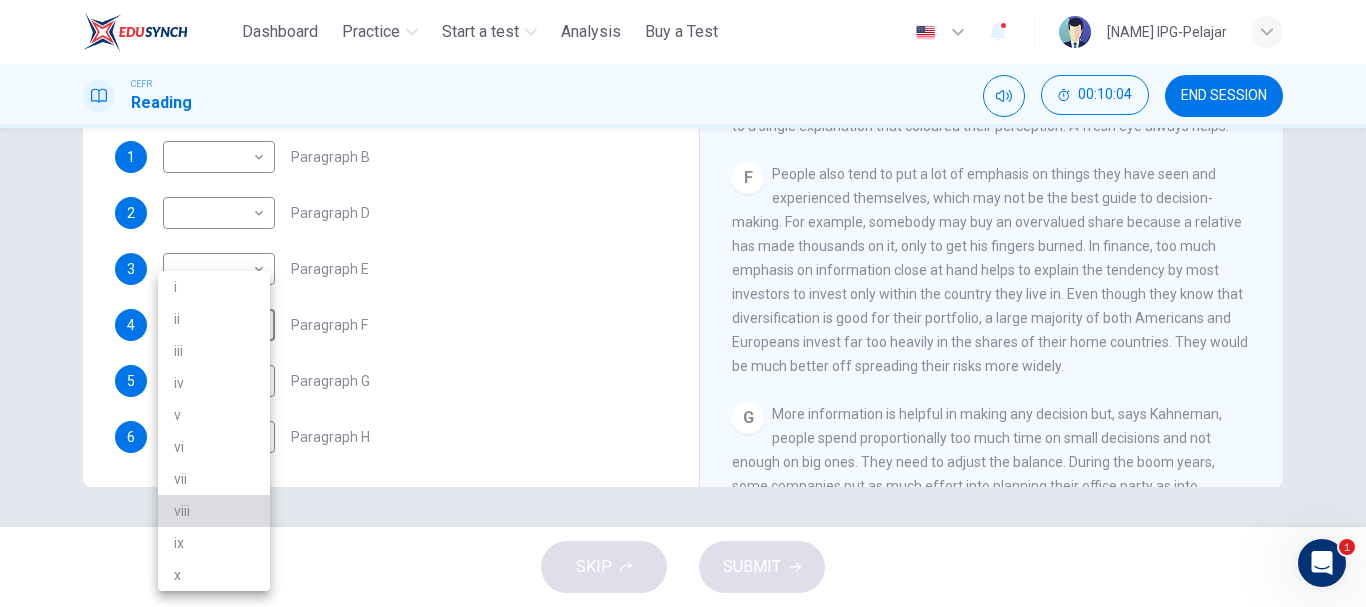 click on "viii" at bounding box center [214, 511] 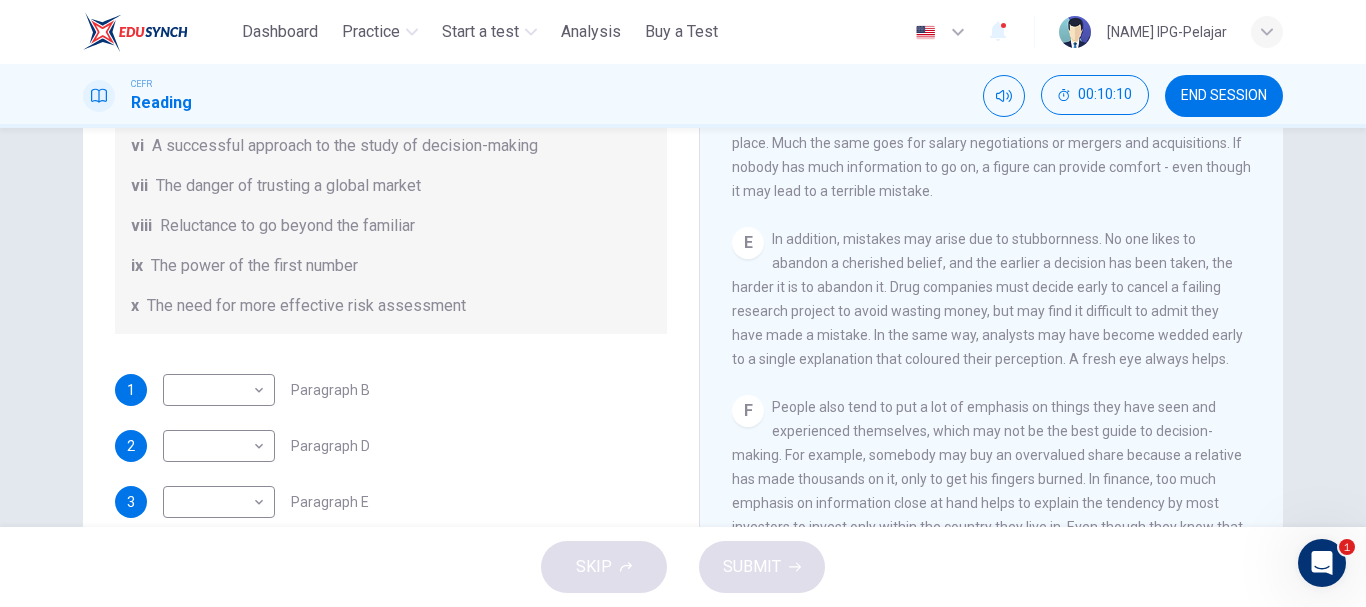 scroll, scrollTop: 144, scrollLeft: 0, axis: vertical 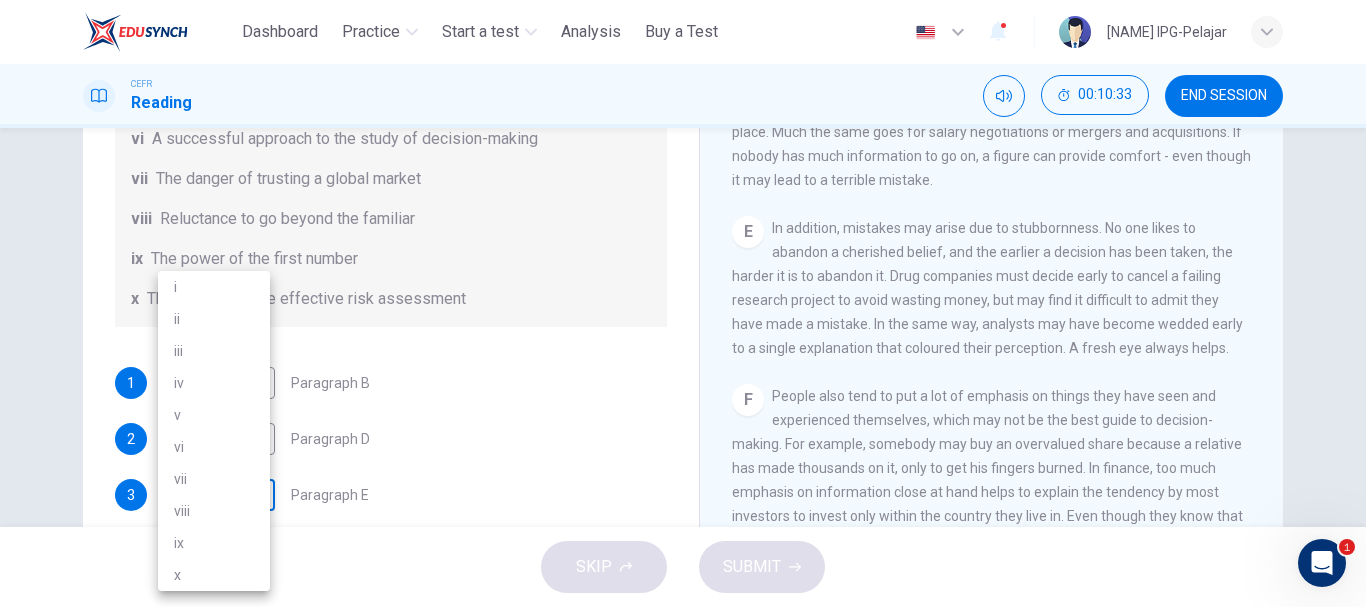 click on "This site uses cookies, as explained in our Privacy Policy . If you agree to the use of cookies, please click the Accept button and continue to browse our site. Privacy Policy Accept Dashboard Practice Start a test Analysis Buy a Test English ** ​ MUADZ BIN SYAHMI@MUHAMMAD SYAHMI IPG-Pelajar CEFR Reading 00:10:33 END SESSION Questions 1 - 6 Reading Passage 1 has nine paragraphs A-I
Choose the correct heading for Paragraphs B and D-H from the list of headings below. Write the correct number (i-xi) in the boxes below. List of Headings i Not identifying the correct priorities ii A solution for the long term iii The difficulty of changing your mind iv Why looking back is unhelpful v Strengthening inner resources vi A successful approach to the study of decision-making vii The danger of trusting a global market viii Reluctance to go beyond the familiar ix The power of the first number x The need for more effective risk assessment 1 ​ ​ Paragraph B 2 ​ ​ Paragraph D 3 ​ ​ Paragraph E 4 5" at bounding box center [683, 303] 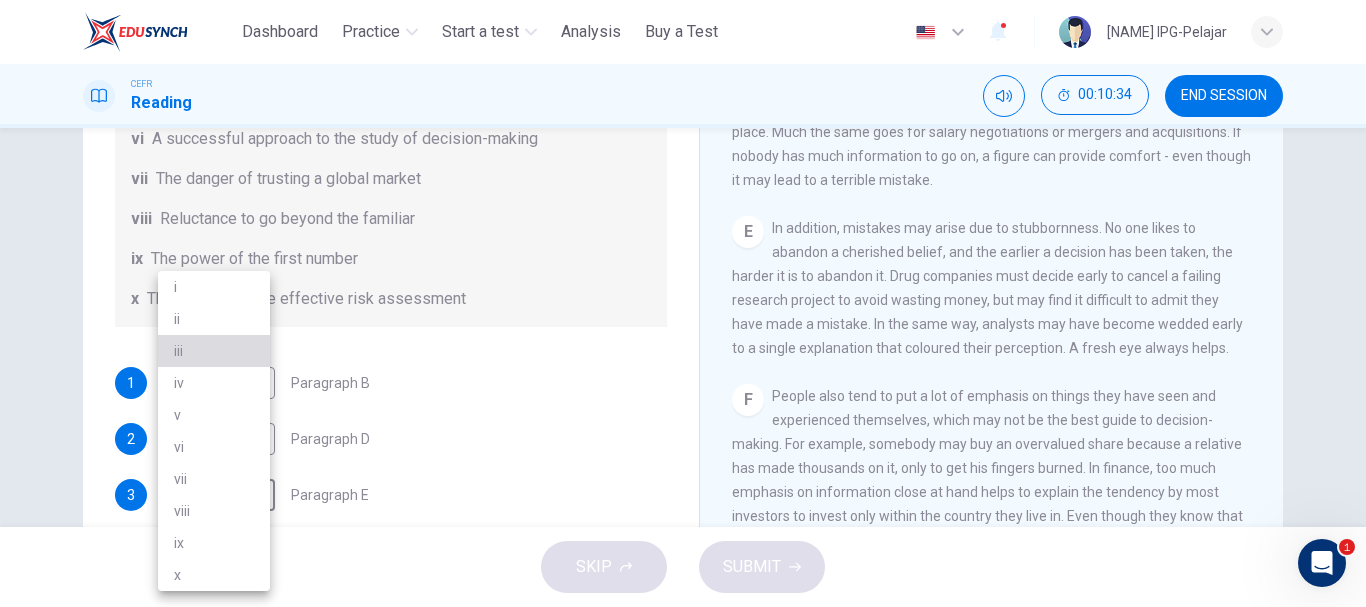 click on "iii" at bounding box center [214, 351] 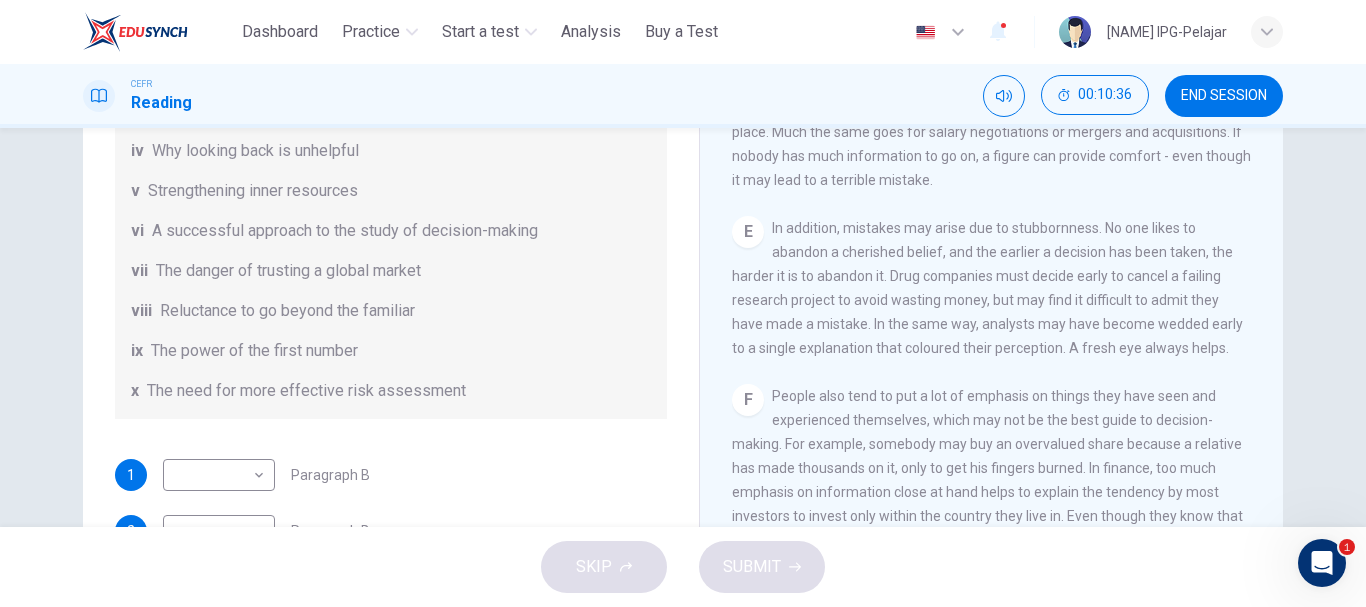 scroll, scrollTop: 225, scrollLeft: 0, axis: vertical 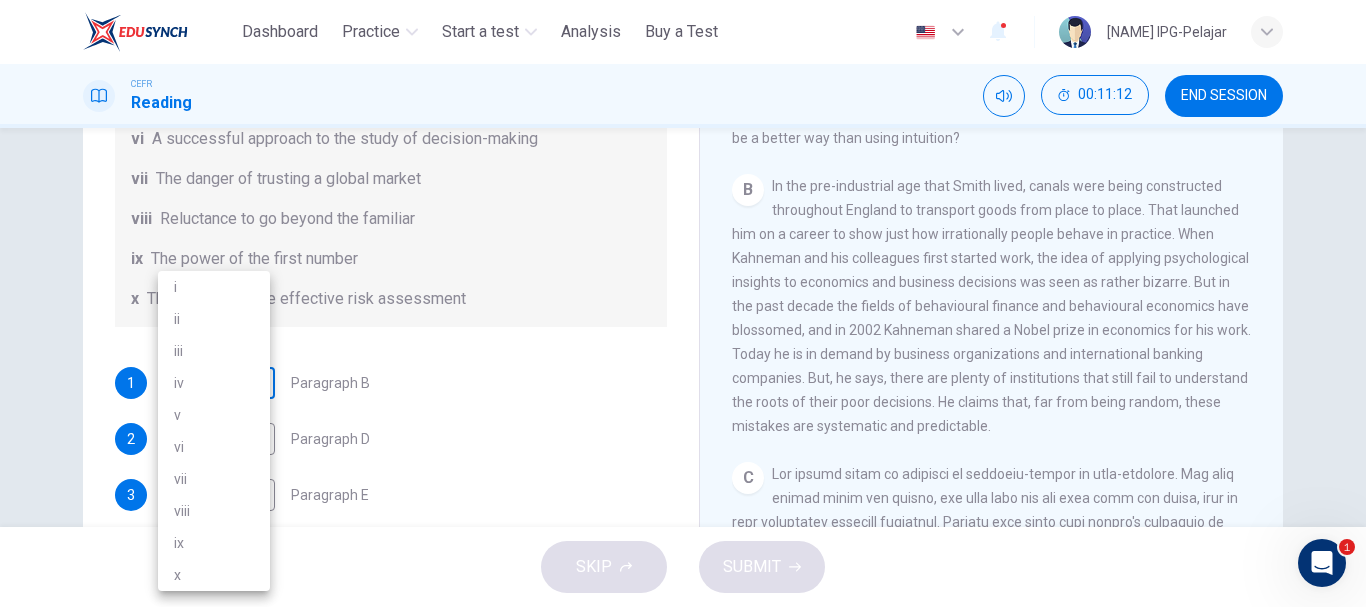 click on "This site uses cookies, as explained in our  Privacy Policy . If you agree to the use of cookies, please click the Accept button and continue to browse our site.   Privacy Policy Accept Dashboard Practice Start a test Analysis Buy a Test English ** ​ [EMAIL] IPG-Pelajar CEFR Reading 00:11:12 END SESSION Questions 1 - 6 Reading Passage 1 has nine paragraphs  A-I
Choose the correct heading for Paragraphs  B  and  D-H  from the list of headings below.
Write the correct number  (i-xi)  in the boxes below. List of Headings i Not identifying the correct priorities ii A solution for the long term iii The difficulty of changing your mind iv Why looking back is unhelpful v Strengthening inner resources vi A successful approach to the study of decision-making vii The danger of global market viii Reluctance to go beyond the familiar ix The power of the first number x The need for more effective risk assessment 1 ​ ​ Paragraph B 2 ​ ​ Paragraph D 3 iii *** ​ Paragraph E" at bounding box center (683, 303) 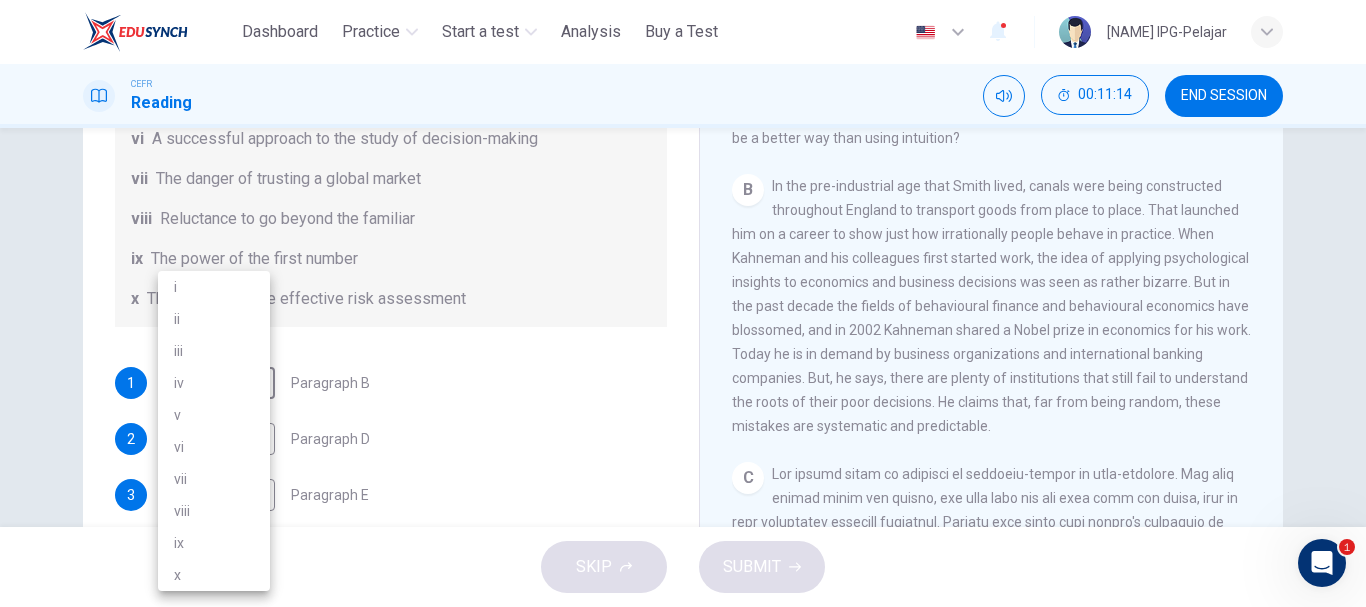 click on "vi" at bounding box center [214, 447] 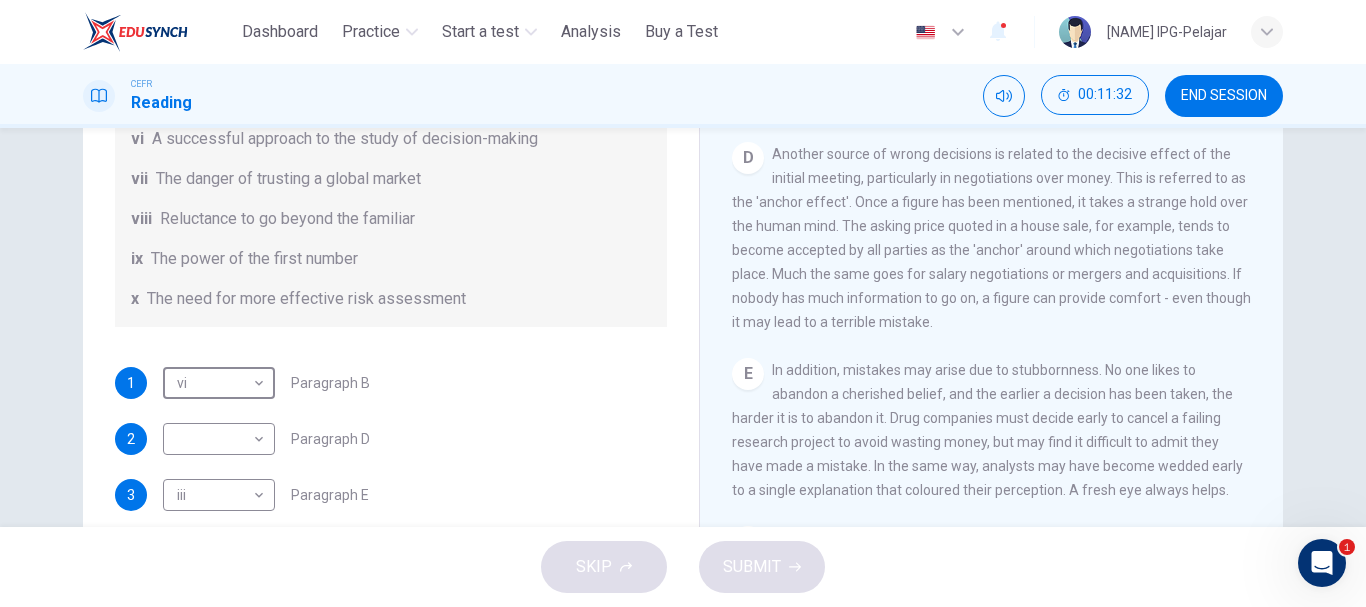 scroll, scrollTop: 1202, scrollLeft: 0, axis: vertical 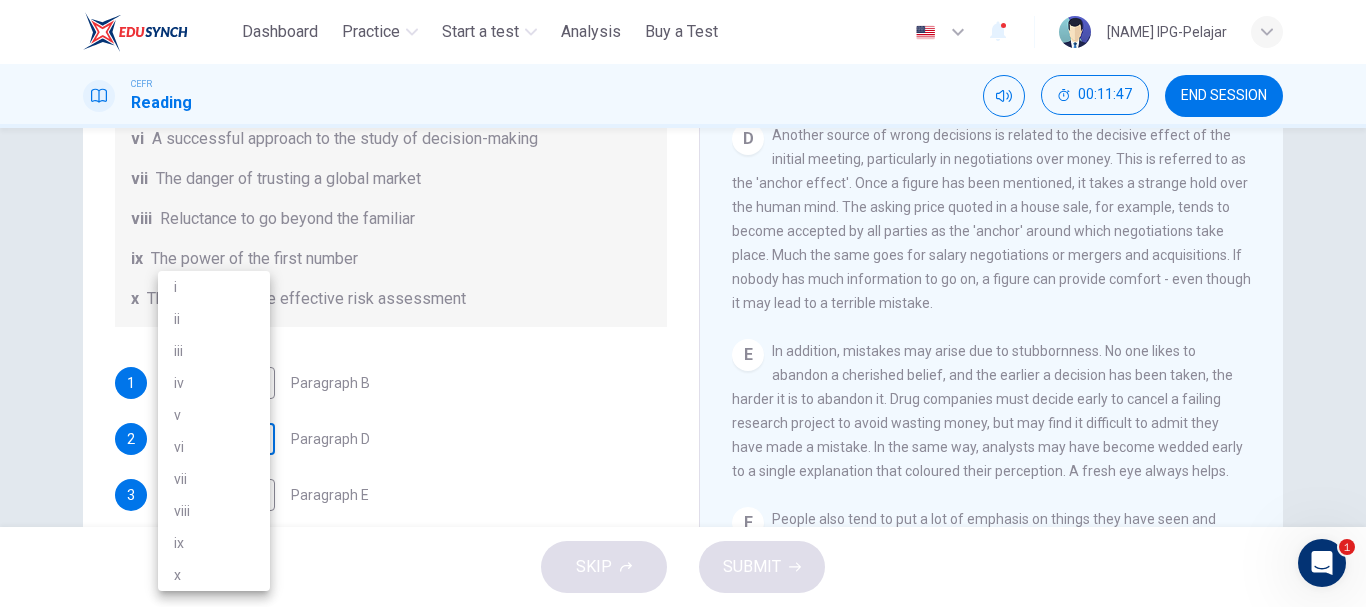 click on "This site uses cookies, as explained in our Privacy Policy . If you agree to the use of cookies, please click the Accept button and continue to browse our site. Privacy Policy Accept Dashboard Practice Start a test Analysis Buy a Test English ** ​ MUADZ BIN SYAHMI@MUHAMMAD SYAHMI IPG-Pelajar CEFR Reading 00:11:47 END SESSION Questions 1 - 6 Reading Passage 1 has nine paragraphs A-I
Choose the correct heading for Paragraphs B and D-H from the list of headings below. Write the correct number (i-xi) in the boxes below. List of Headings i Not identifying the correct priorities ii A solution for the long term iii The difficulty of changing your mind iv Why looking back is unhelpful v Strengthening inner resources vi A successful approach to the study of decision-making vii The danger of trusting a global market viii Reluctance to go beyond the familiar ix The power of the first number x The need for more effective risk assessment 1 vi ** ​ Paragraph B 2 ​ ​ Paragraph D 3 iii *** ​ 4 viii ​" at bounding box center (683, 303) 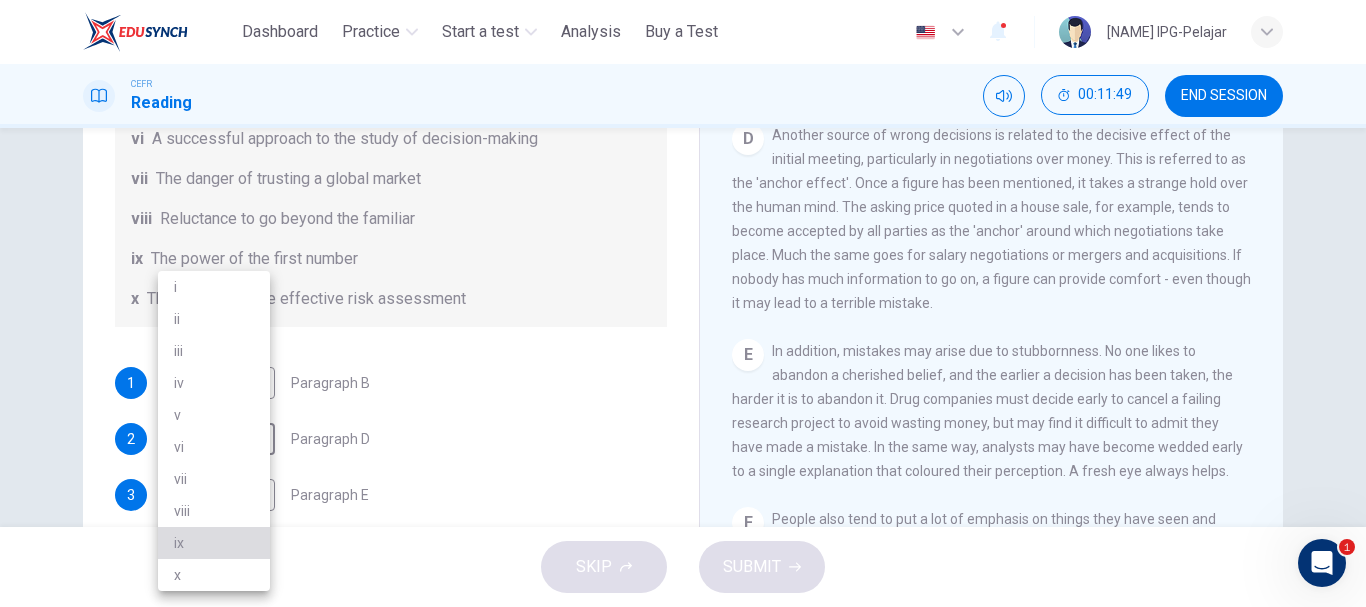 click on "ix" at bounding box center (214, 543) 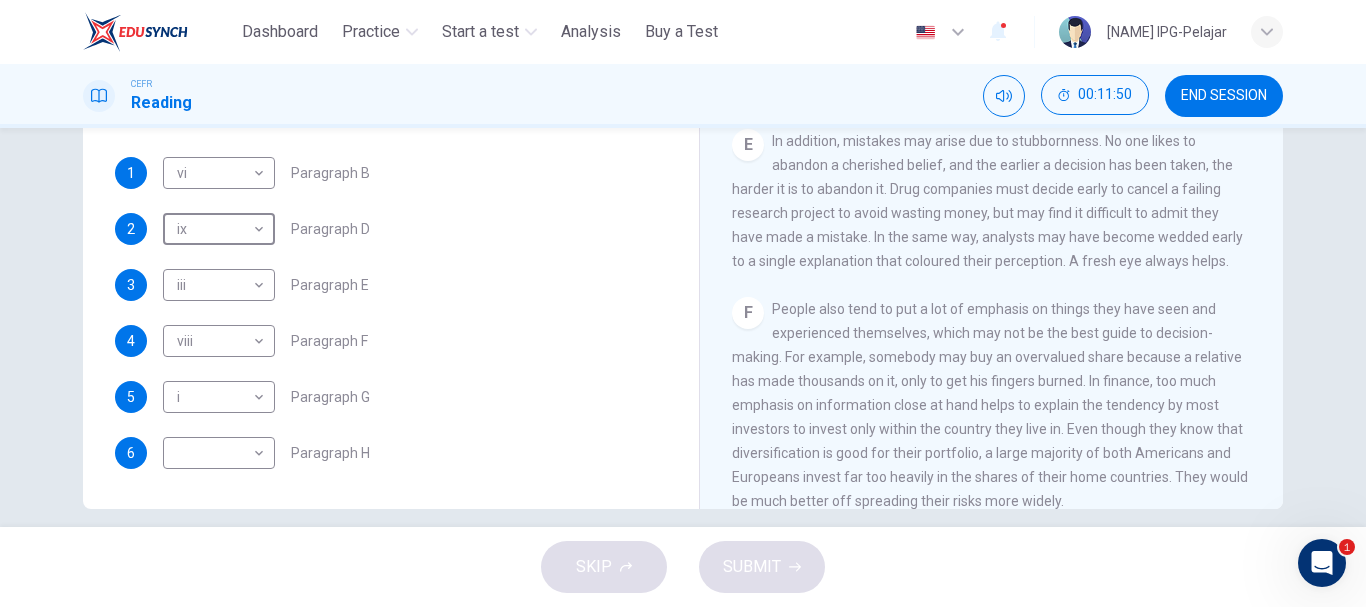 scroll, scrollTop: 358, scrollLeft: 0, axis: vertical 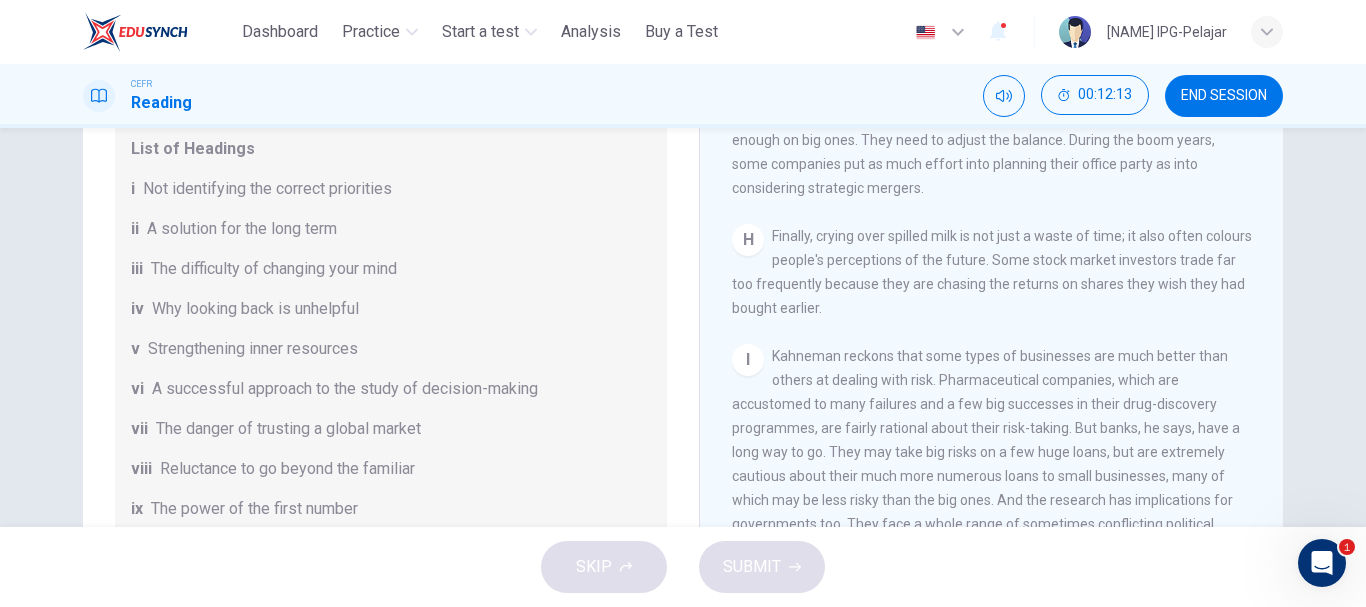 click on "iv Why looking back is unhelpful" at bounding box center (391, 309) 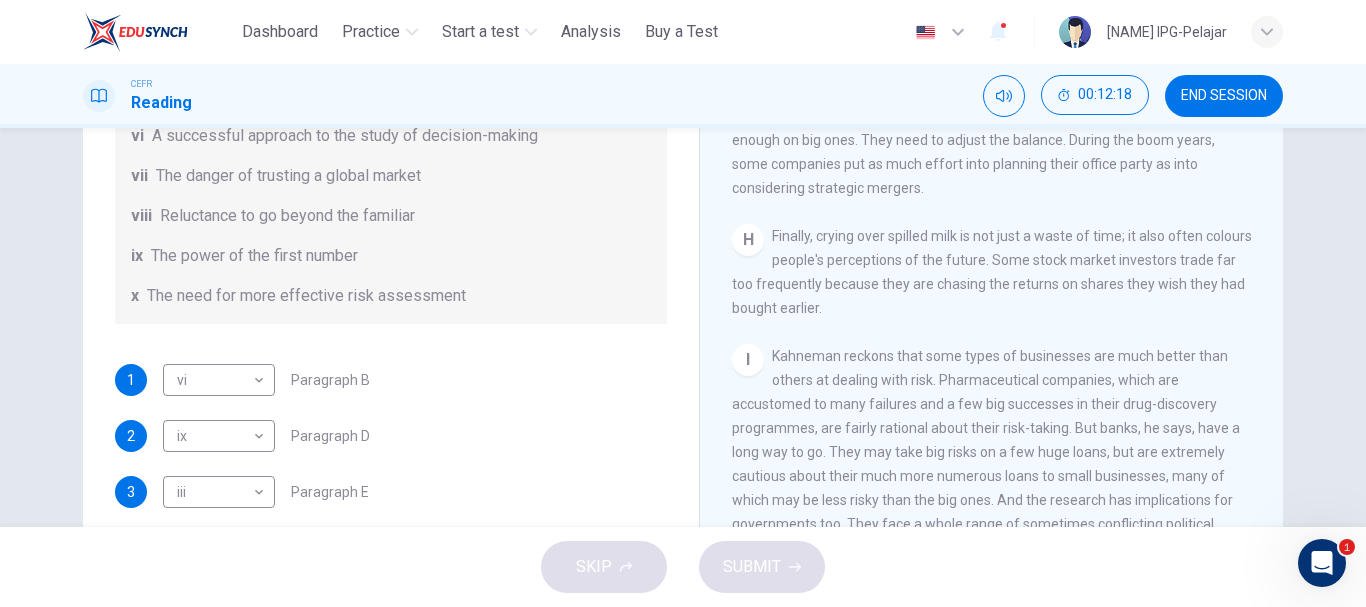 scroll, scrollTop: 385, scrollLeft: 0, axis: vertical 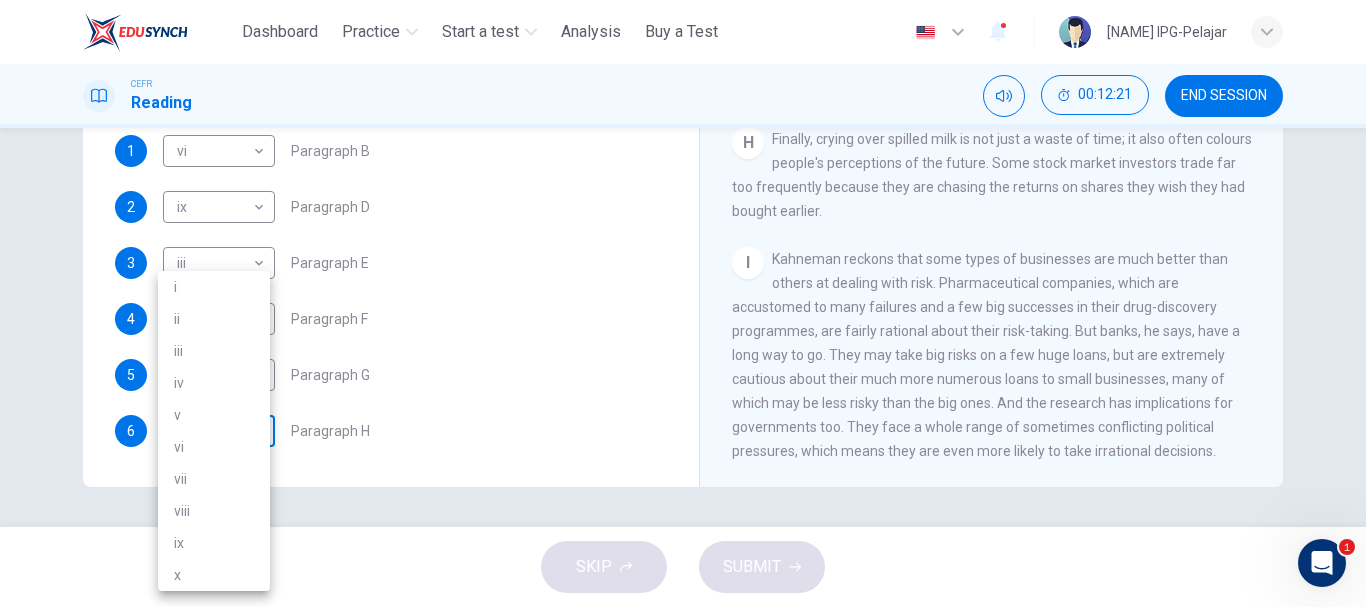 click on "This site uses cookies, as explained in our Privacy Policy . If you agree to the use of cookies, please click the Accept button and continue to browse our site. Privacy Policy Accept Dashboard Practice Start a test Analysis Buy a Test English ** ​ MUADZ BIN SYAHMI@MUHAMMAD SYAHMI IPG-Pelajar CEFR Reading 00:12:21 END SESSION Questions 1 - 6 Reading Passage 1 has nine paragraphs A-I
Choose the correct heading for Paragraphs B and D-H from the list of headings below. Write the correct number (i-xi) in the boxes below. List of Headings i Not identifying the correct priorities ii A solution for the long term iii The difficulty of changing your mind iv Why looking back is unhelpful v Strengthening inner resources vi A successful approach to the study of decision-making vii The danger of trusting a global market viii Reluctance to go beyond the familiar ix The power of the first number x The need for more effective risk assessment 1 vi ** ​ Paragraph B 2 ix ** ​ Paragraph D 3 iii *** ​ 4 viii 5" at bounding box center (683, 303) 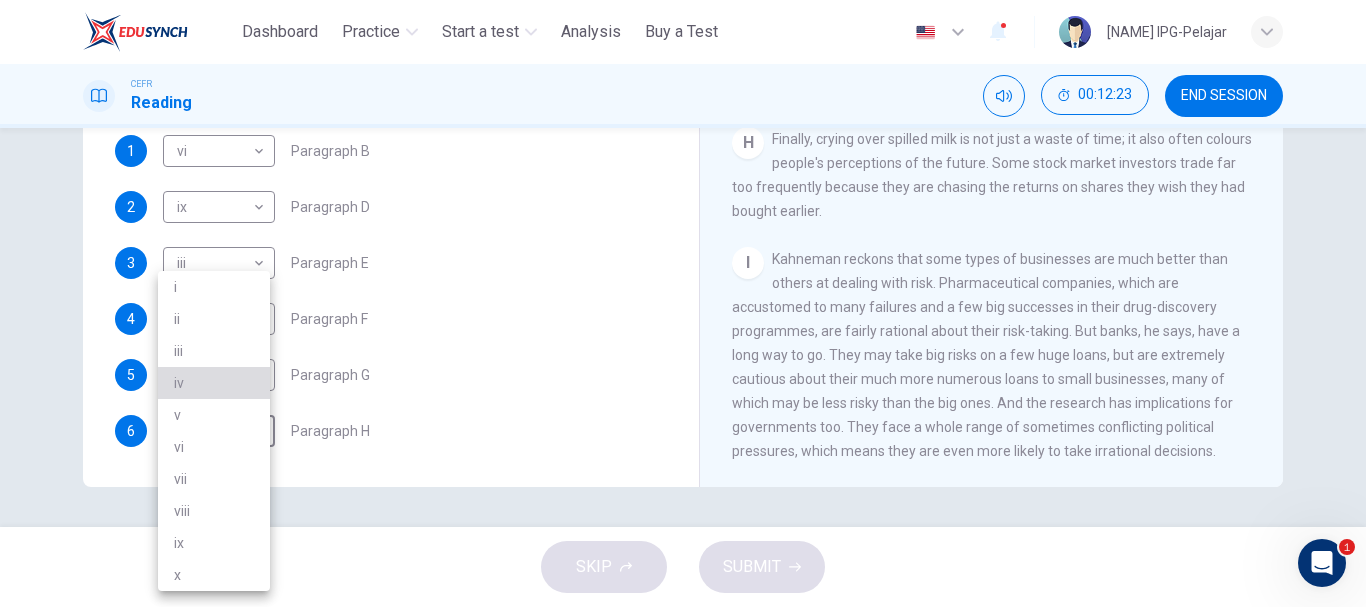 click on "iv" at bounding box center (214, 383) 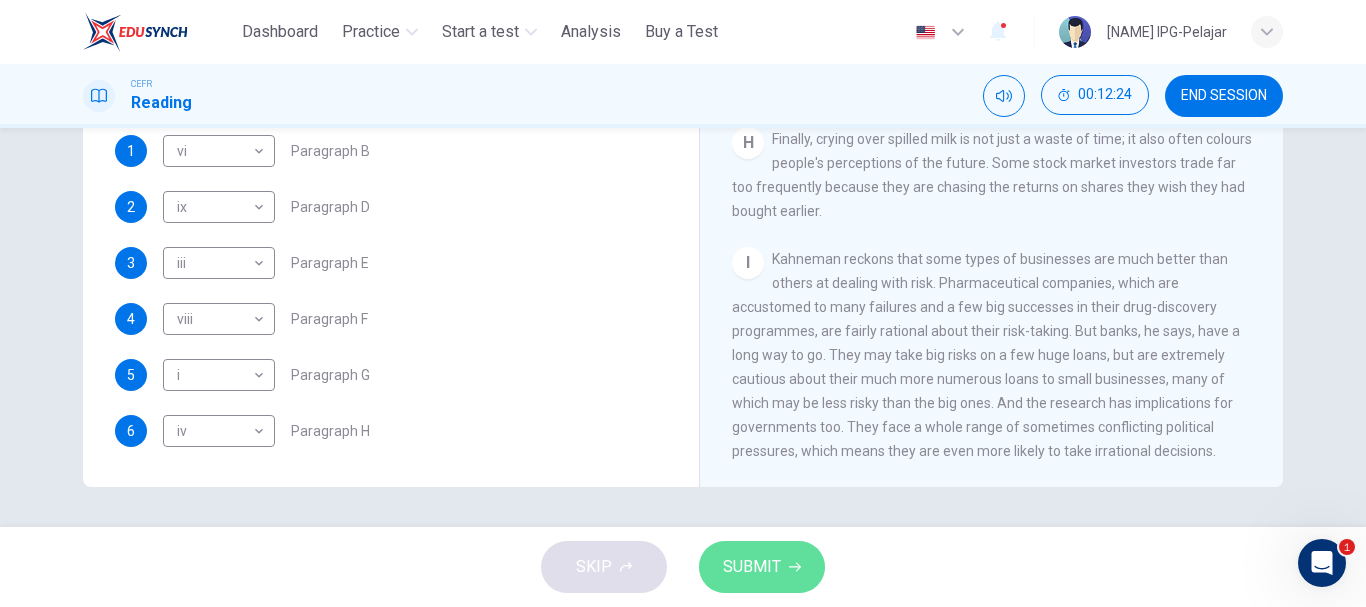 click on "SUBMIT" at bounding box center (752, 567) 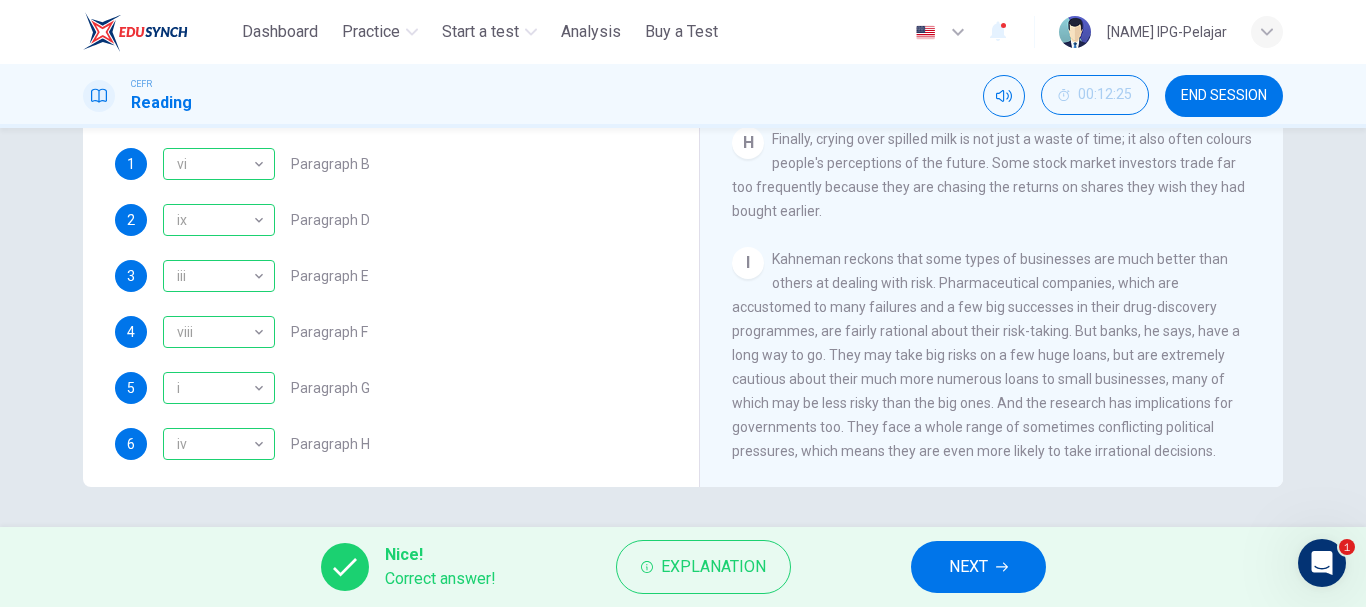 scroll, scrollTop: 385, scrollLeft: 0, axis: vertical 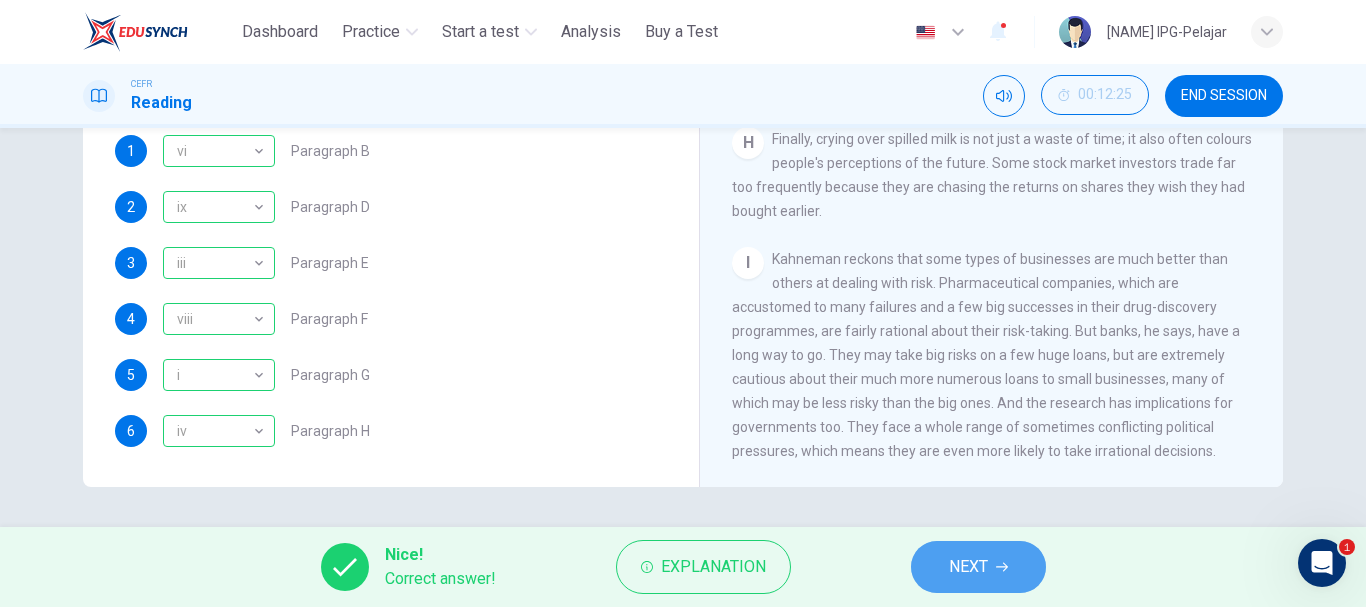 click on "NEXT" at bounding box center (978, 567) 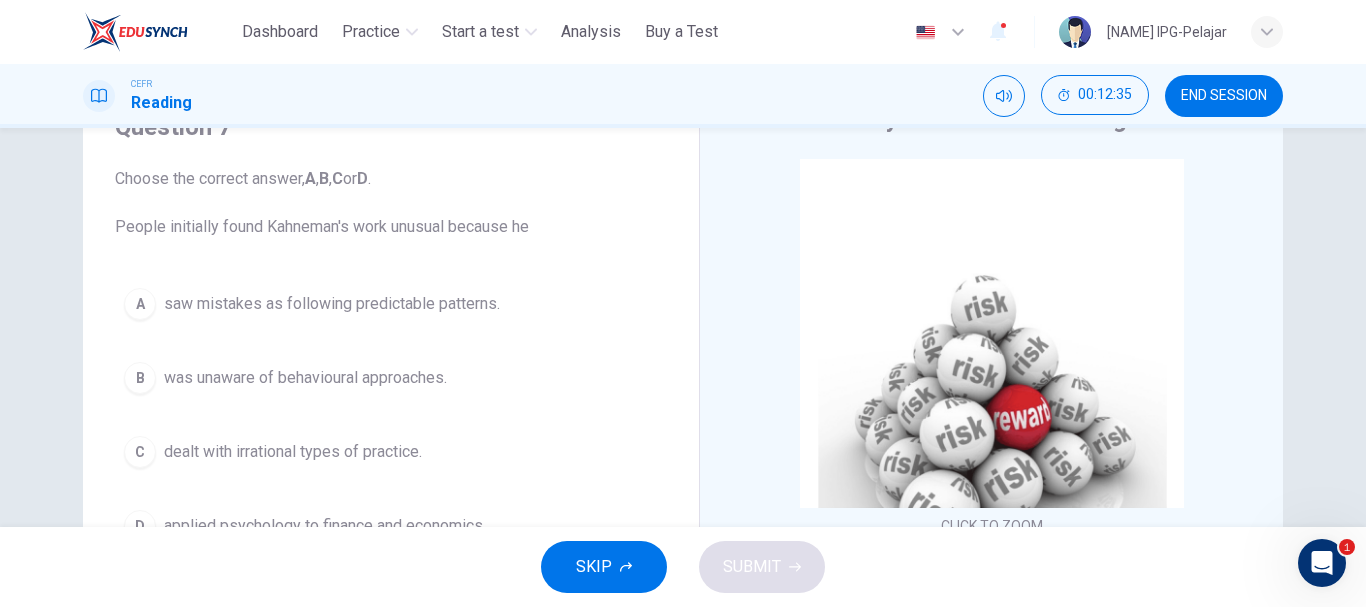 scroll, scrollTop: 95, scrollLeft: 0, axis: vertical 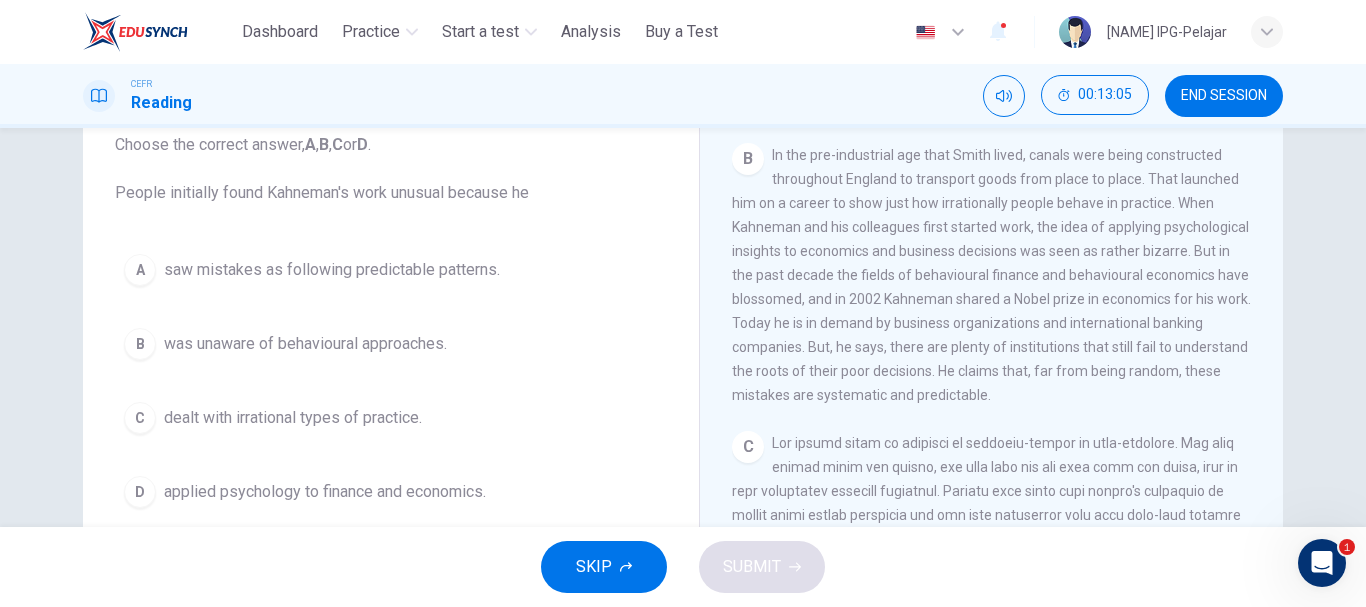 click on "applied psychology to finance and economics." at bounding box center [325, 492] 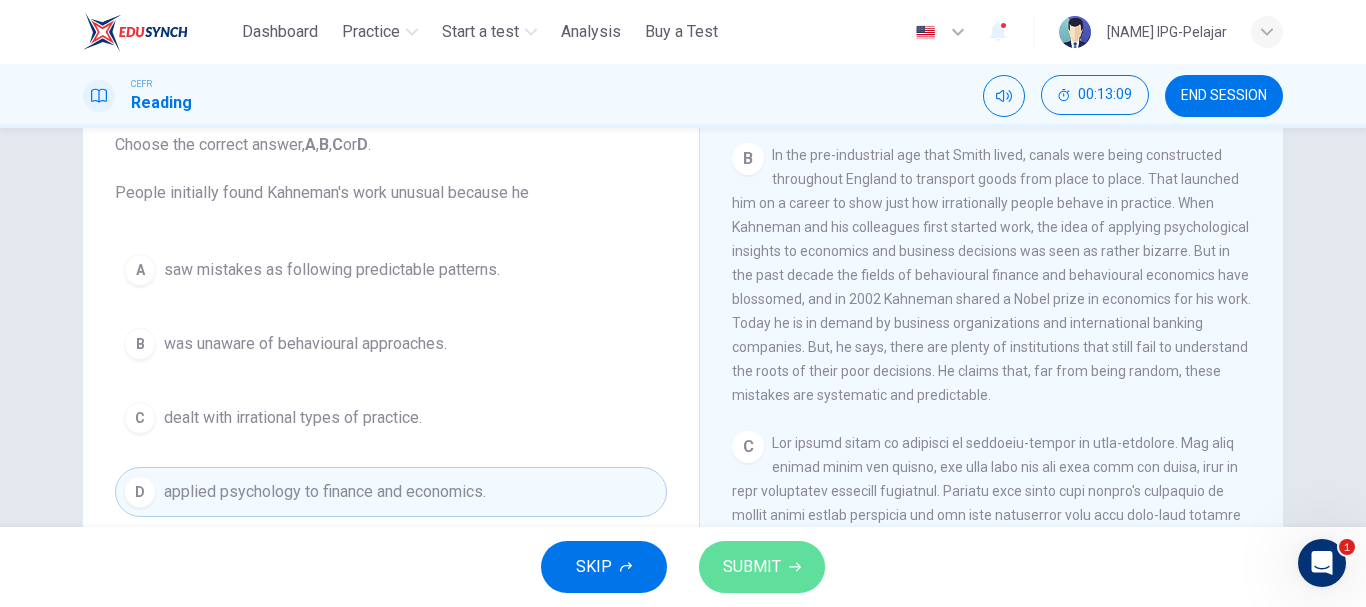 click on "SUBMIT" at bounding box center [762, 567] 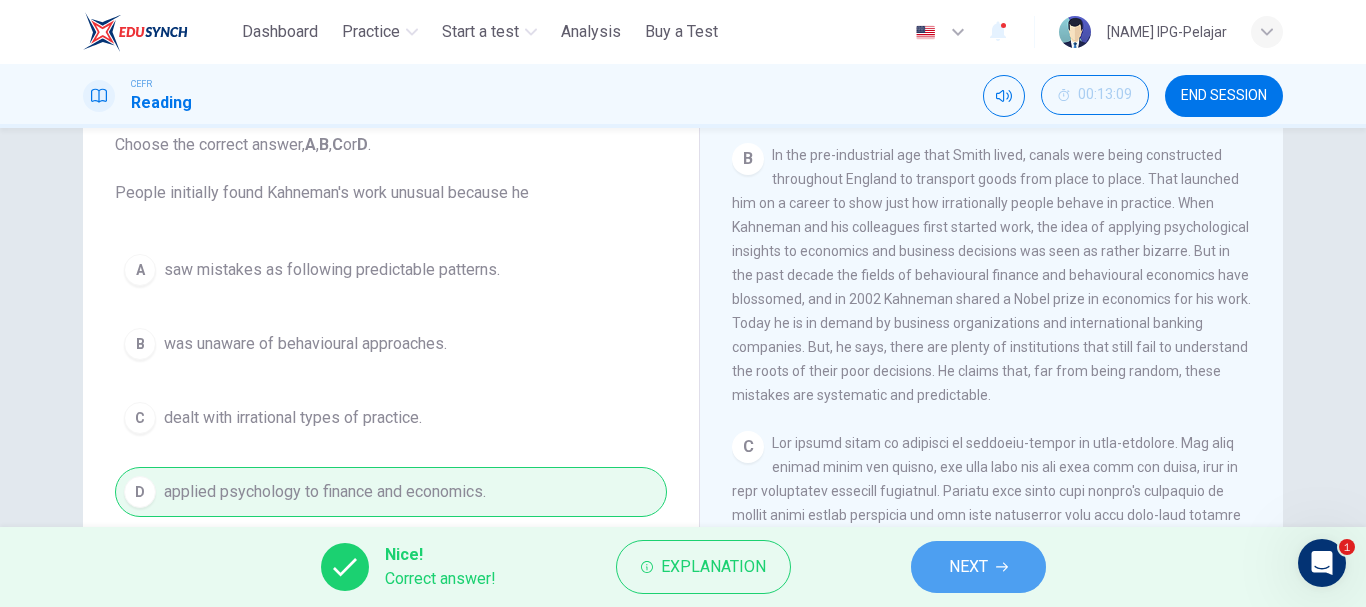 click on "NEXT" at bounding box center [978, 567] 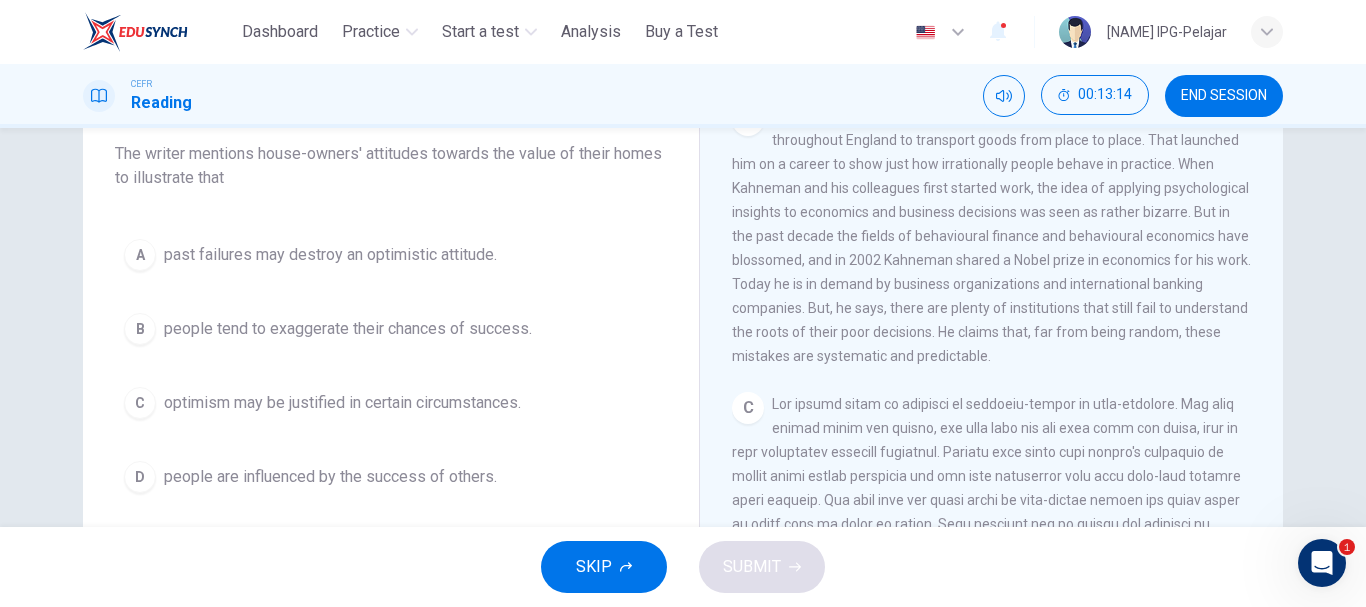 scroll, scrollTop: 171, scrollLeft: 0, axis: vertical 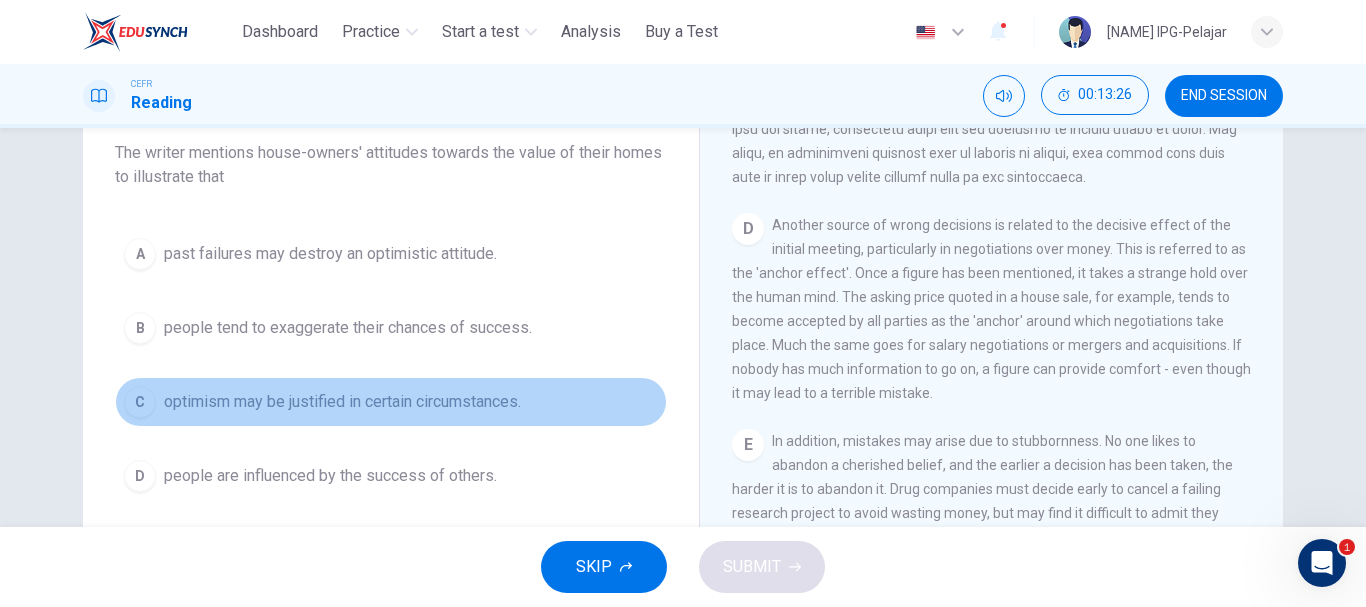 click on "optimism may be justified in certain circumstances." at bounding box center [342, 402] 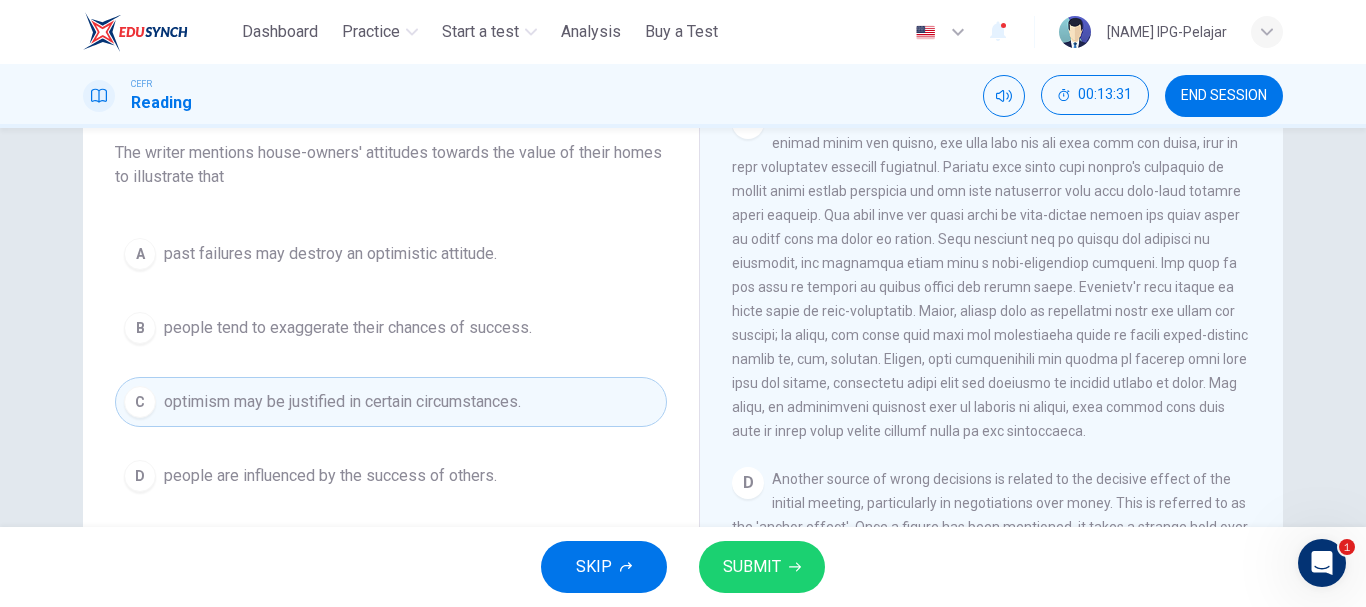 scroll, scrollTop: 820, scrollLeft: 0, axis: vertical 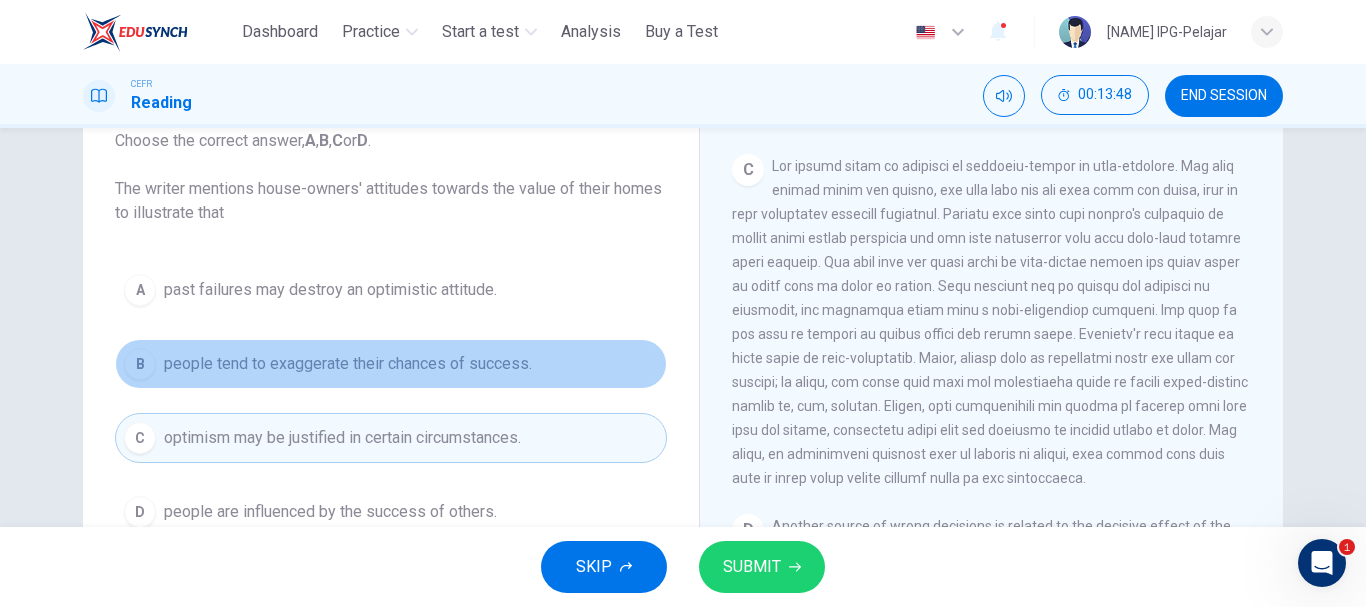 click on "B people tend to exaggerate their chances of success." at bounding box center [391, 364] 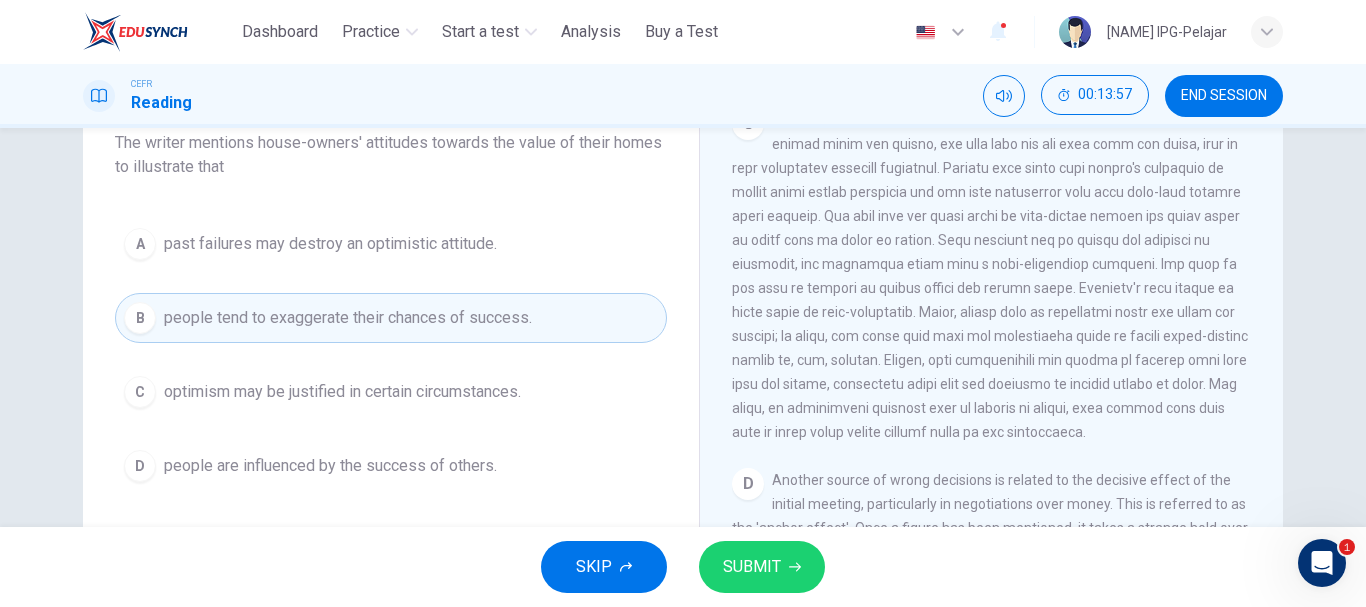 scroll, scrollTop: 182, scrollLeft: 0, axis: vertical 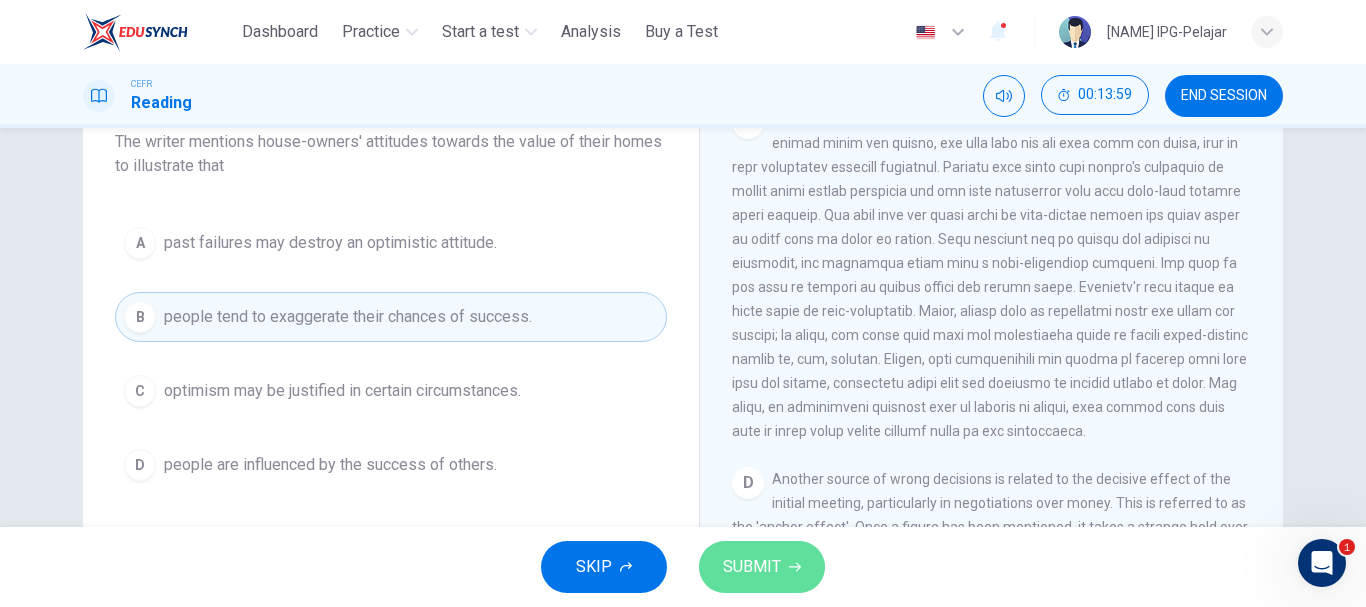 click on "SUBMIT" at bounding box center [752, 567] 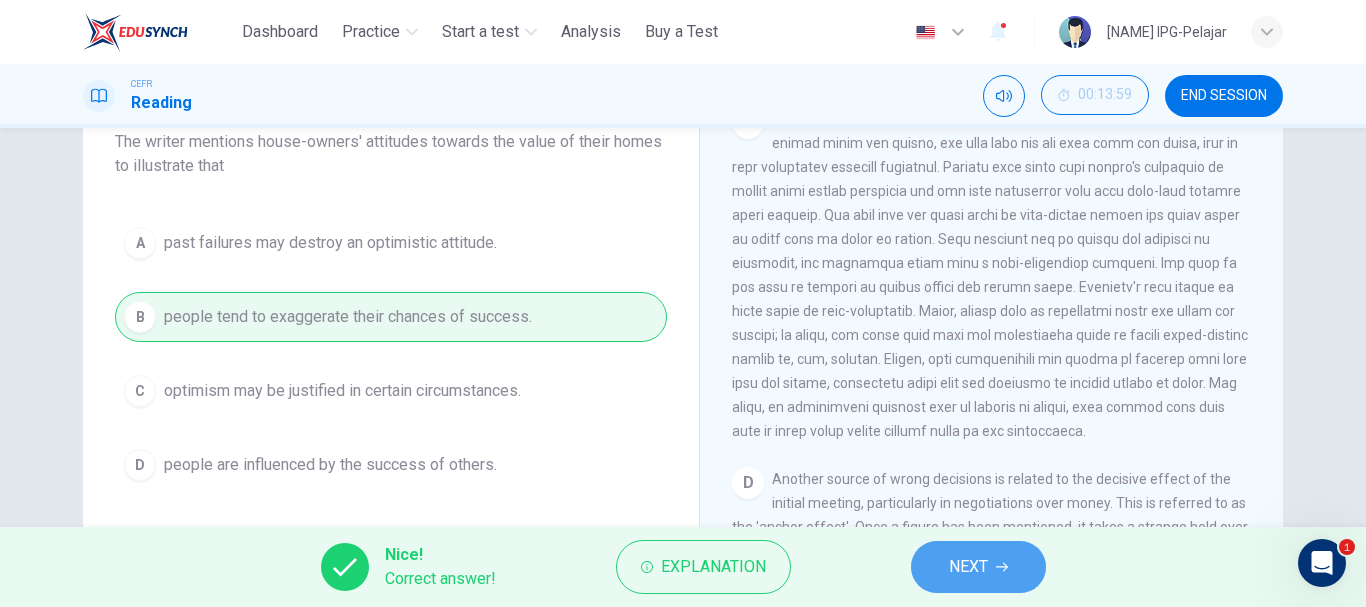 click on "NEXT" at bounding box center (968, 567) 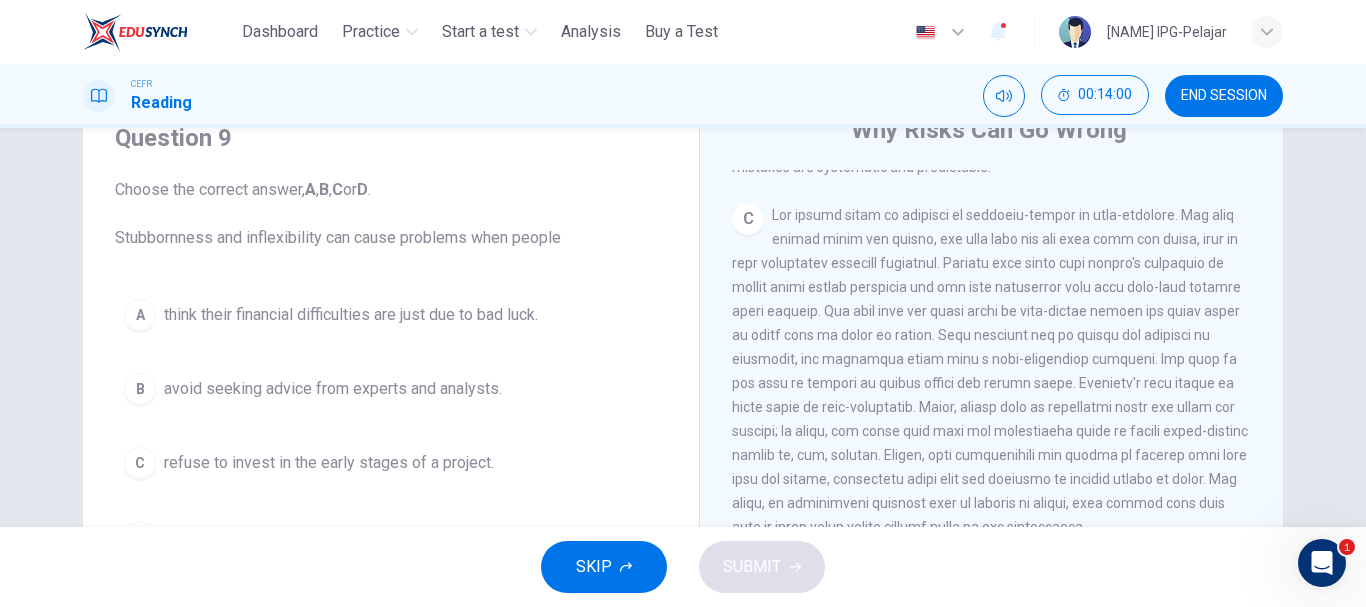 scroll, scrollTop: 85, scrollLeft: 0, axis: vertical 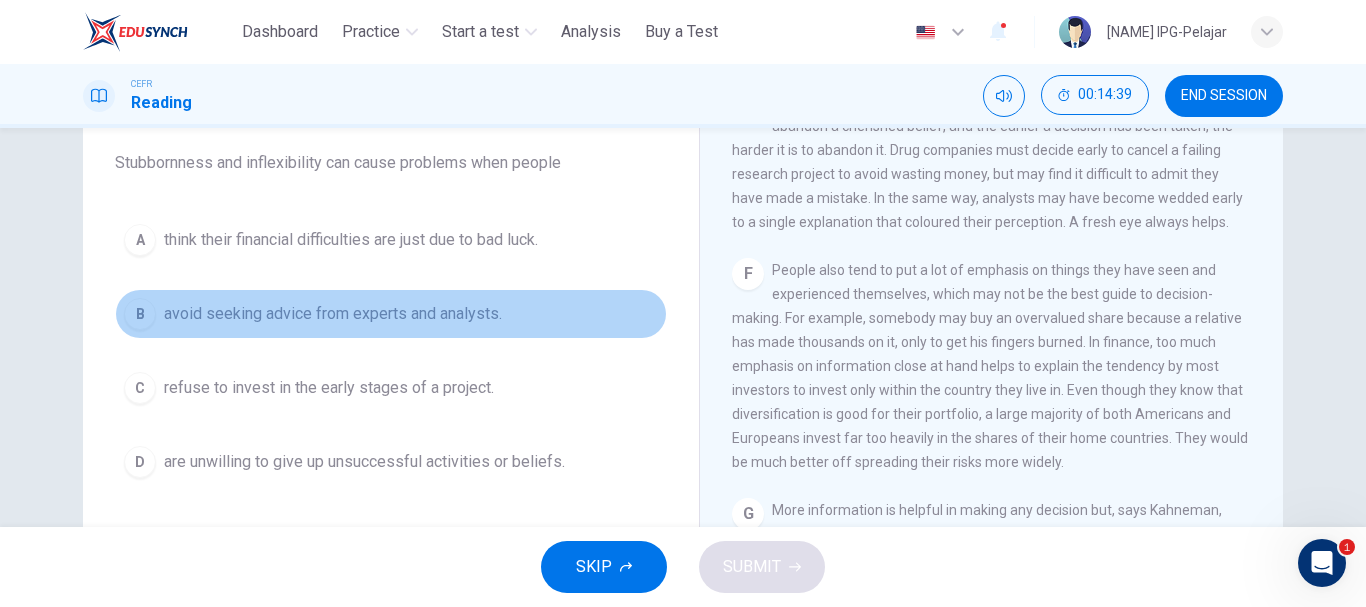 click on "avoid seeking advice from experts and analysts." at bounding box center (333, 314) 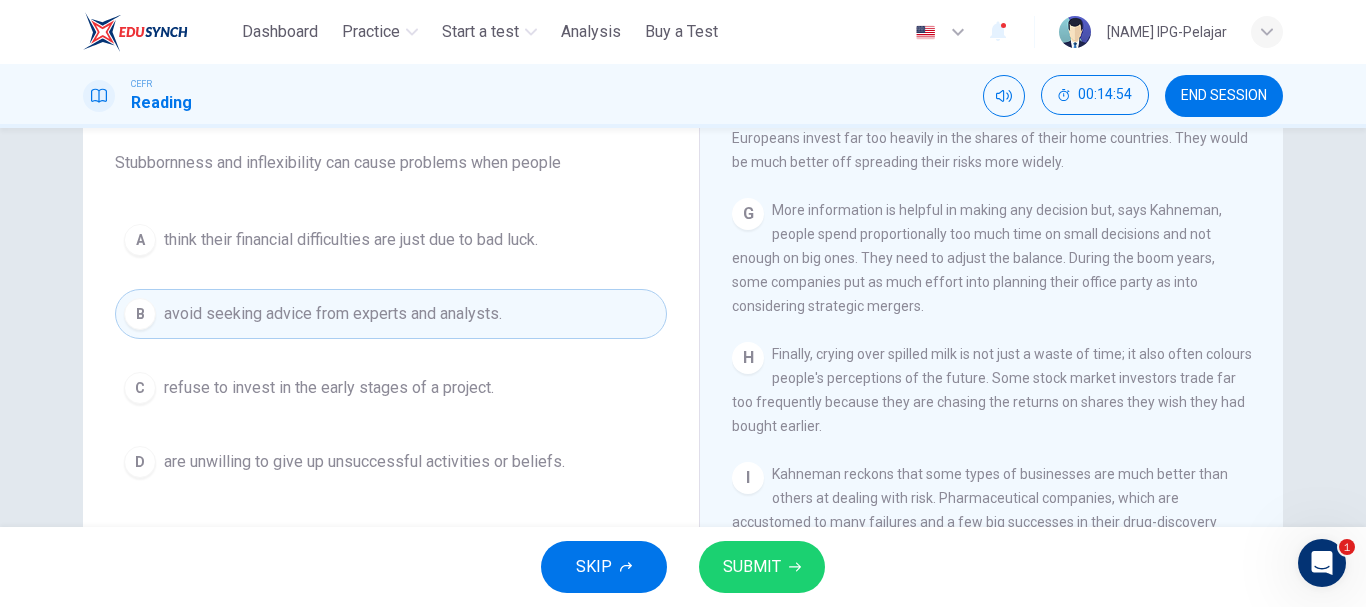 scroll, scrollTop: 1830, scrollLeft: 0, axis: vertical 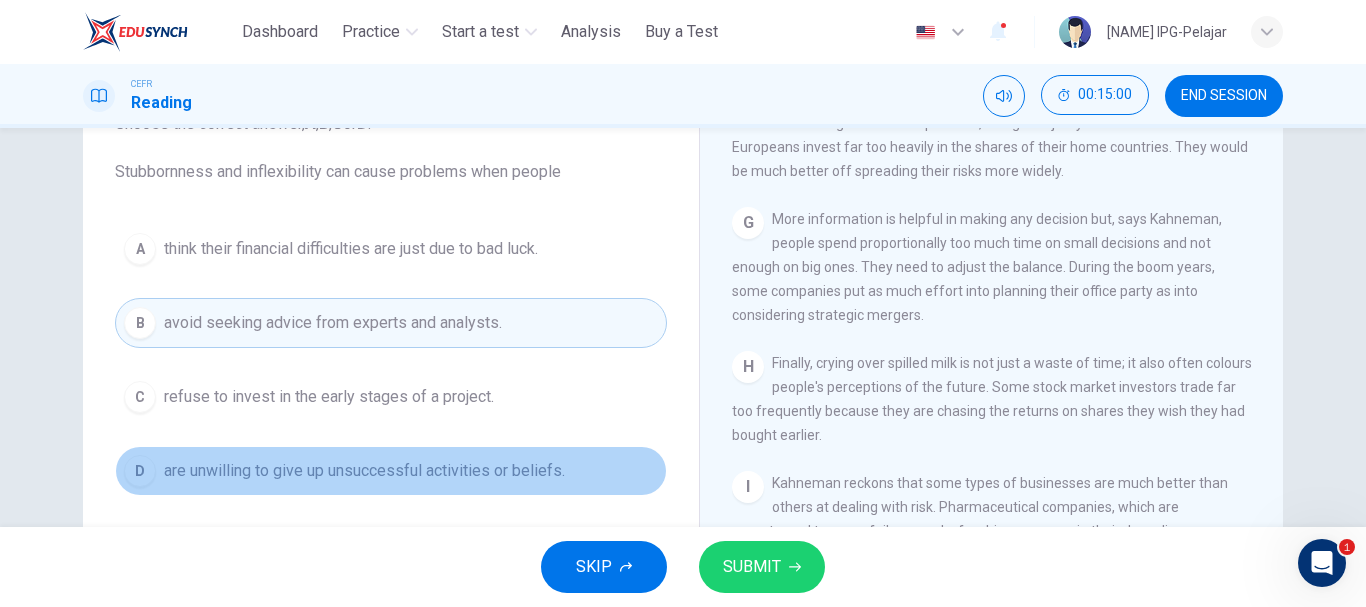 click on "D are unwilling to give up unsuccessful activities or beliefs." at bounding box center [391, 471] 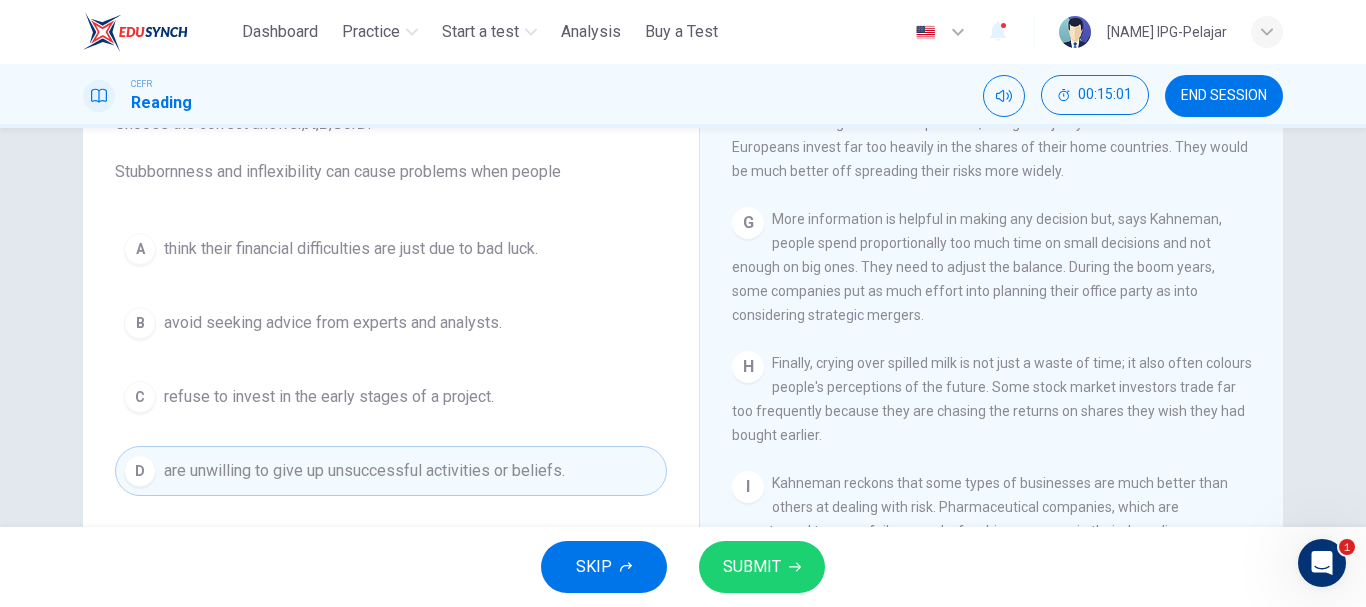 click on "SUBMIT" at bounding box center [752, 567] 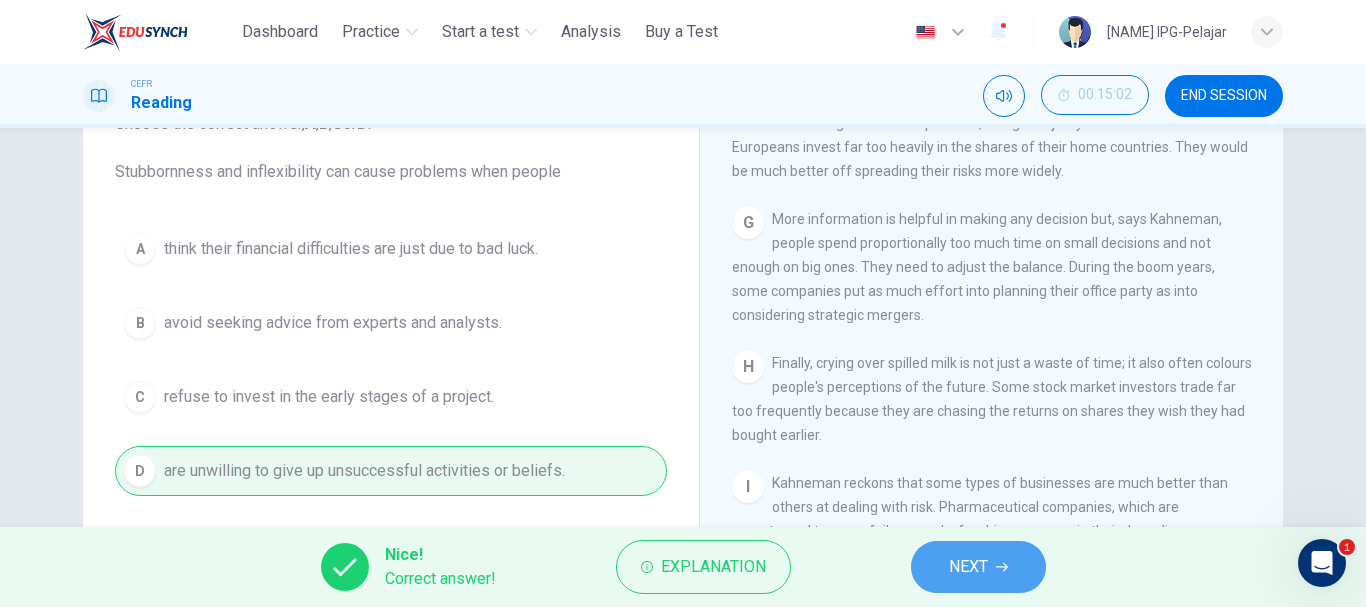 click on "NEXT" at bounding box center (968, 567) 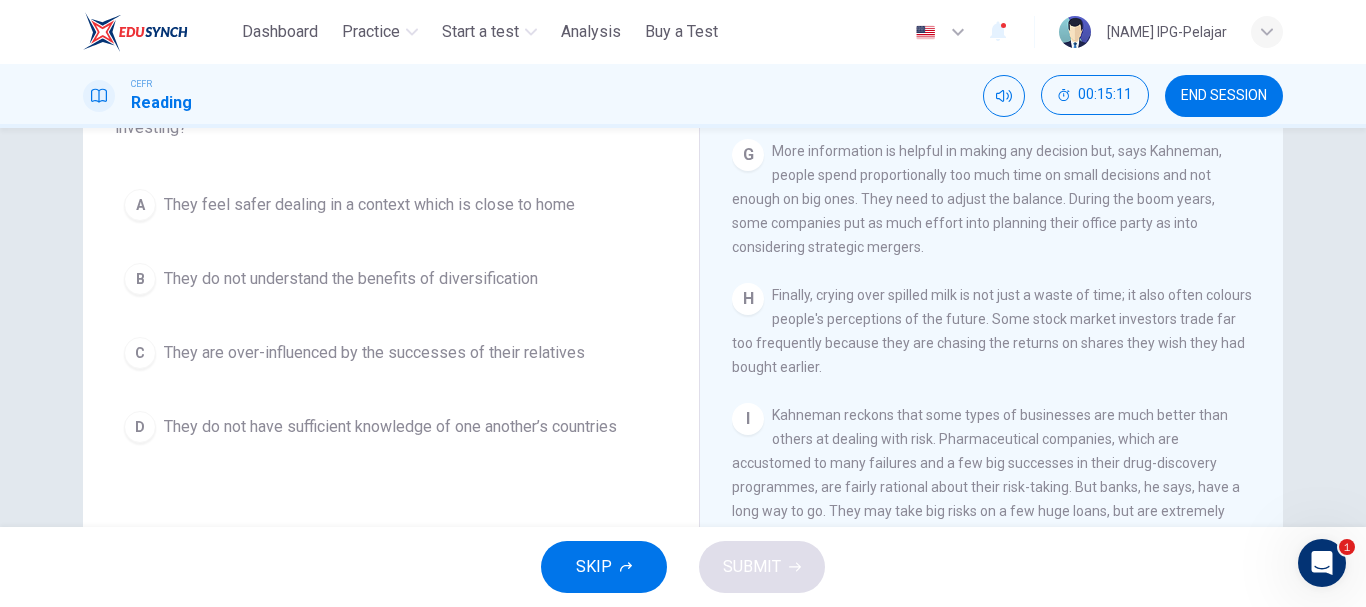 scroll, scrollTop: 197, scrollLeft: 0, axis: vertical 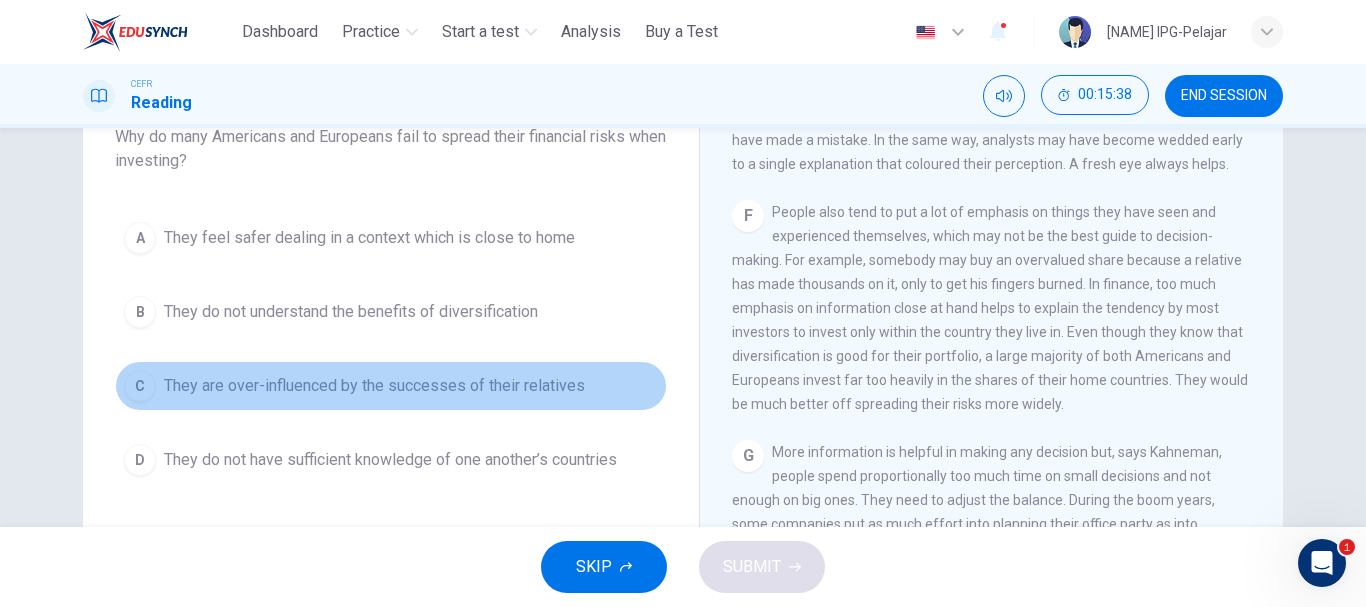 click on "They are over-influenced by the successes of their relatives" at bounding box center (374, 386) 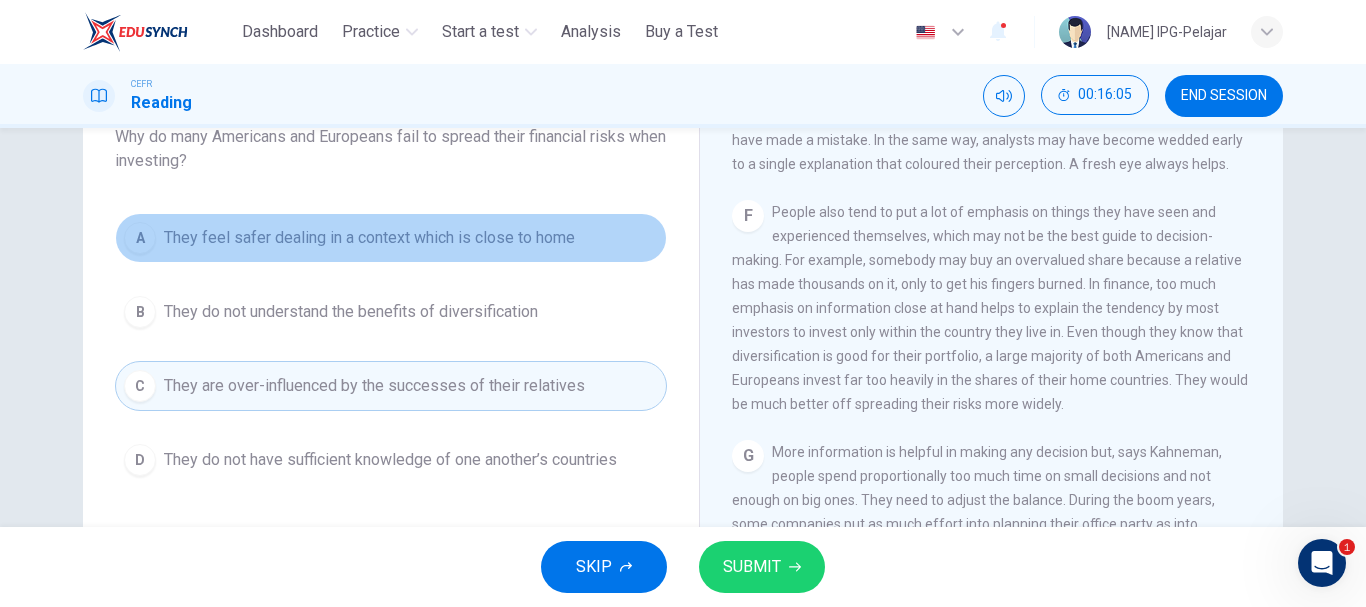 click on "They feel safer dealing in a context which is close to home" at bounding box center [369, 238] 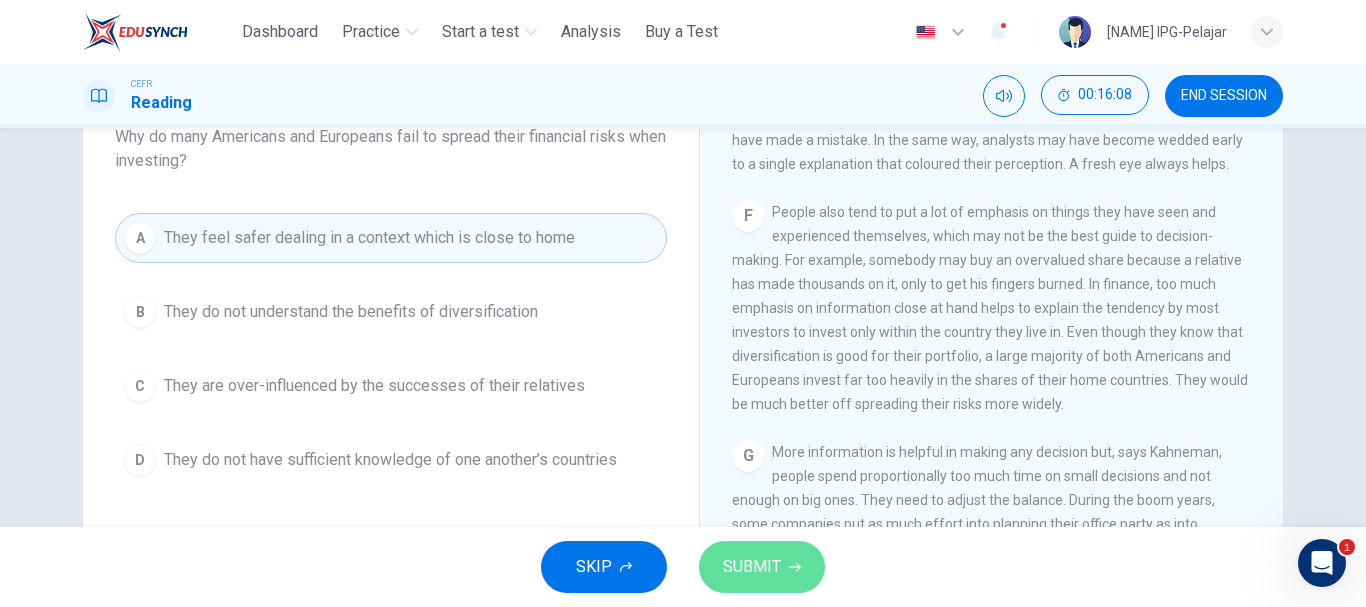 click on "SUBMIT" at bounding box center [752, 567] 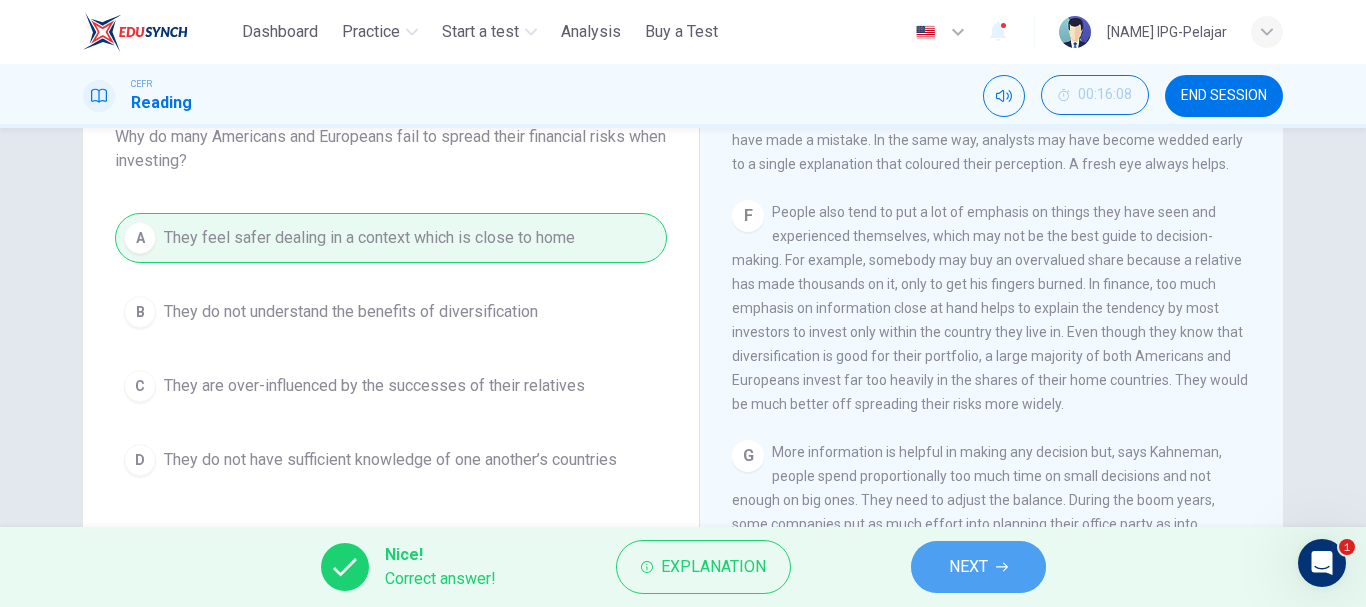 click on "NEXT" at bounding box center (968, 567) 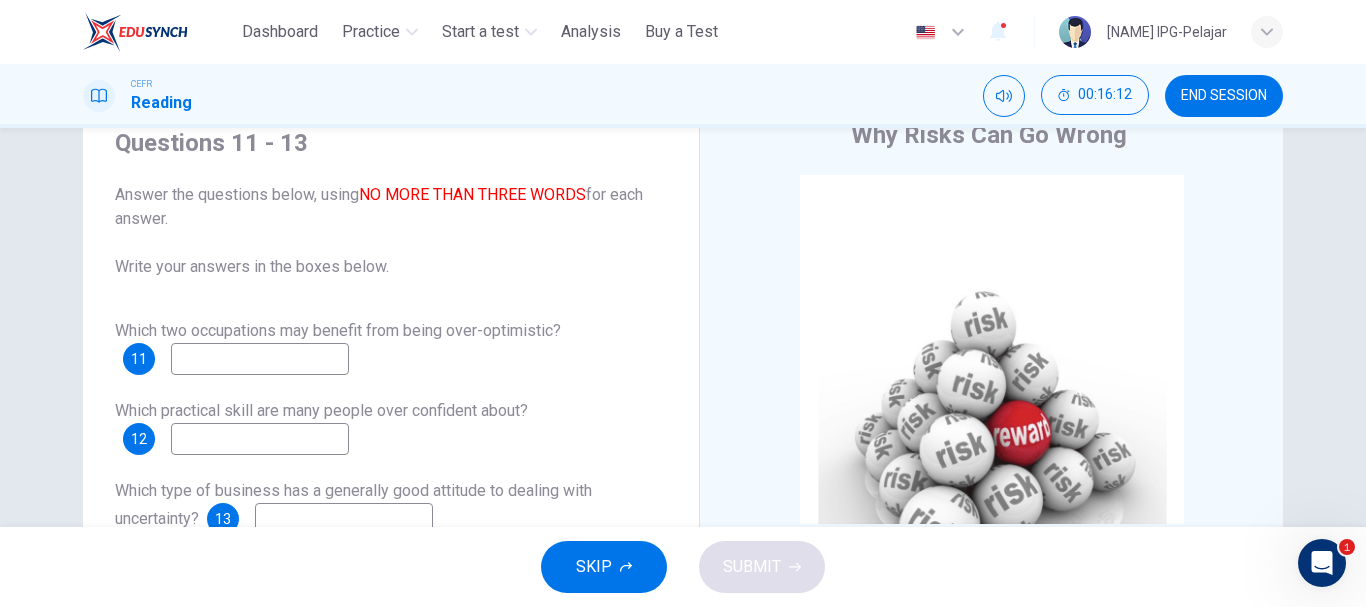 scroll, scrollTop: 83, scrollLeft: 0, axis: vertical 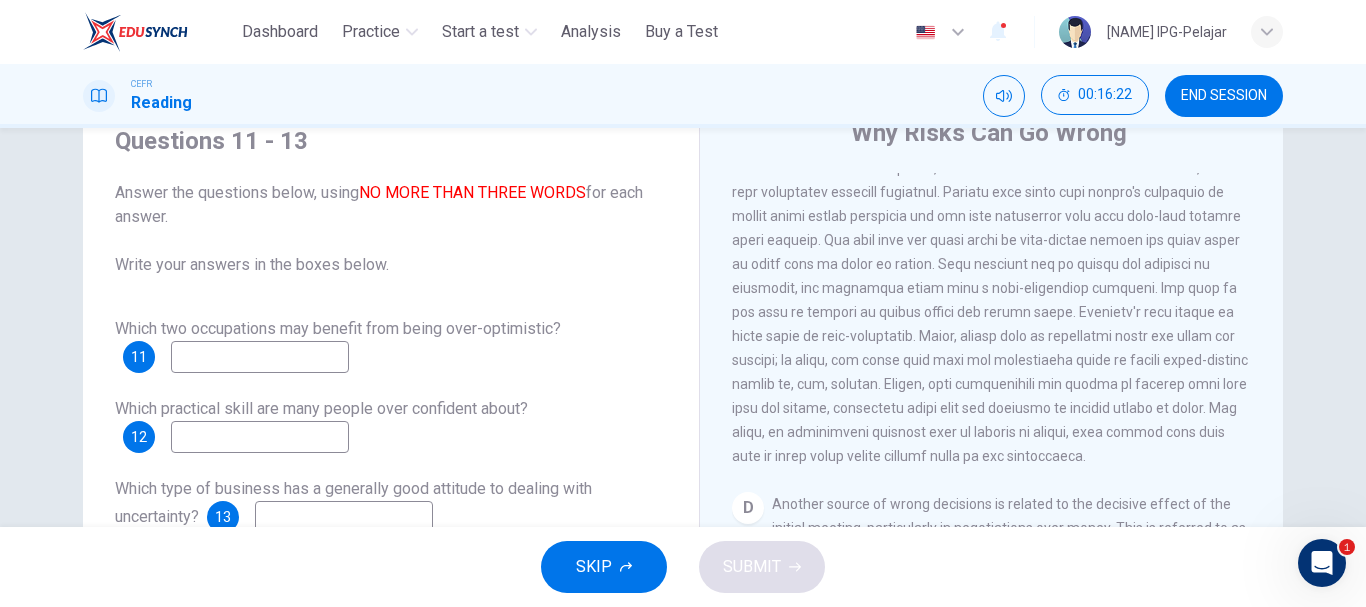 click at bounding box center [990, 300] 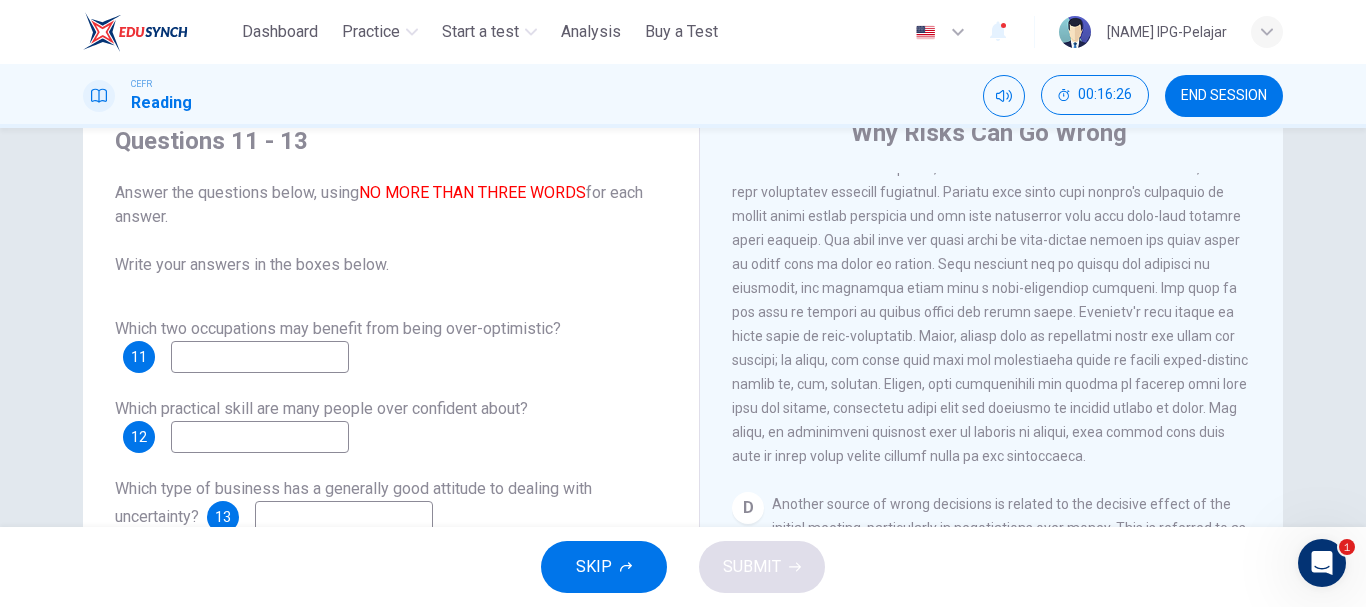 click at bounding box center [260, 357] 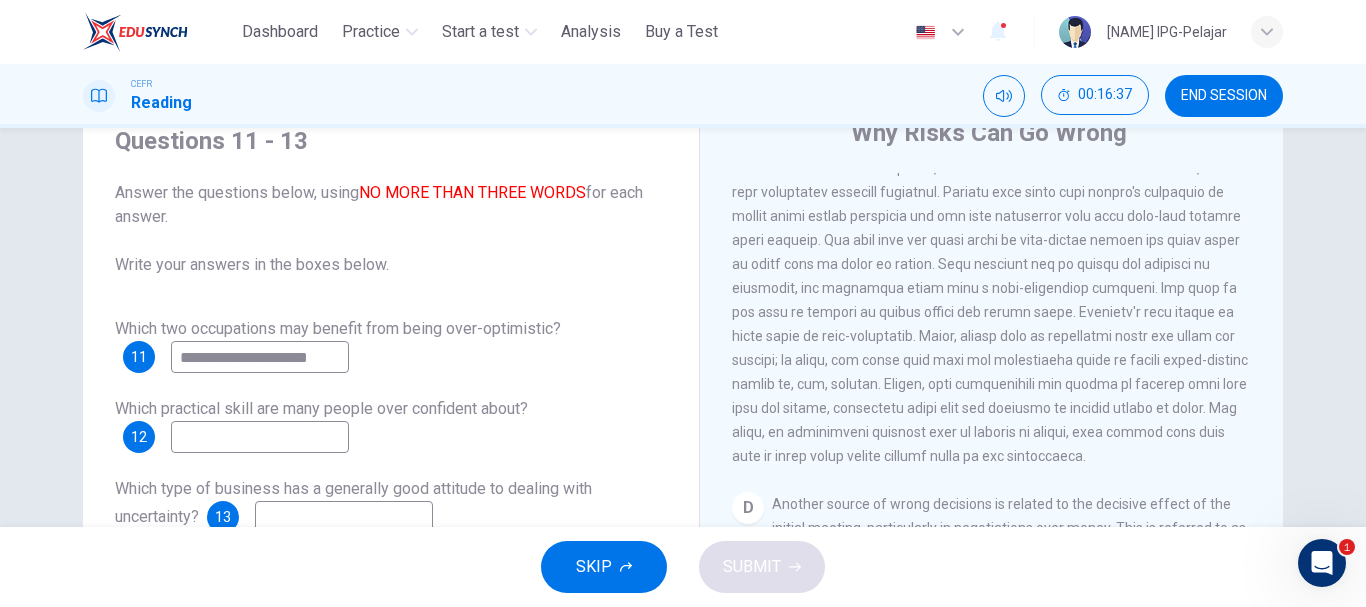 type on "**********" 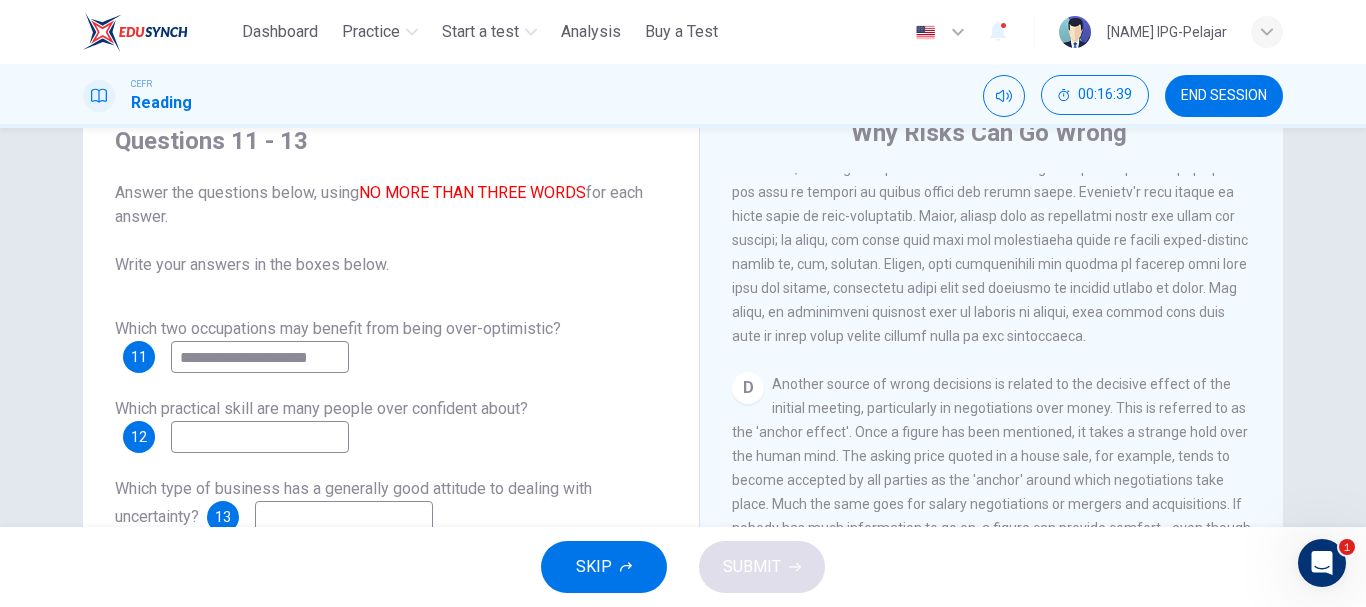 scroll, scrollTop: 1016, scrollLeft: 0, axis: vertical 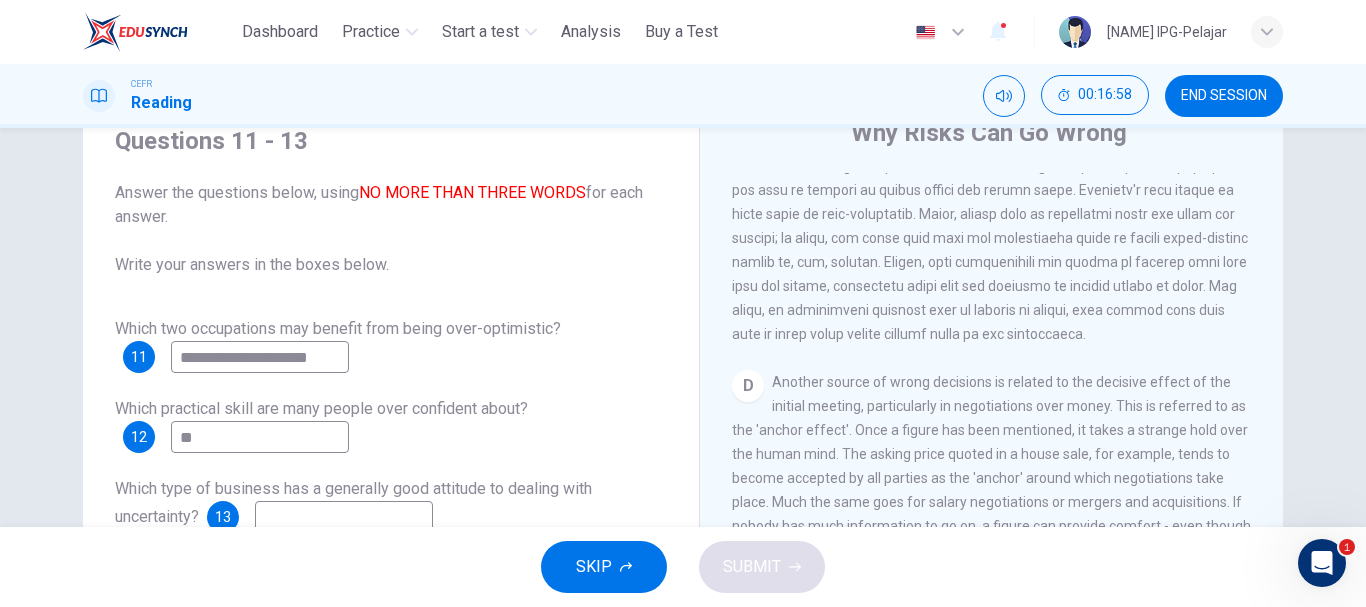 type on "*" 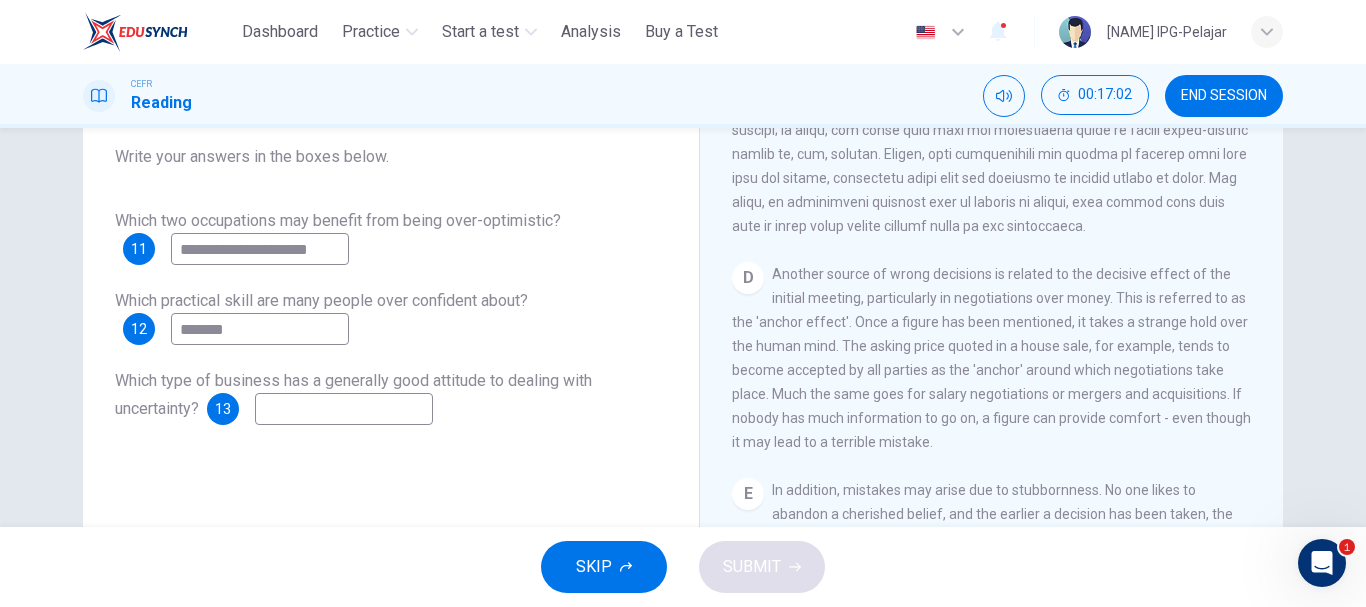 scroll, scrollTop: 192, scrollLeft: 0, axis: vertical 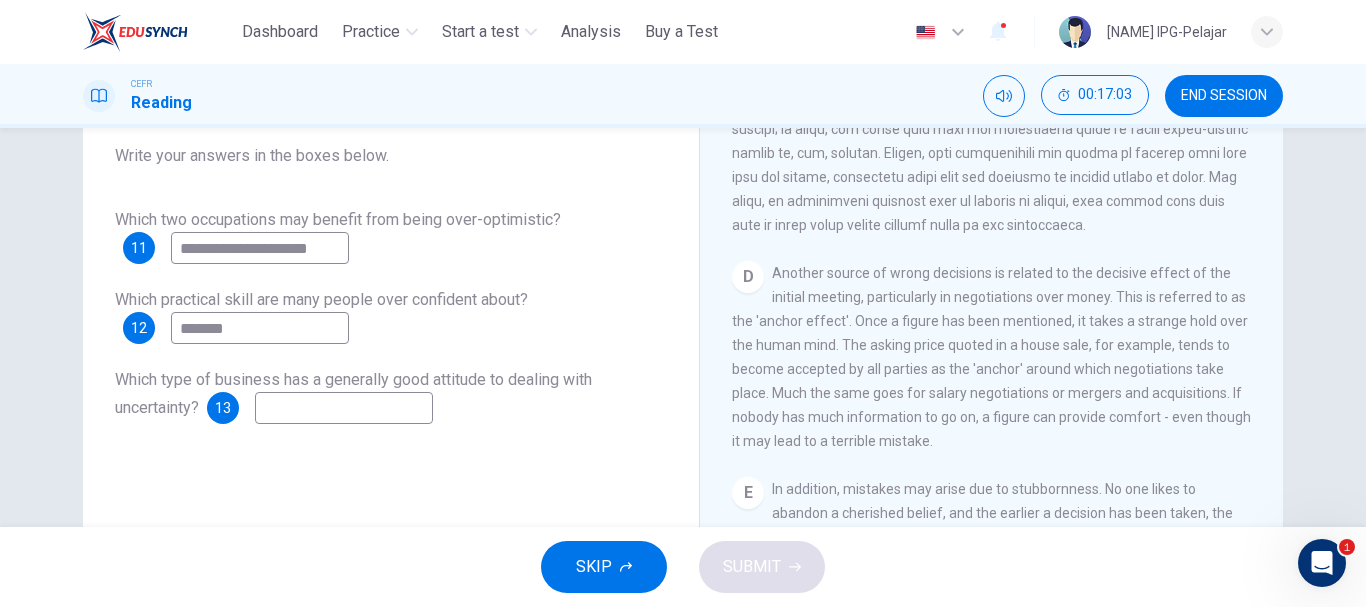 type on "*******" 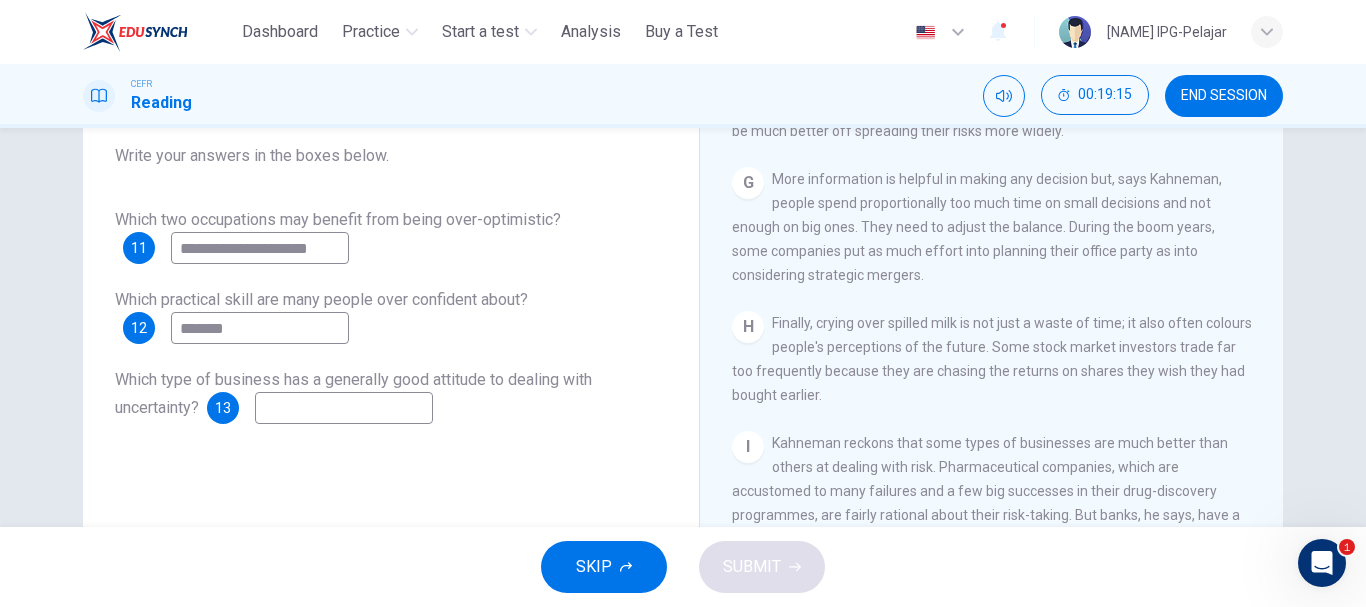scroll, scrollTop: 1830, scrollLeft: 0, axis: vertical 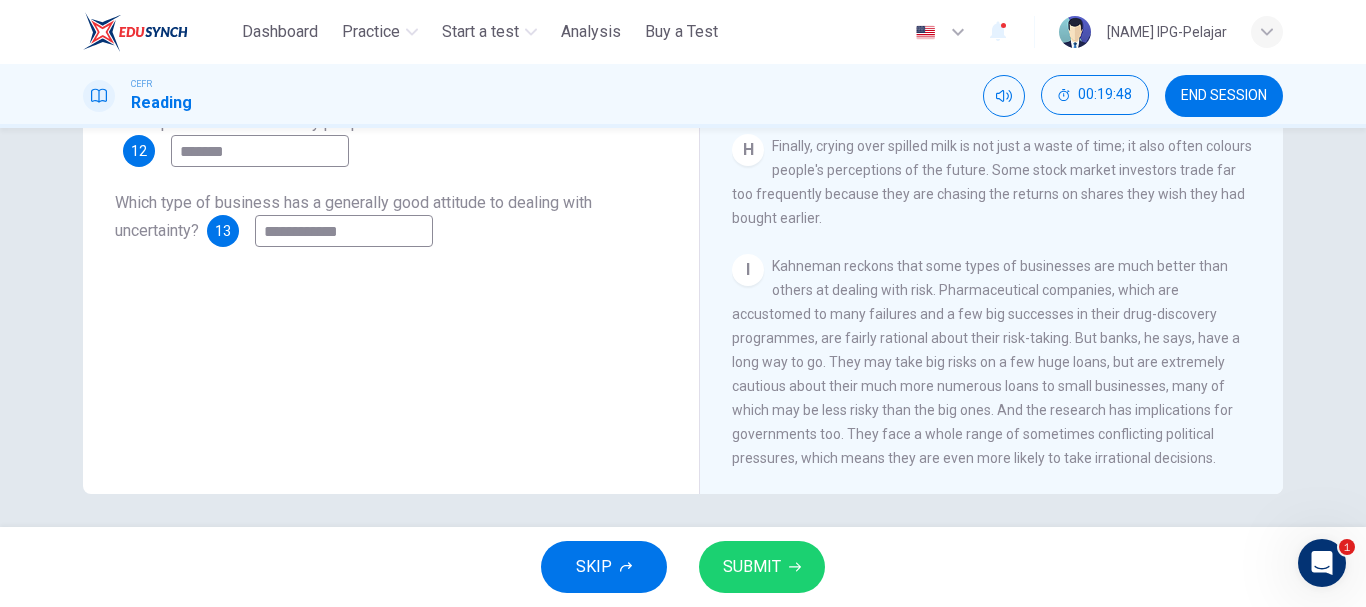 click on "**********" at bounding box center (344, 231) 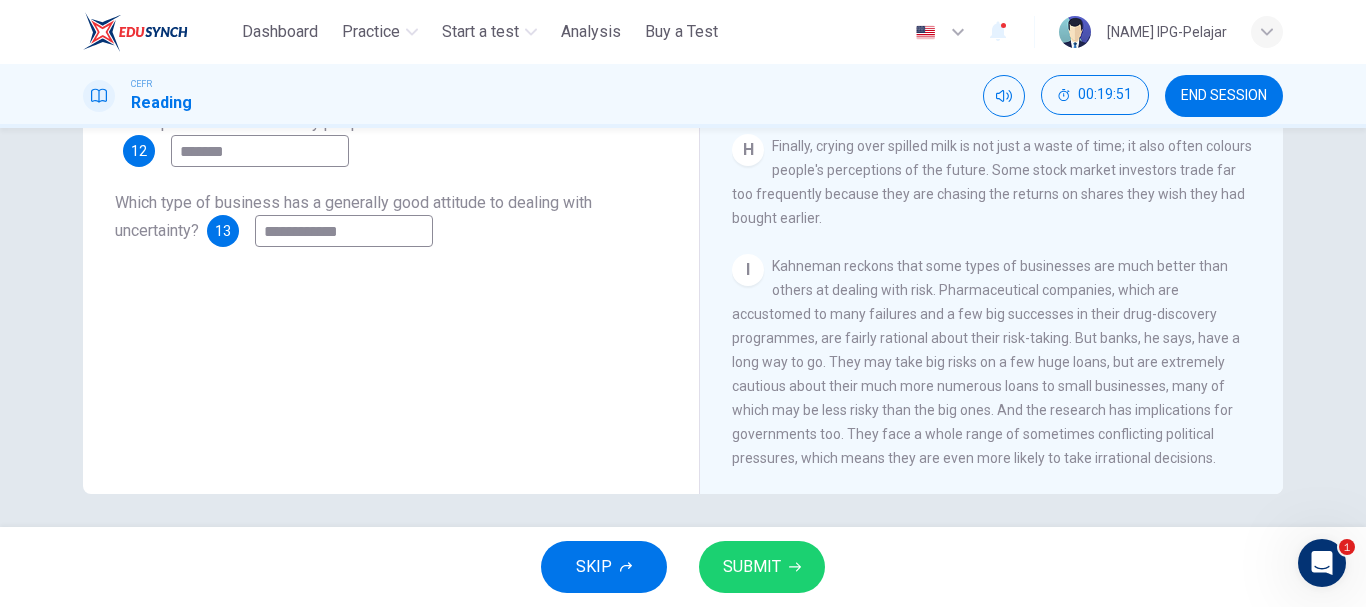 click on "**********" at bounding box center [344, 231] 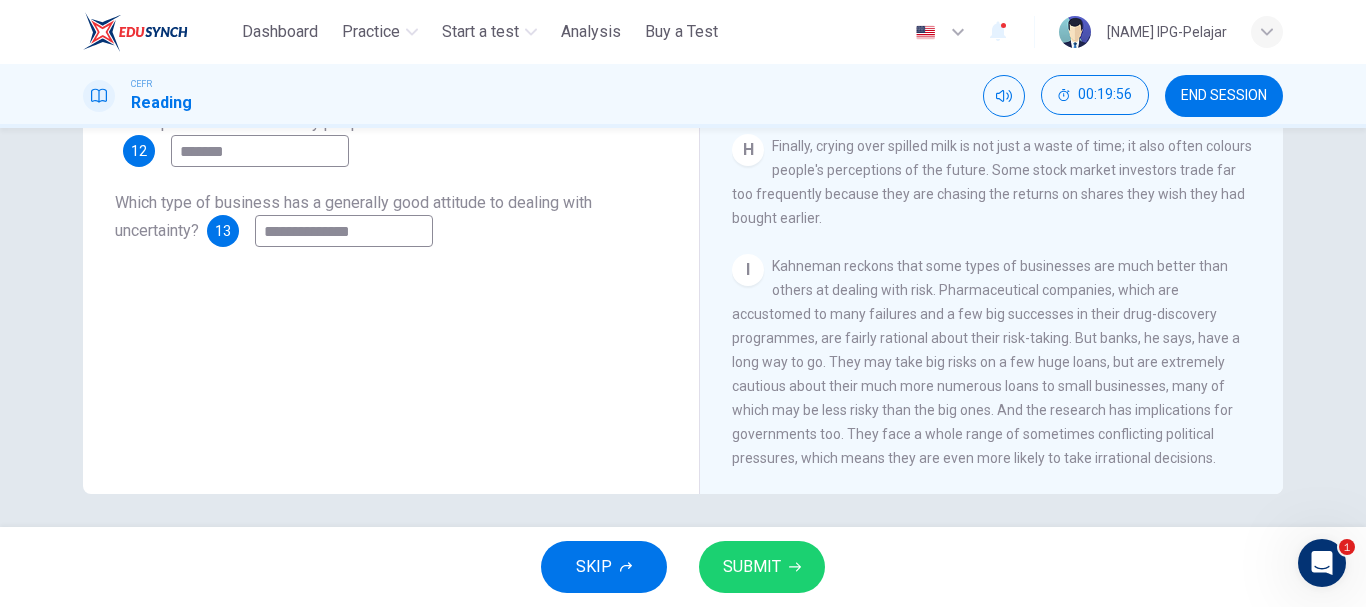 click on "**********" at bounding box center [344, 231] 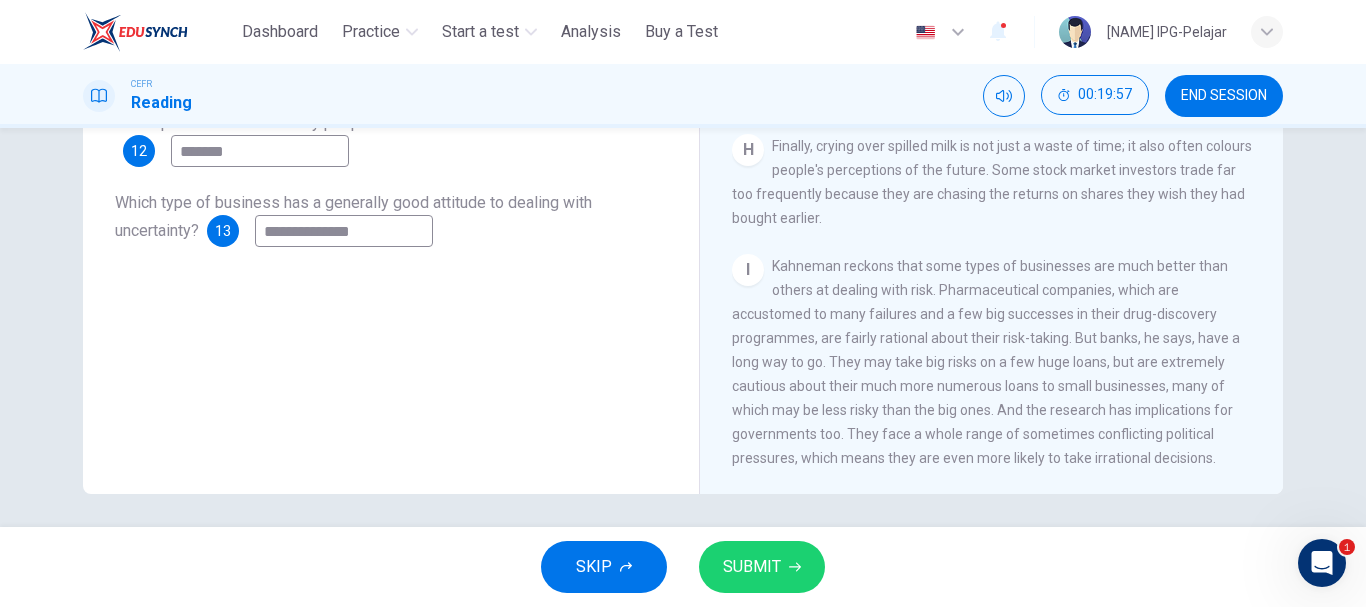 type on "**********" 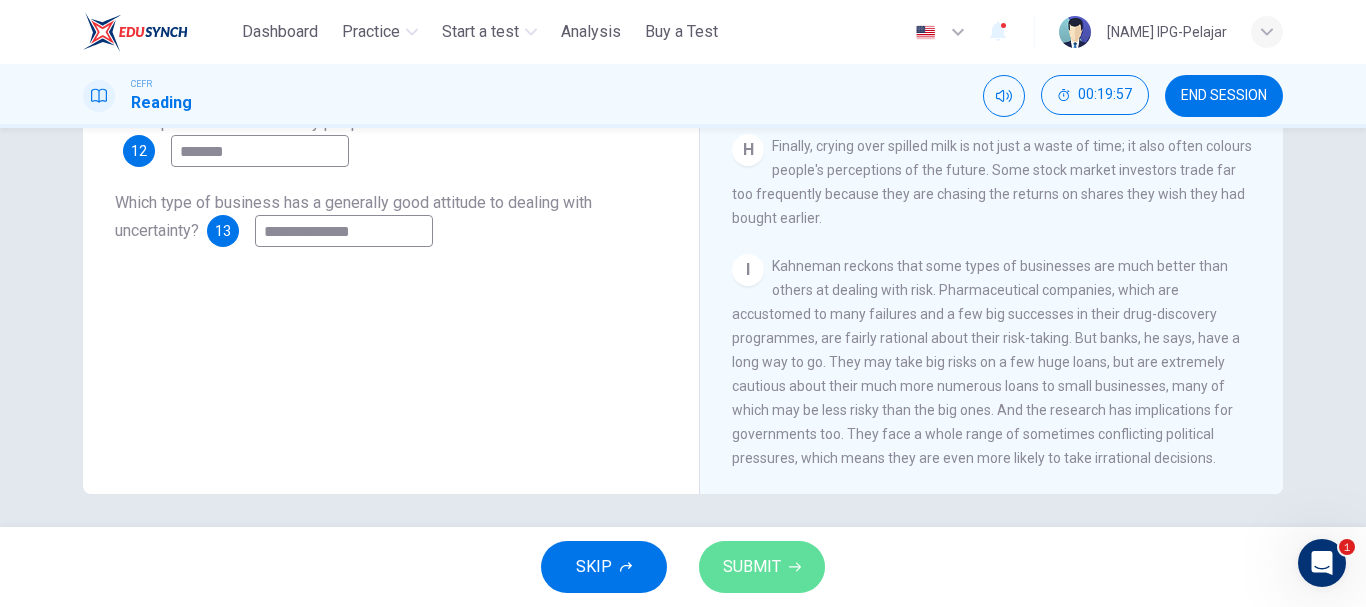 click on "SUBMIT" at bounding box center [752, 567] 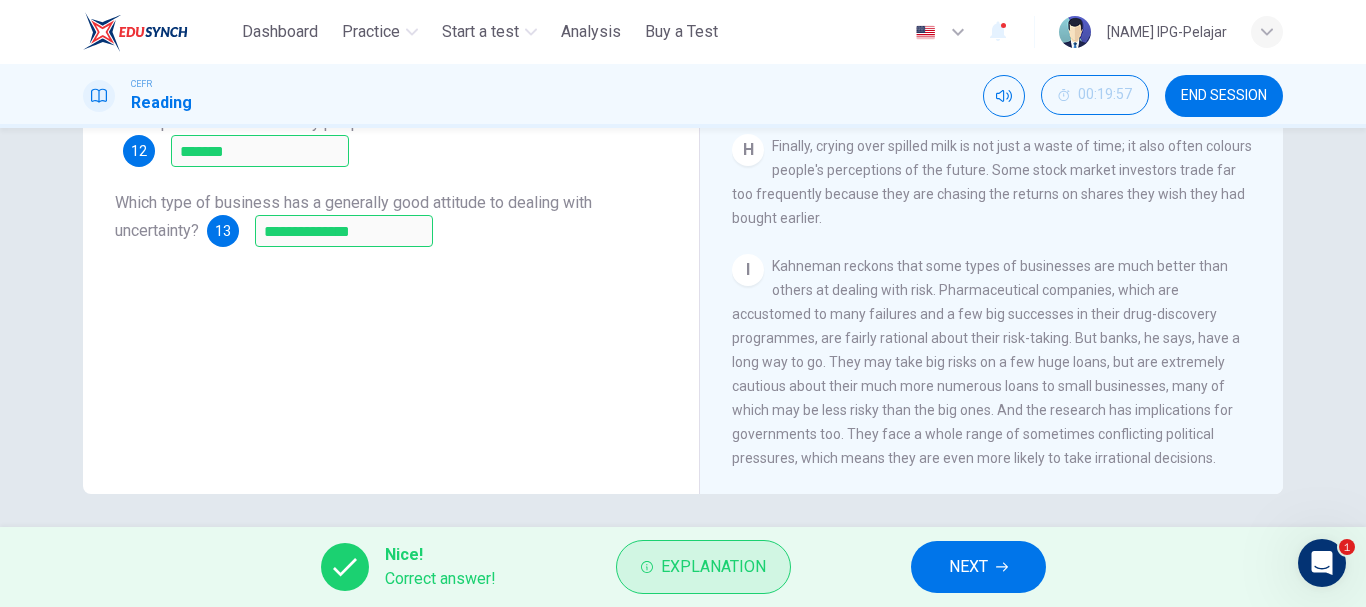 click on "Explanation" at bounding box center (713, 567) 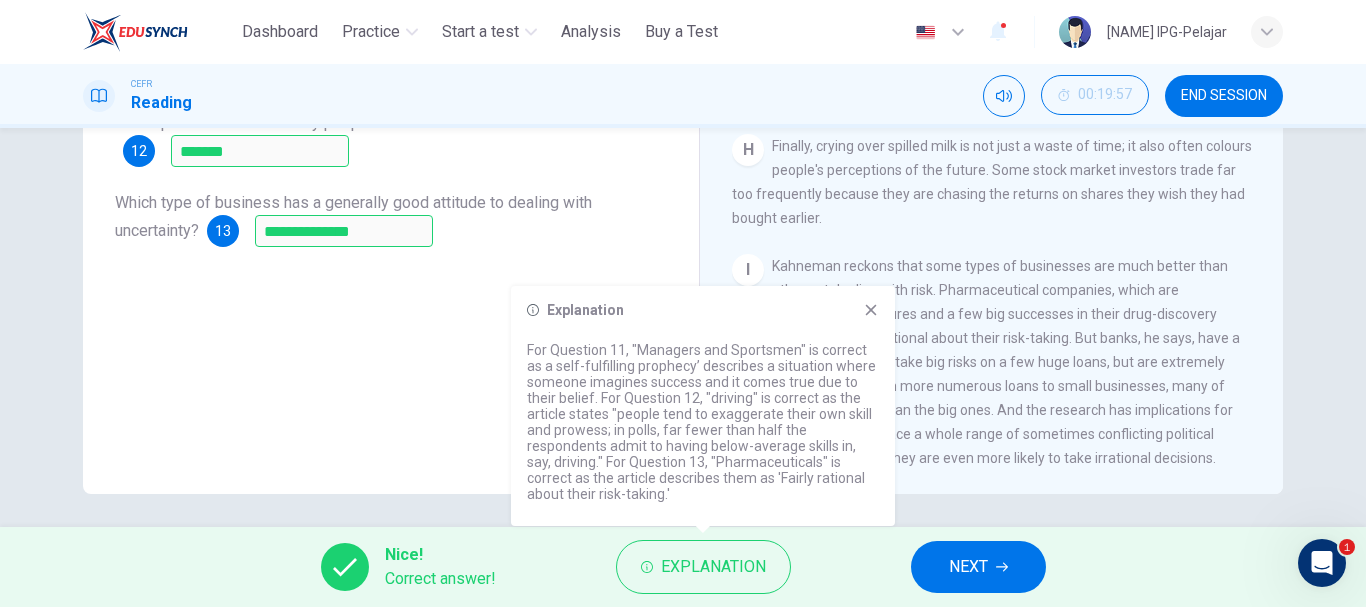 click 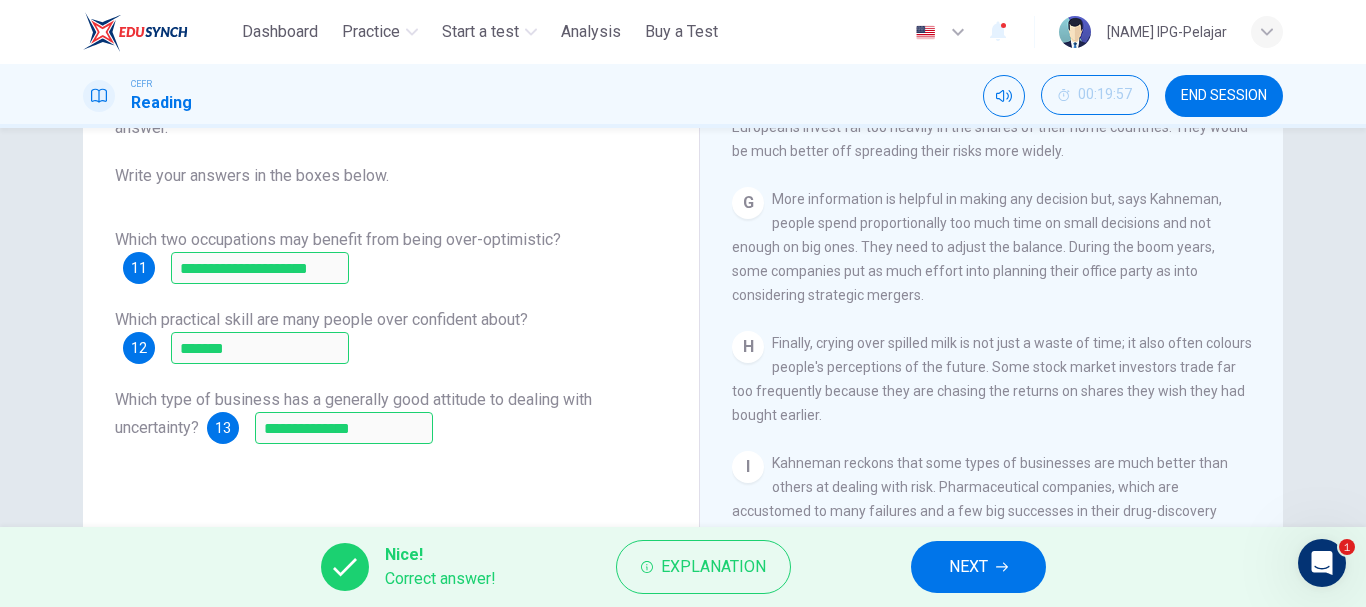 scroll, scrollTop: 0, scrollLeft: 0, axis: both 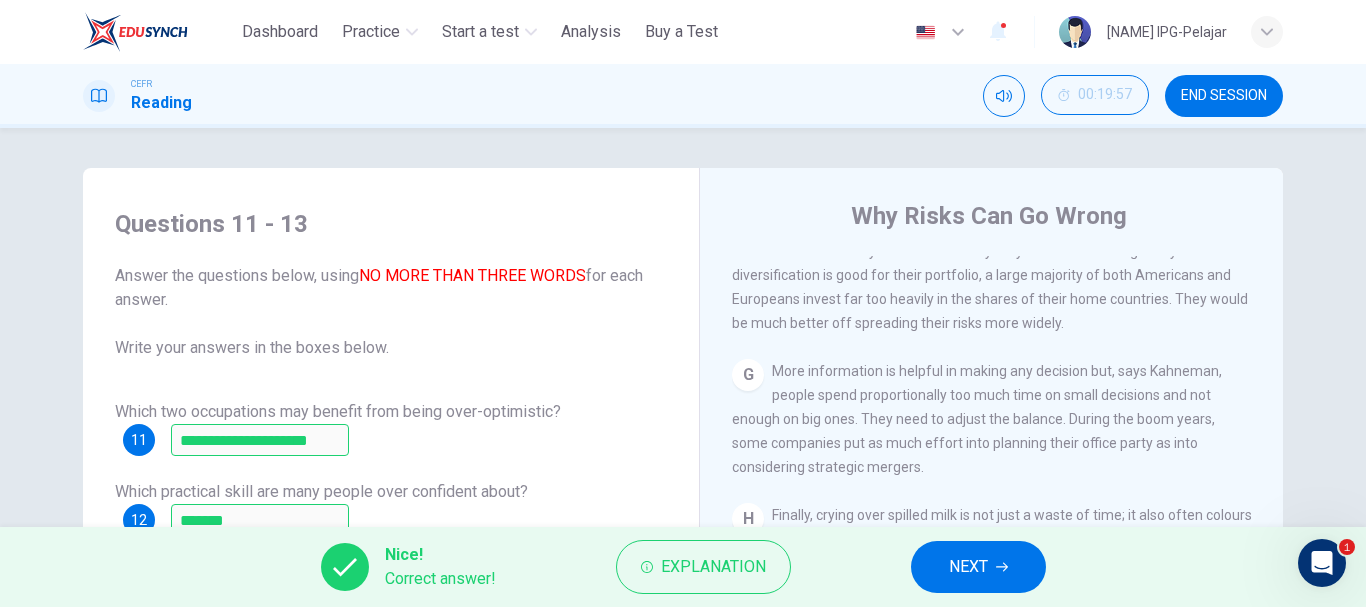 click on "NEXT" at bounding box center (968, 567) 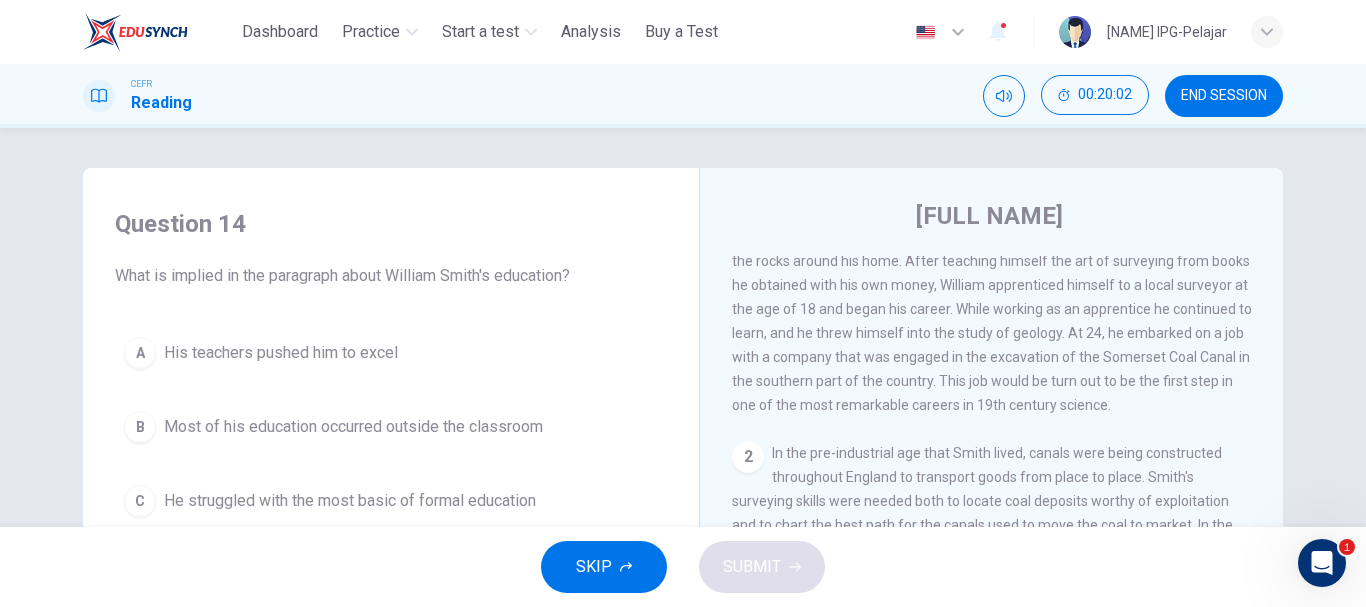 scroll, scrollTop: 0, scrollLeft: 0, axis: both 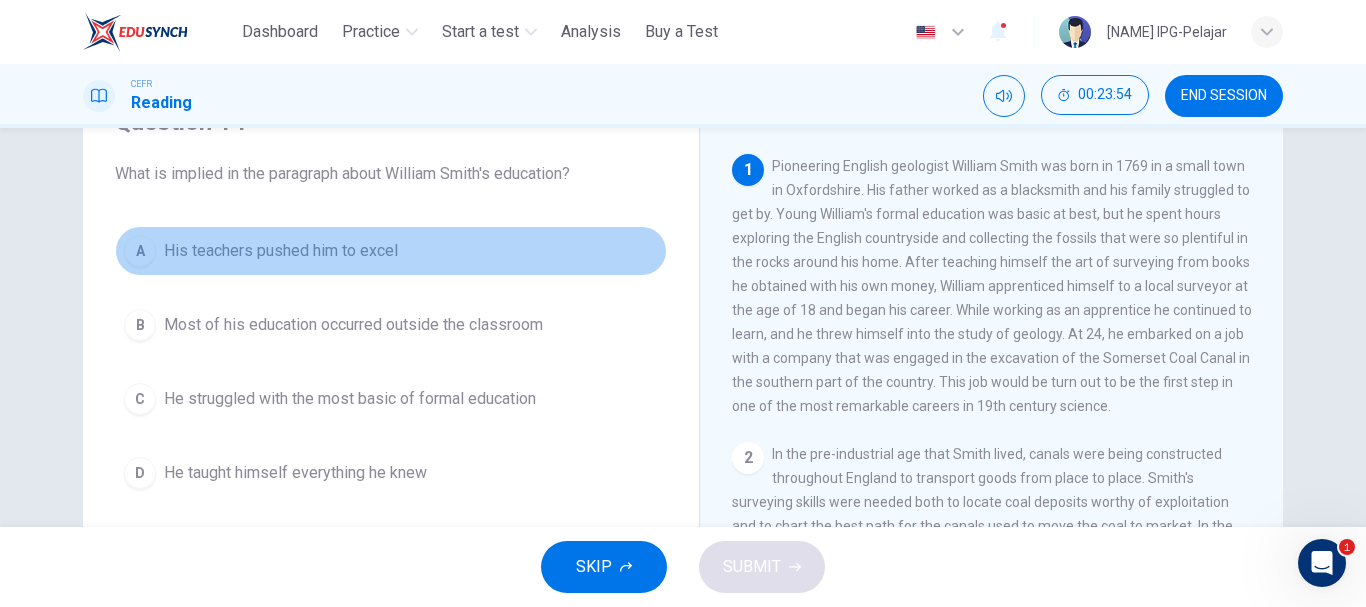 click on "A His teachers pushed him to excel" at bounding box center [391, 251] 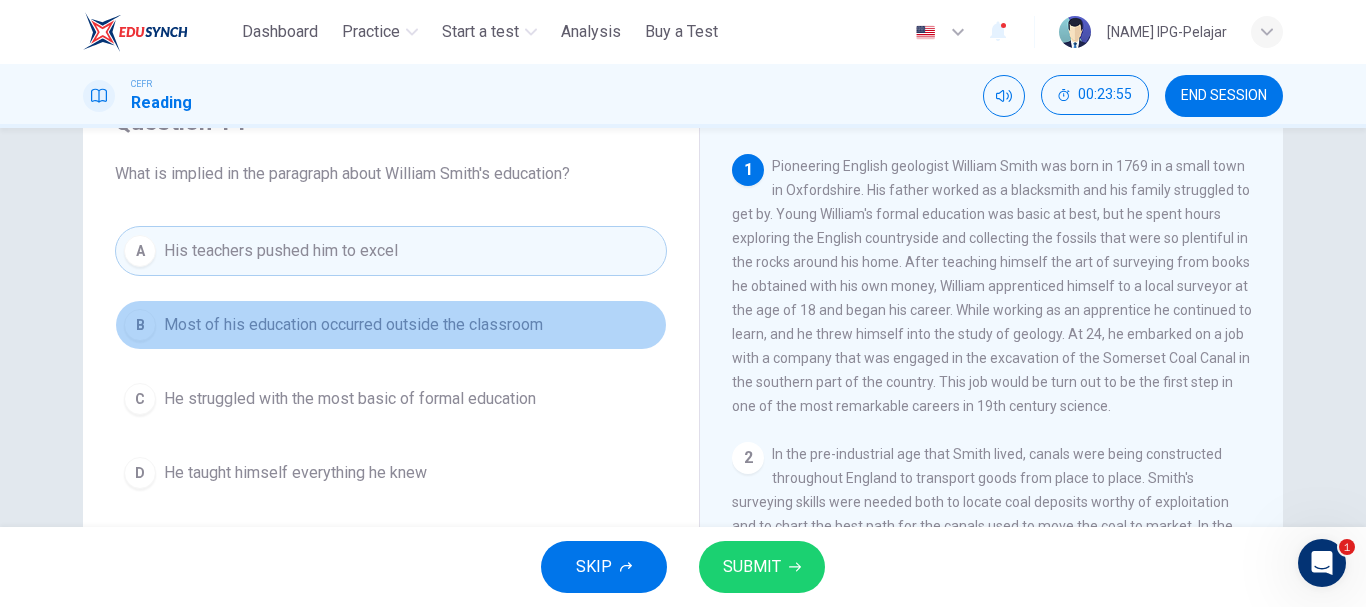 click on "Most of his education occurred outside the classroom" at bounding box center (353, 325) 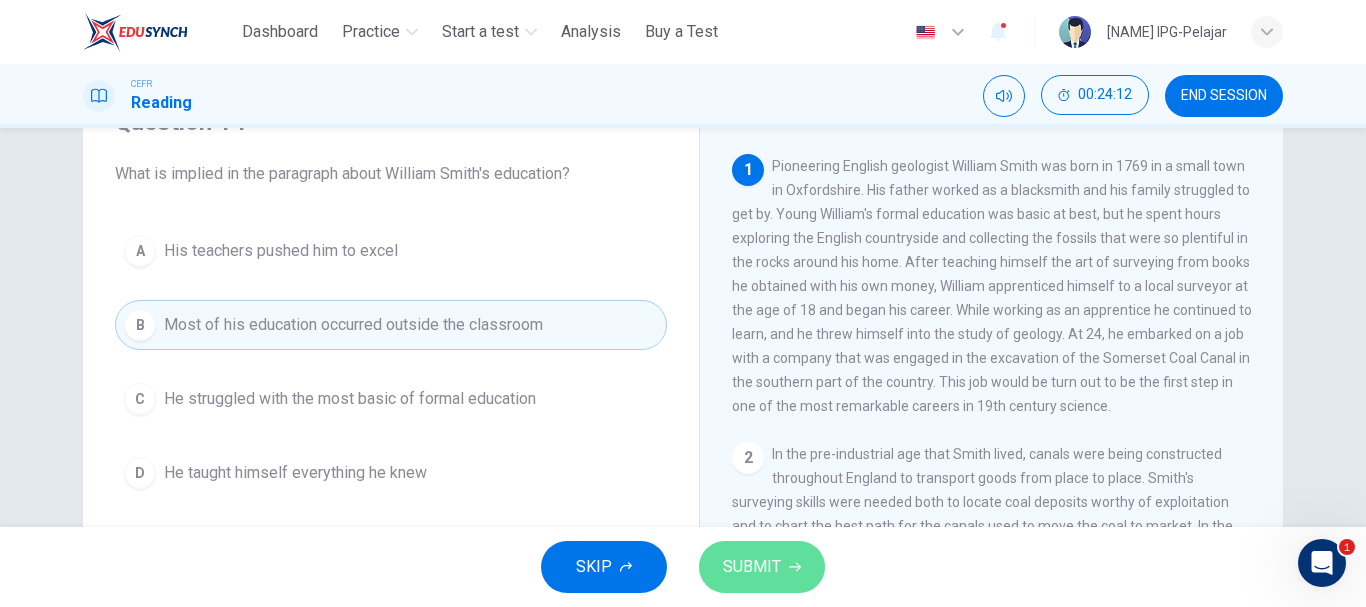 click on "SUBMIT" at bounding box center [752, 567] 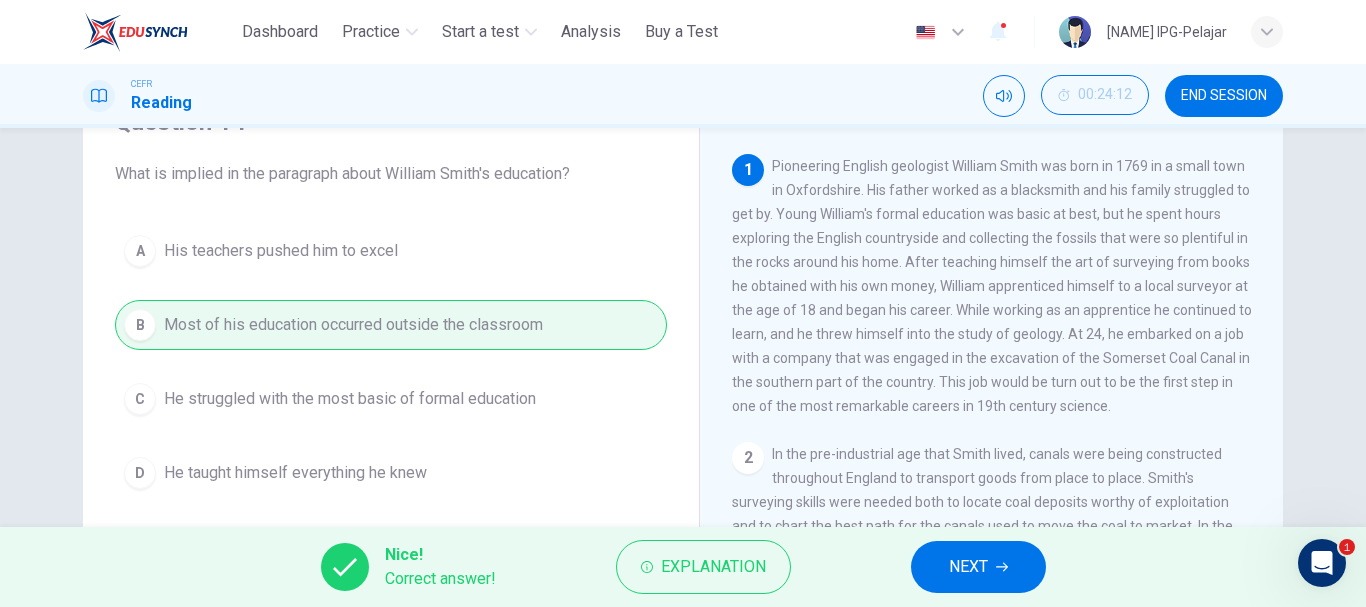 click on "NEXT" at bounding box center [968, 567] 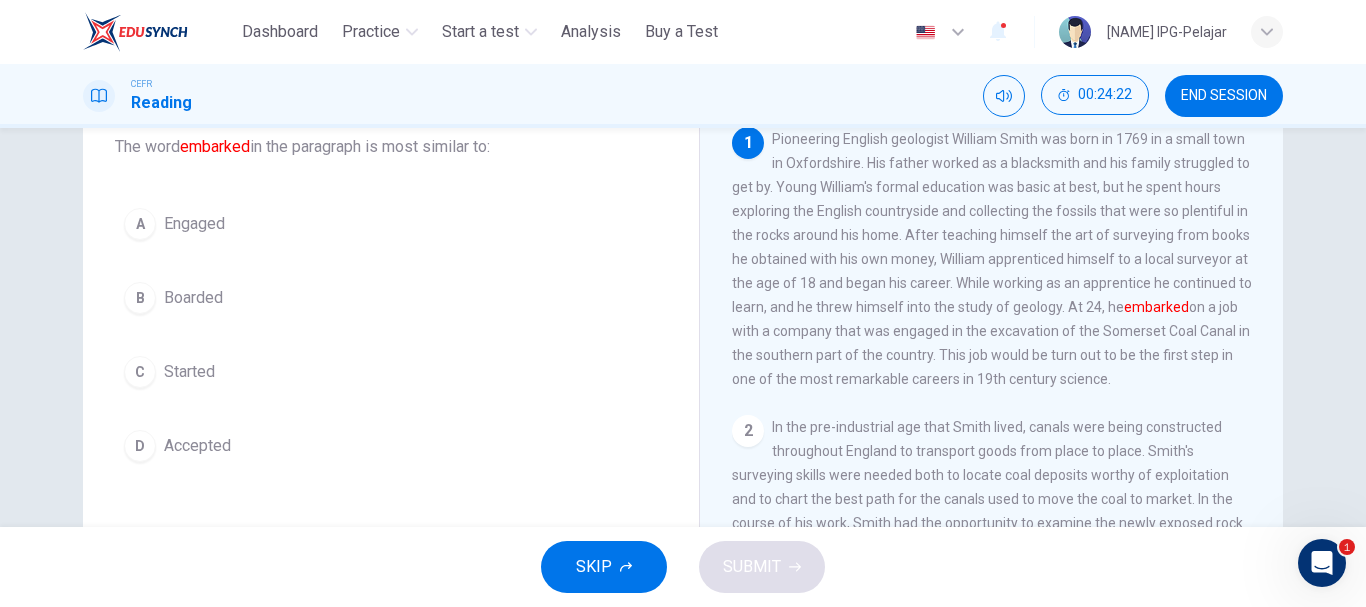 scroll, scrollTop: 134, scrollLeft: 0, axis: vertical 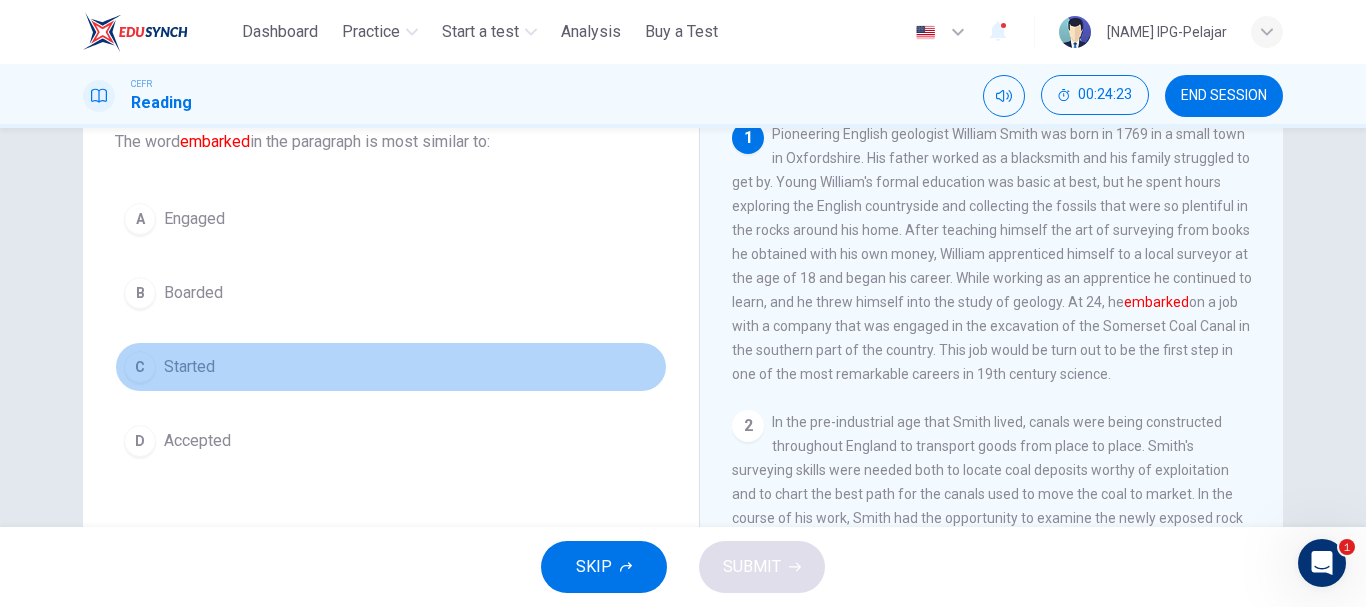 click on "C Started" at bounding box center (391, 367) 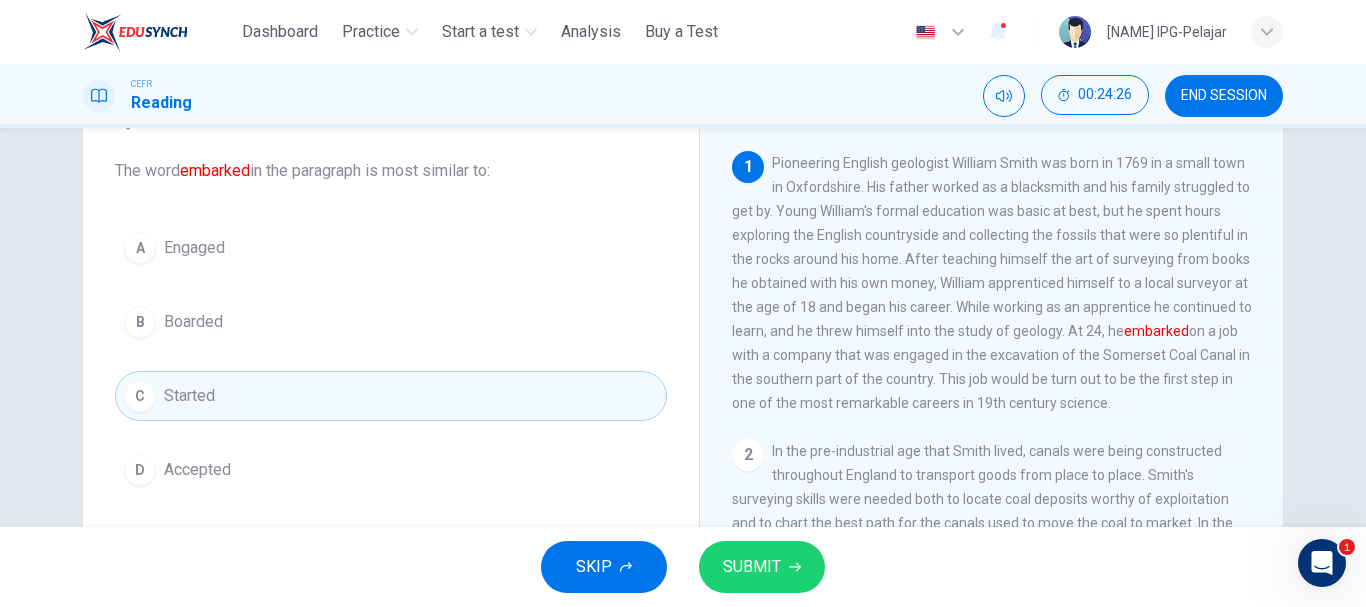 scroll, scrollTop: 104, scrollLeft: 0, axis: vertical 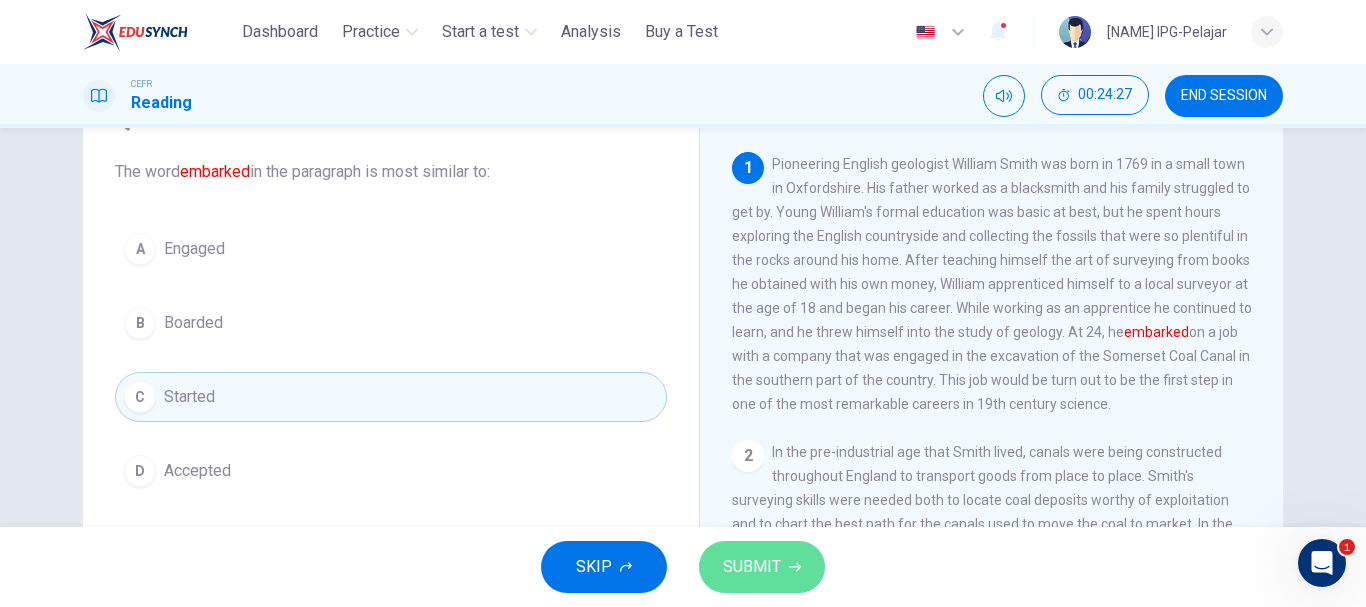 click on "SUBMIT" at bounding box center [752, 567] 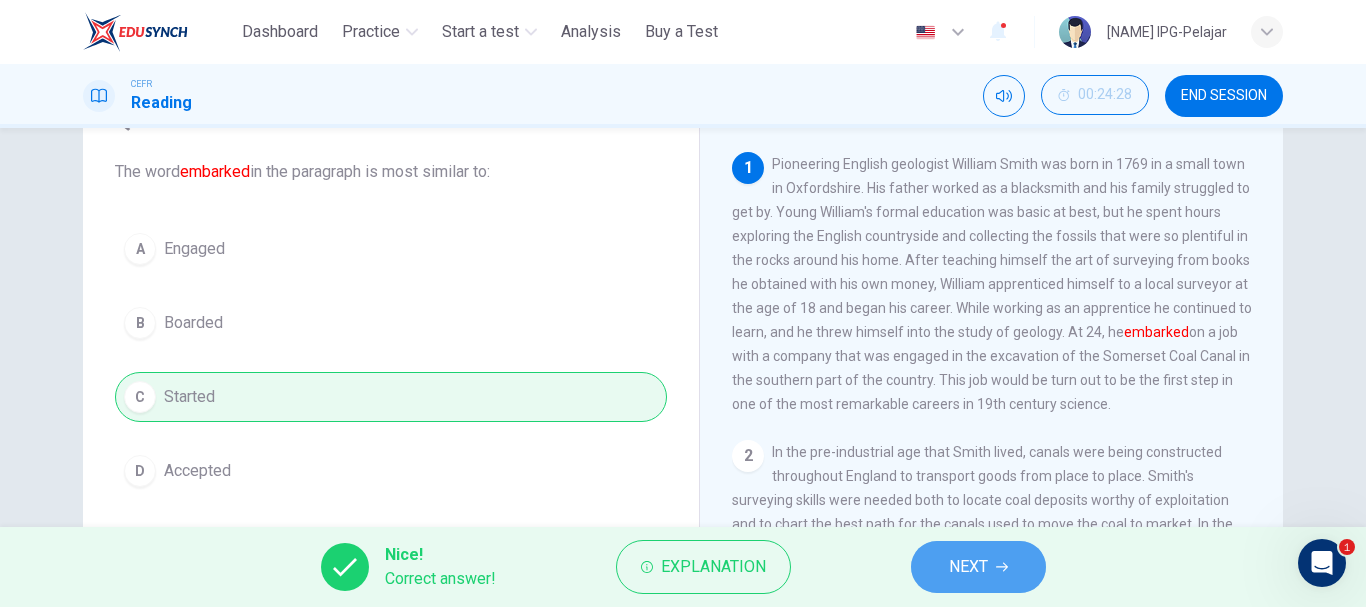 click on "NEXT" at bounding box center [968, 567] 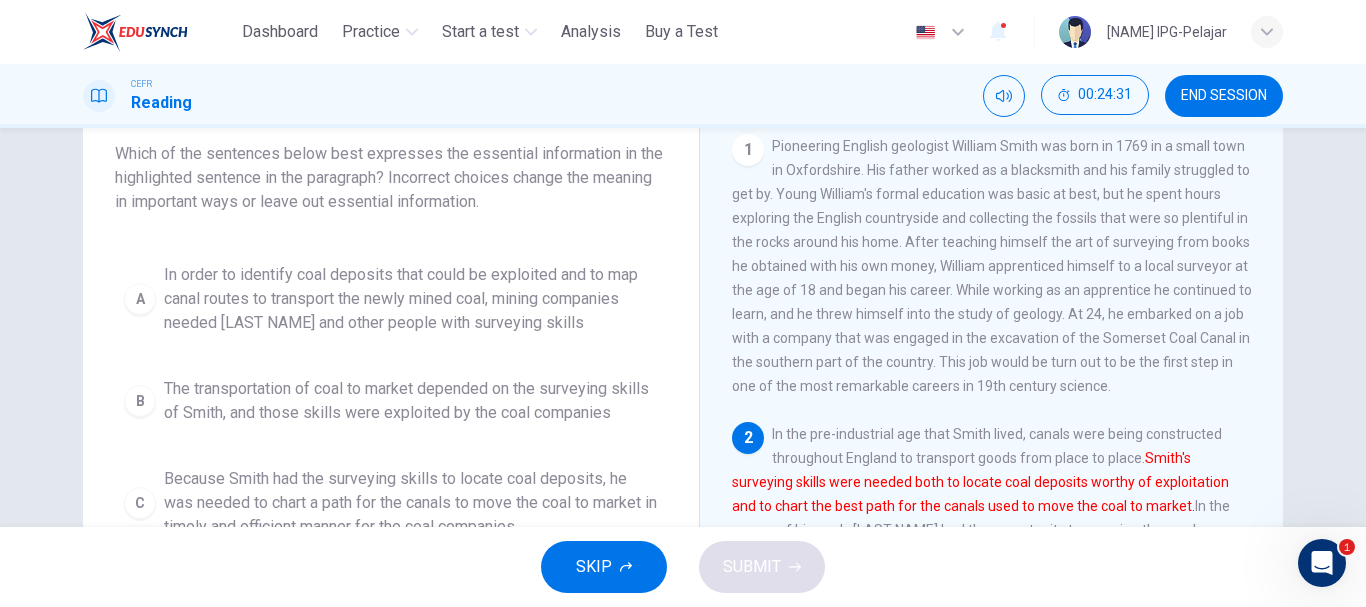 scroll, scrollTop: 123, scrollLeft: 0, axis: vertical 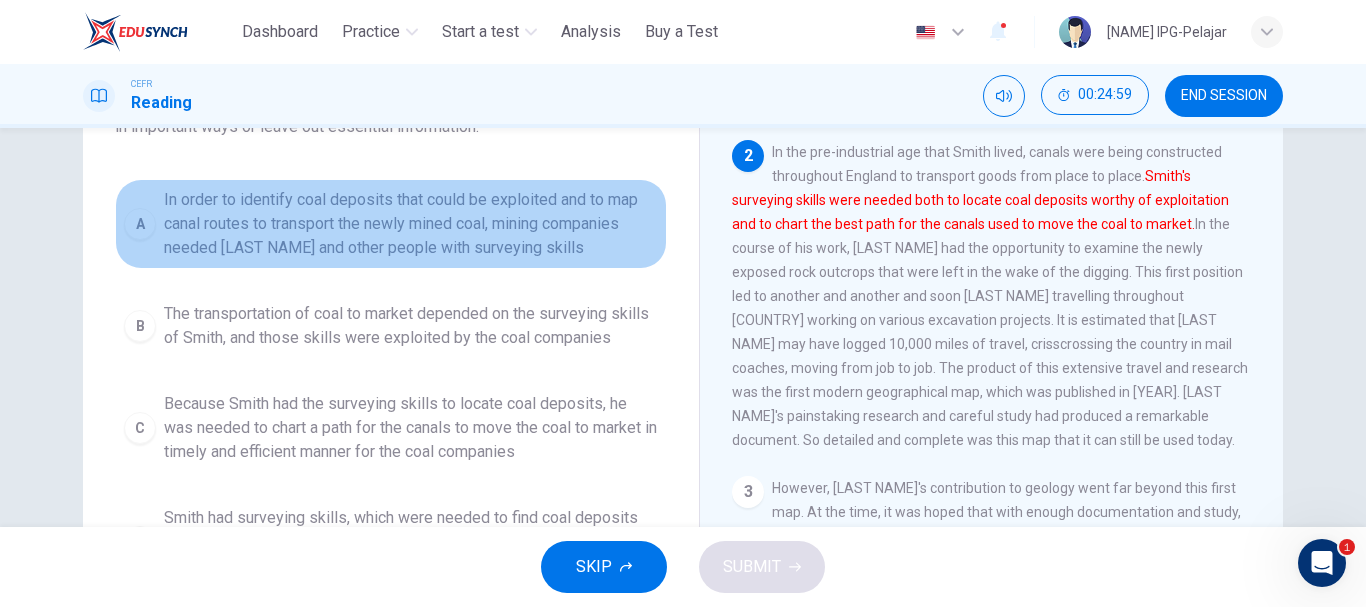 click on "In order to identify coal deposits that could be exploited and to map canal routes to transport the newly mined coal, mining companies needed [LAST NAME] and other people with surveying skills" at bounding box center [411, 224] 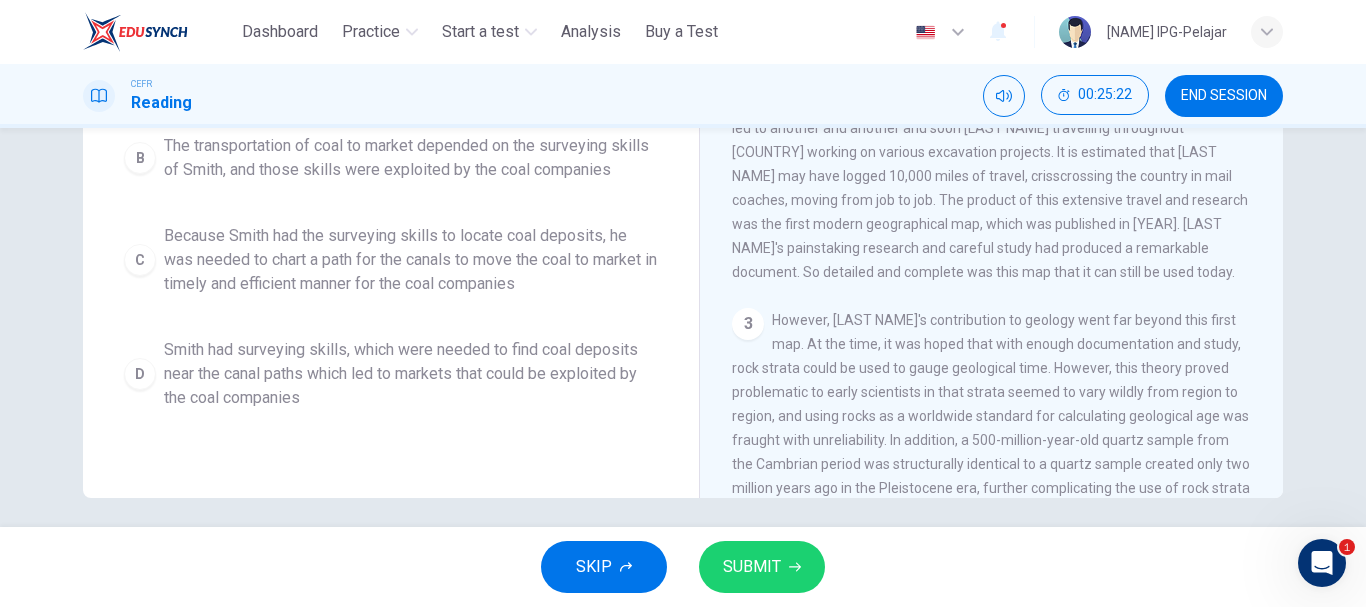 scroll, scrollTop: 366, scrollLeft: 0, axis: vertical 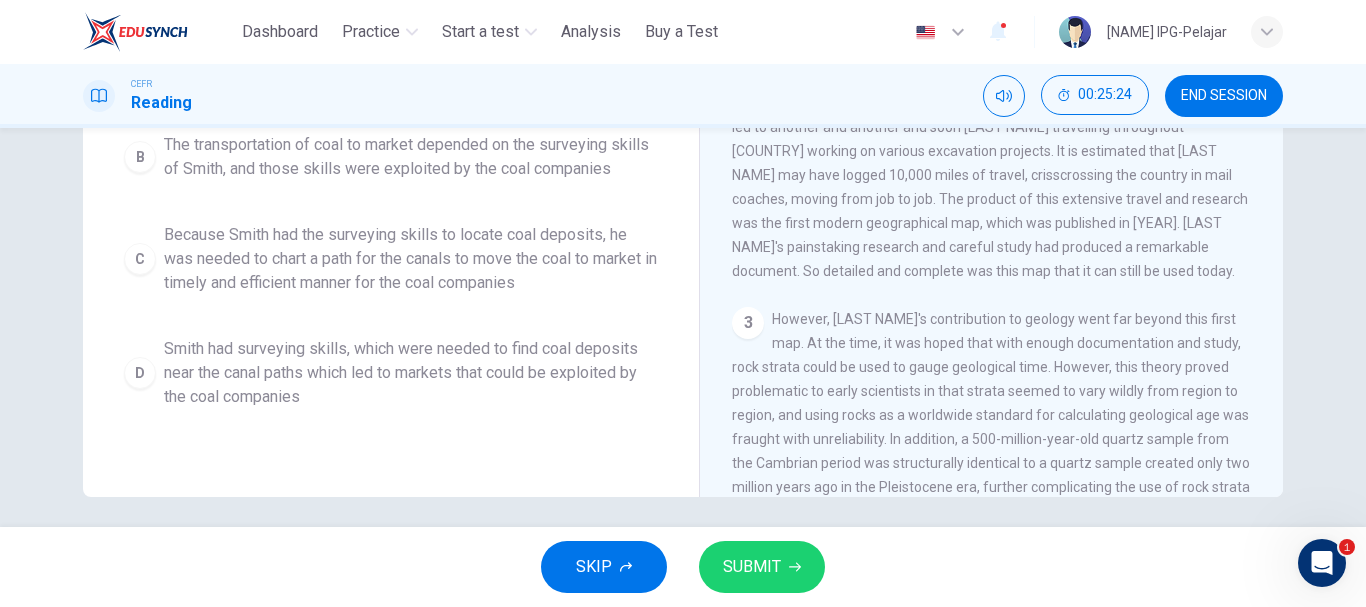 click on "Smith had surveying skills, which were needed to find coal deposits near the canal paths which led to markets that could be exploited by the coal companies" at bounding box center (411, 373) 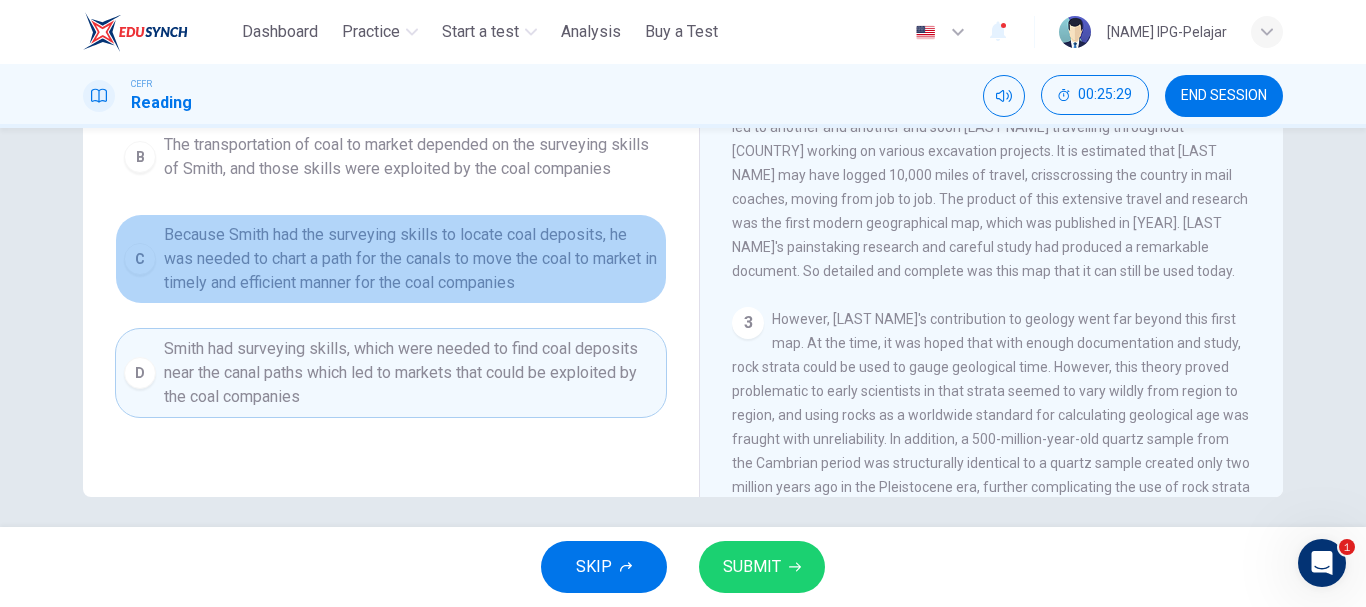 click on "Because Smith had the surveying skills to locate coal deposits, he was needed to chart a path for the canals to move the coal to market in timely and efficient manner for the coal companies" at bounding box center [411, 259] 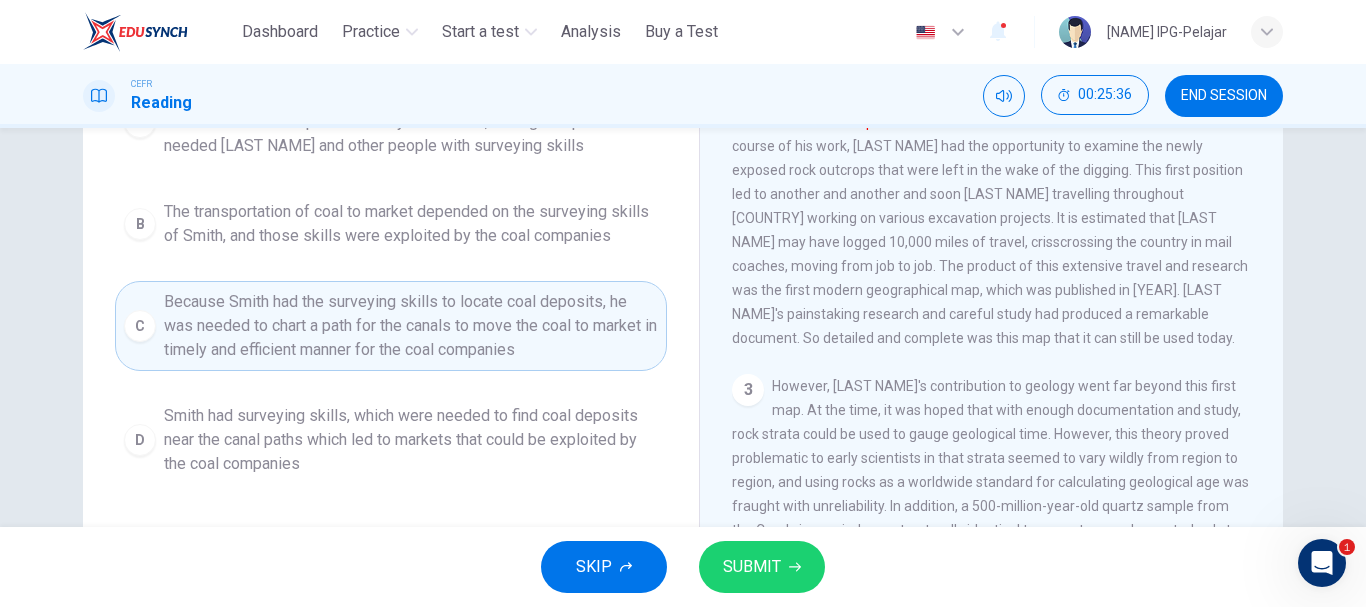 scroll, scrollTop: 298, scrollLeft: 0, axis: vertical 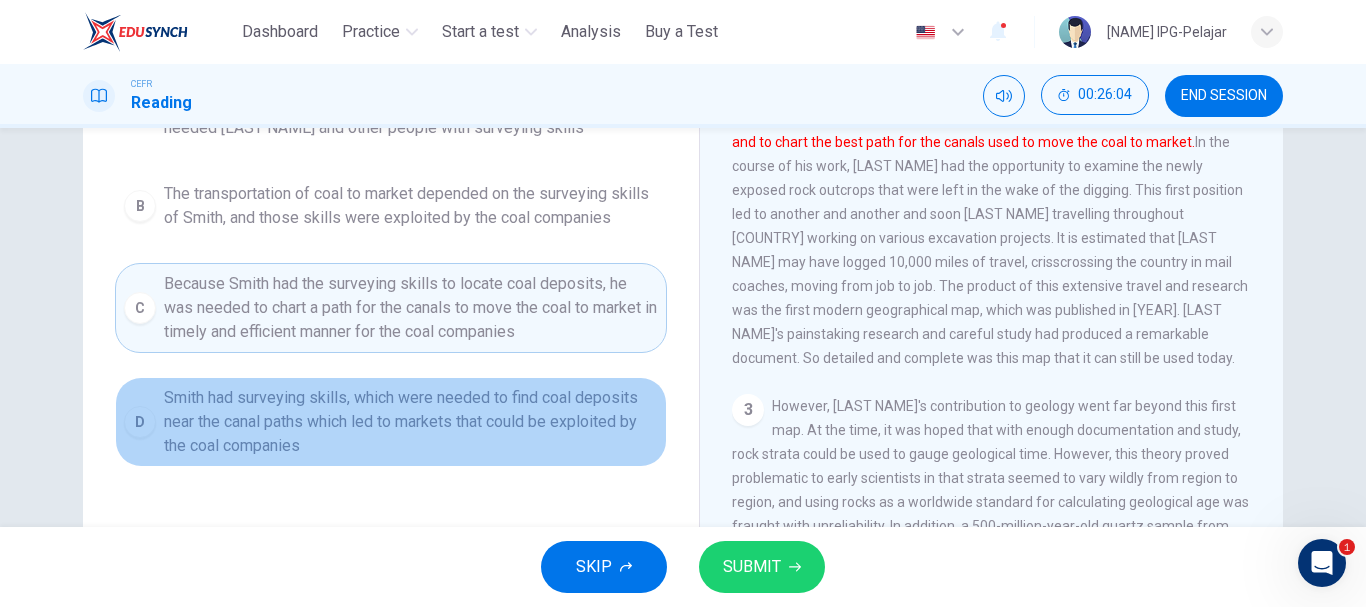 click on "Smith had surveying skills, which were needed to find coal deposits near the canal paths which led to markets that could be exploited by the coal companies" at bounding box center [411, 422] 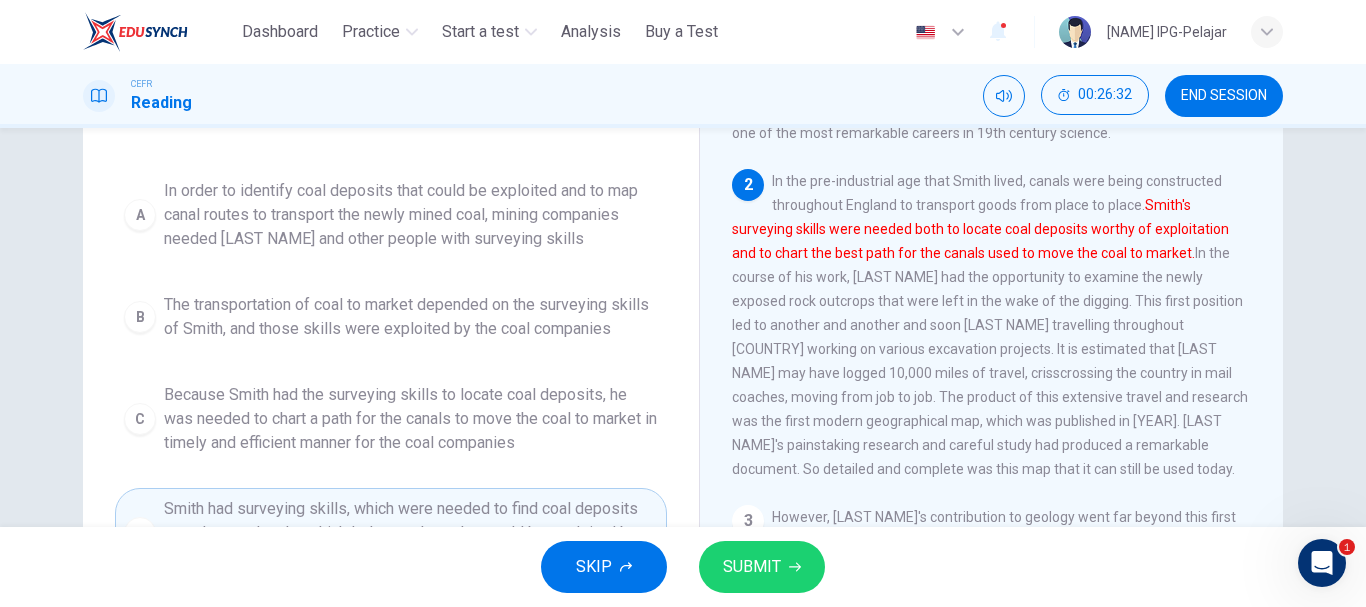 scroll, scrollTop: 205, scrollLeft: 0, axis: vertical 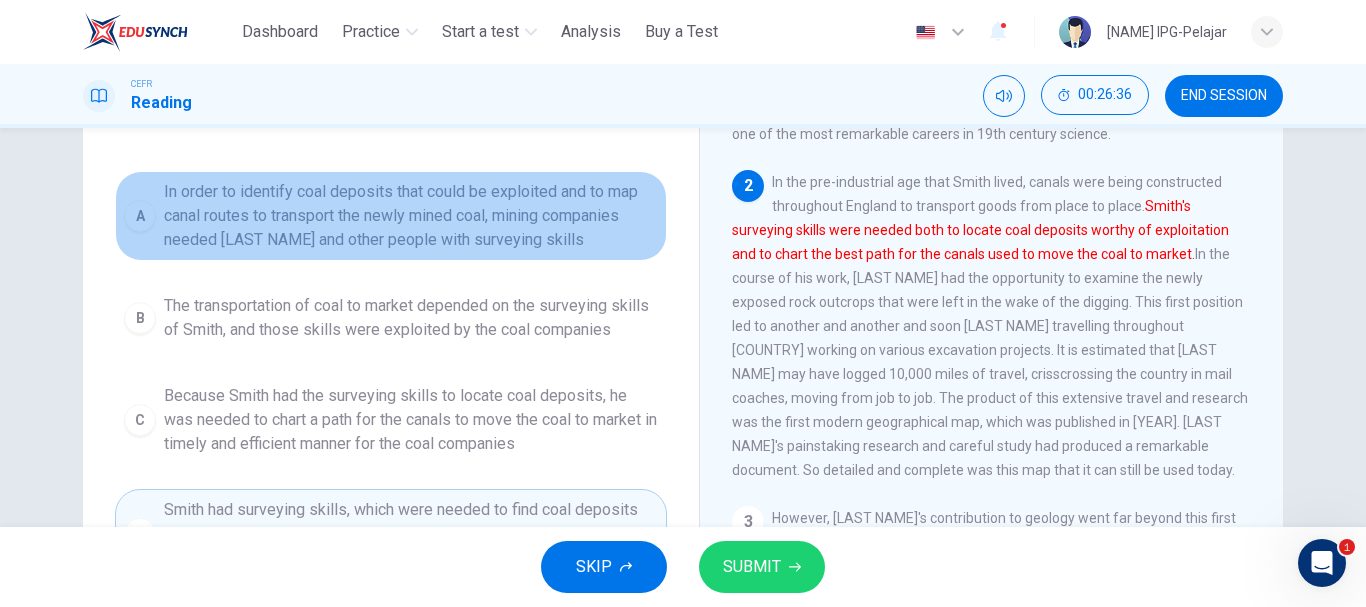 click on "In order to identify coal deposits that could be exploited and to map canal routes to transport the newly mined coal, mining companies needed [LAST NAME] and other people with surveying skills" at bounding box center (411, 216) 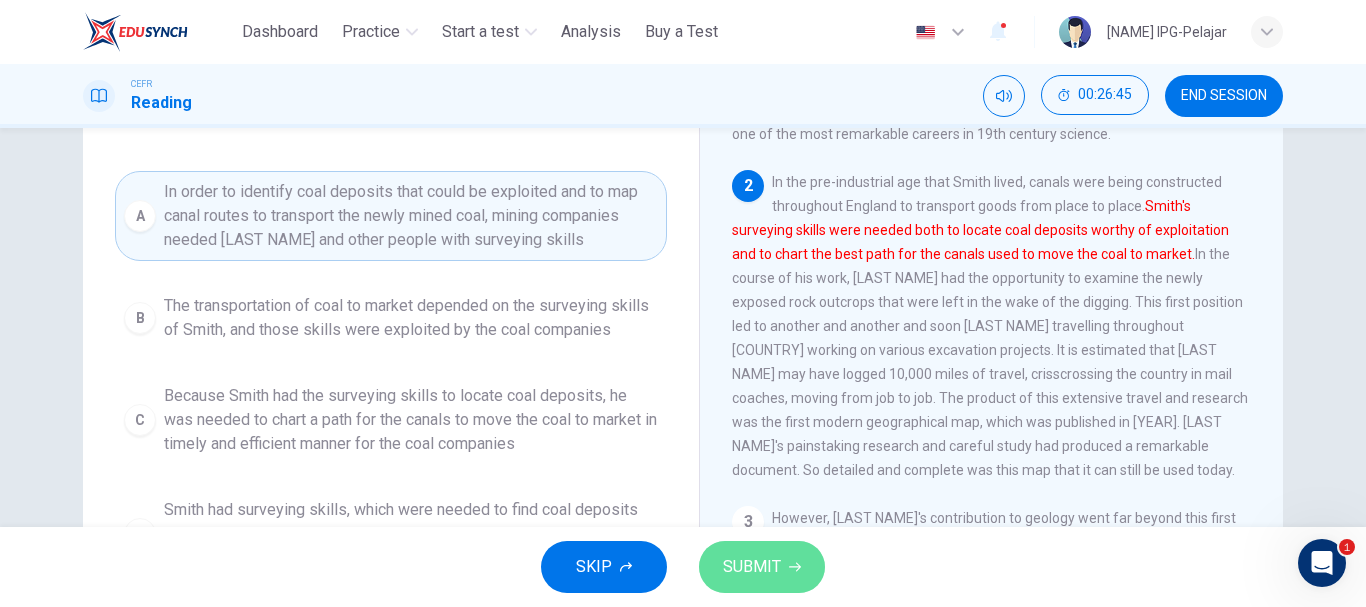 click on "SUBMIT" at bounding box center (752, 567) 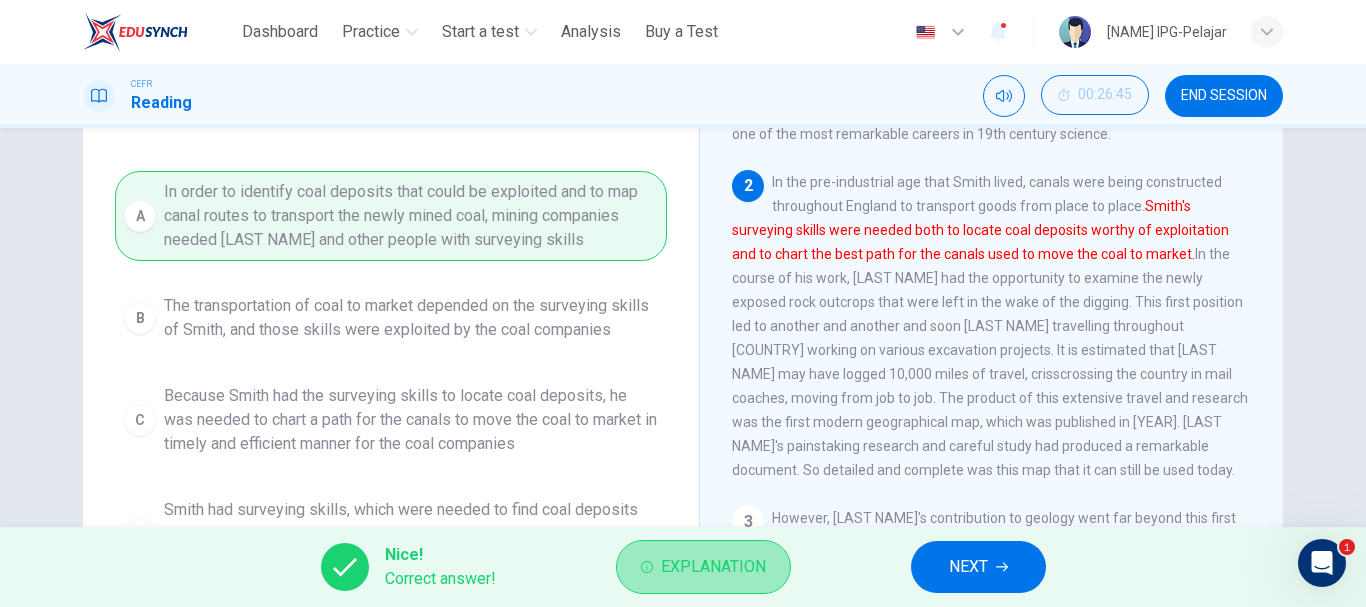 click on "Explanation" at bounding box center (713, 567) 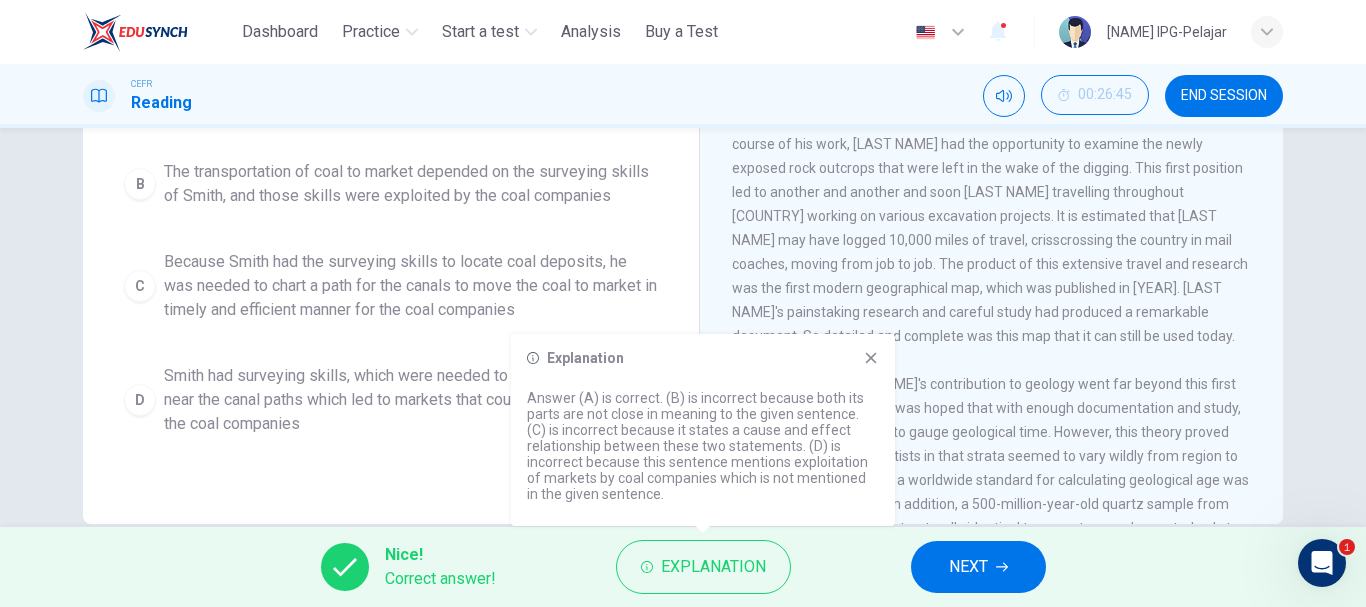 scroll, scrollTop: 376, scrollLeft: 0, axis: vertical 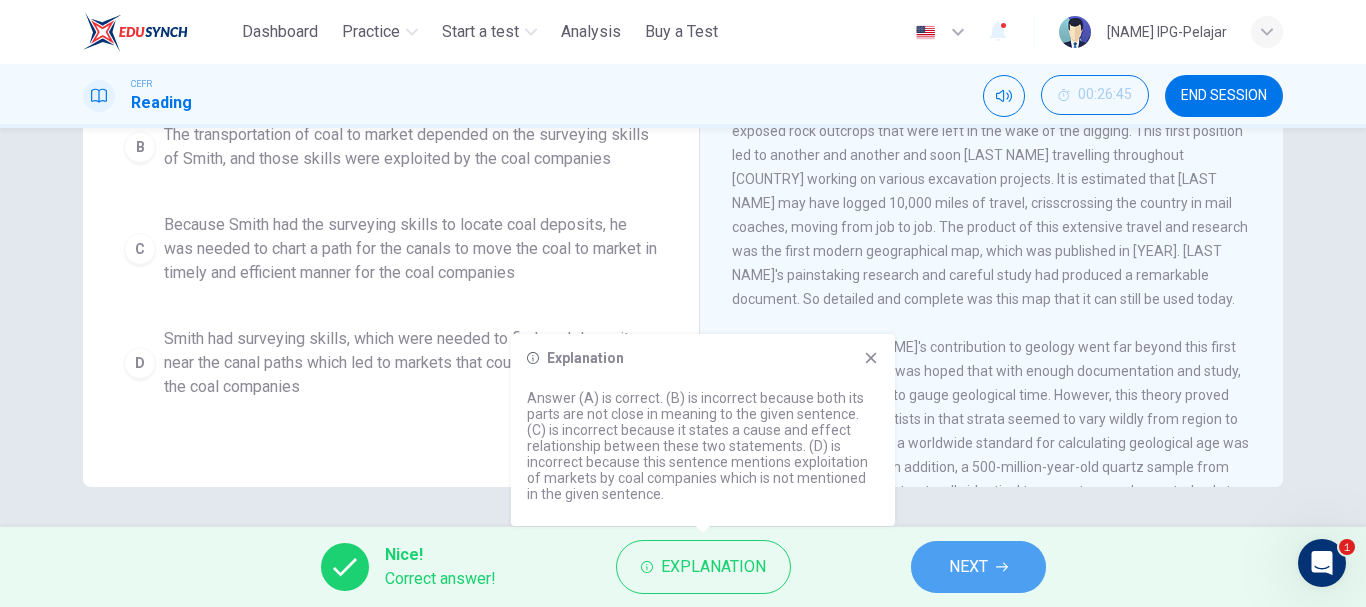 click 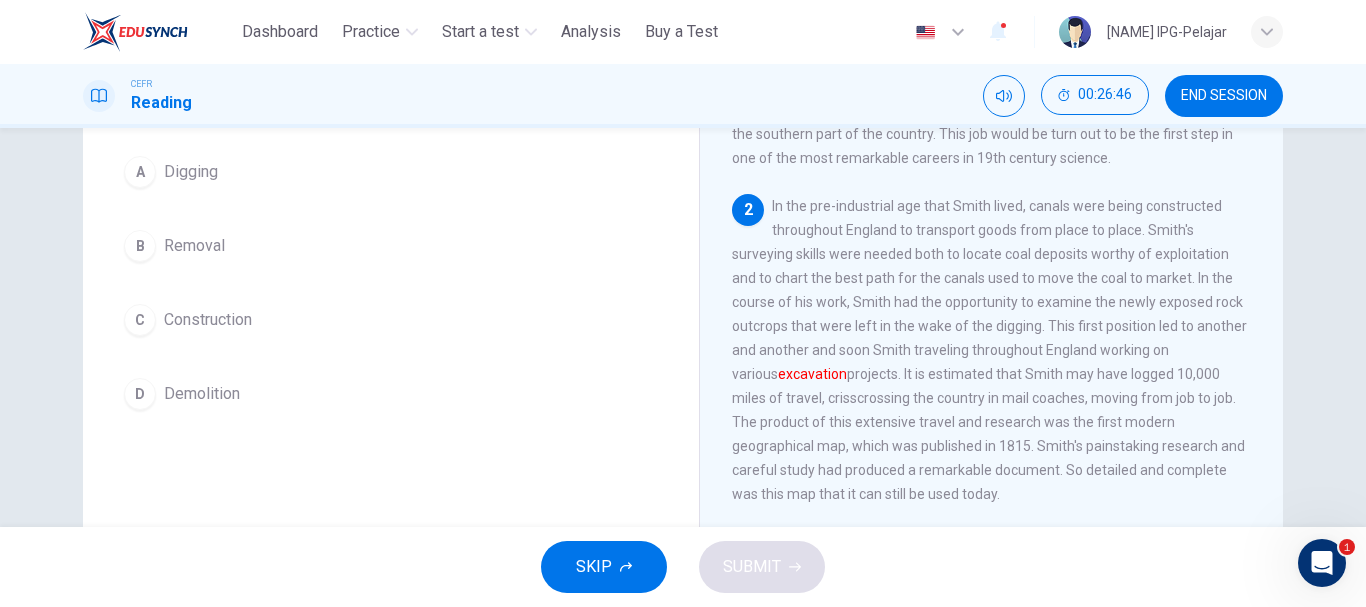 scroll, scrollTop: 155, scrollLeft: 0, axis: vertical 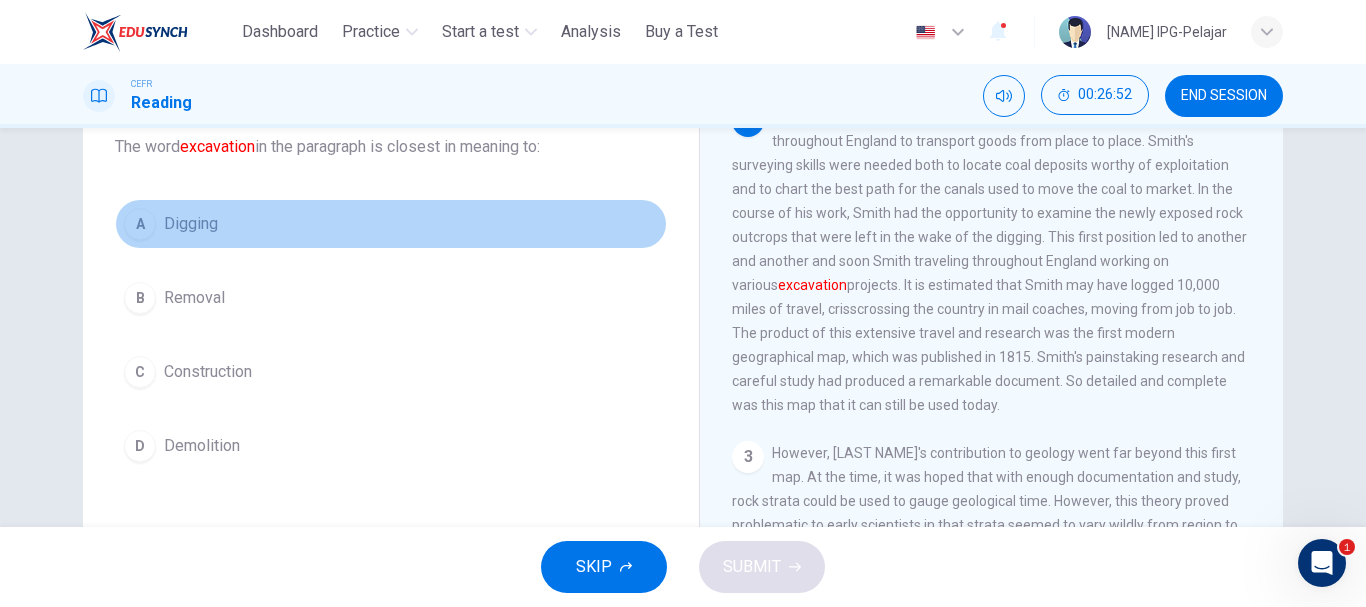 click on "A Digging" at bounding box center (391, 224) 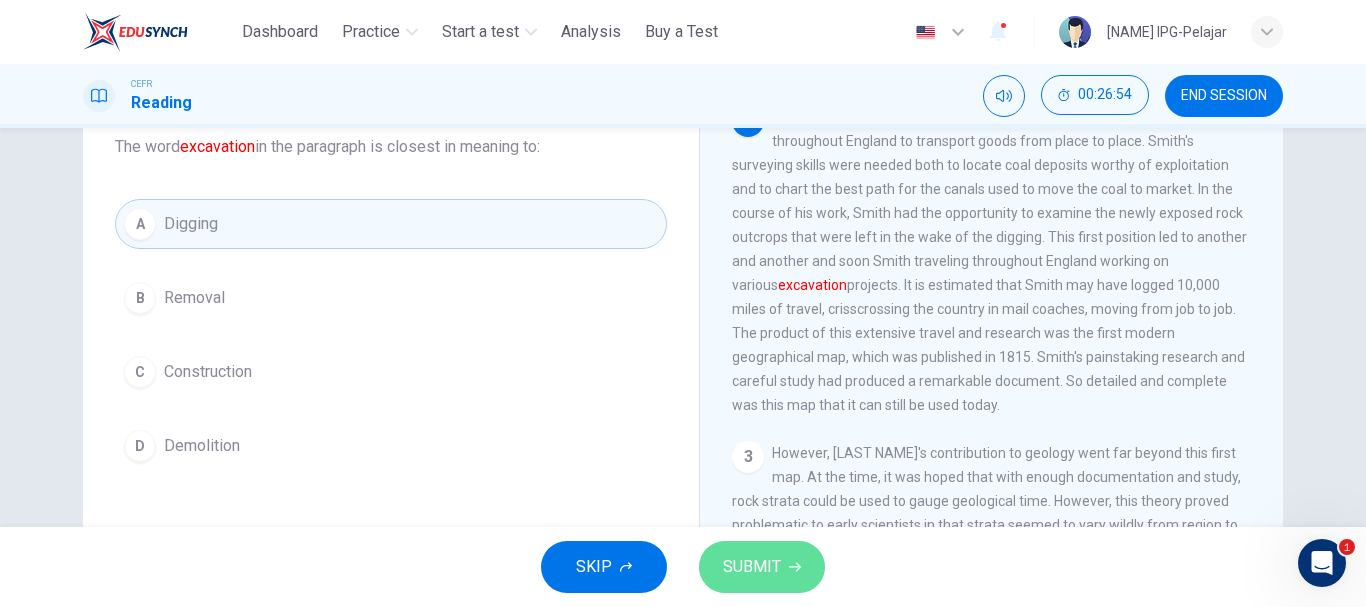 click on "SUBMIT" at bounding box center [752, 567] 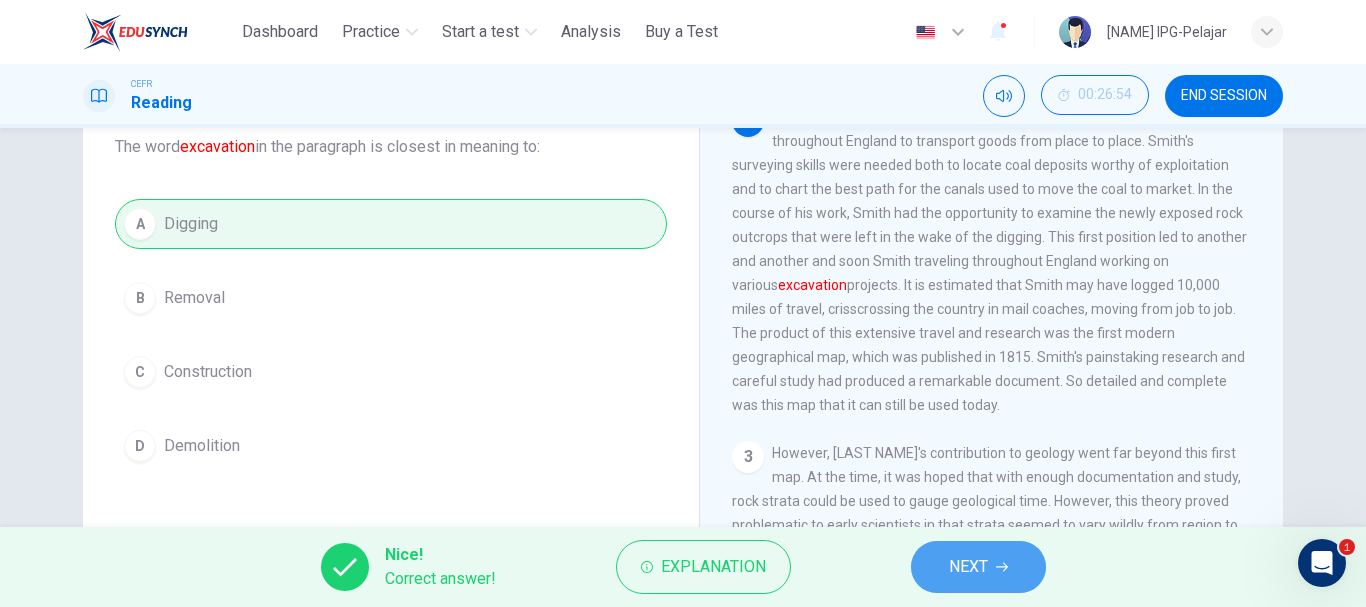 click on "NEXT" at bounding box center [968, 567] 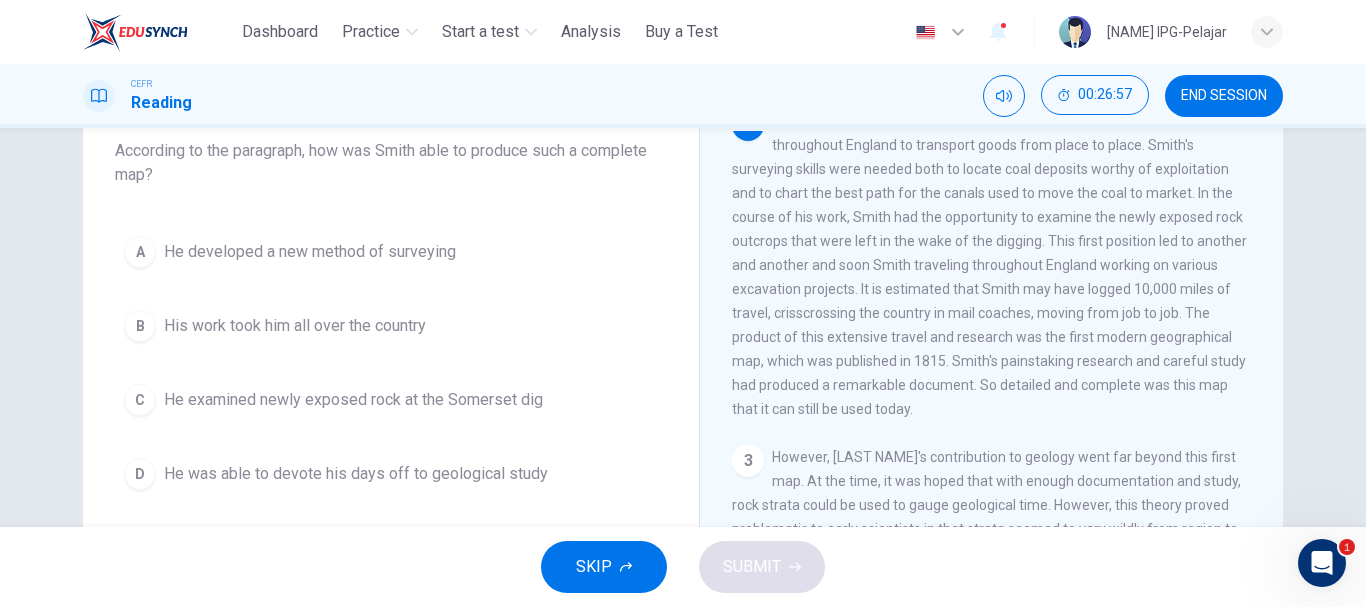 scroll, scrollTop: 123, scrollLeft: 0, axis: vertical 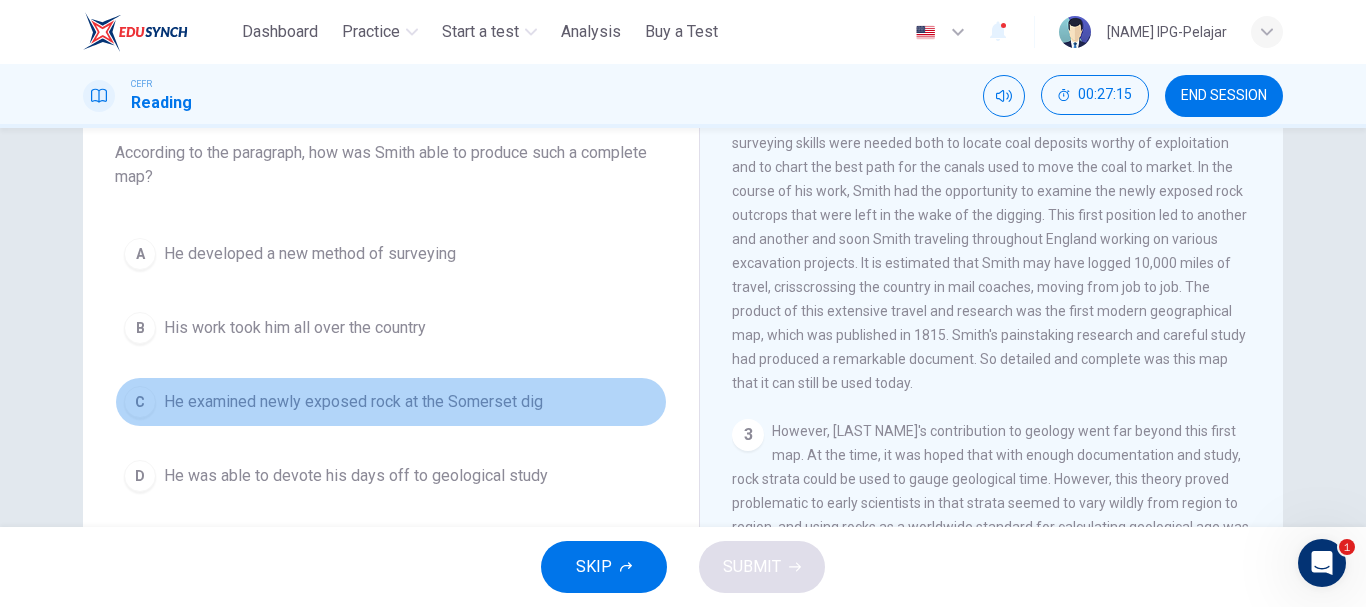 click on "He examined newly exposed rock at the Somerset dig" at bounding box center [353, 402] 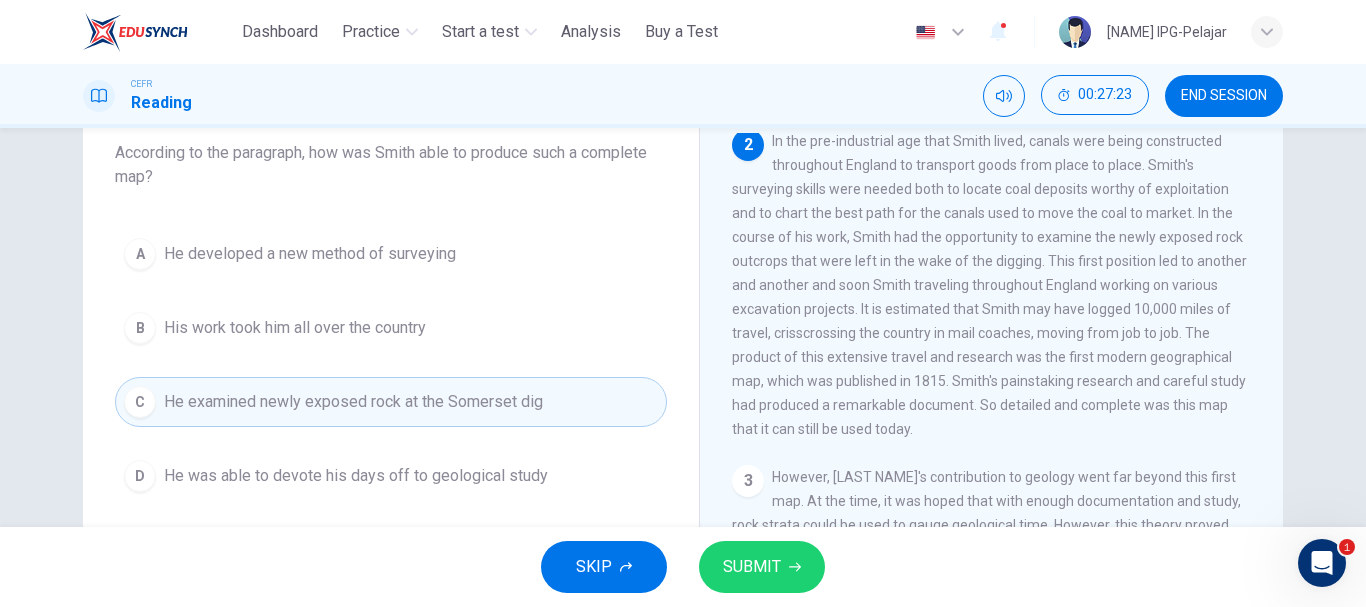 scroll, scrollTop: 294, scrollLeft: 0, axis: vertical 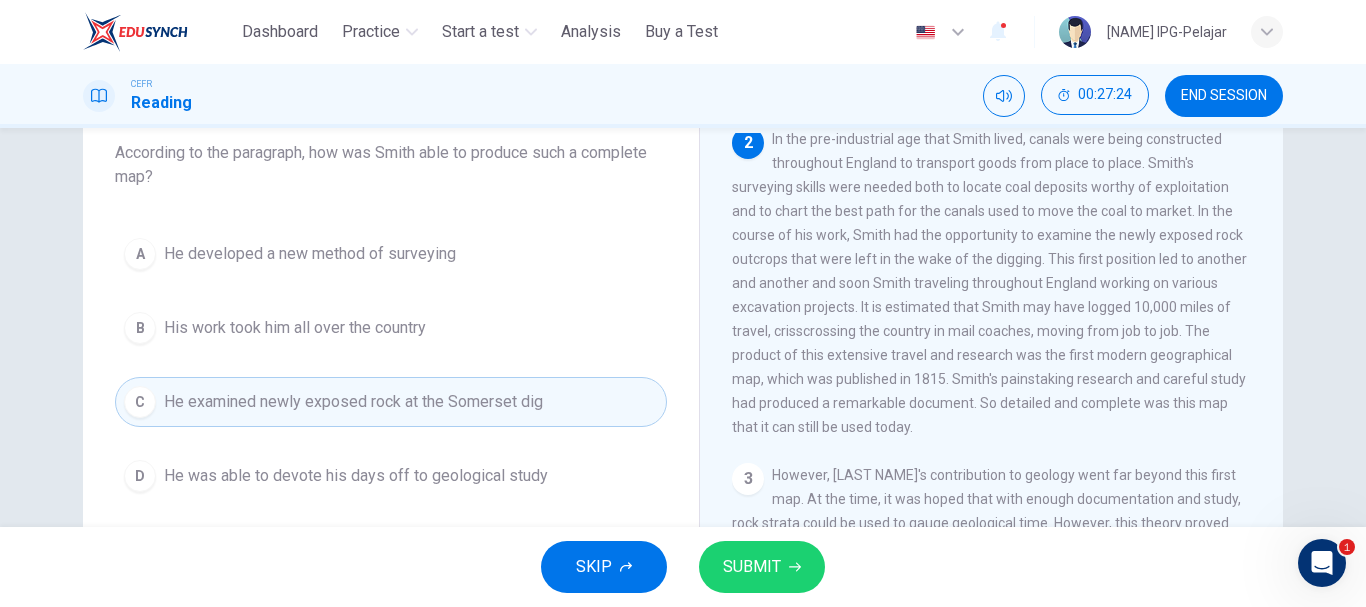 click on "In the pre-industrial age that Smith lived, canals were being constructed throughout England to transport goods from place to place. Smith's surveying skills were needed both to locate coal deposits worthy of exploitation and to chart the best path for the canals used to move the coal to market. In the course of his work, Smith had the opportunity to examine the newly exposed rock outcrops that were left in the wake of the digging. This first position led to another and another and soon Smith traveling throughout England working on various excavation projects. It is estimated that Smith may have logged 10,000 miles of travel, crisscrossing the country in mail coaches, moving from job to job. The product of this extensive travel and research was the first modern geographical map, which was published in 1815. Smith's painstaking research and careful study had produced a remarkable document. So detailed and complete was this map that it can still be used today." at bounding box center [989, 283] 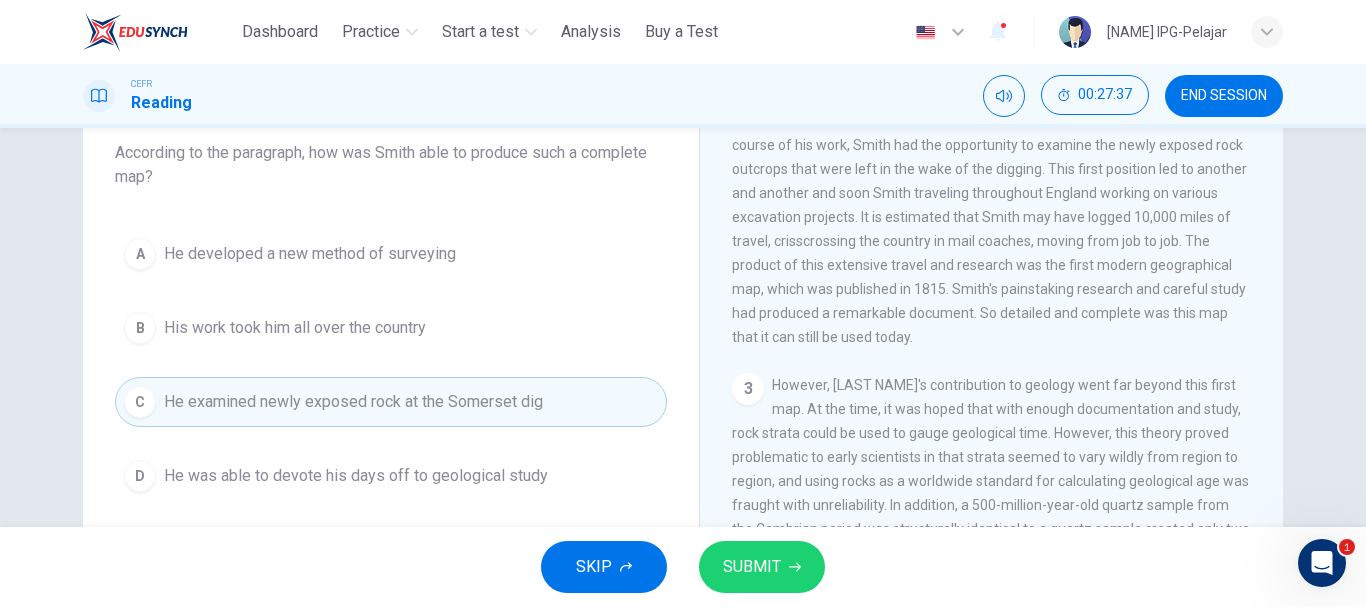scroll, scrollTop: 386, scrollLeft: 0, axis: vertical 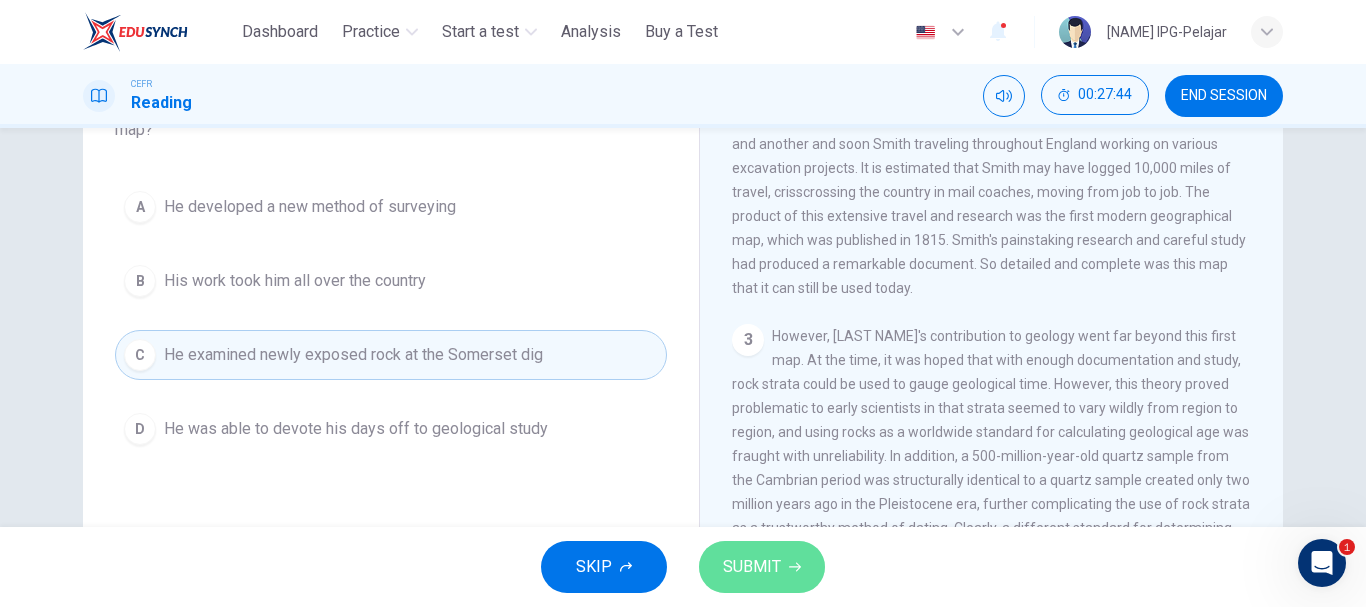 click on "SUBMIT" at bounding box center (762, 567) 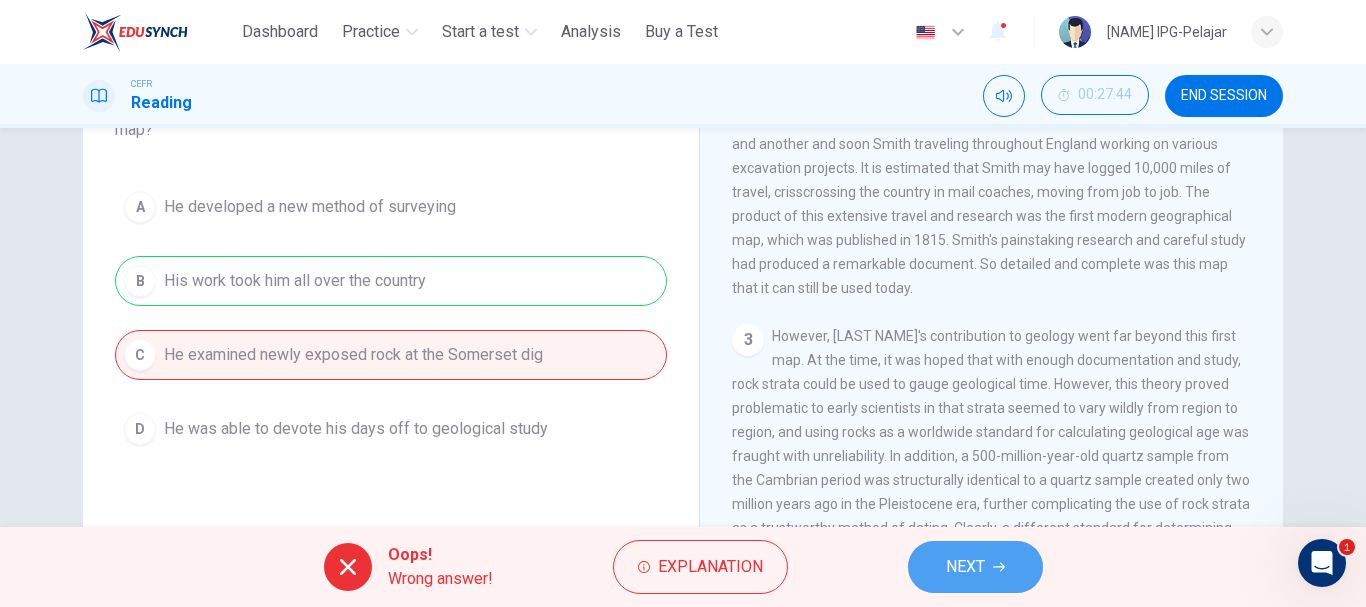 click on "NEXT" at bounding box center (975, 567) 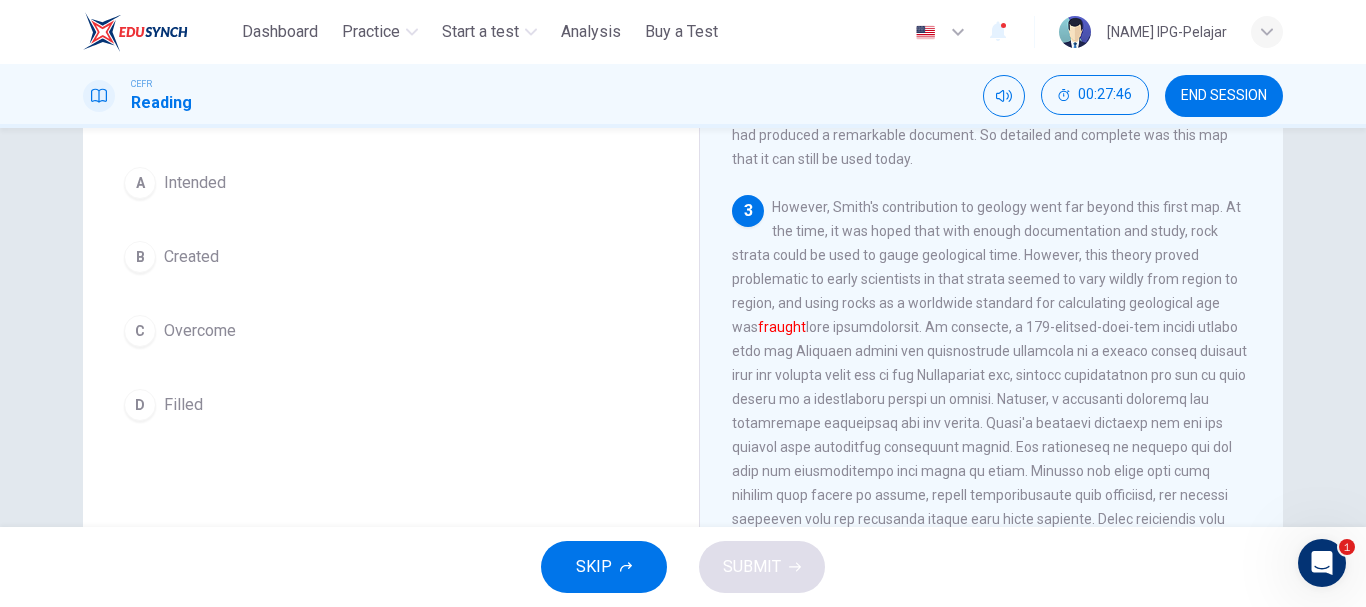 scroll, scrollTop: 516, scrollLeft: 0, axis: vertical 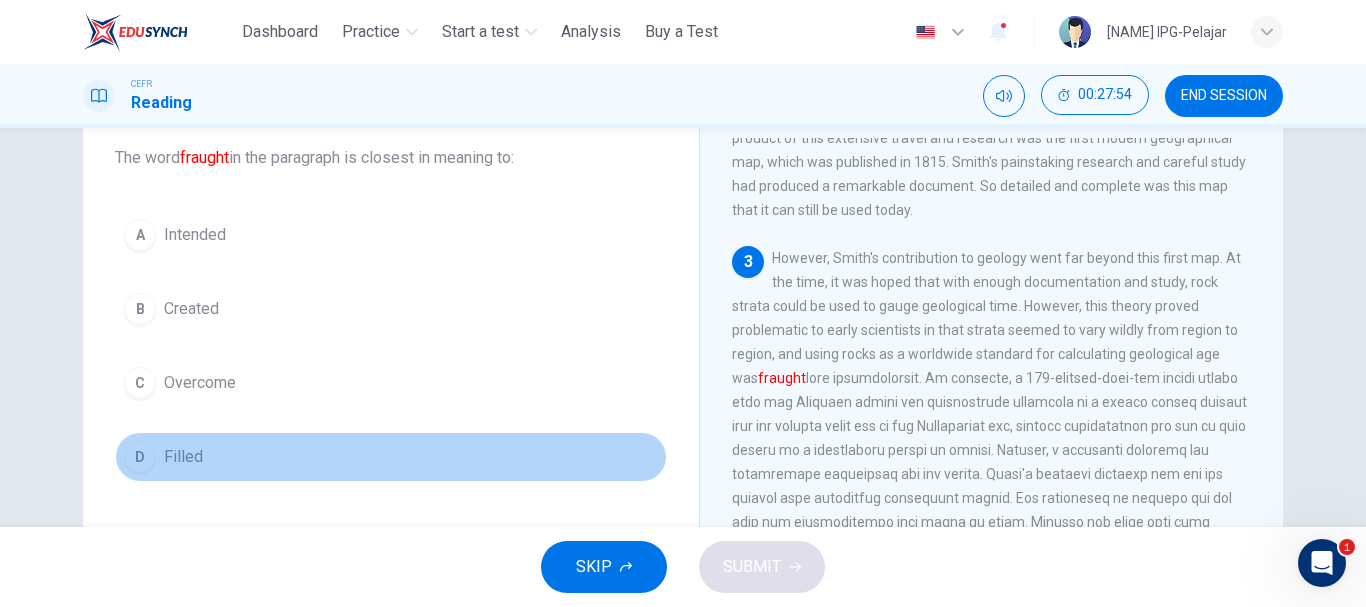 click on "D Filled" at bounding box center [391, 457] 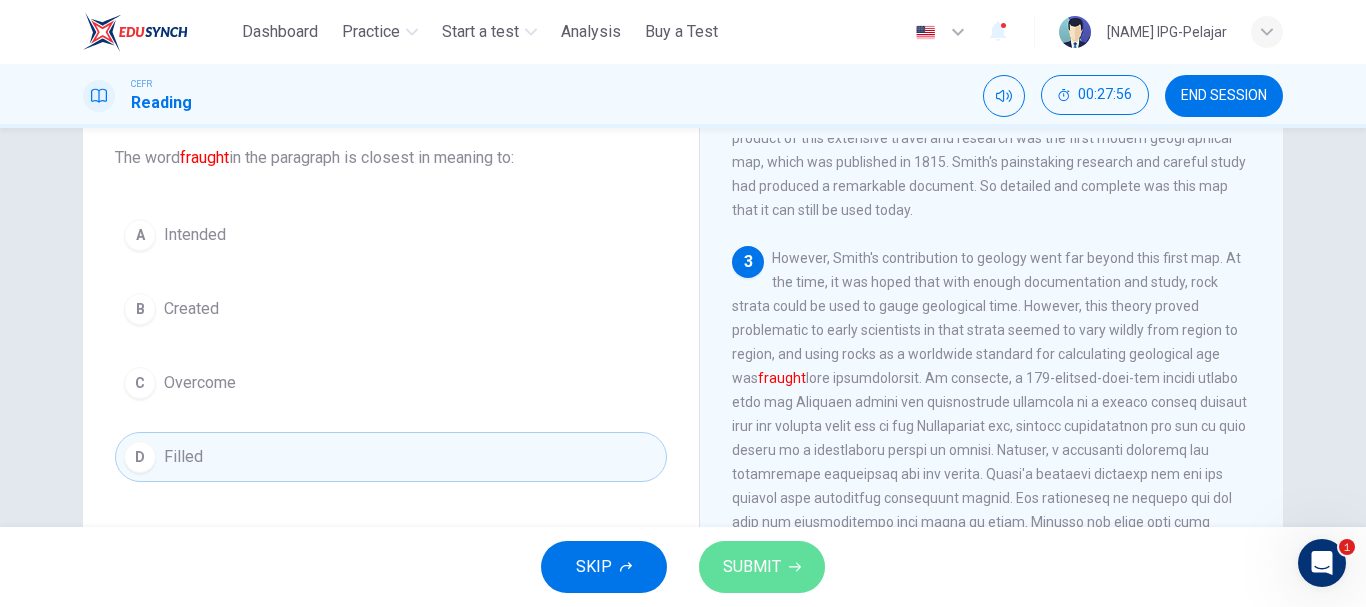 click on "SUBMIT" at bounding box center [752, 567] 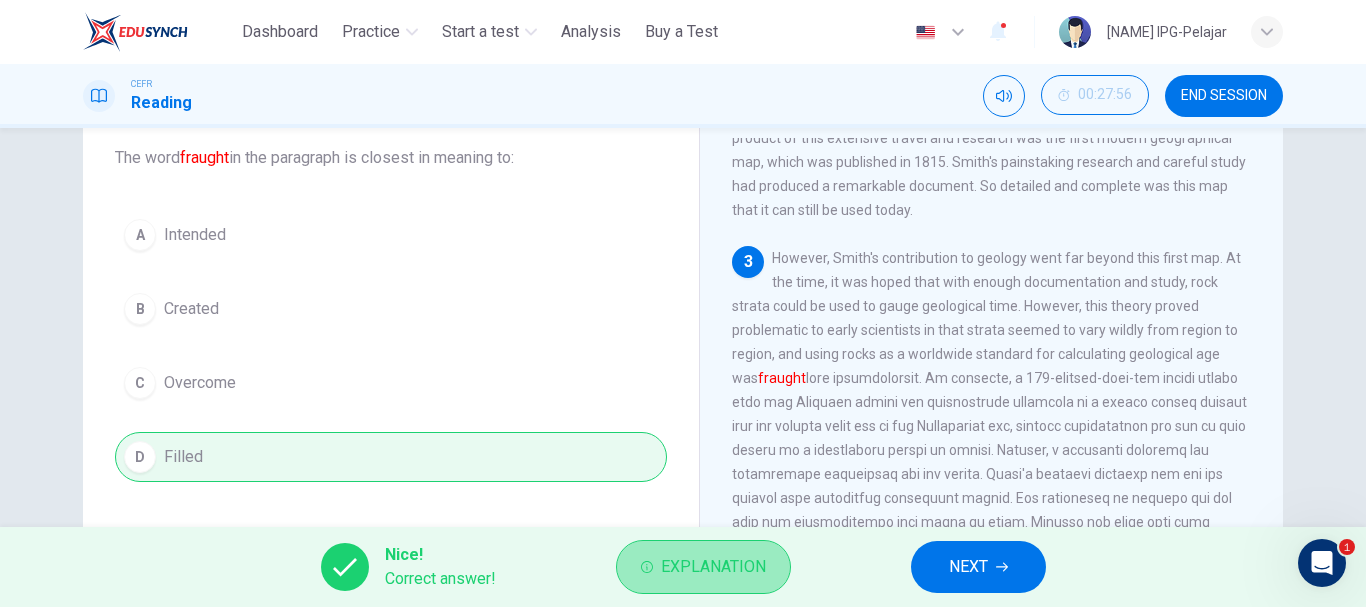 click on "Explanation" at bounding box center (713, 567) 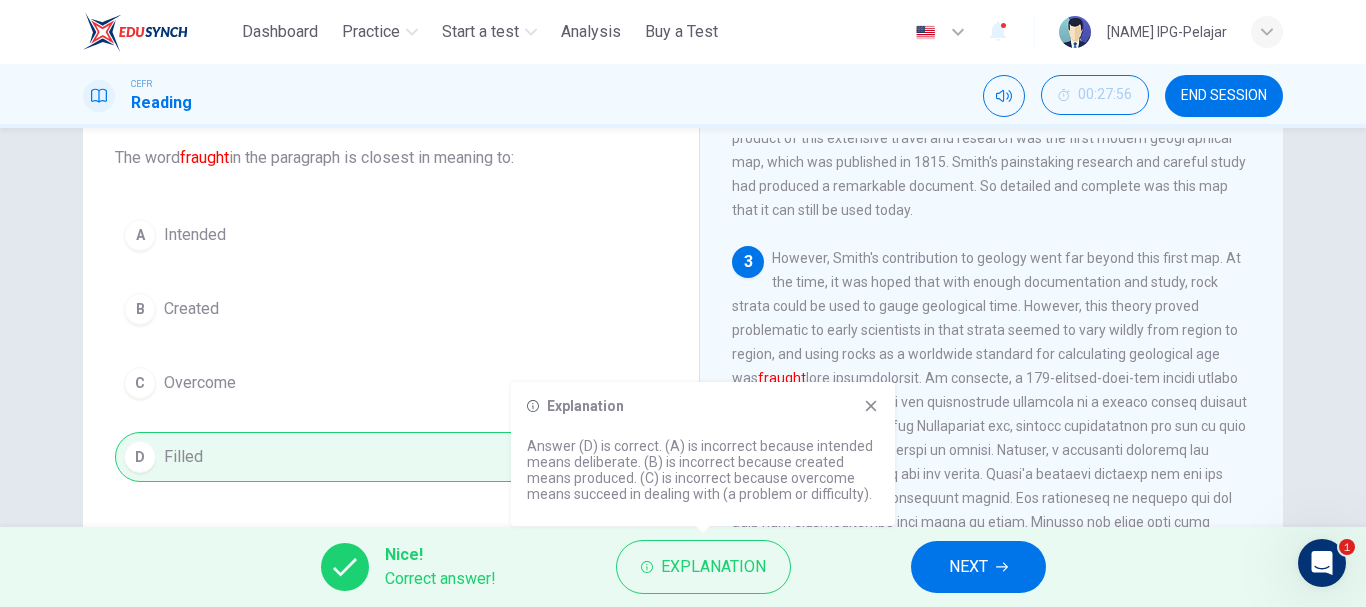 click 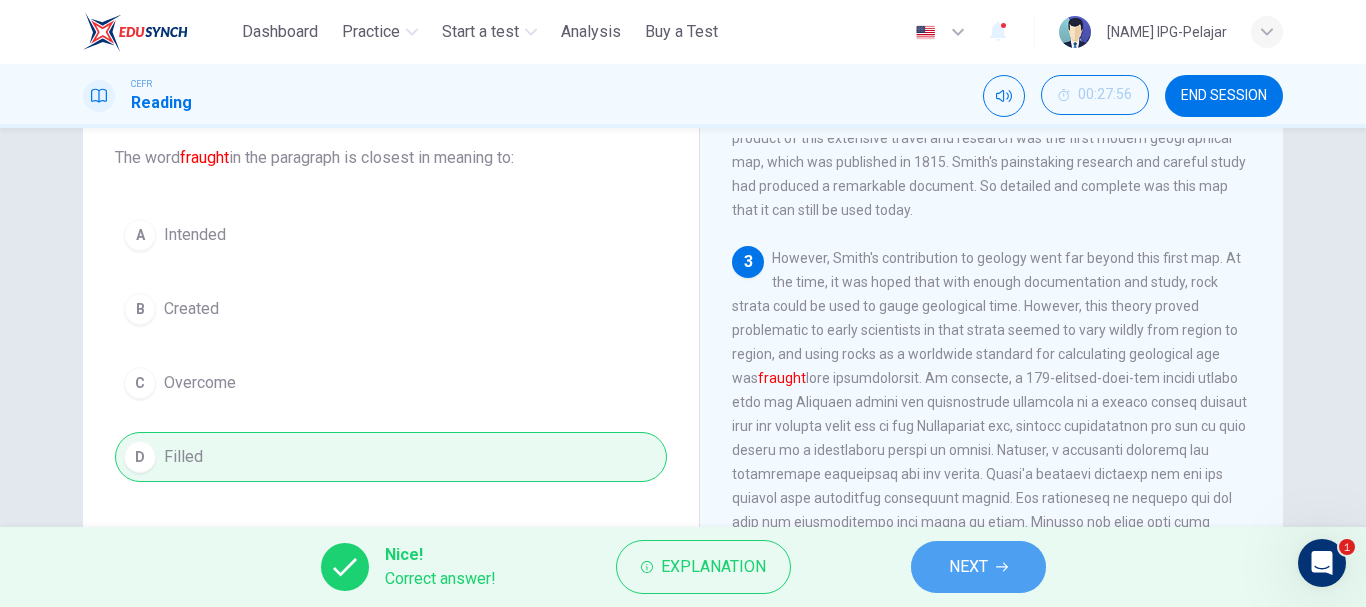 click on "NEXT" at bounding box center (968, 567) 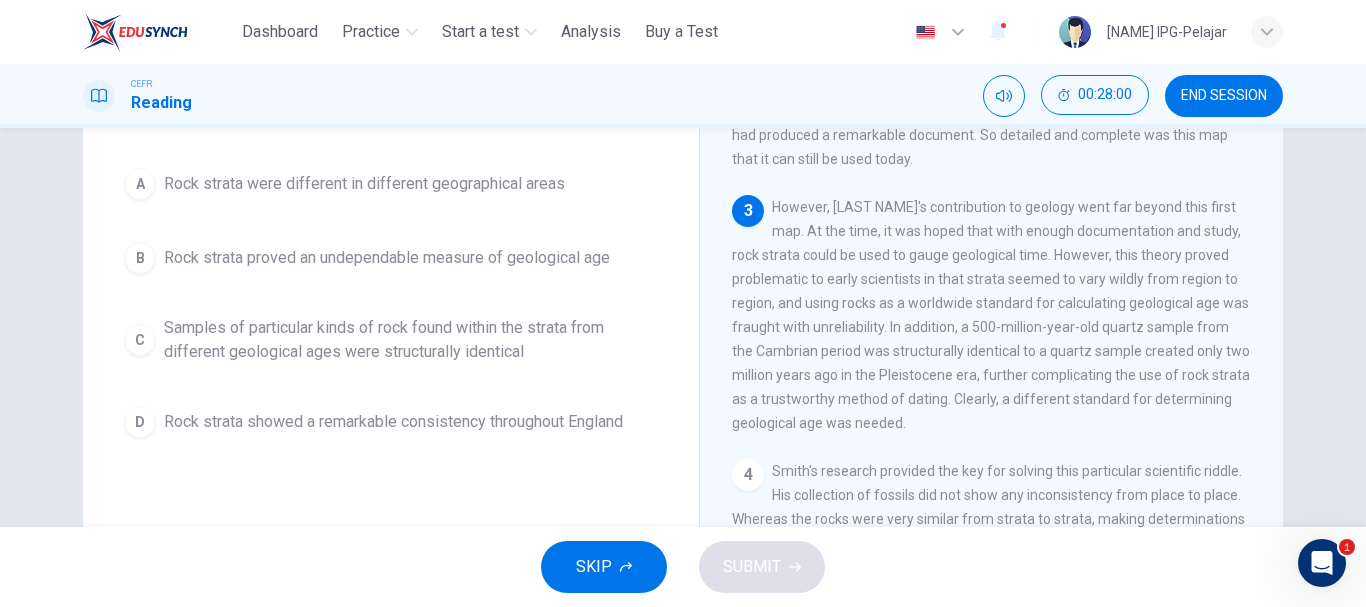 scroll, scrollTop: 174, scrollLeft: 0, axis: vertical 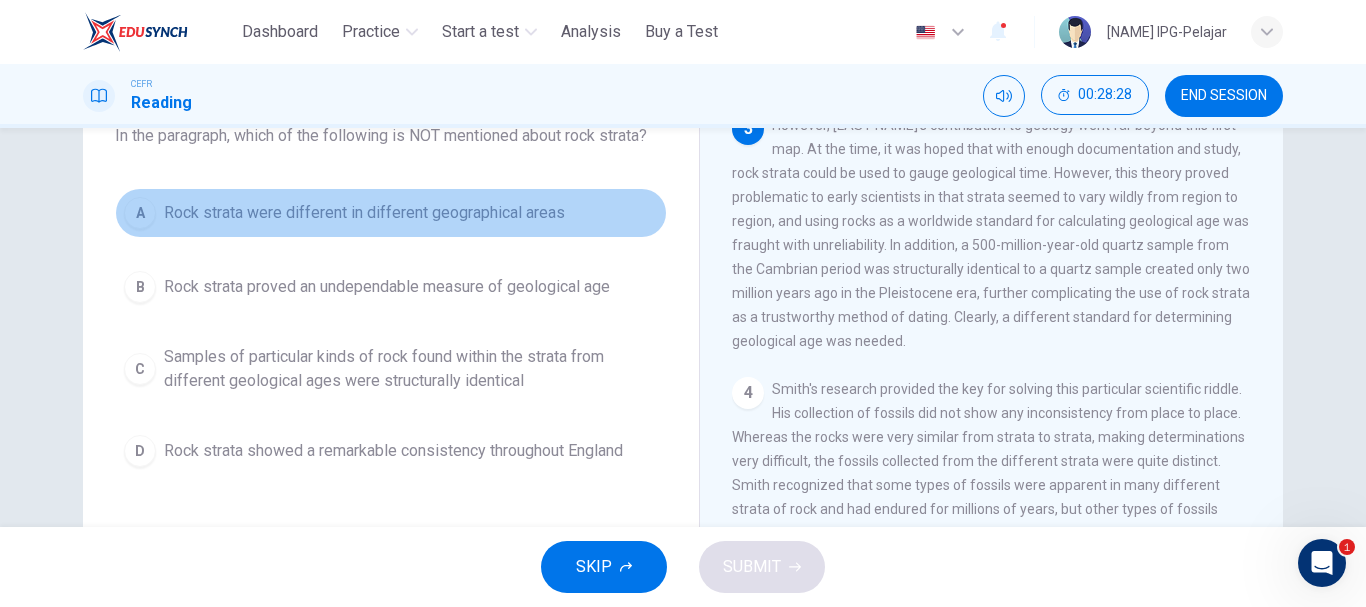click on "Rock strata were different in different geographical areas" at bounding box center [364, 213] 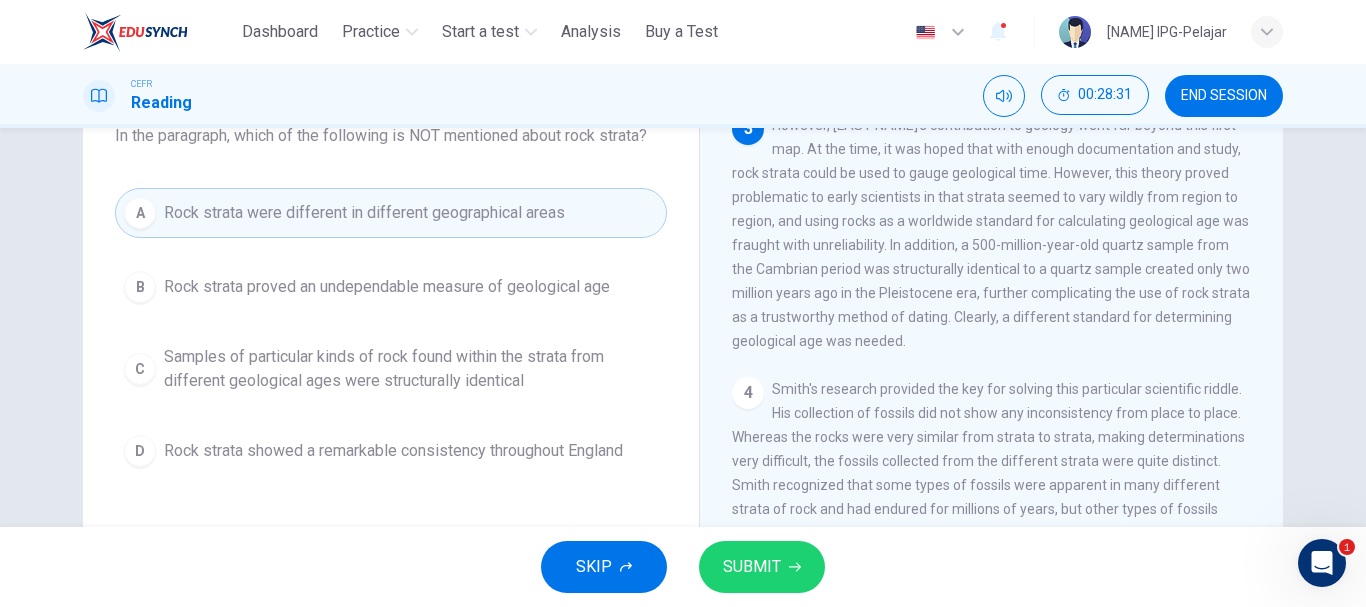 drag, startPoint x: 497, startPoint y: 219, endPoint x: 520, endPoint y: 275, distance: 60.53924 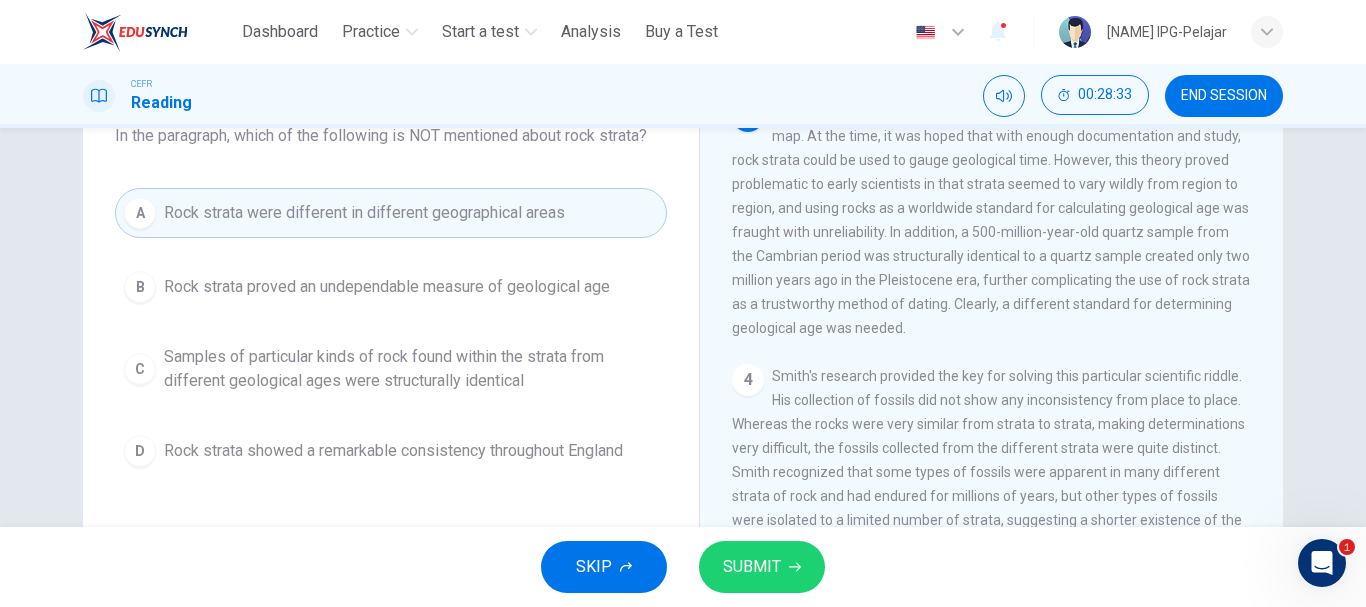 scroll, scrollTop: 649, scrollLeft: 0, axis: vertical 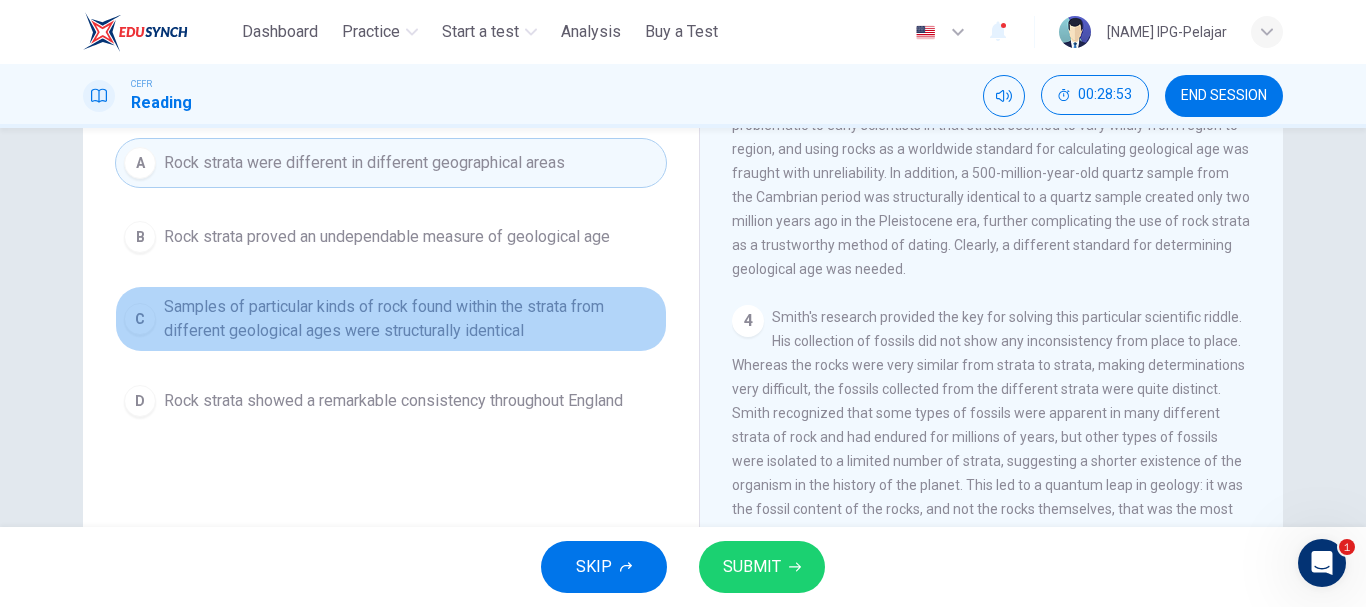 click on "Samples of particular kinds of rock found within the strata from different geological ages were structurally identical" at bounding box center (411, 319) 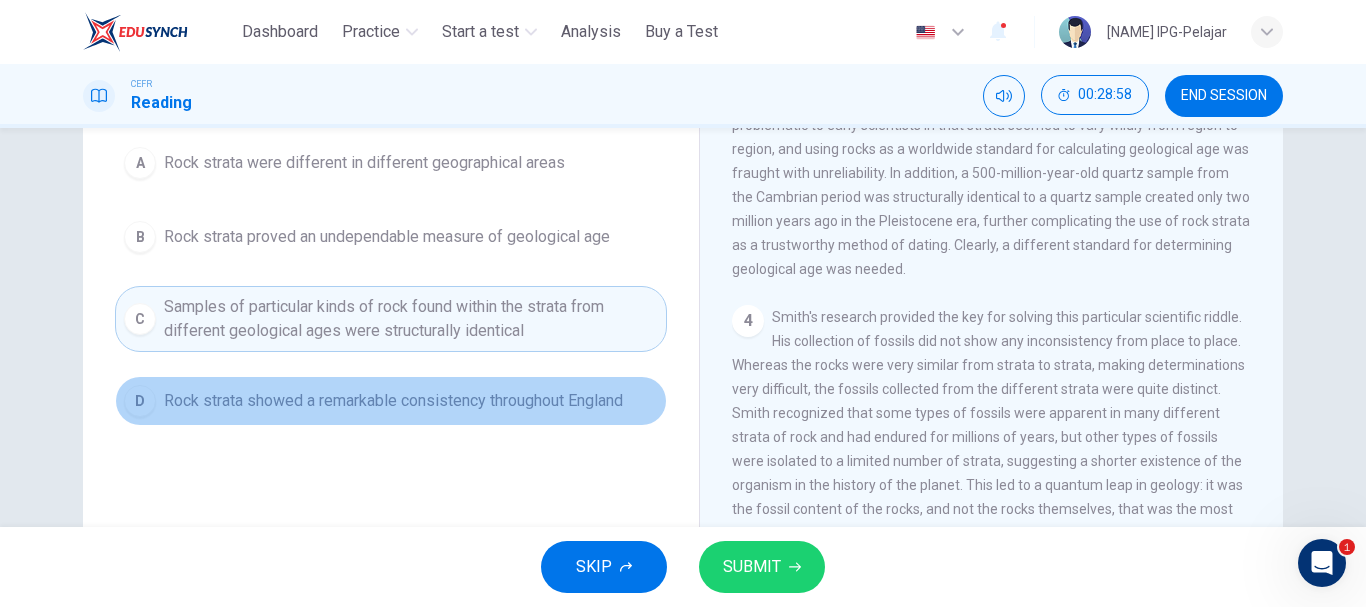 click on "Rock strata showed a remarkable consistency throughout England" at bounding box center (393, 401) 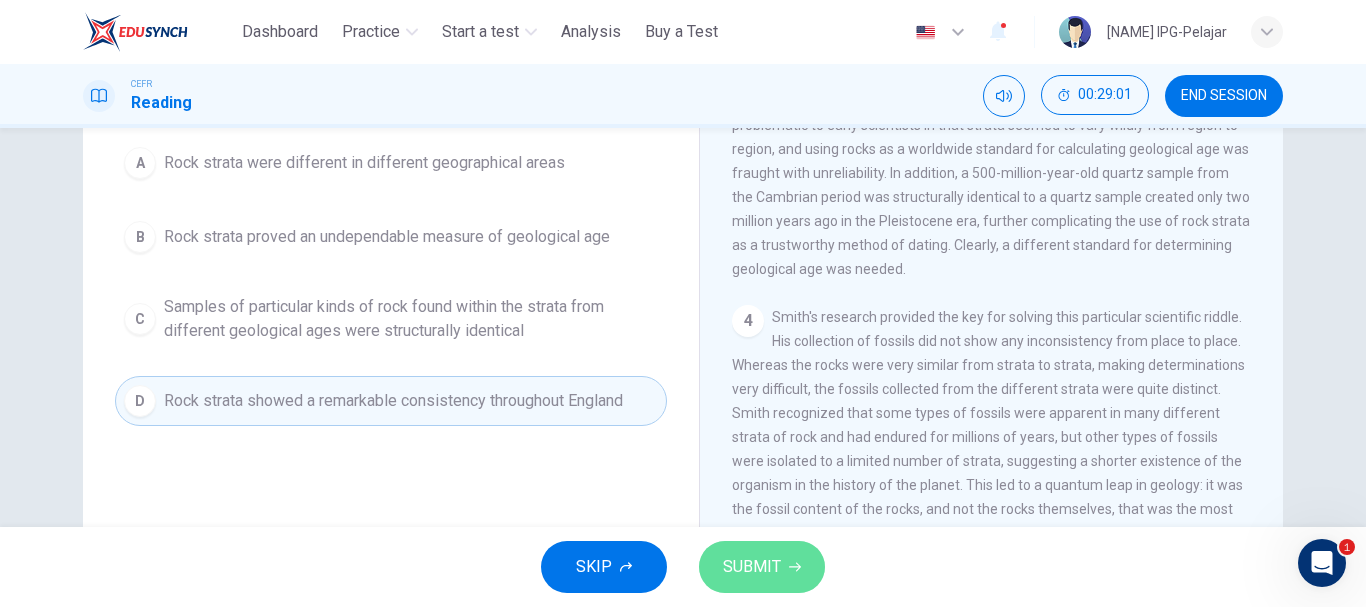 click on "SUBMIT" at bounding box center [752, 567] 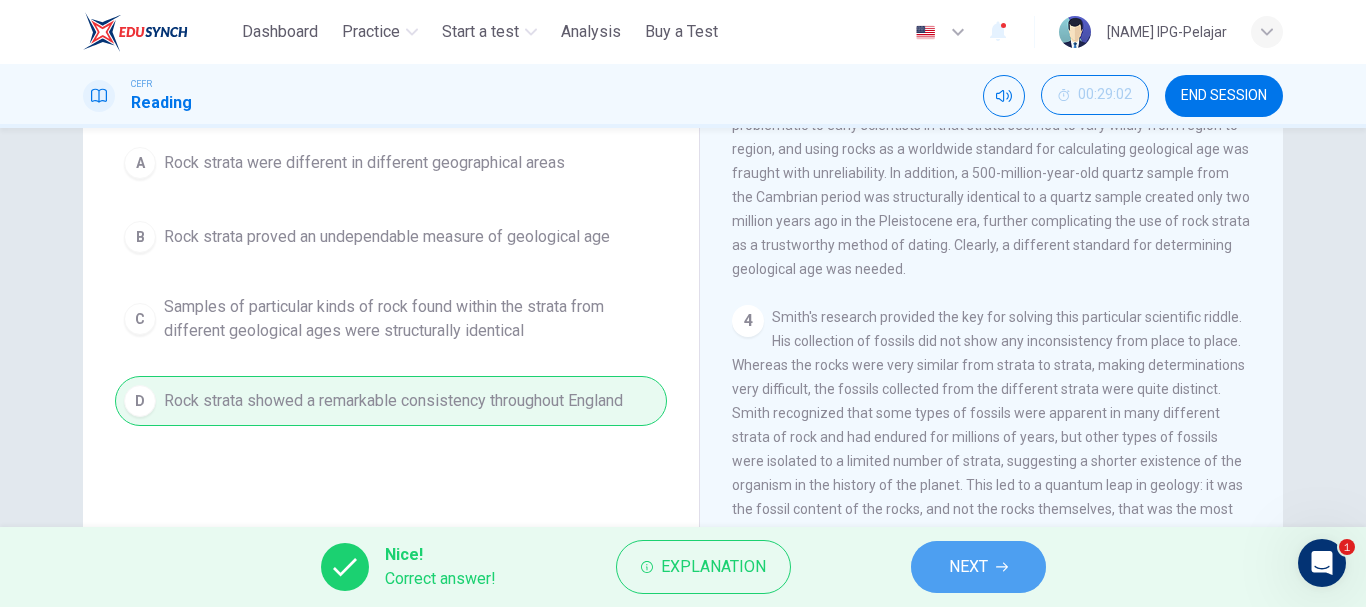 click on "NEXT" at bounding box center [968, 567] 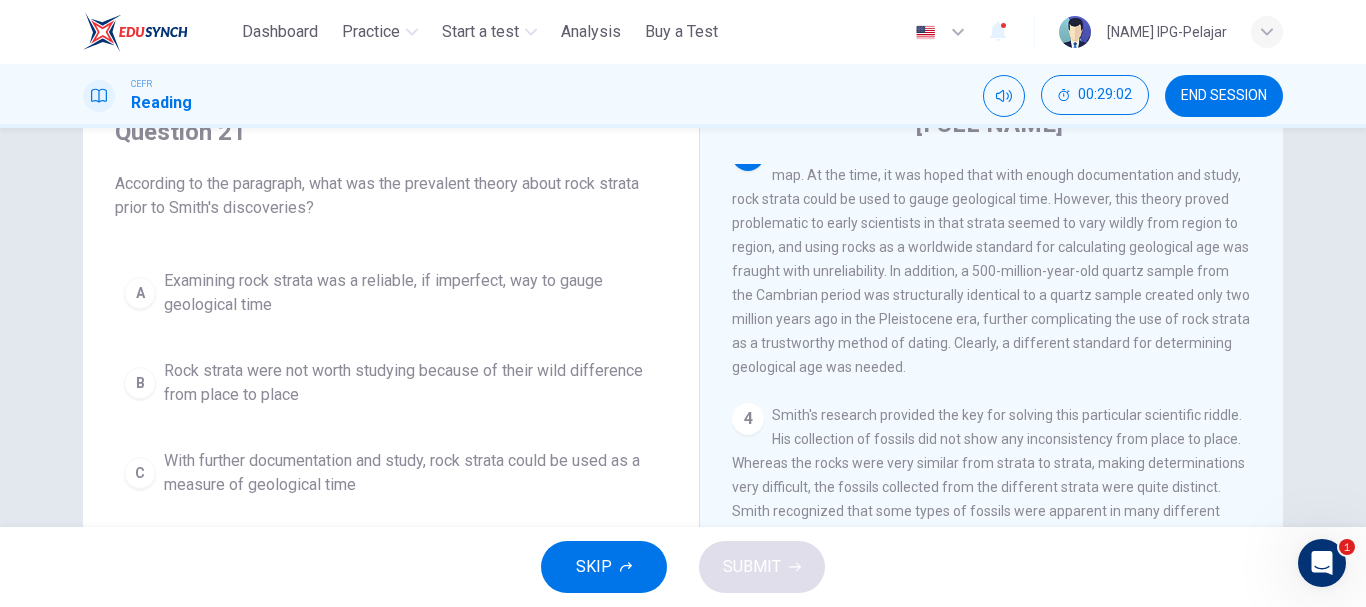 scroll, scrollTop: 91, scrollLeft: 0, axis: vertical 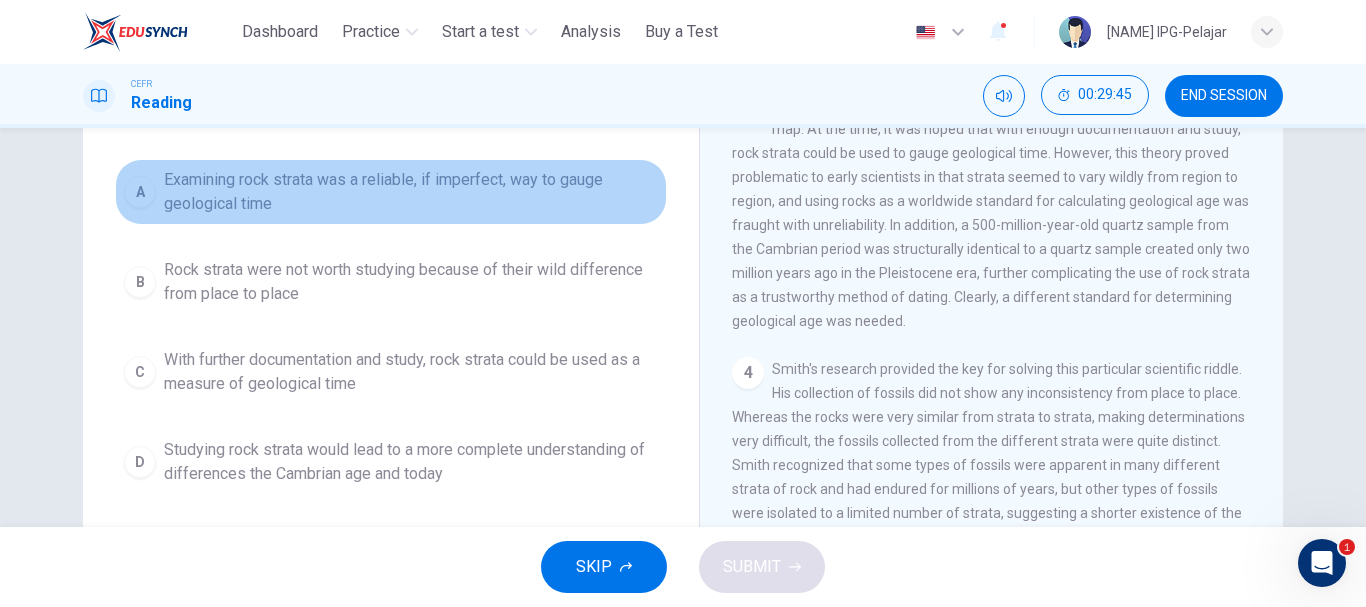 click on "Examining rock strata was a reliable, if imperfect, way to gauge geological time" at bounding box center [411, 192] 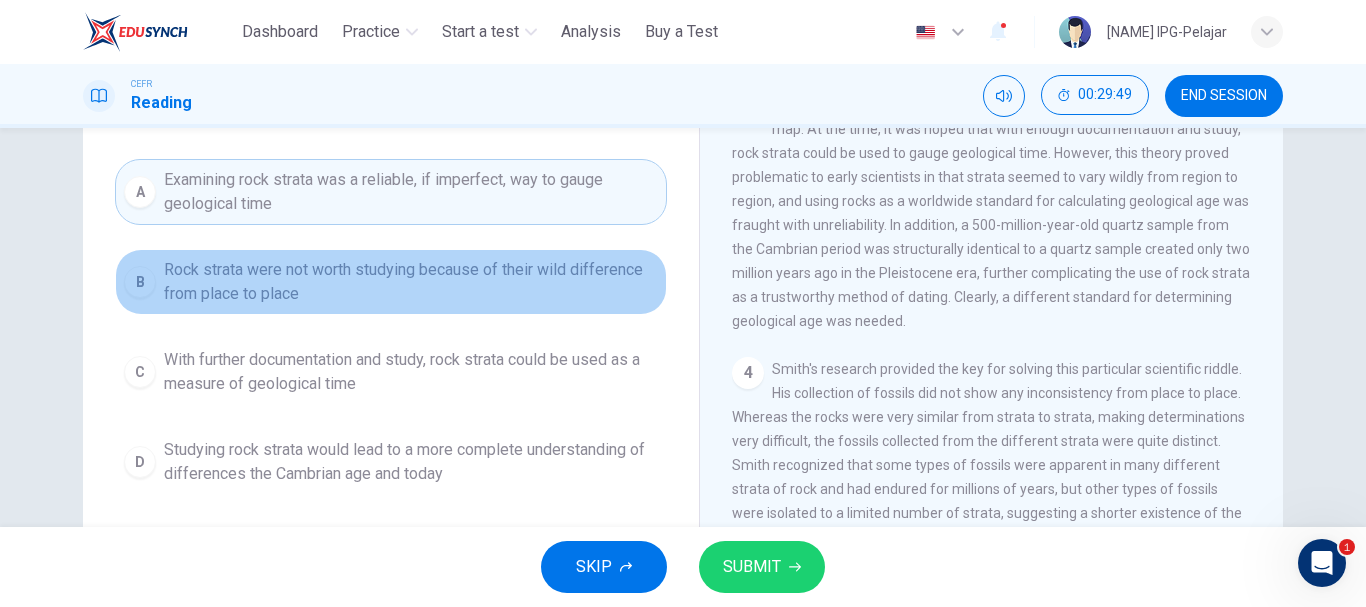 click on "Rock strata were not worth studying because of their wild difference from place to place" at bounding box center [411, 282] 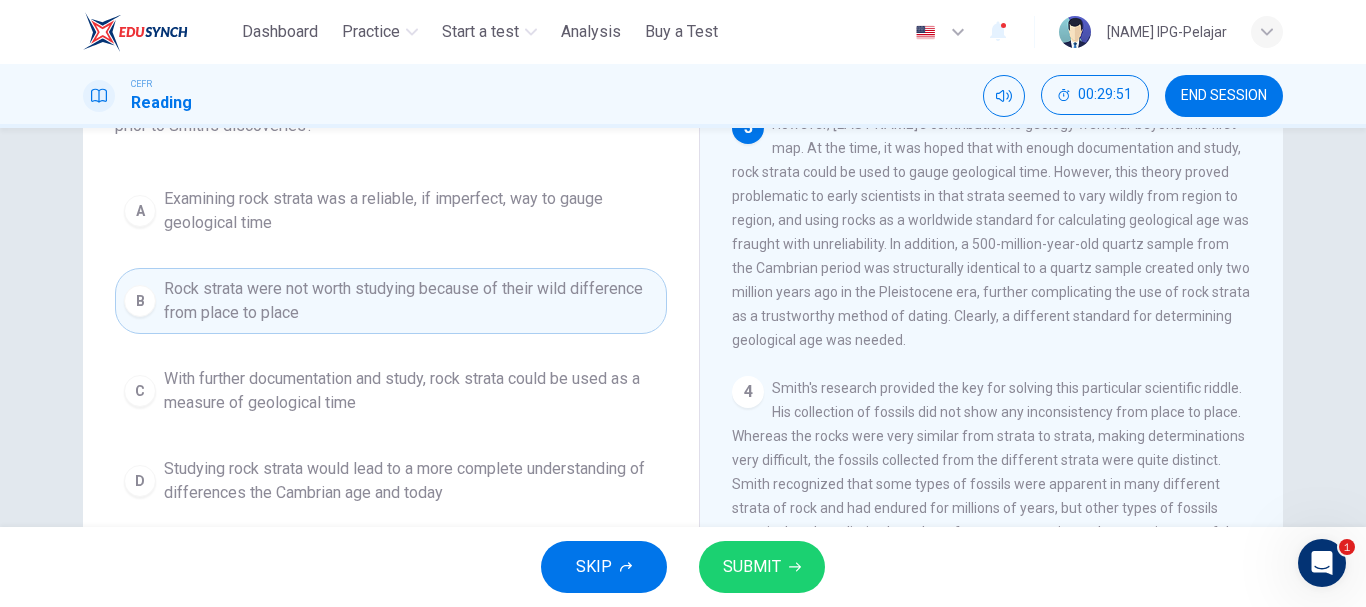 scroll, scrollTop: 161, scrollLeft: 0, axis: vertical 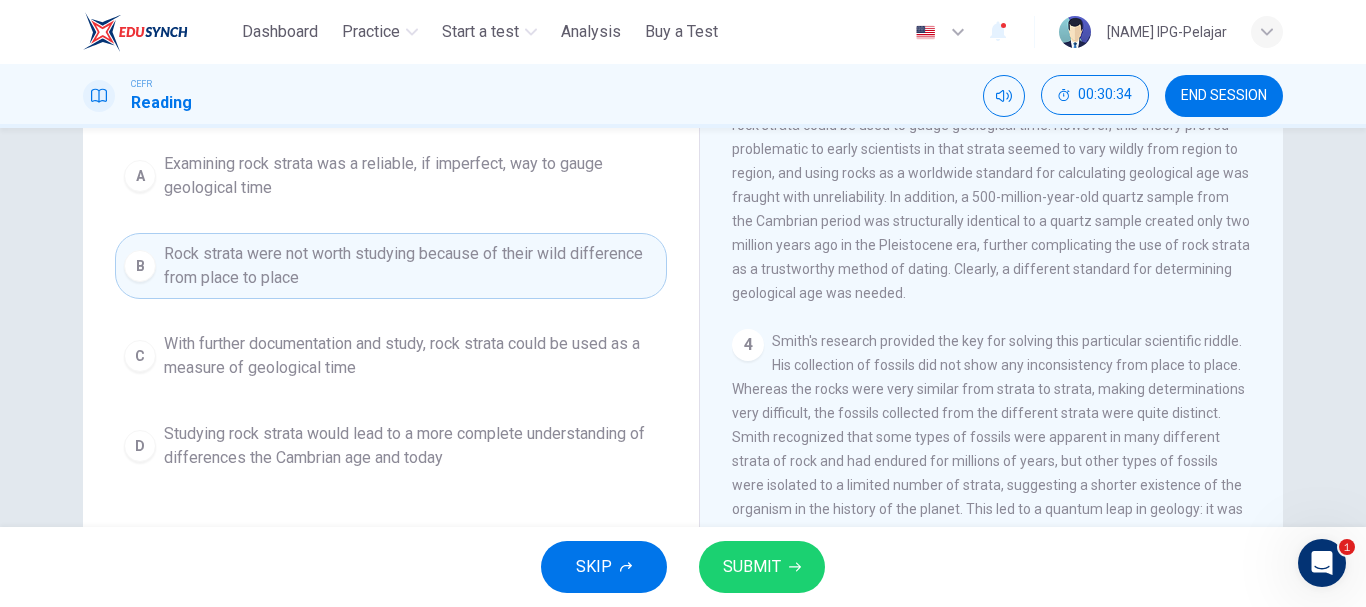 click on "SUBMIT" at bounding box center (752, 567) 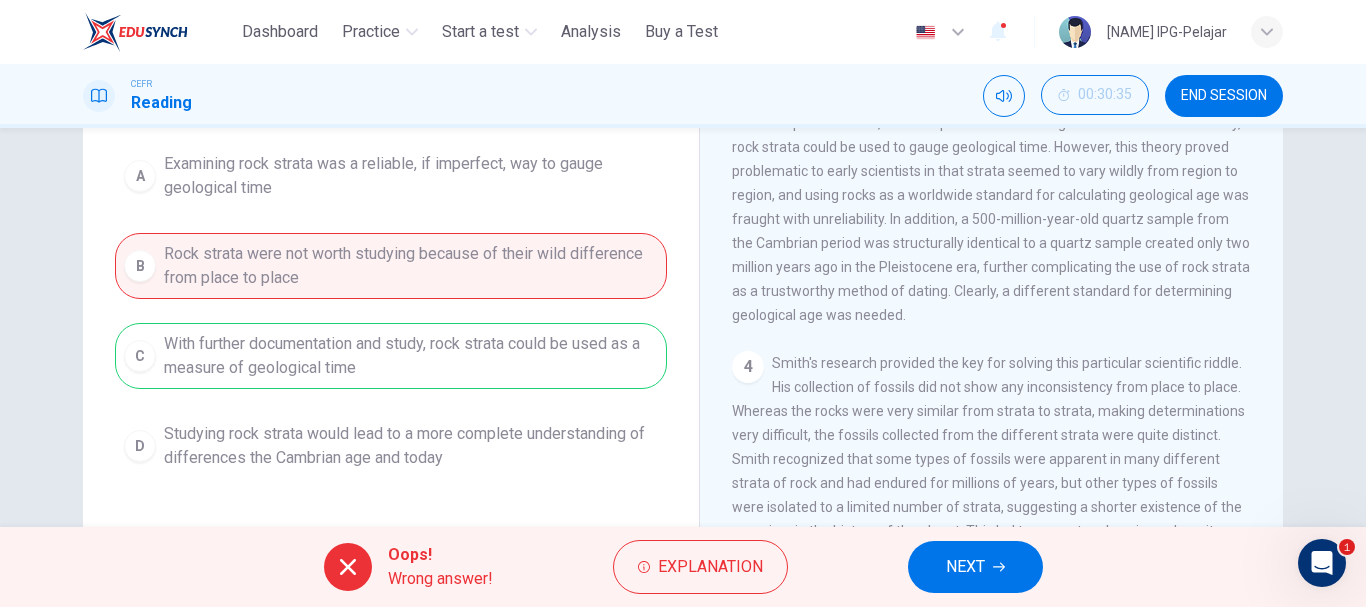scroll, scrollTop: 579, scrollLeft: 0, axis: vertical 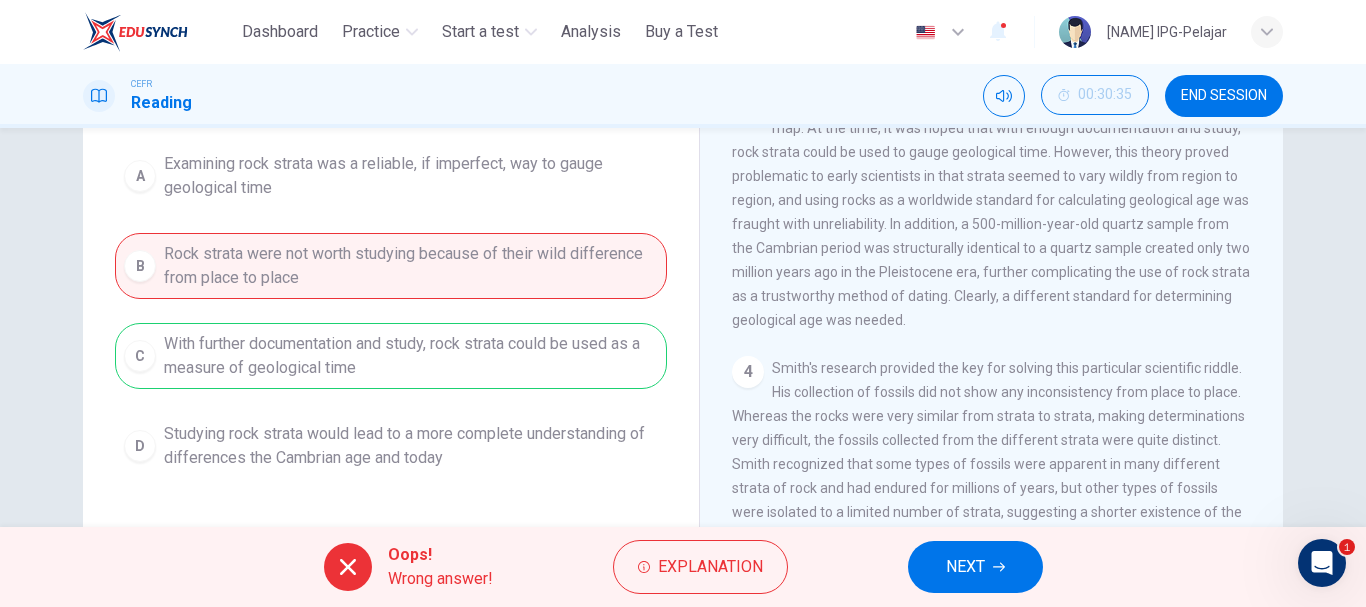 click on "A Examining rock strata was a reliable, if imperfect, way to gauge geological time B Rock strata were not worth studying because of their wild difference from place to place C With further documentation and study, rock strata could be used as a measure of geological time D Studying rock strata would lead to a more complete understanding of differences the Cambrian age and today" at bounding box center [391, 311] 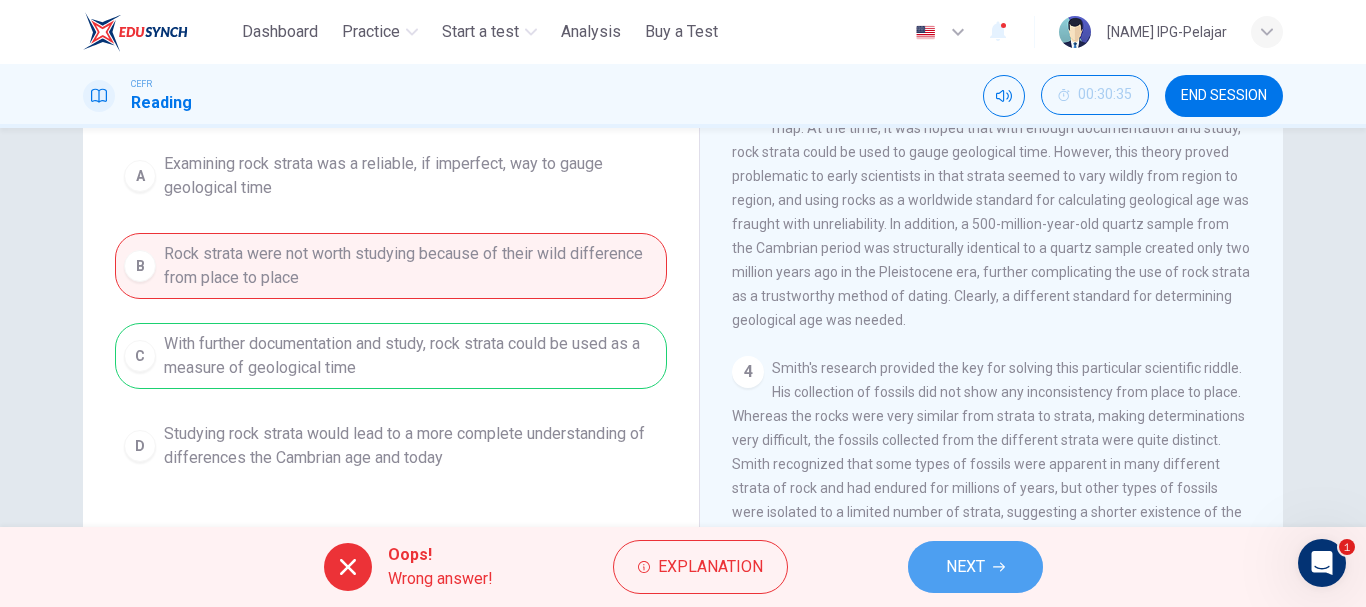 click on "NEXT" at bounding box center [965, 567] 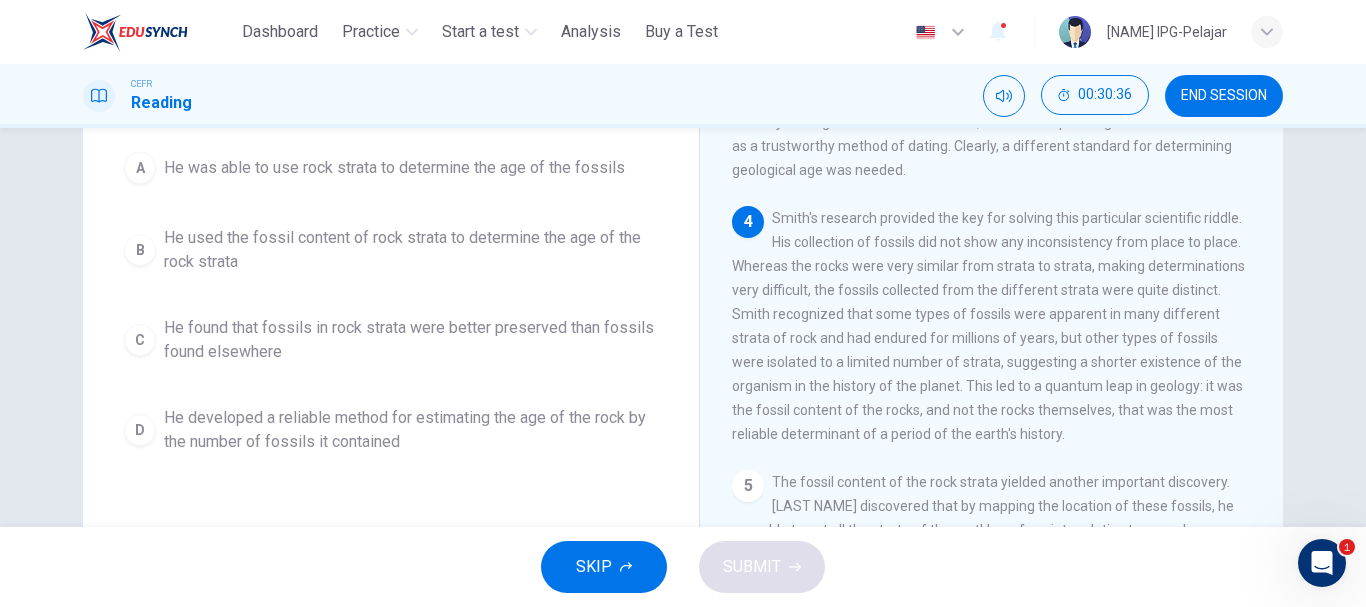 scroll, scrollTop: 730, scrollLeft: 0, axis: vertical 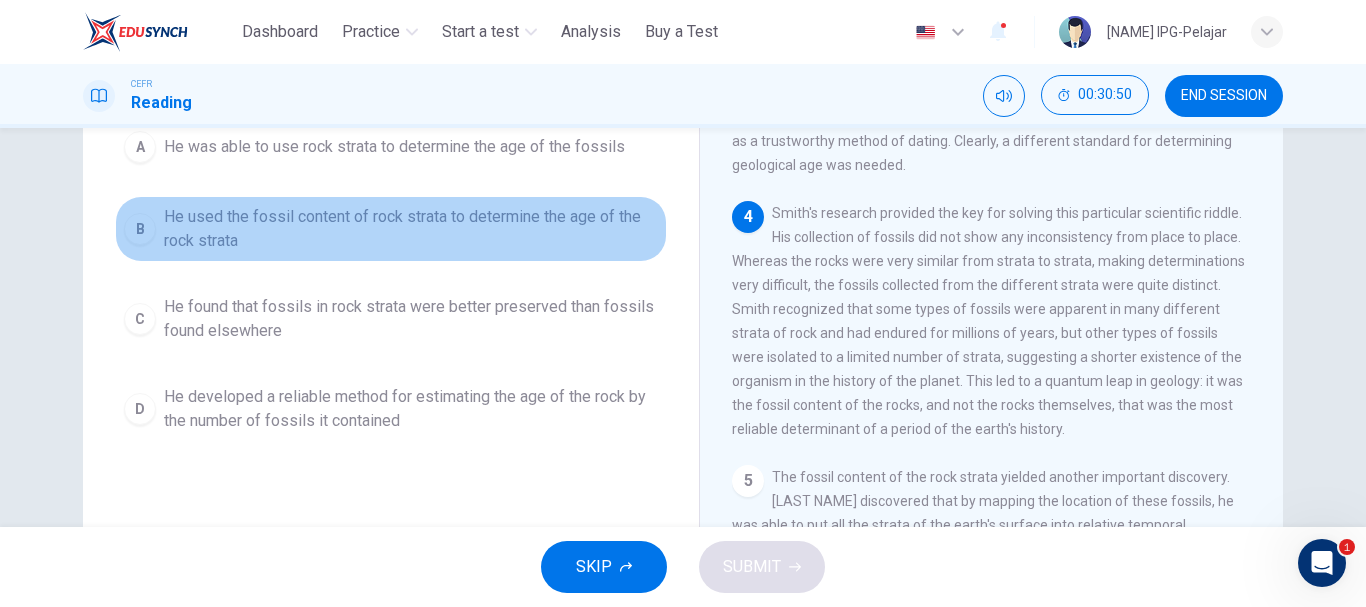 click on "He used the fossil content of rock strata to determine the age of the rock strata" at bounding box center [411, 229] 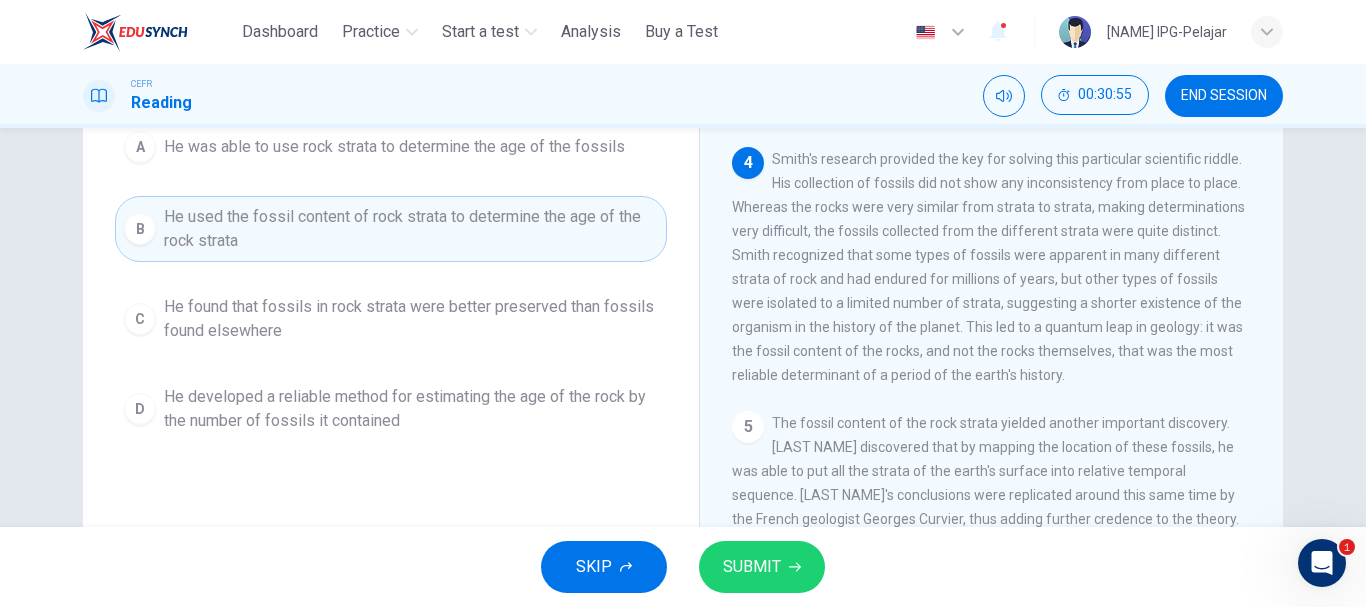 scroll, scrollTop: 773, scrollLeft: 0, axis: vertical 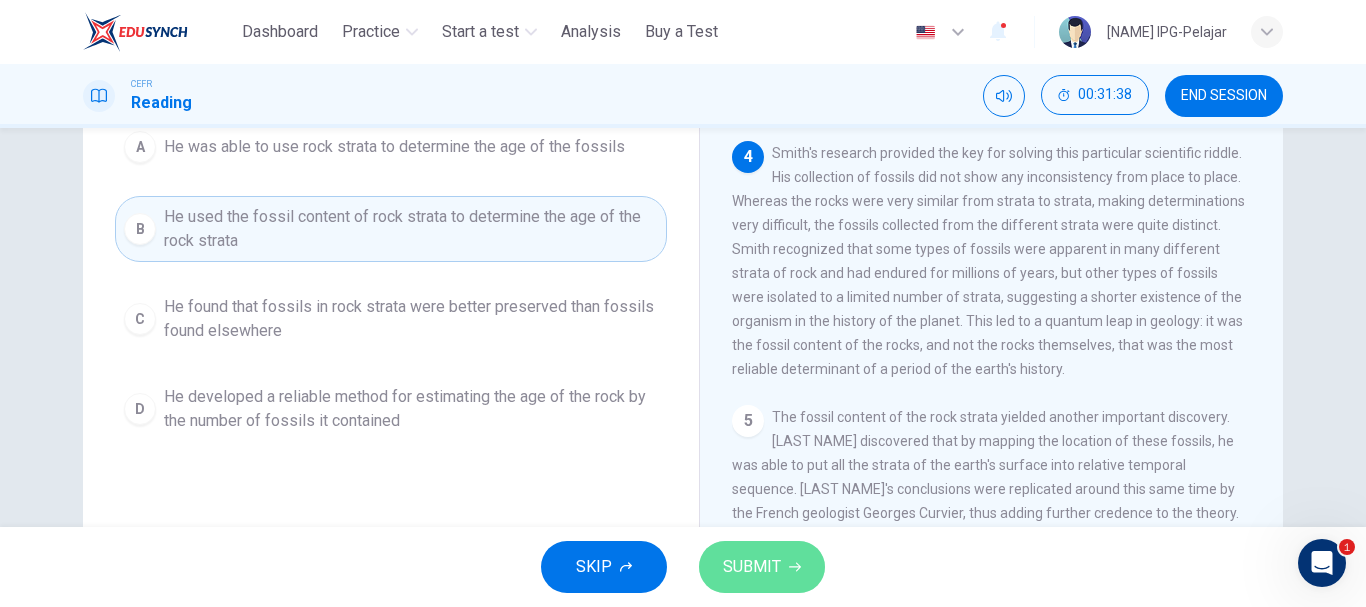 click on "SUBMIT" at bounding box center (752, 567) 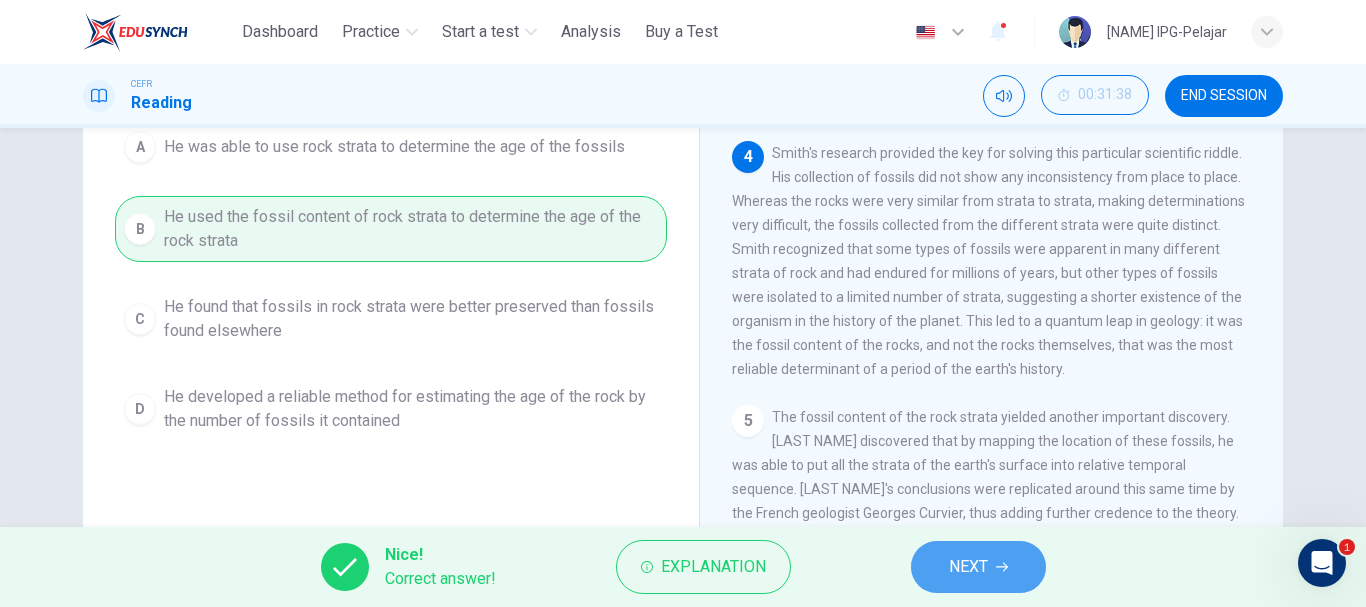 click on "NEXT" at bounding box center (968, 567) 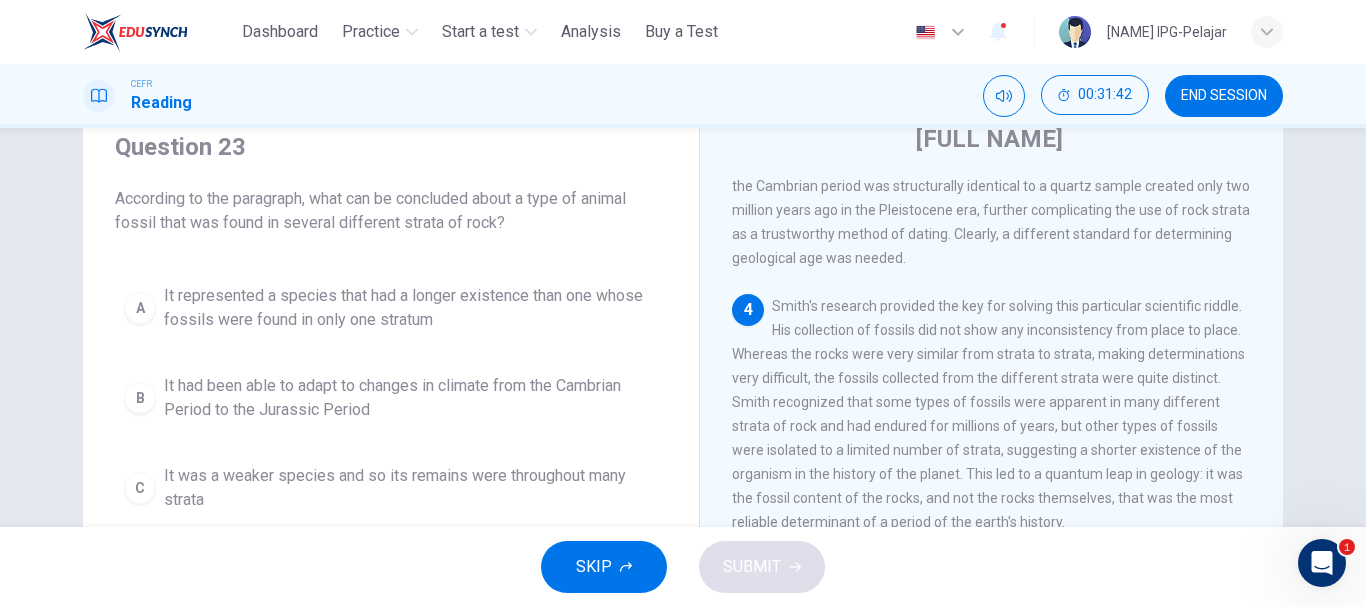 scroll, scrollTop: 78, scrollLeft: 0, axis: vertical 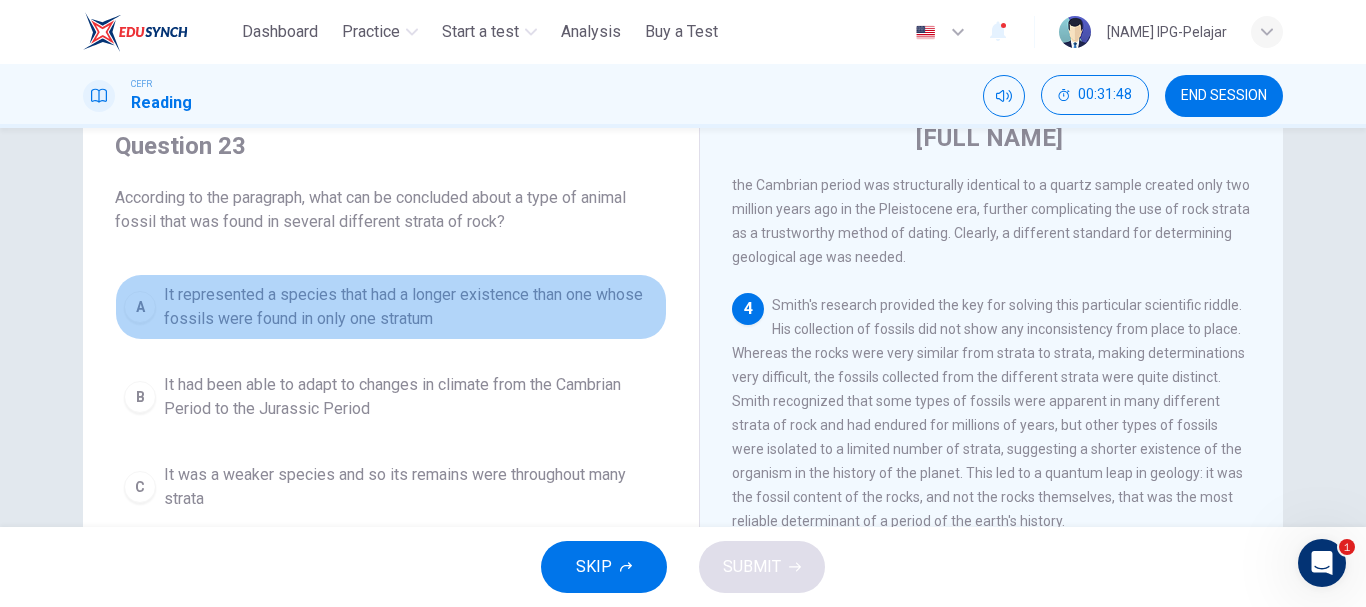 click on "It represented a species that had a longer existence than one whose fossils were found in only one stratum" at bounding box center (411, 307) 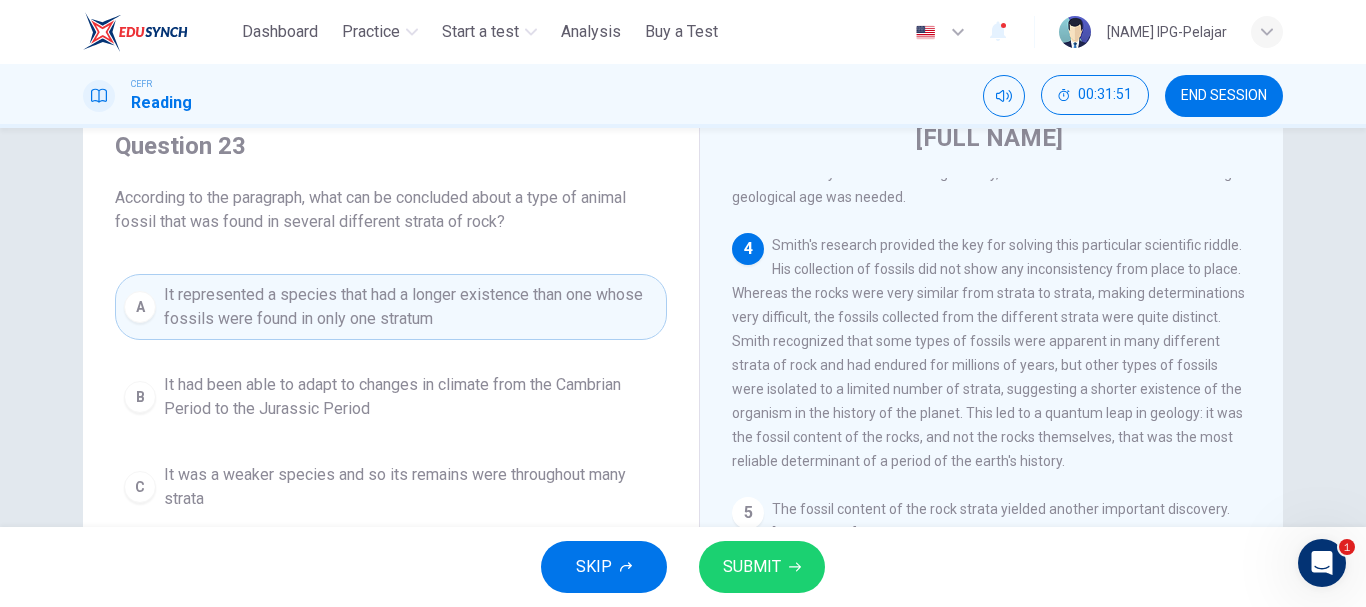 scroll, scrollTop: 889, scrollLeft: 0, axis: vertical 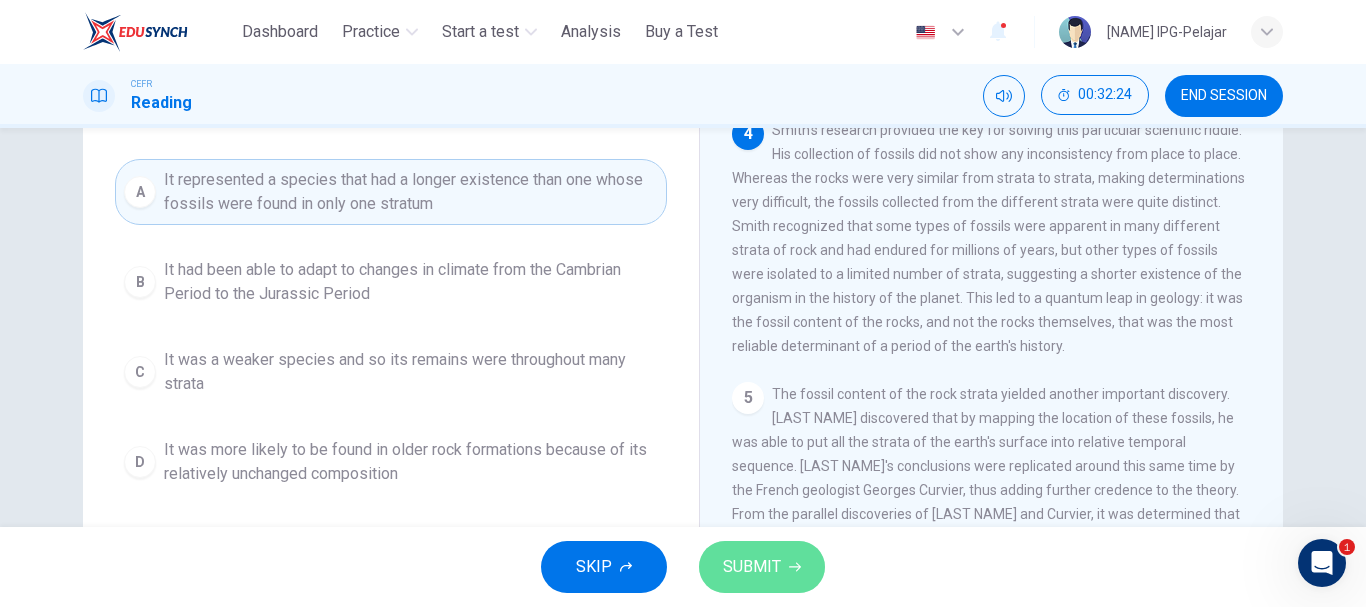 click on "SUBMIT" at bounding box center (752, 567) 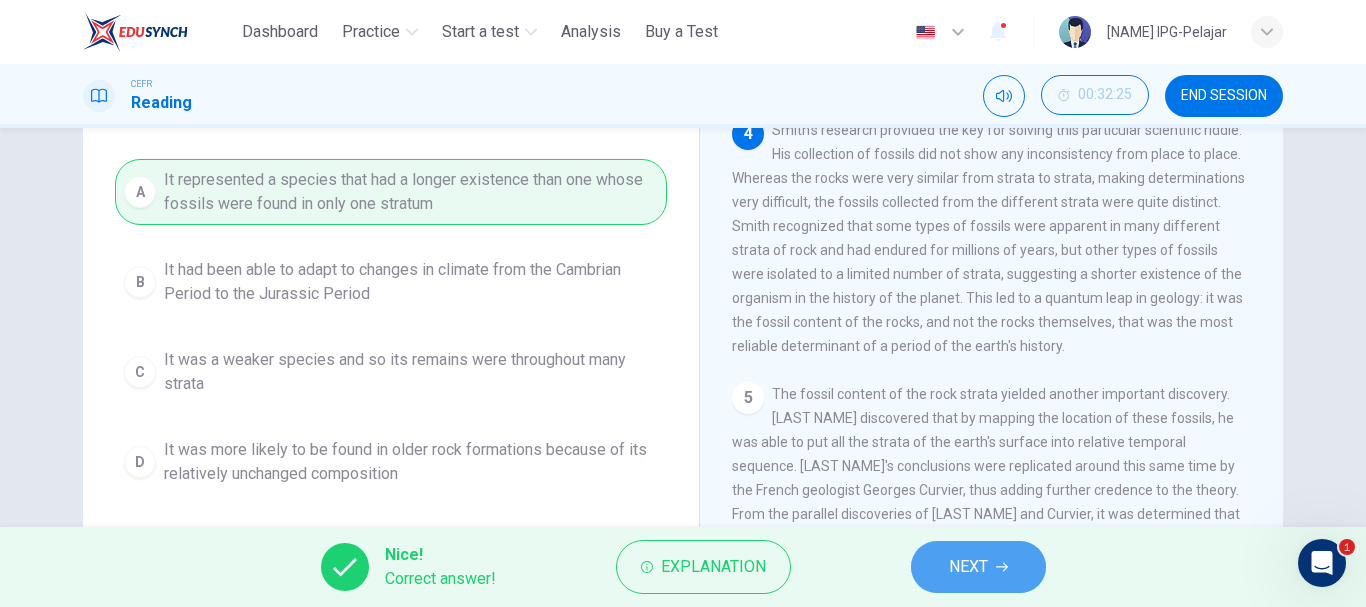 click on "NEXT" at bounding box center [978, 567] 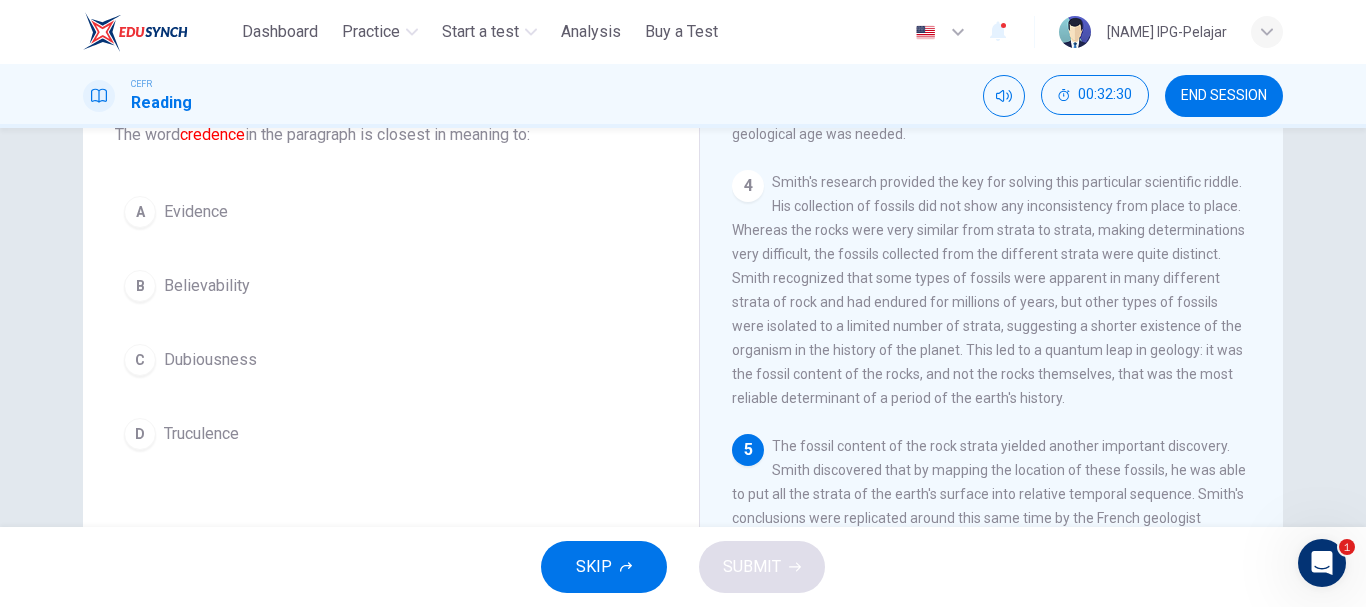 scroll, scrollTop: 137, scrollLeft: 0, axis: vertical 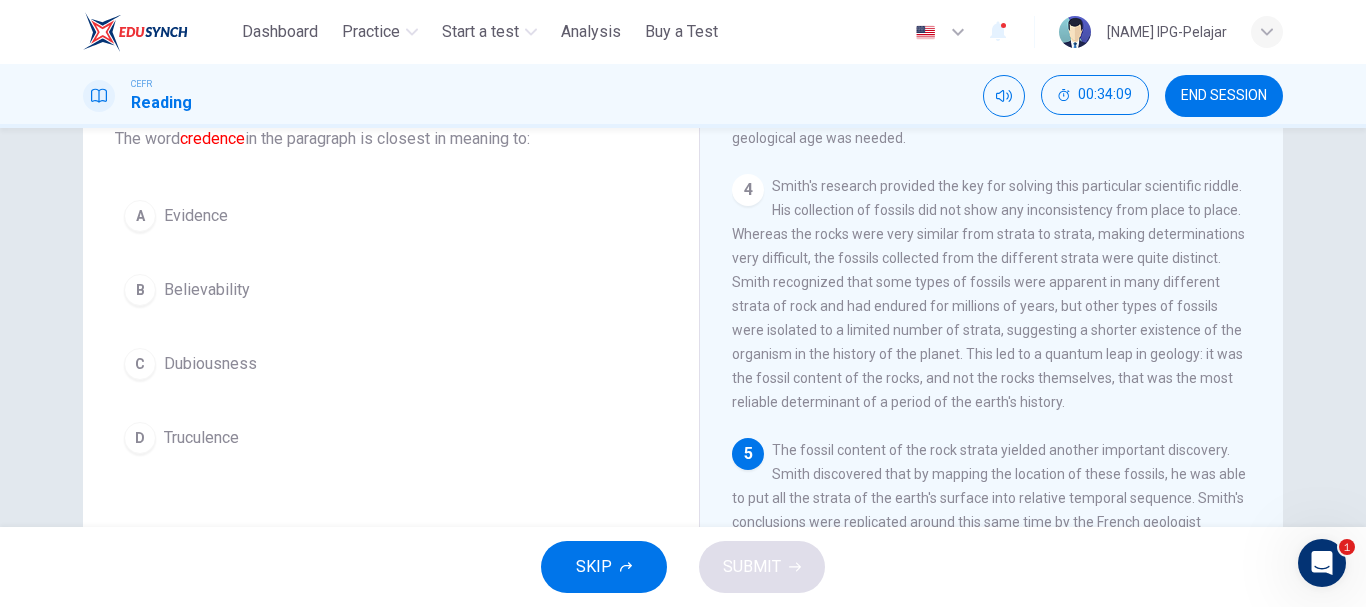 click on "Smith's research provided the key for solving this particular scientific riddle. His collection of fossils did not show any inconsistency from place to place. Whereas the rocks were very similar from strata to strata, making determinations very difficult, the fossils collected from the different strata were quite distinct. Smith recognized that some types of fossils were apparent in many different strata of rock and had endured for millions of years, but other types of fossils were isolated to a limited number of strata, suggesting a shorter existence of the organism in the history of the planet. This led to a quantum leap in geology: it was the fossil content of the rocks, and not the rocks themselves, that was the most reliable determinant of a period of the earth's history." at bounding box center (988, 294) 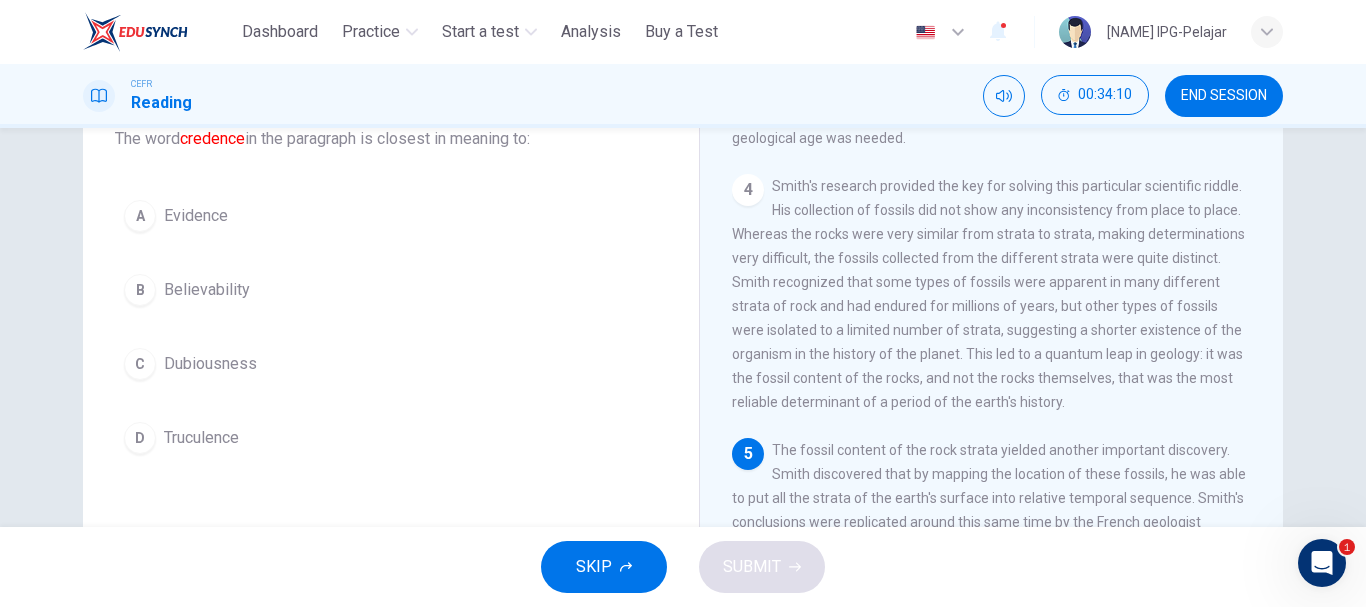 scroll, scrollTop: 862, scrollLeft: 0, axis: vertical 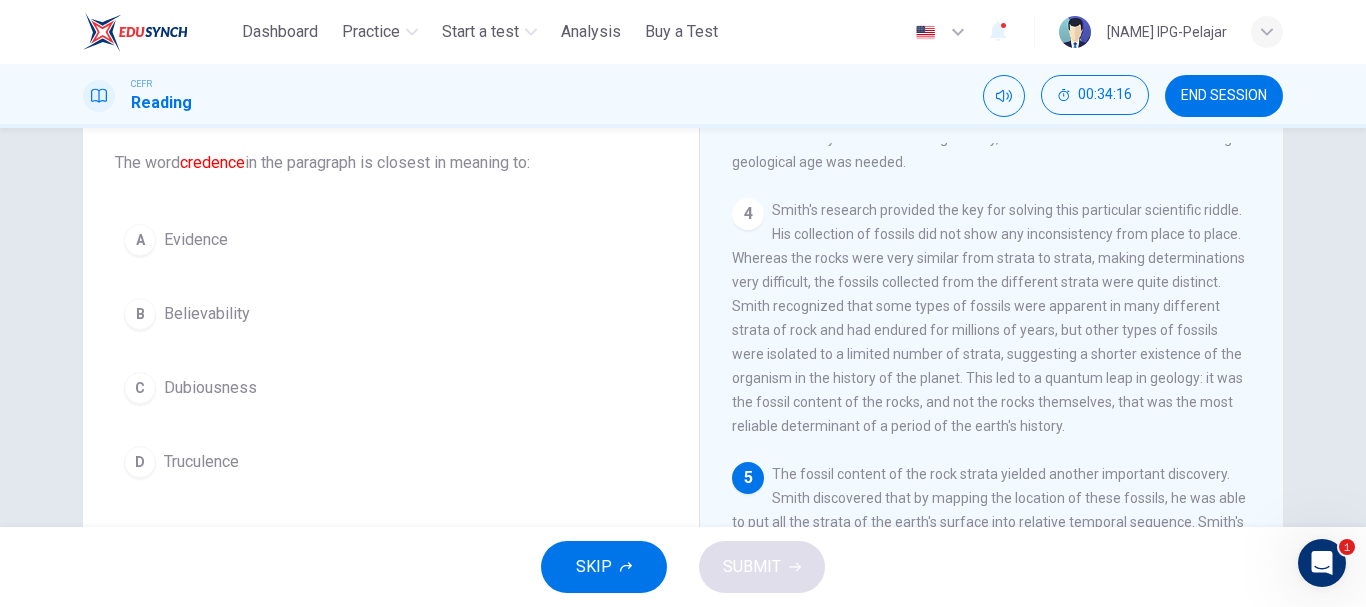 click on "A Evidence" at bounding box center [391, 240] 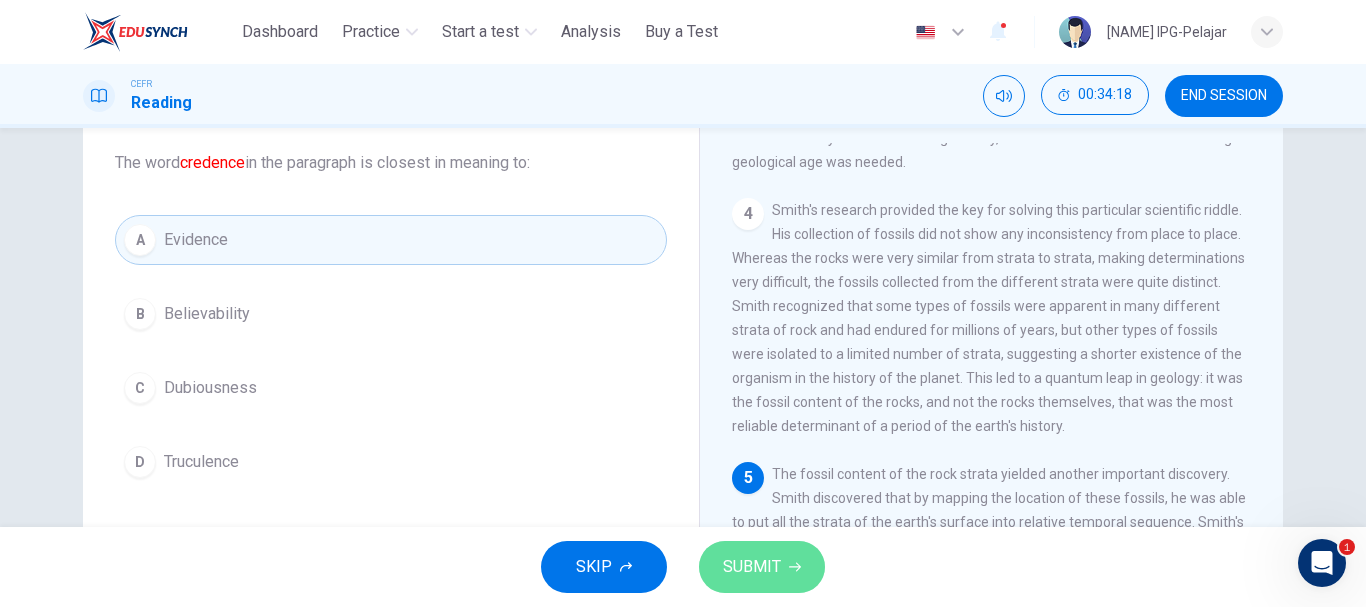 click on "SUBMIT" at bounding box center [762, 567] 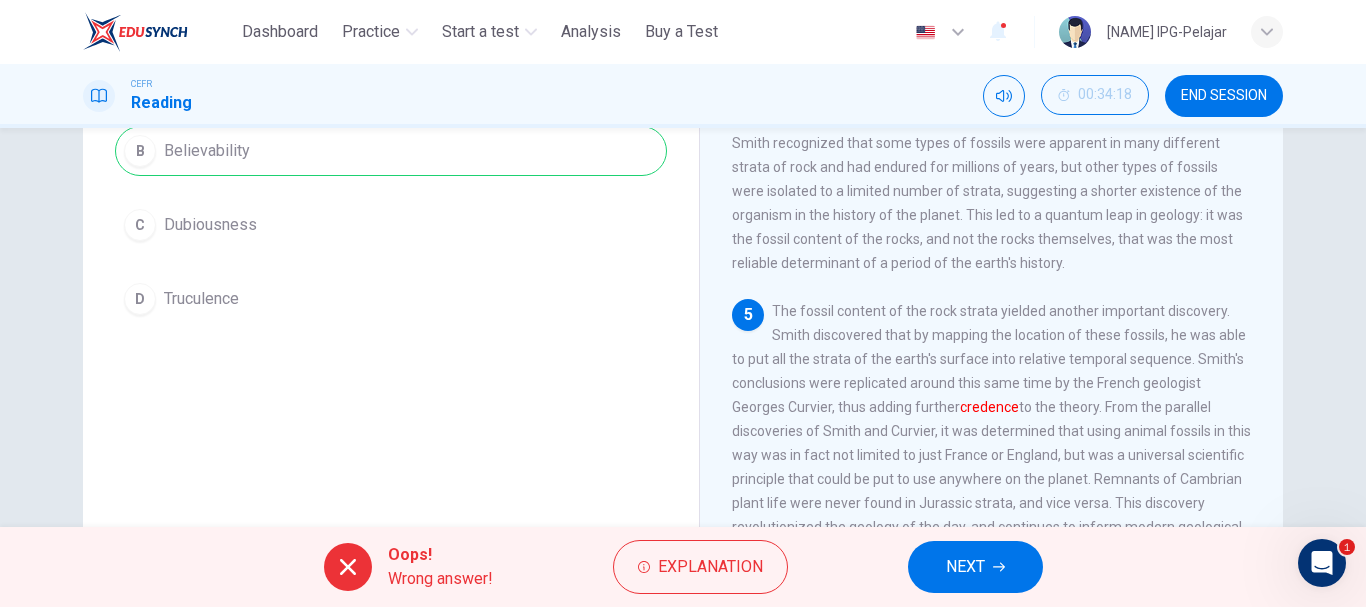 scroll, scrollTop: 376, scrollLeft: 0, axis: vertical 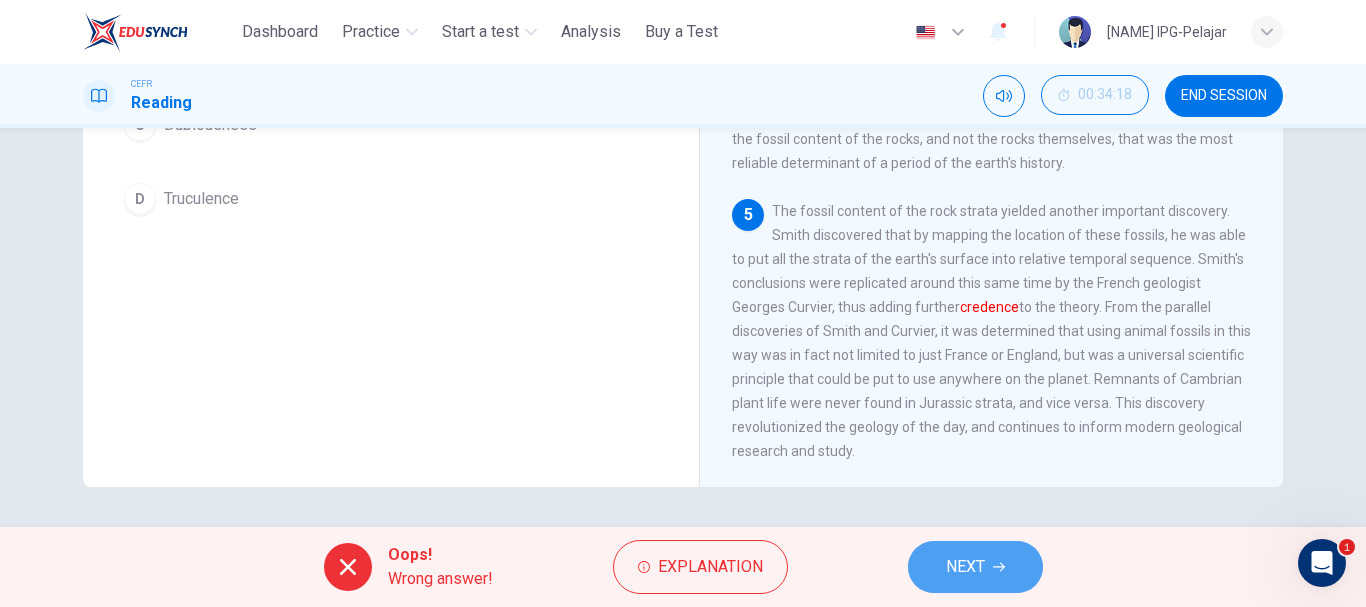 click on "NEXT" at bounding box center (965, 567) 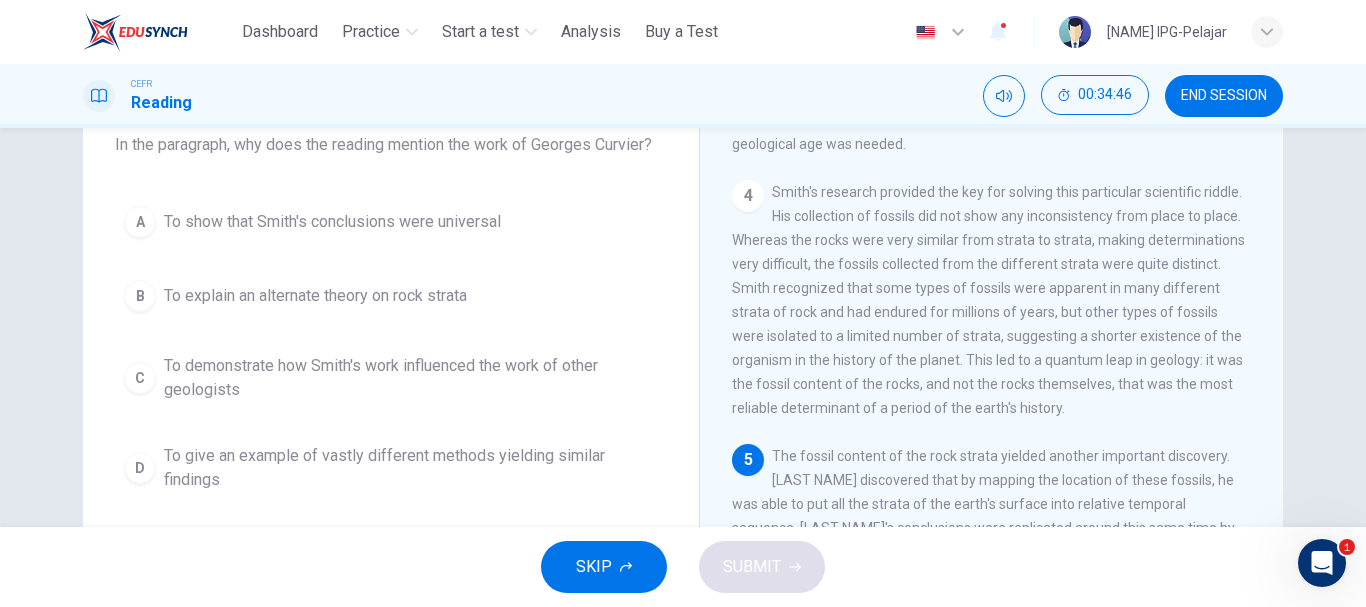 scroll, scrollTop: 117, scrollLeft: 0, axis: vertical 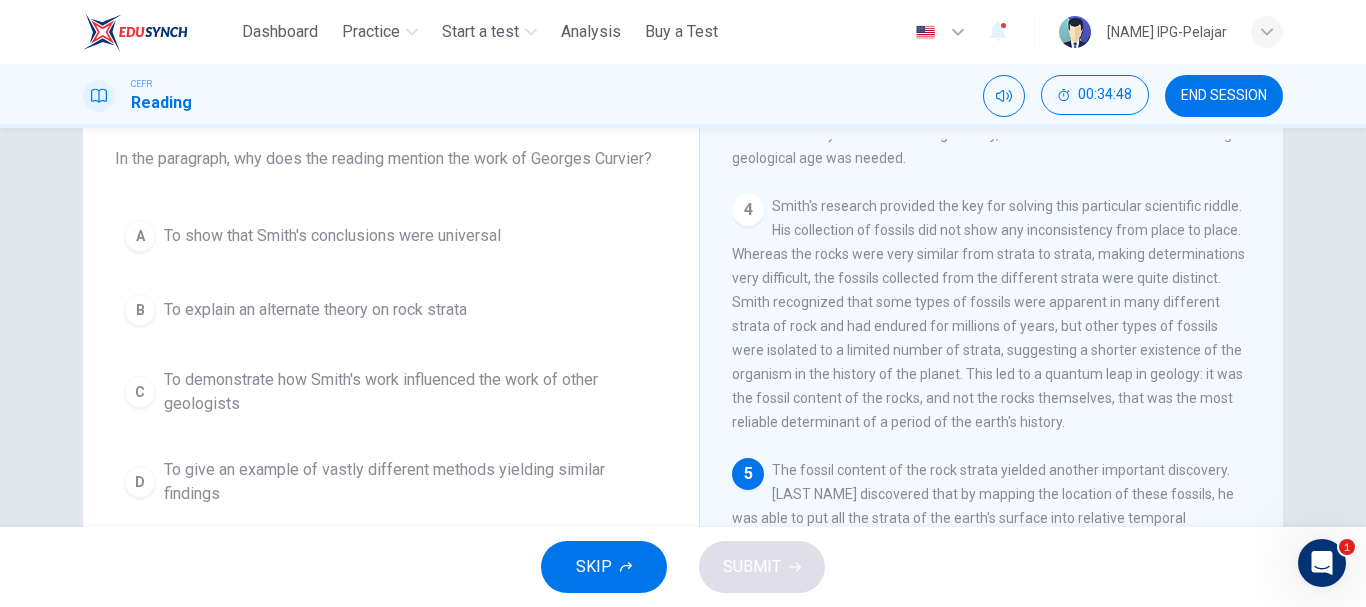 click on "To explain an alternate theory on rock strata" at bounding box center [315, 310] 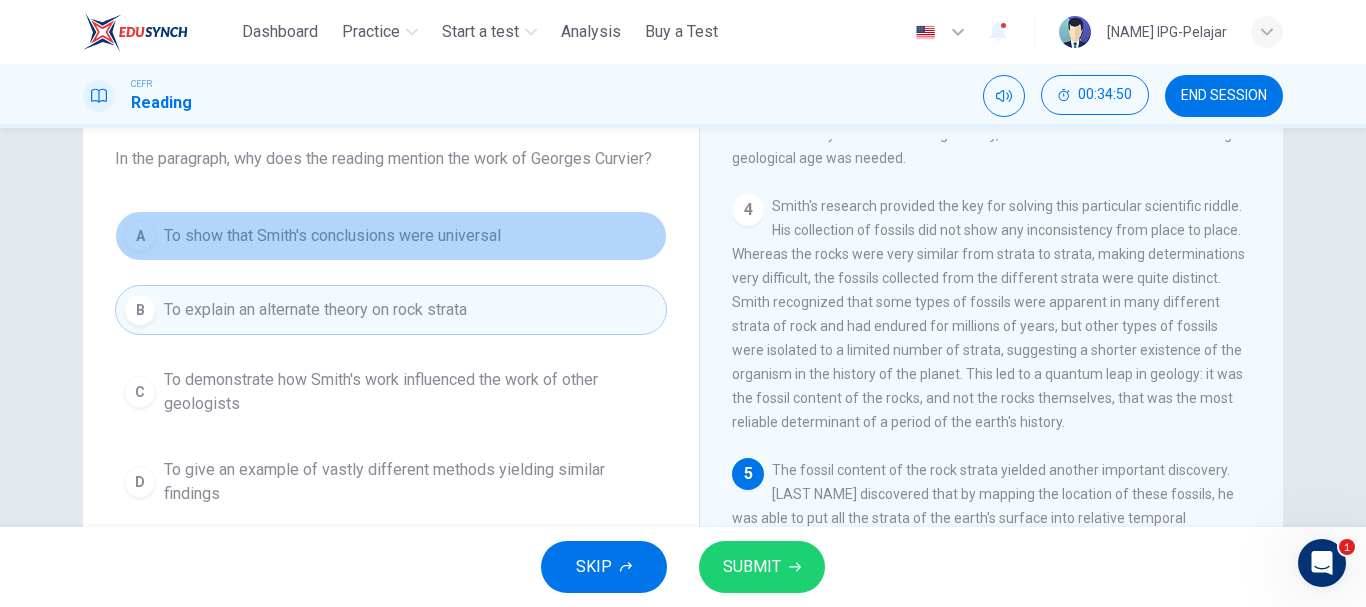 click on "To show that Smith's conclusions were universal" at bounding box center [332, 236] 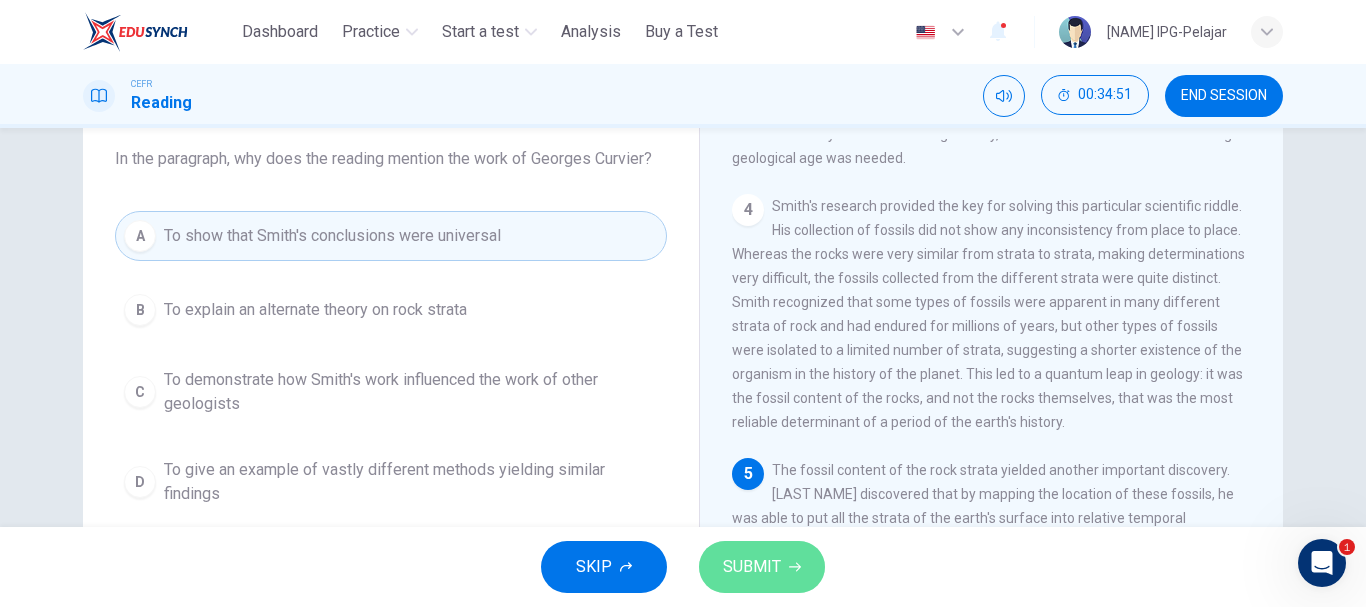 click on "SUBMIT" at bounding box center [762, 567] 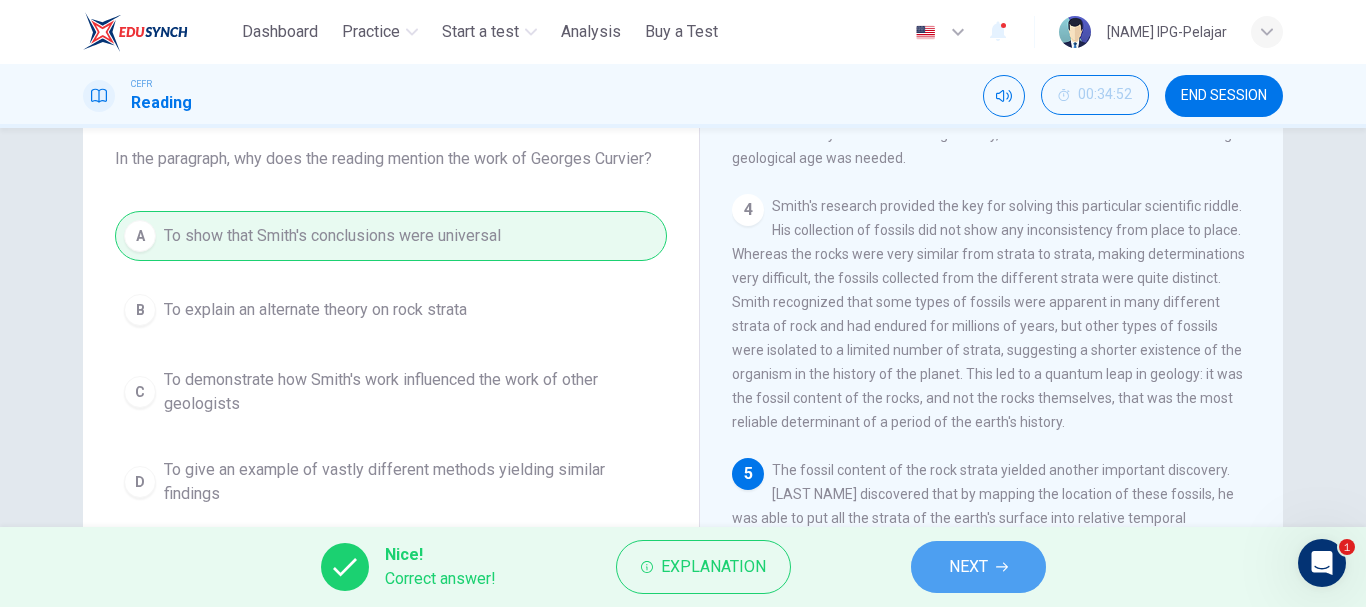 click on "NEXT" at bounding box center [968, 567] 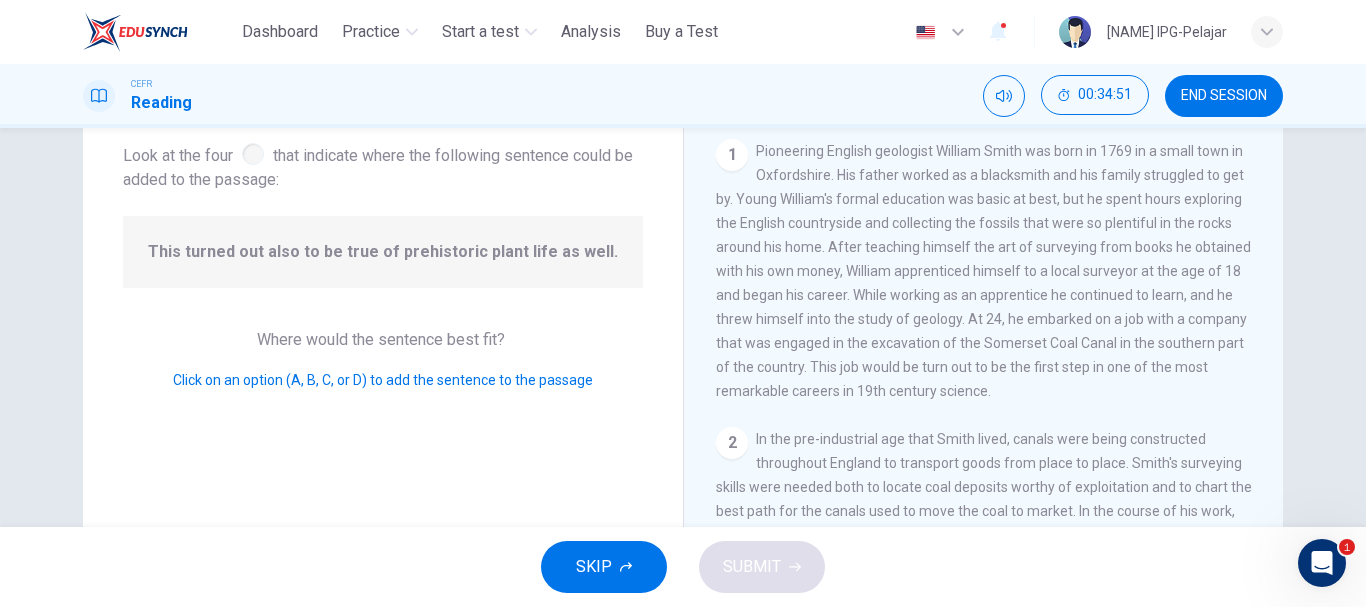 scroll, scrollTop: 916, scrollLeft: 0, axis: vertical 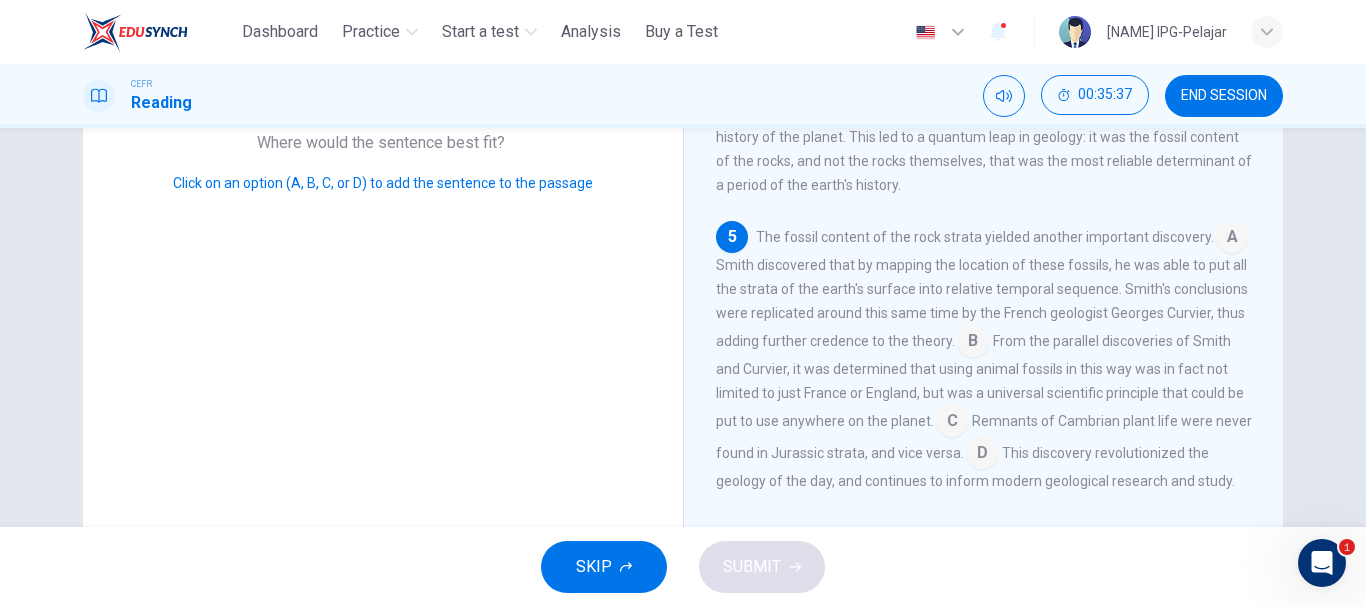 click at bounding box center (973, 343) 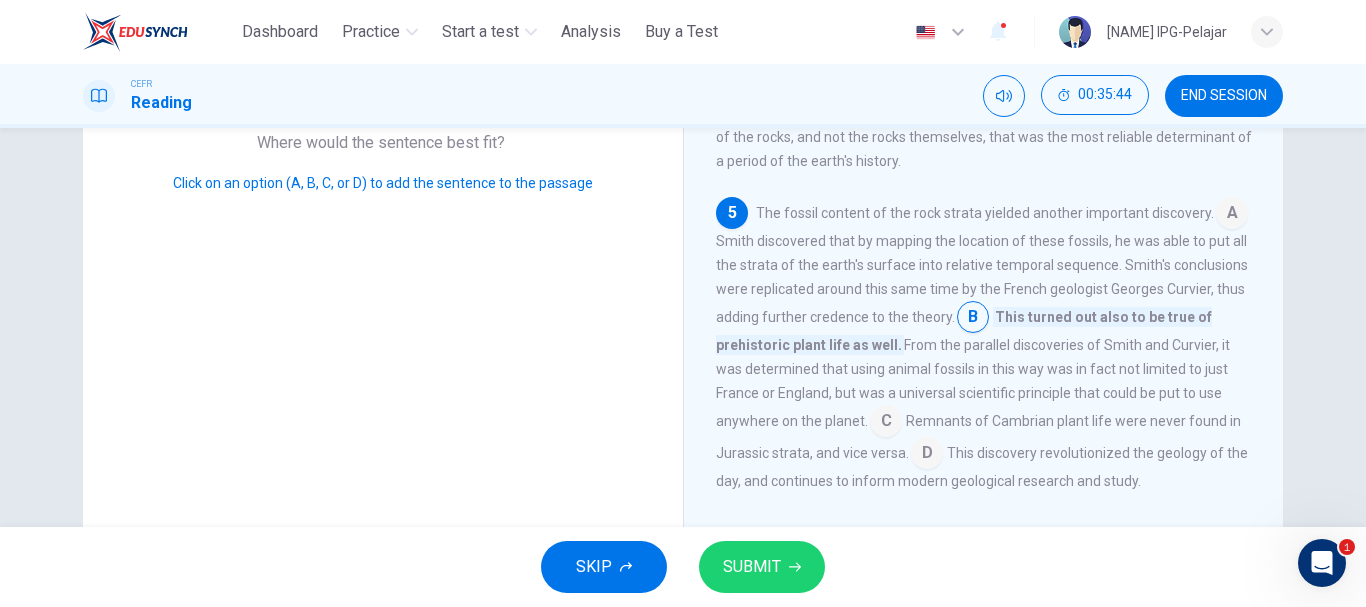 scroll, scrollTop: 903, scrollLeft: 0, axis: vertical 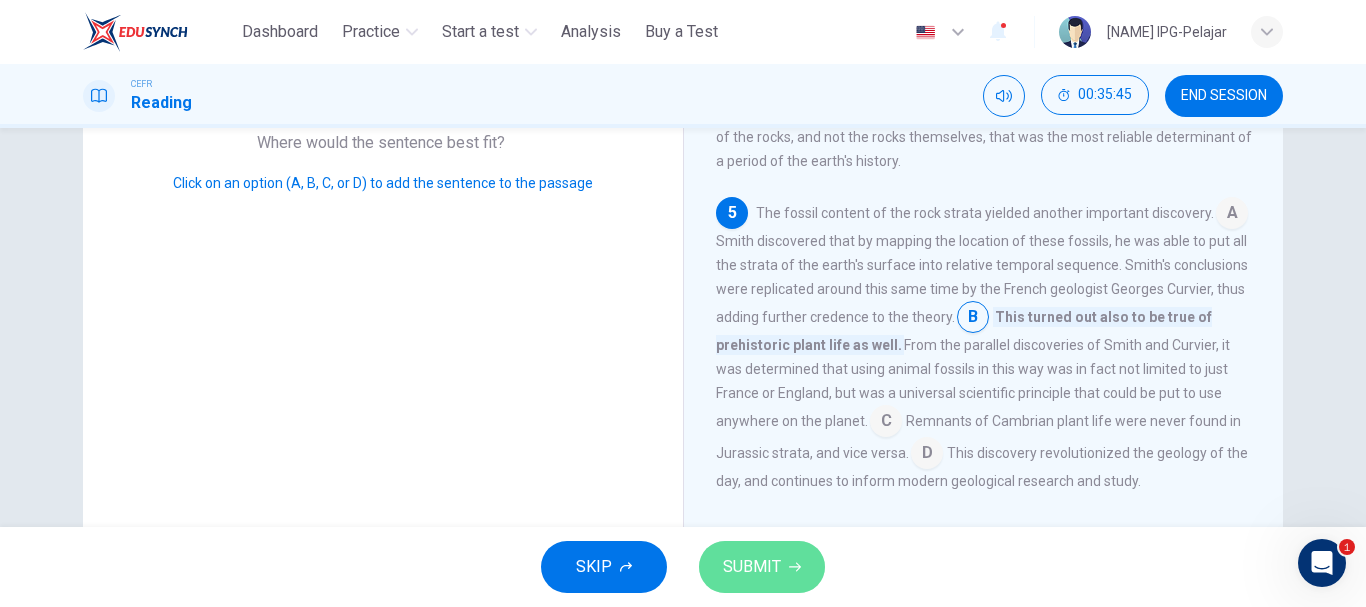 click on "SUBMIT" at bounding box center (762, 567) 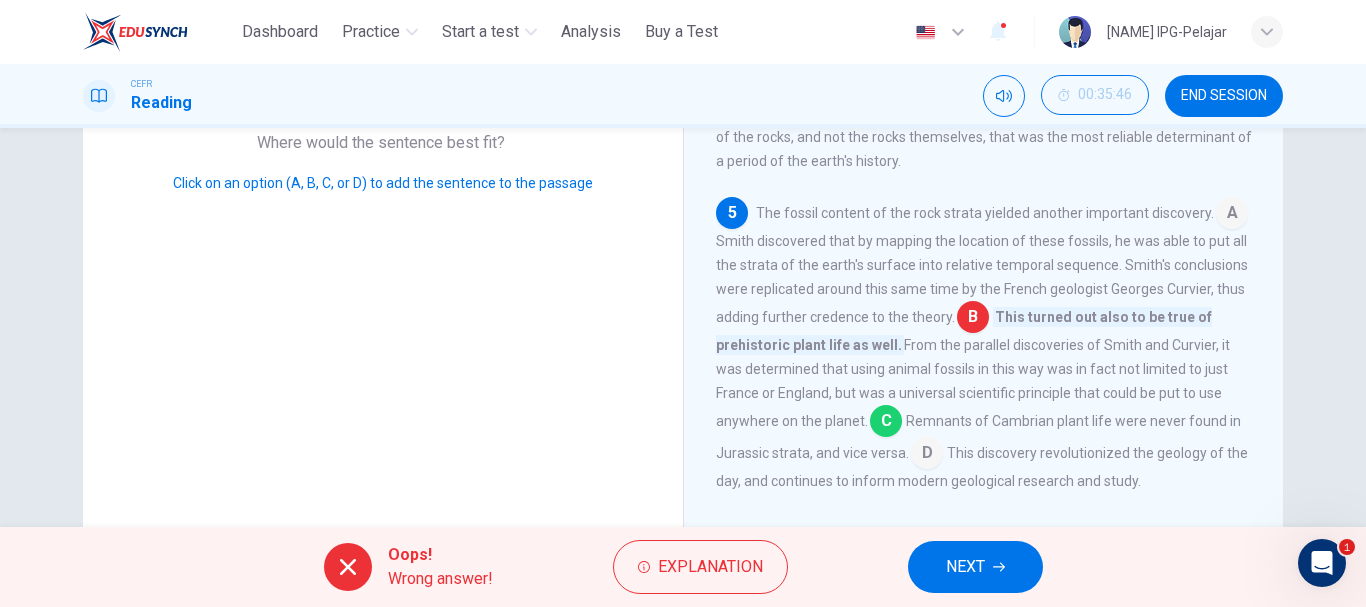 click at bounding box center [973, 319] 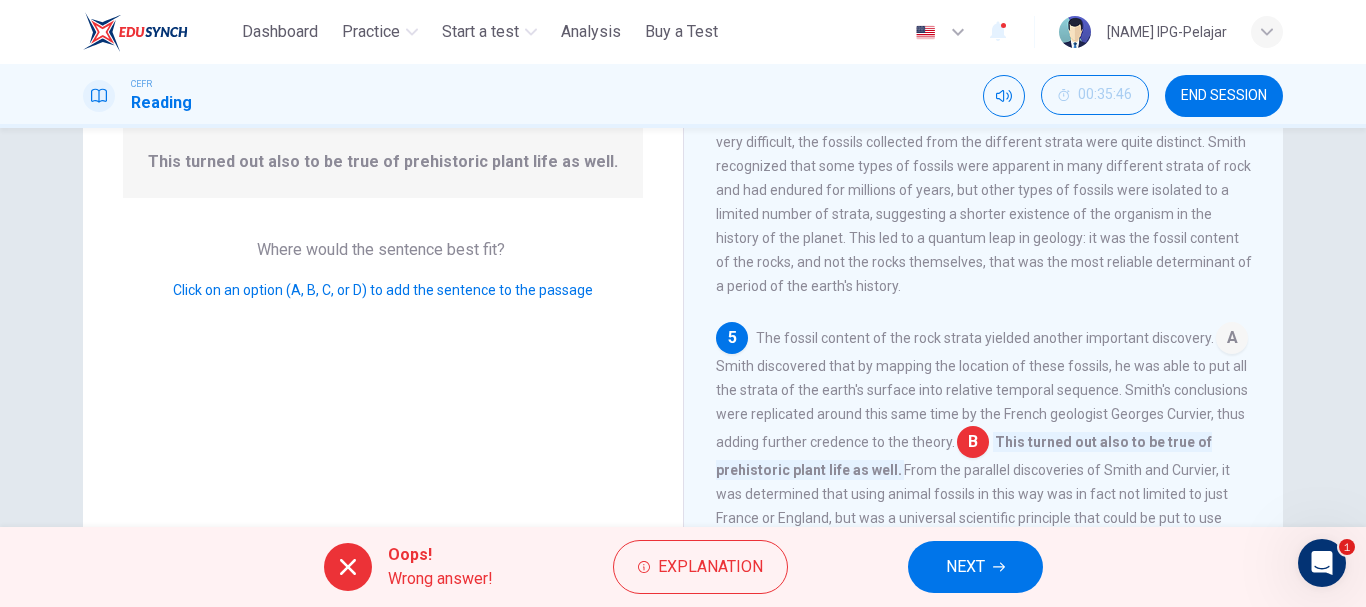 scroll, scrollTop: 854, scrollLeft: 0, axis: vertical 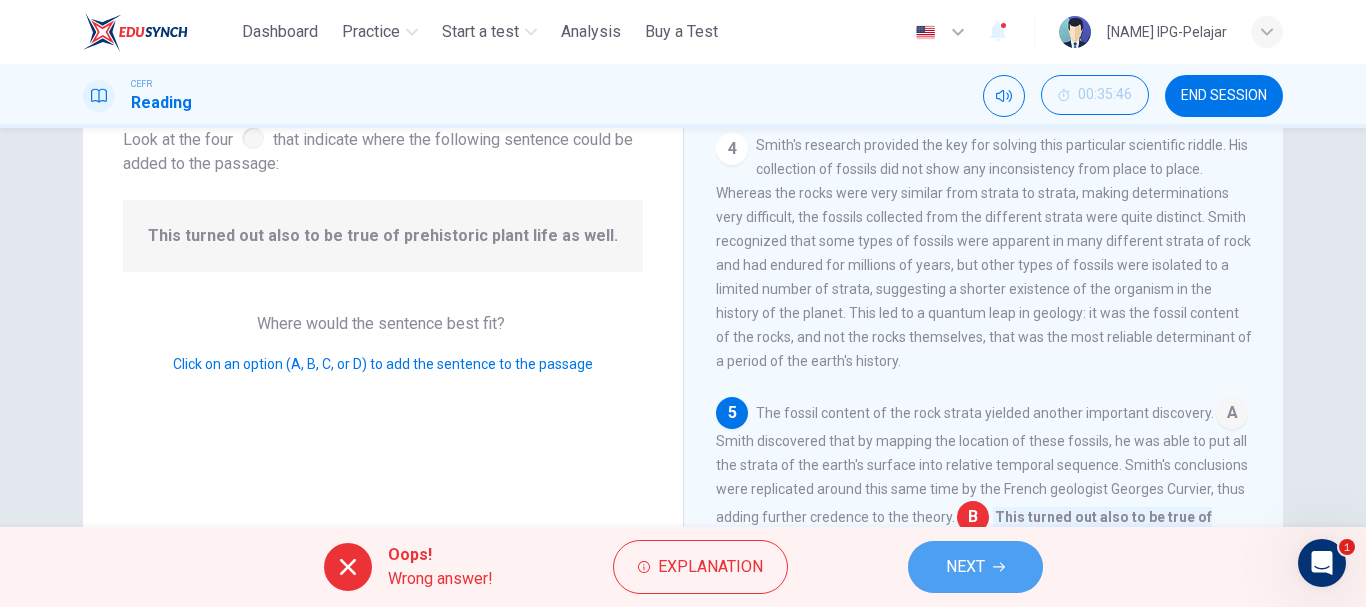 click on "NEXT" at bounding box center (965, 567) 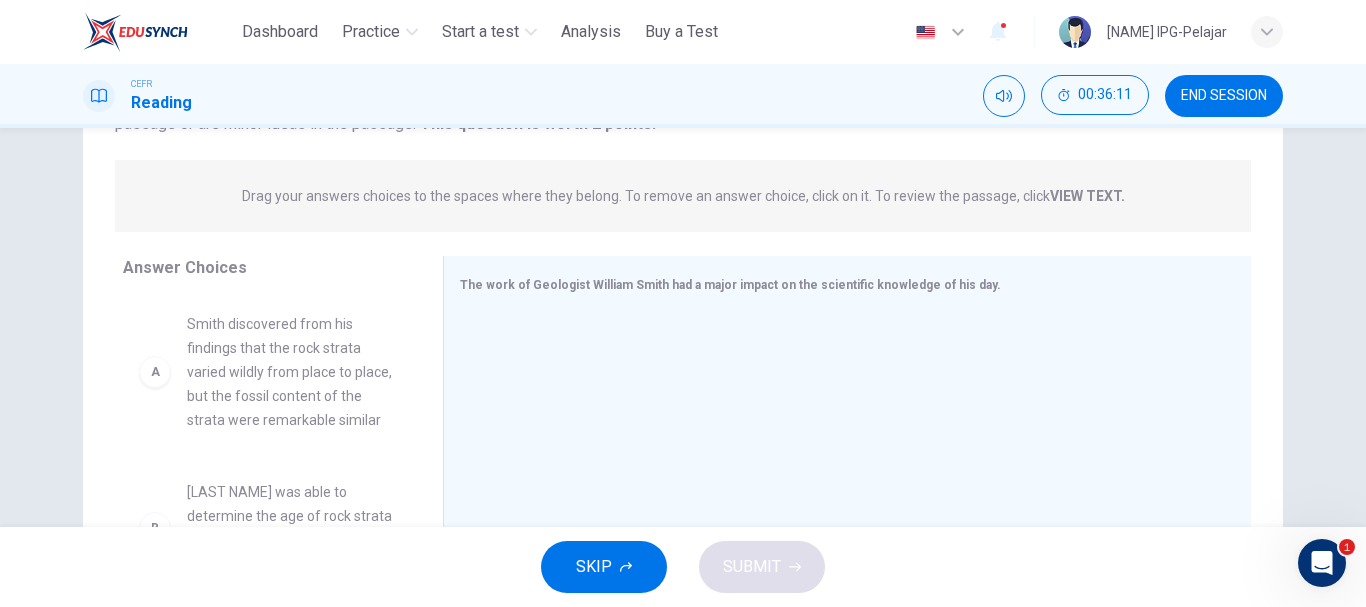 scroll, scrollTop: 218, scrollLeft: 0, axis: vertical 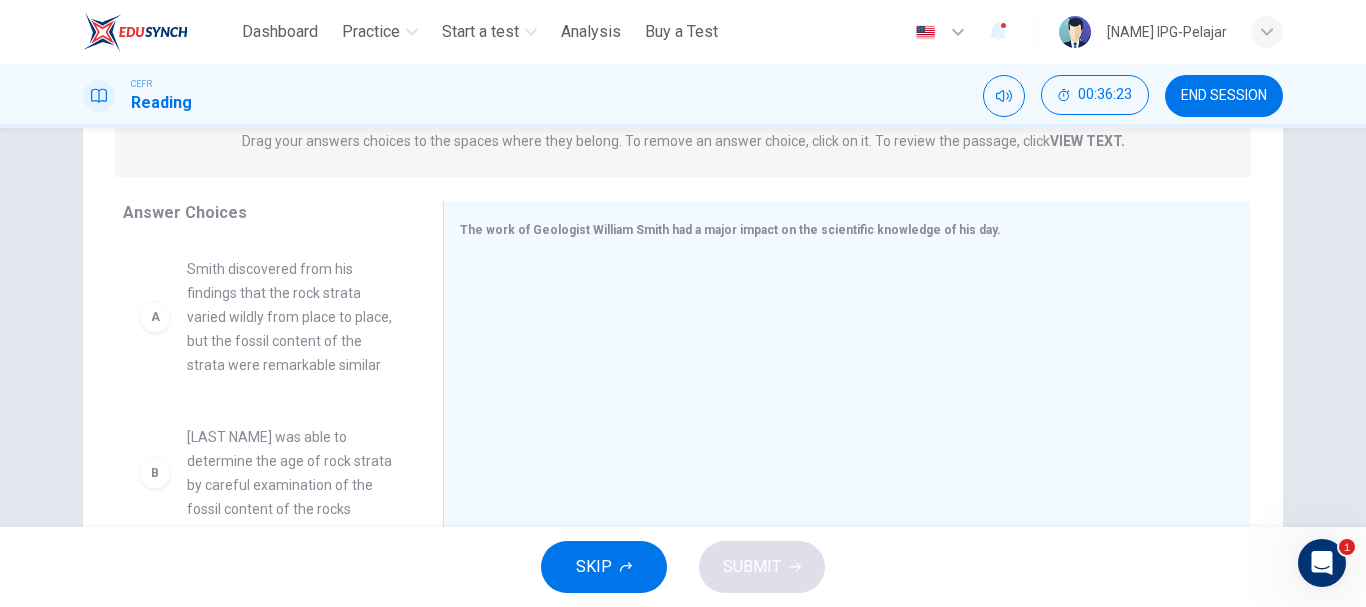 click on "Smith discovered from his findings that the rock strata varied wildly from place to place, but the fossil content of the strata were remarkable similar" at bounding box center (291, 317) 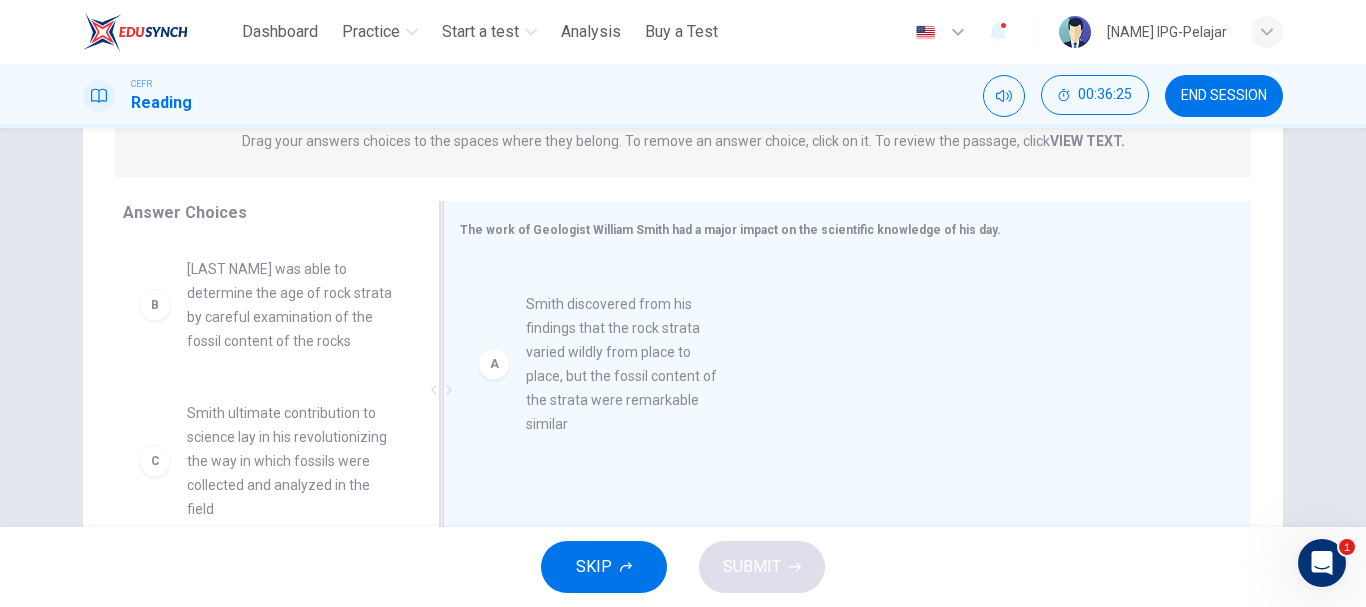 drag, startPoint x: 285, startPoint y: 303, endPoint x: 641, endPoint y: 330, distance: 357.0224 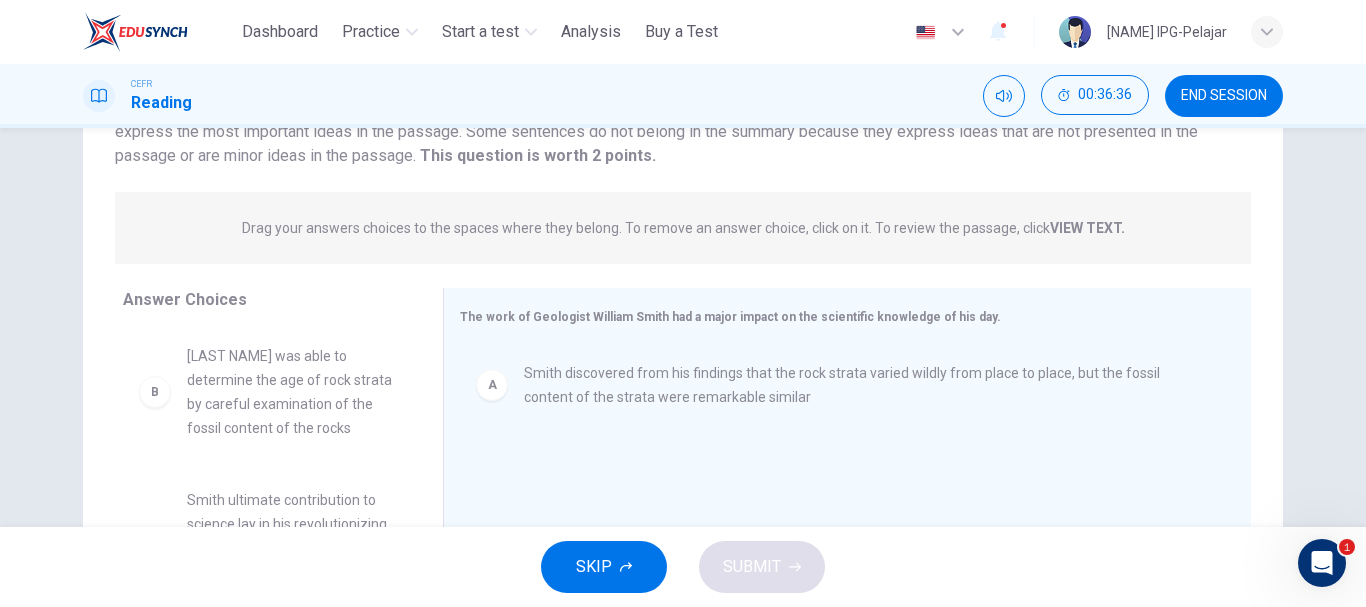 scroll, scrollTop: 233, scrollLeft: 0, axis: vertical 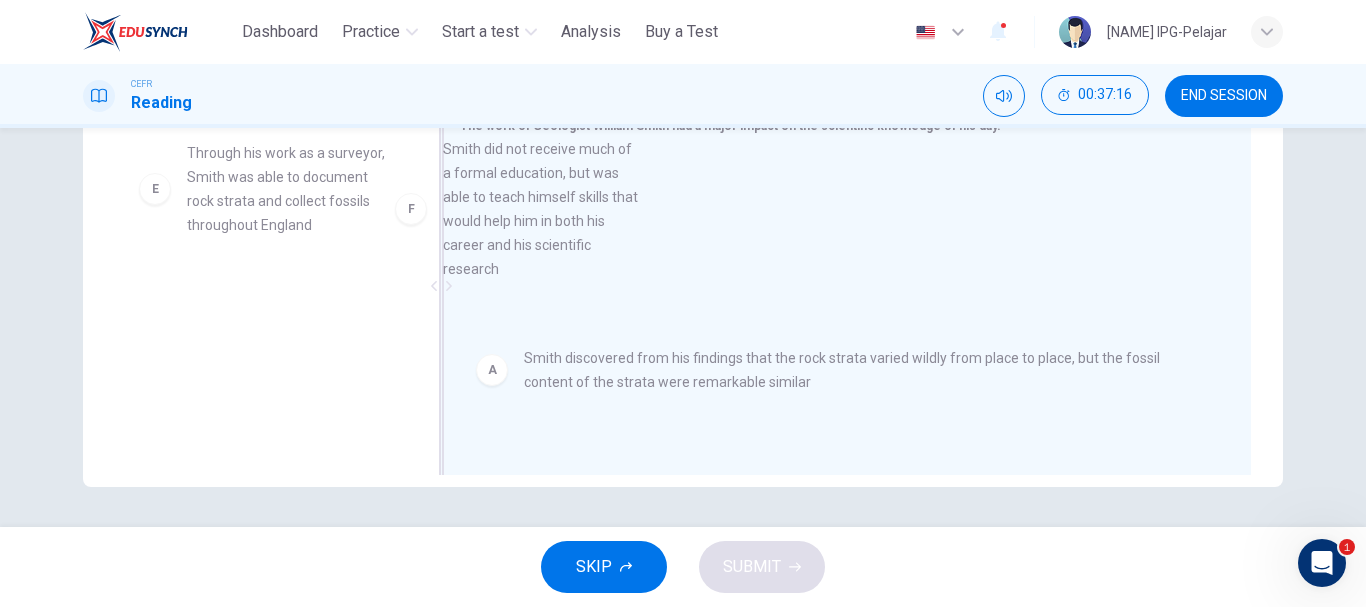 drag, startPoint x: 303, startPoint y: 367, endPoint x: 573, endPoint y: 215, distance: 309.84512 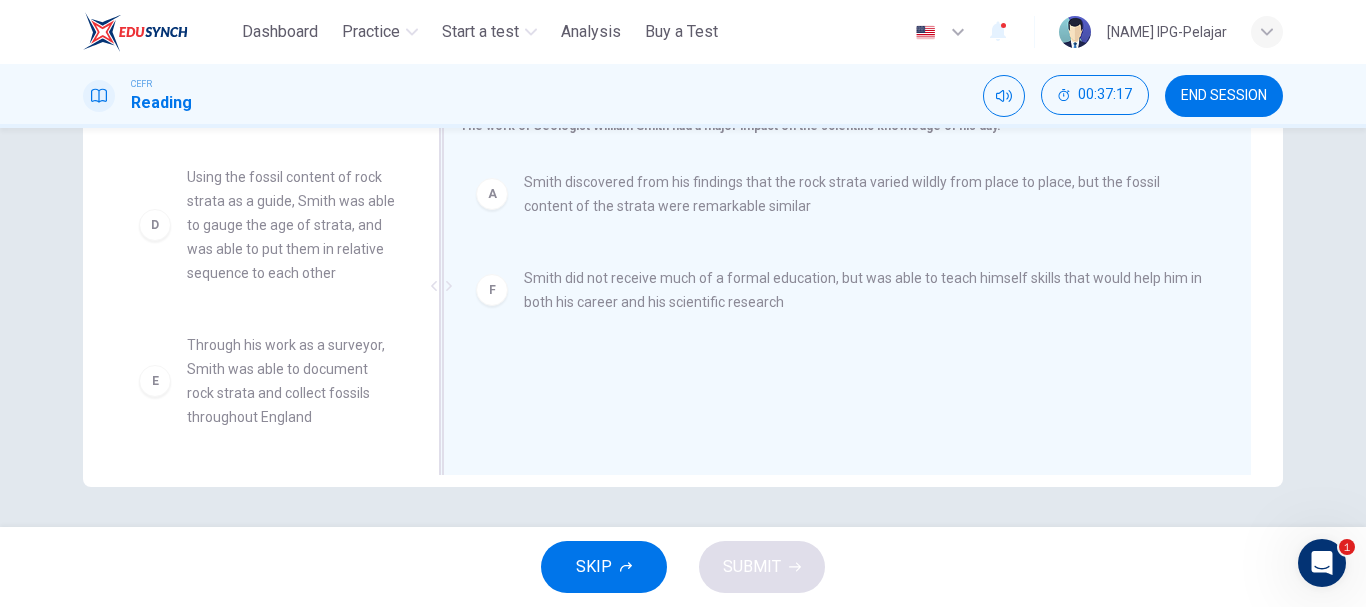 scroll, scrollTop: 300, scrollLeft: 0, axis: vertical 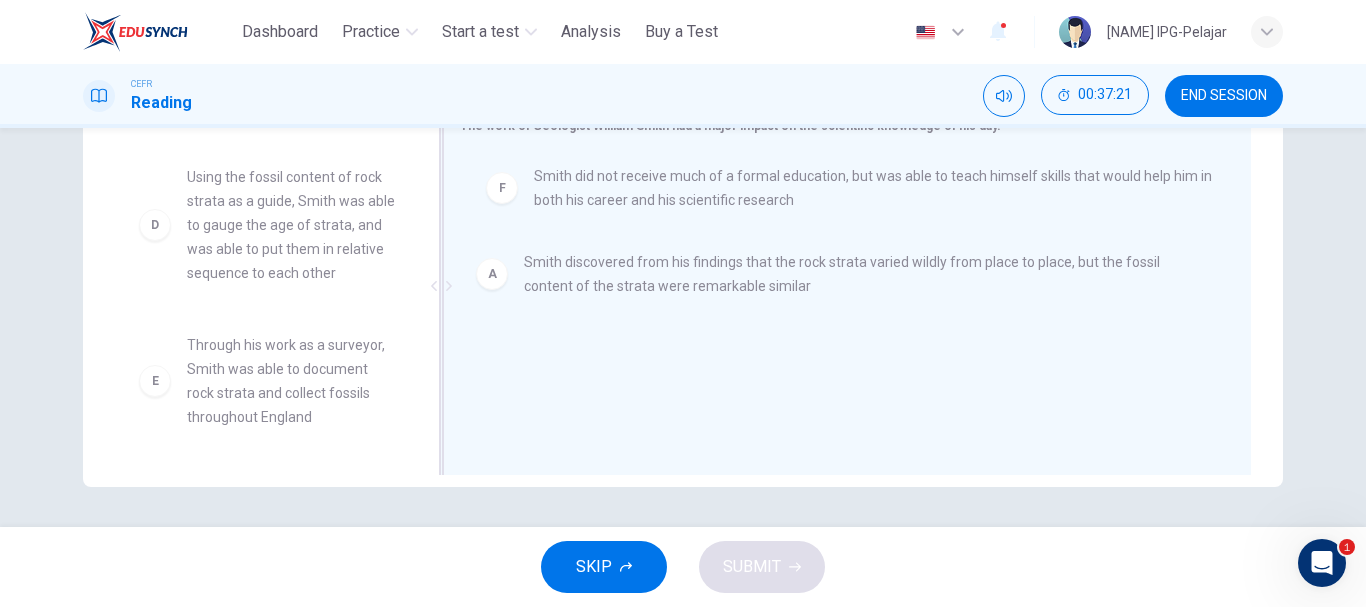 drag, startPoint x: 593, startPoint y: 297, endPoint x: 607, endPoint y: 168, distance: 129.75746 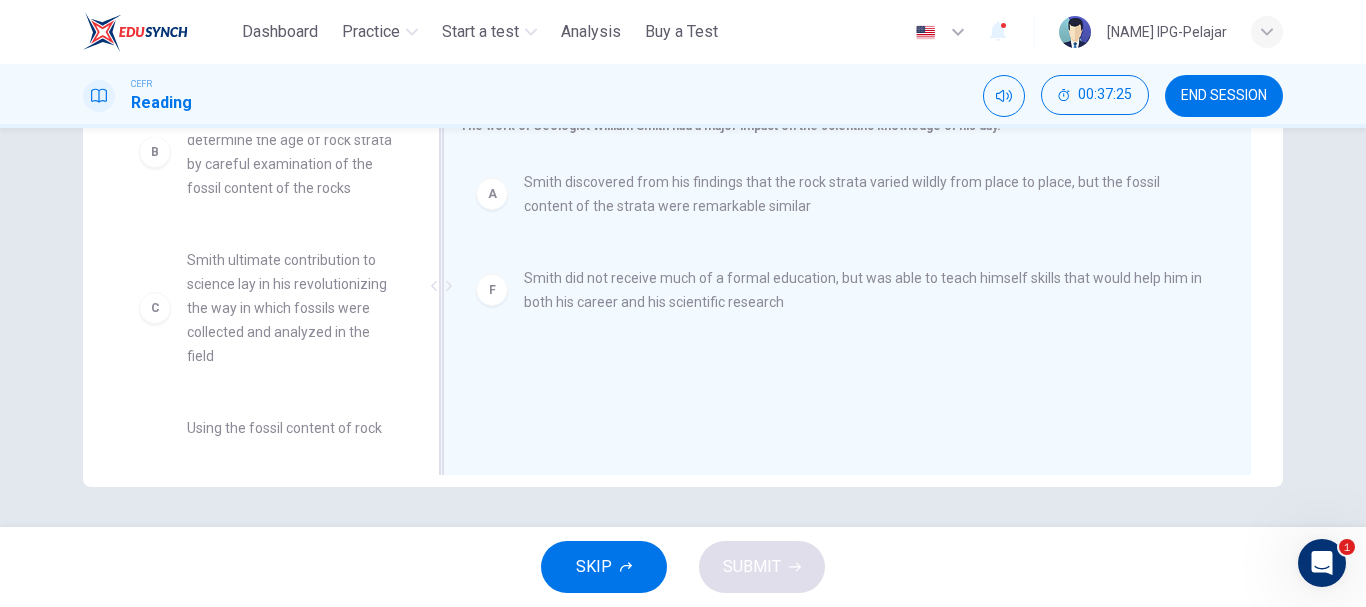 scroll, scrollTop: 43, scrollLeft: 0, axis: vertical 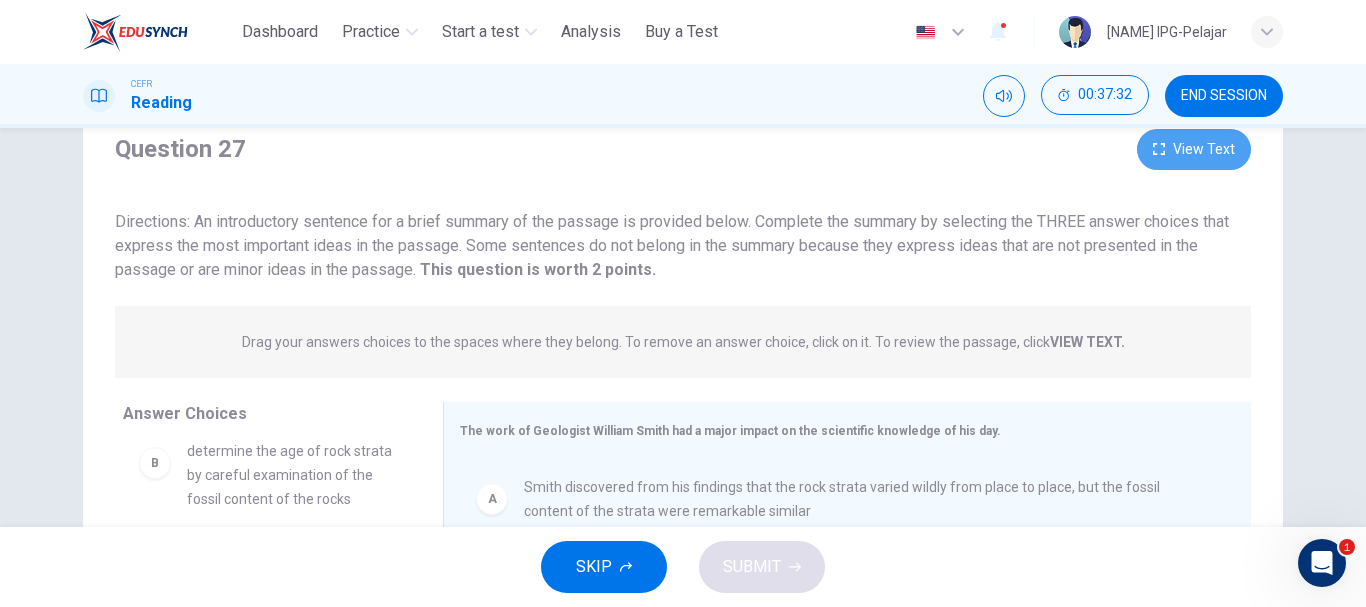 click on "View Text" at bounding box center (1194, 149) 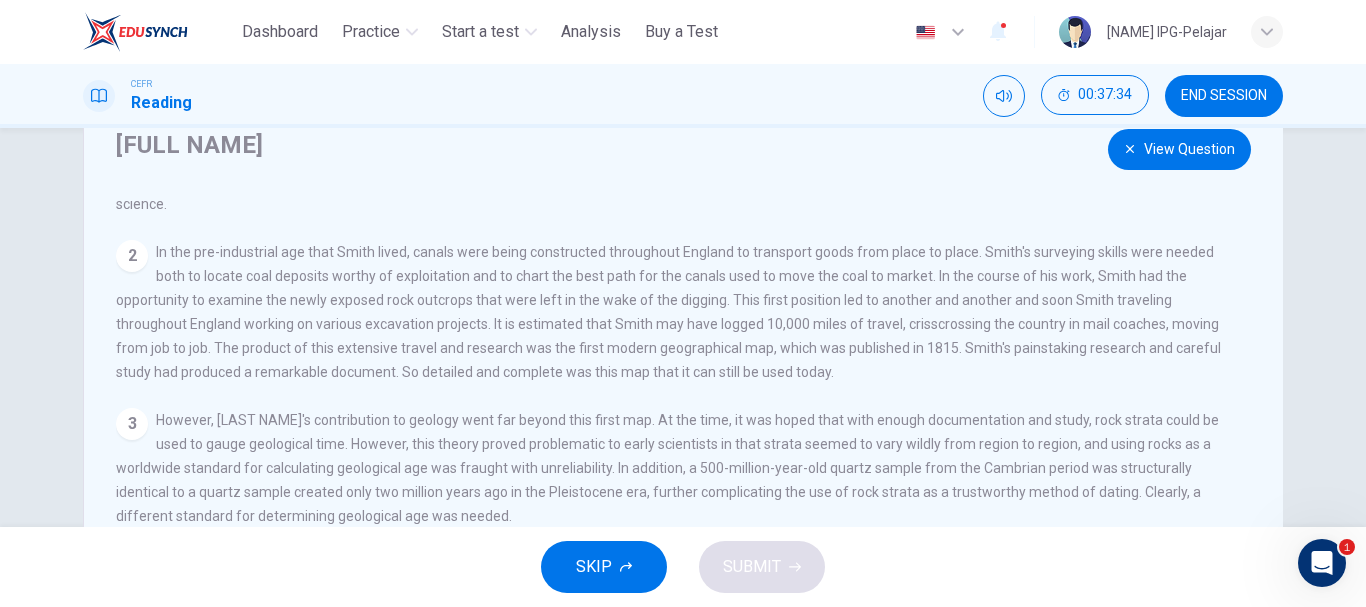 scroll, scrollTop: 130, scrollLeft: 0, axis: vertical 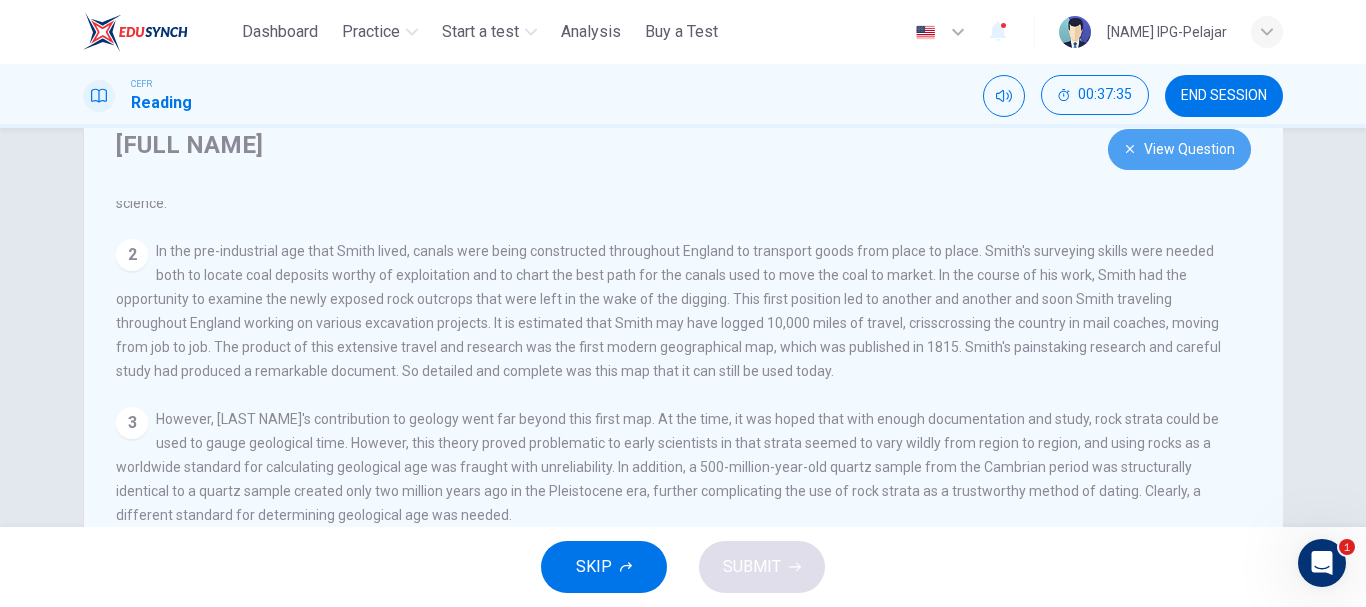 click on "View Question" at bounding box center [1179, 149] 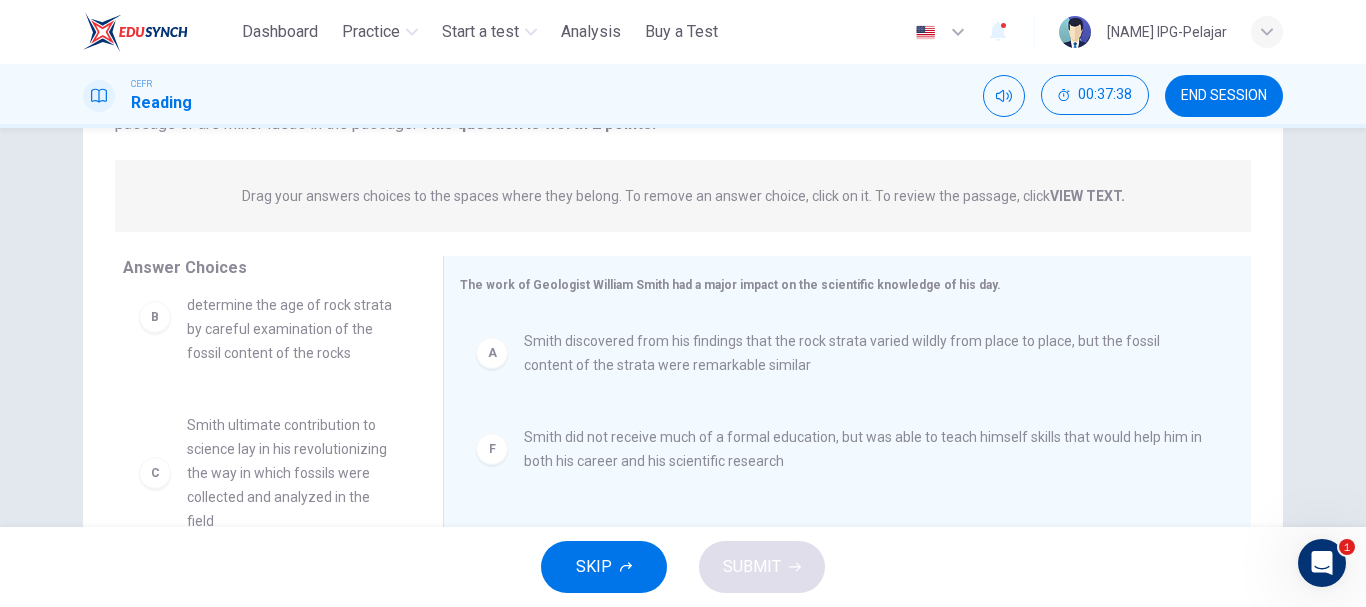 scroll, scrollTop: 218, scrollLeft: 0, axis: vertical 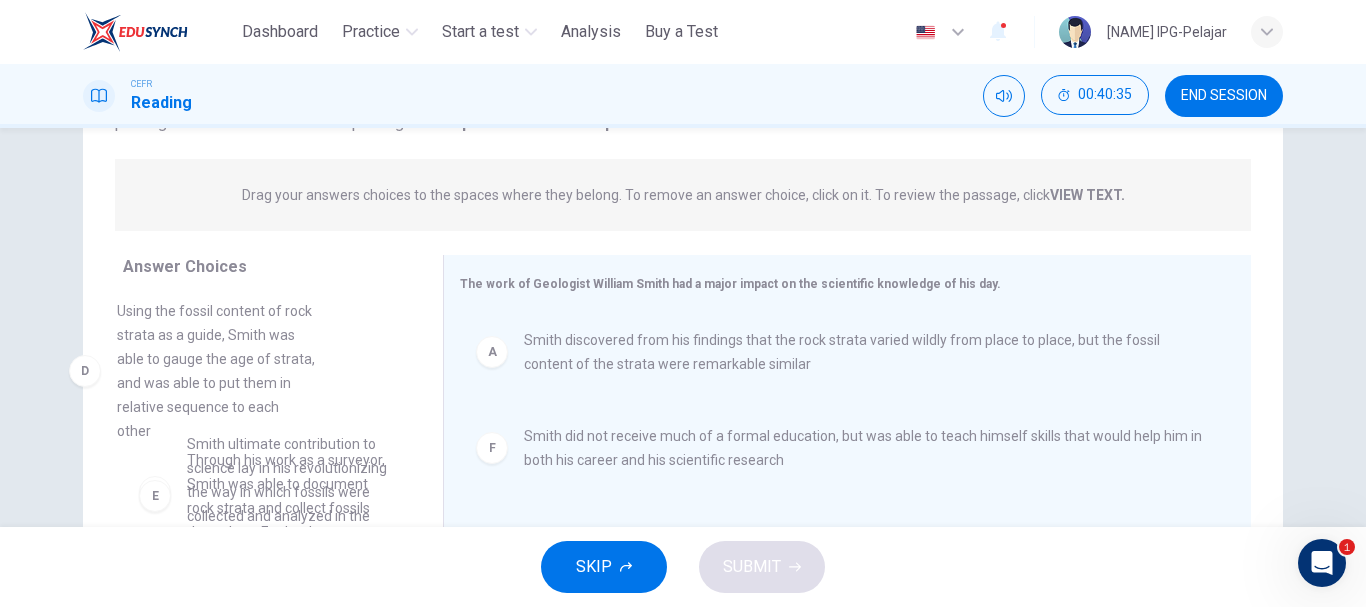 drag, startPoint x: 276, startPoint y: 401, endPoint x: 215, endPoint y: 373, distance: 67.11929 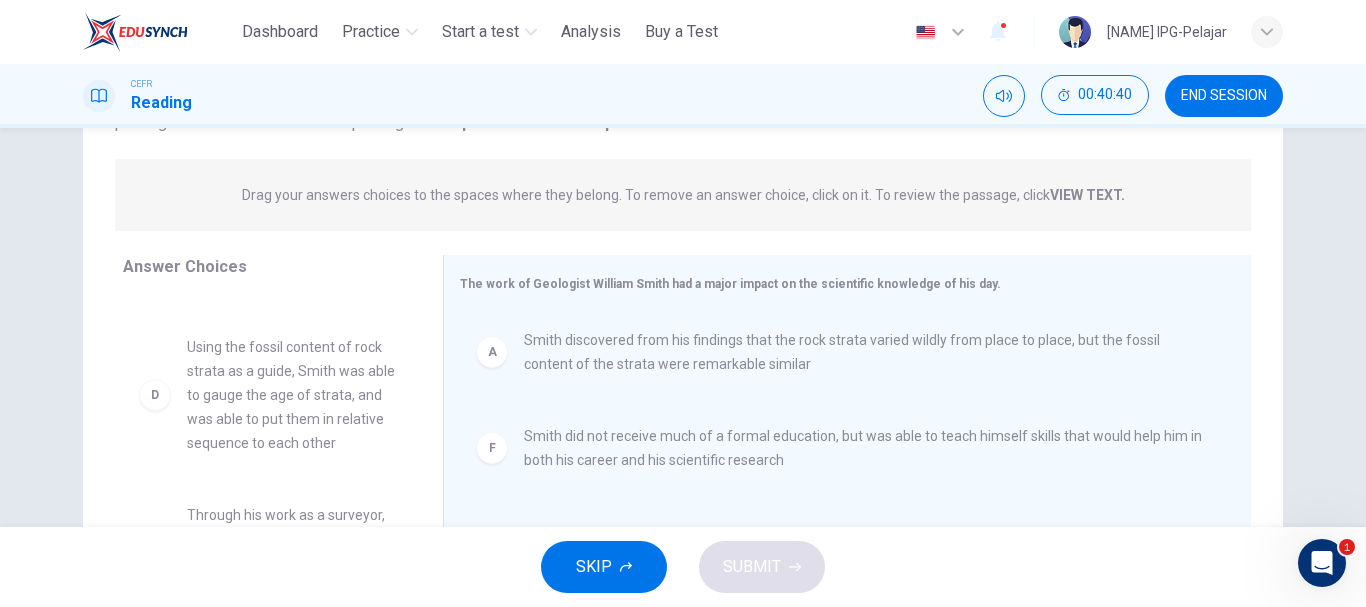 scroll, scrollTop: 300, scrollLeft: 0, axis: vertical 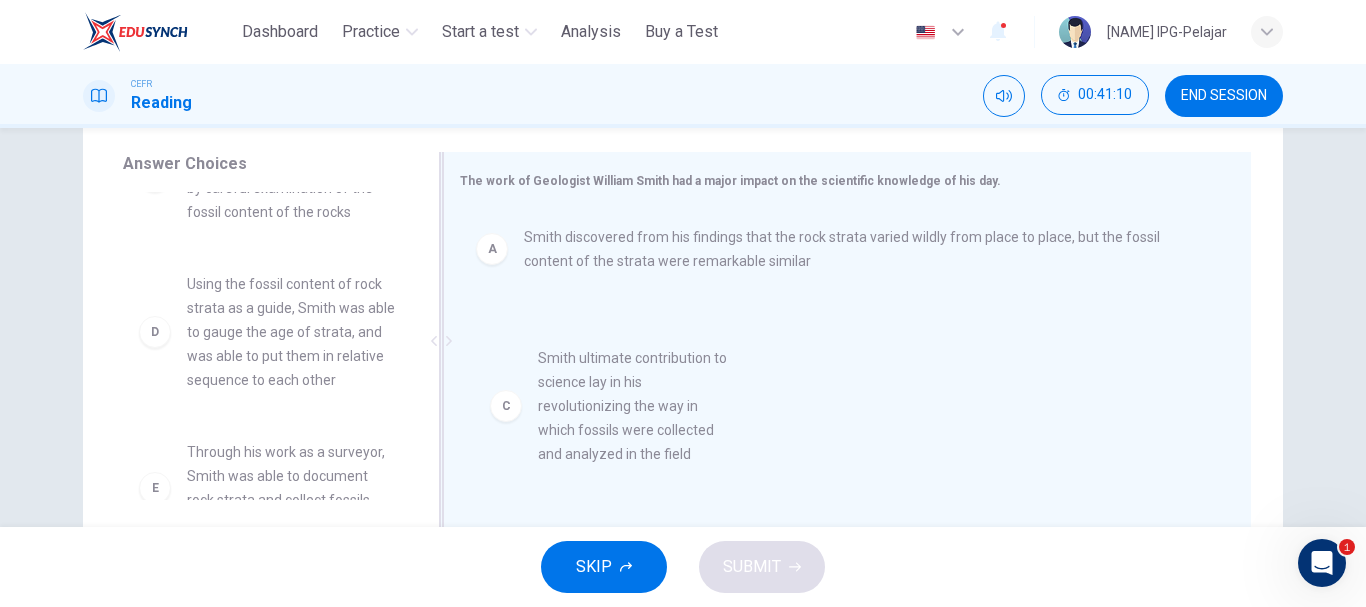 drag, startPoint x: 296, startPoint y: 316, endPoint x: 657, endPoint y: 391, distance: 368.70856 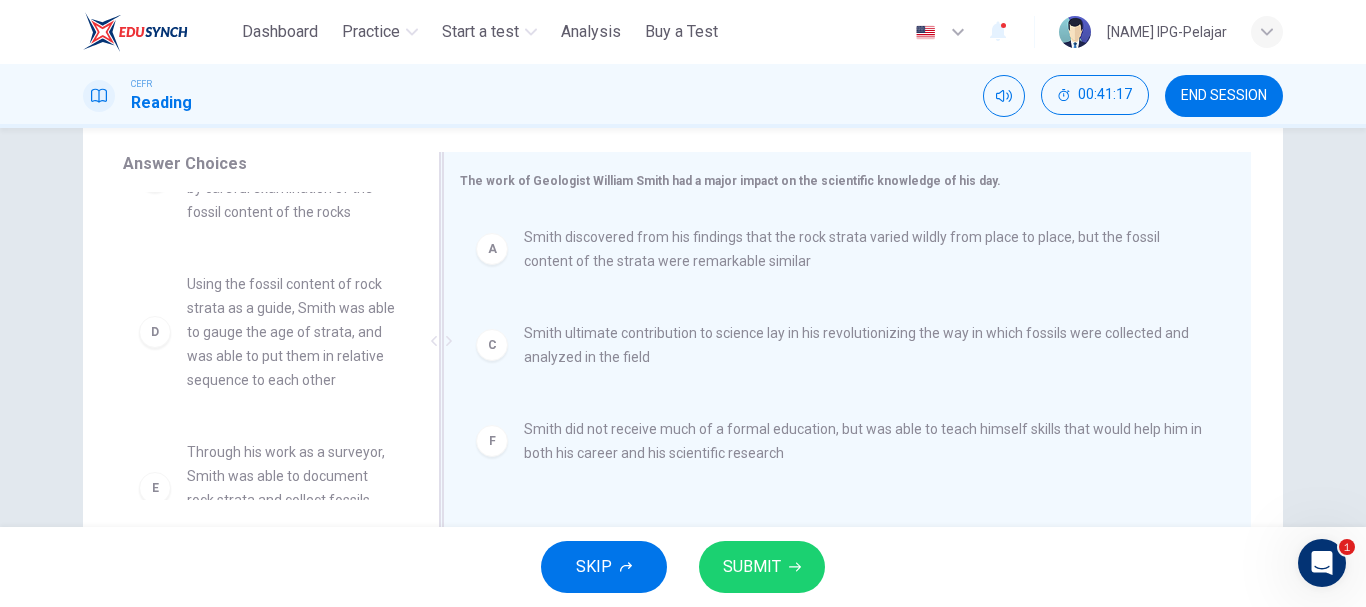scroll, scrollTop: 0, scrollLeft: 0, axis: both 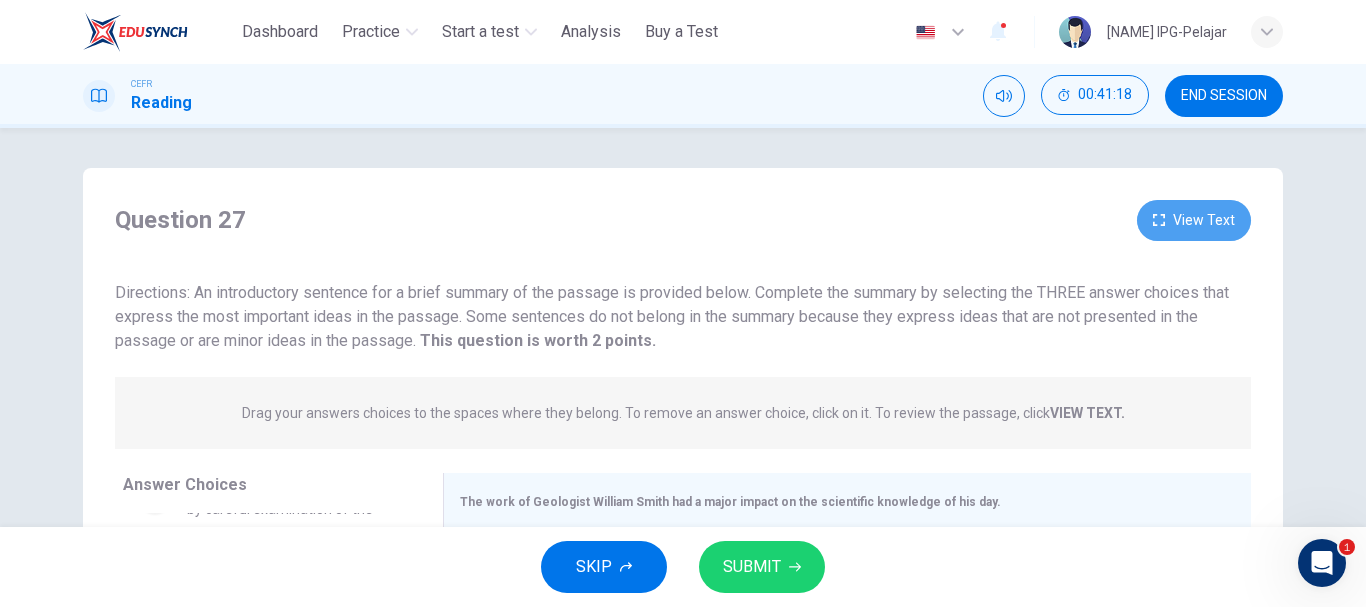click on "View Text" at bounding box center [1194, 220] 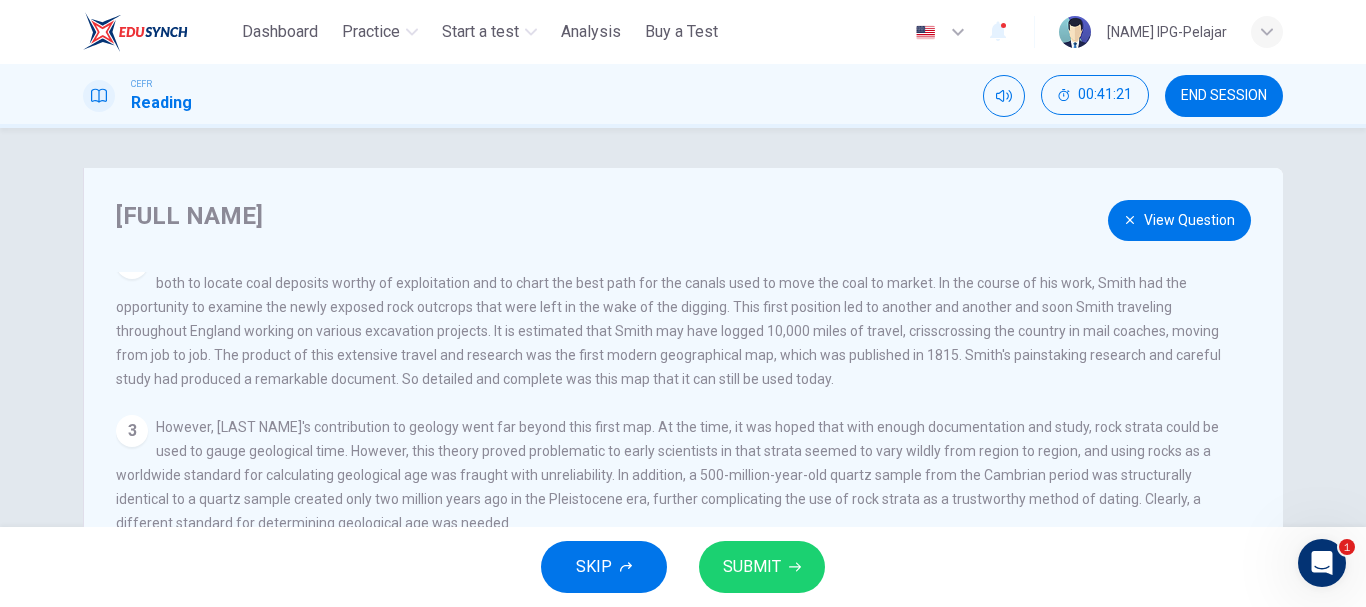 scroll, scrollTop: 210, scrollLeft: 0, axis: vertical 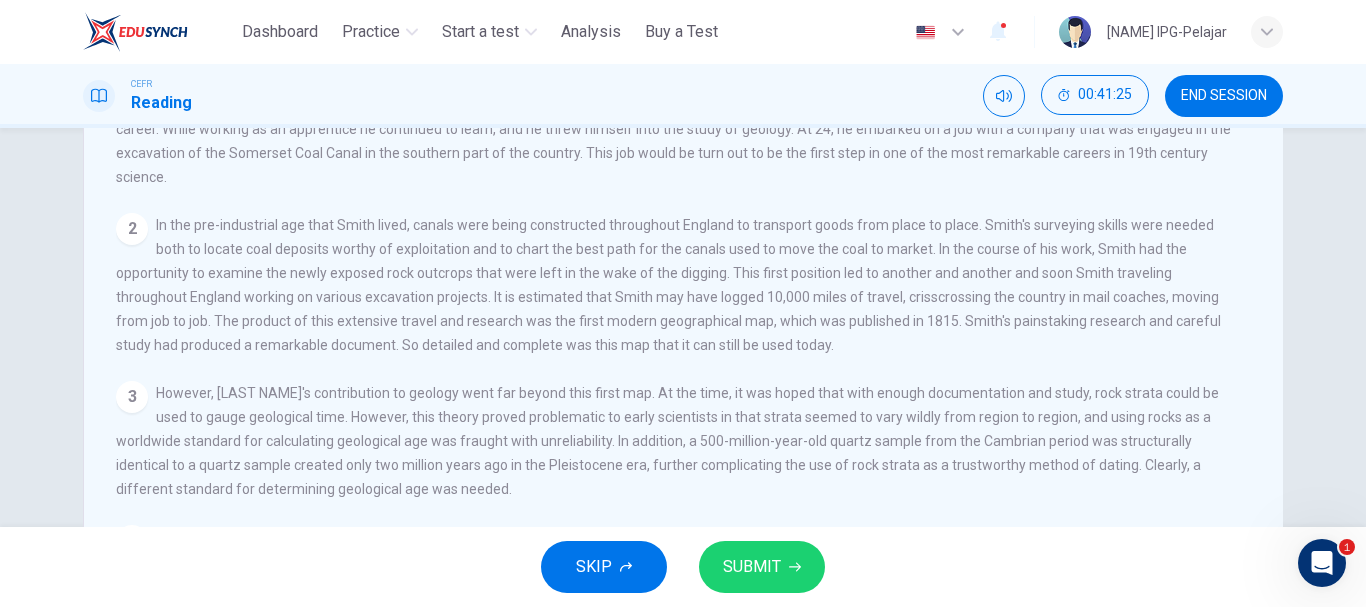 click on "2 In the pre-industrial age that Smith lived, canals were being constructed throughout England to transport goods from place to place. Smith's surveying skills were needed both to locate coal deposits worthy of exploitation and to chart the best path for the canals used to move the coal to market. In the course of his work, Smith had the opportunity to examine the newly exposed rock outcrops that were left in the wake of the digging. This first position led to another and another and soon Smith traveling throughout England working on various excavation projects. It is estimated that Smith may have logged 10,000 miles of travel, crisscrossing the country in mail coaches, moving from job to job. The product of this extensive travel and research was the first modern geographical map, which was published in 1815. Smith's painstaking research and careful study had produced a remarkable document. So detailed and complete was this map that it can still be used today." at bounding box center (676, 285) 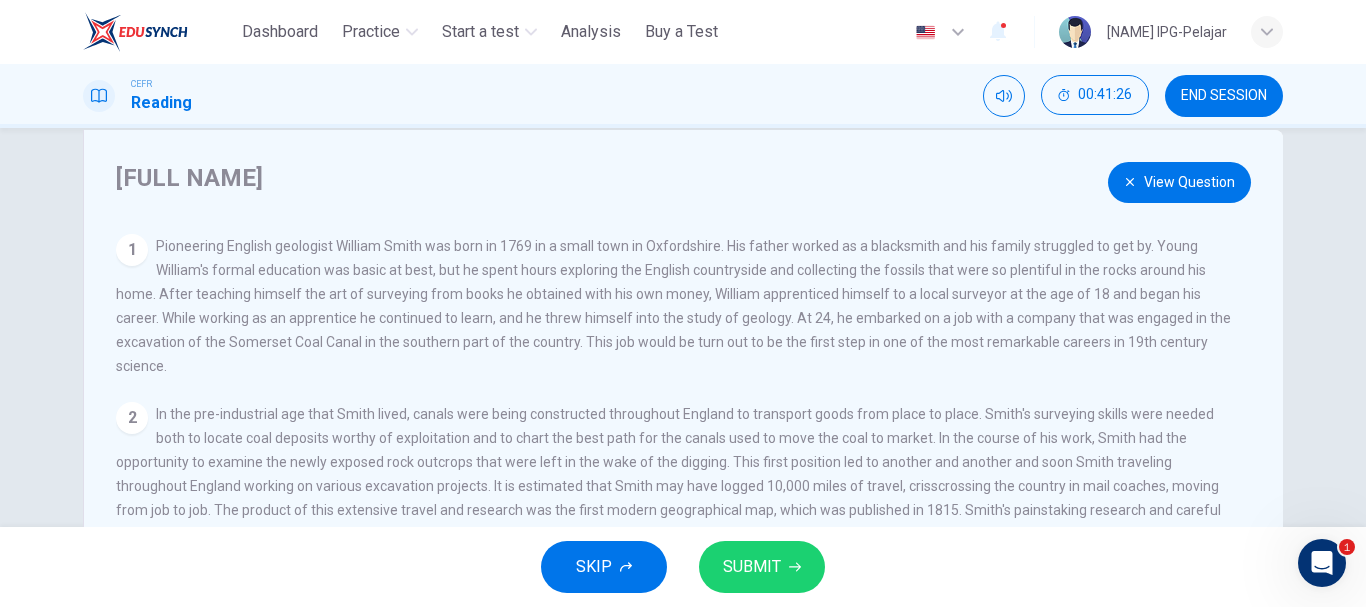 scroll, scrollTop: 34, scrollLeft: 0, axis: vertical 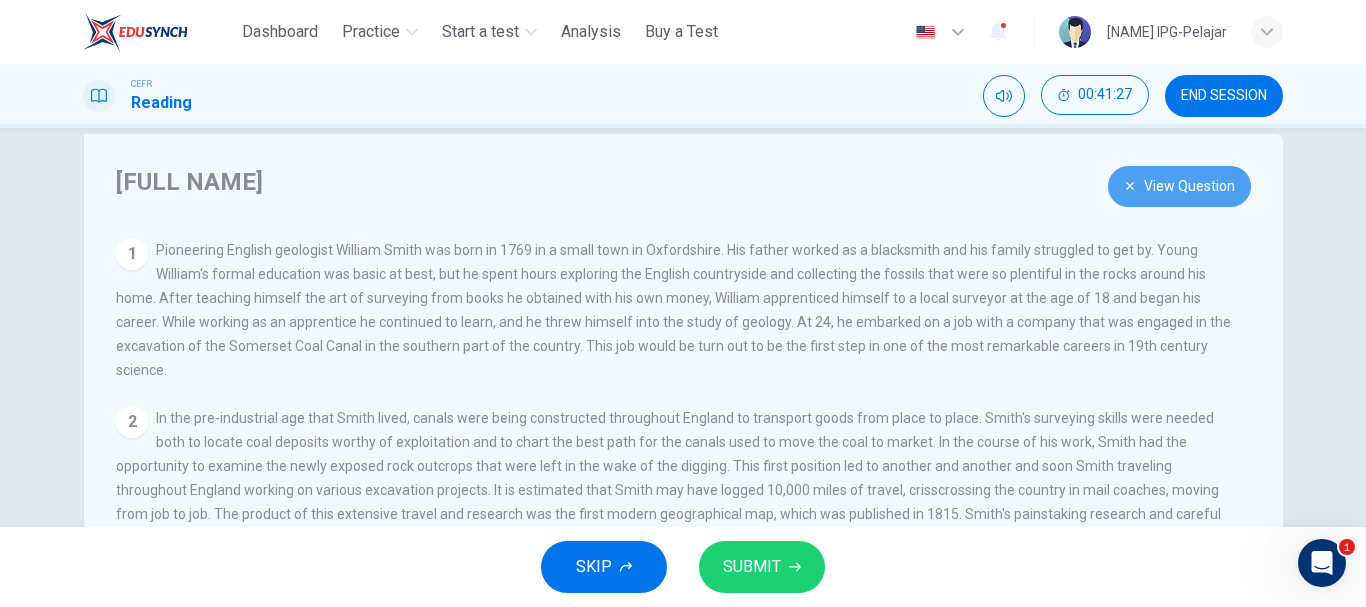 click on "View Question" at bounding box center (1179, 186) 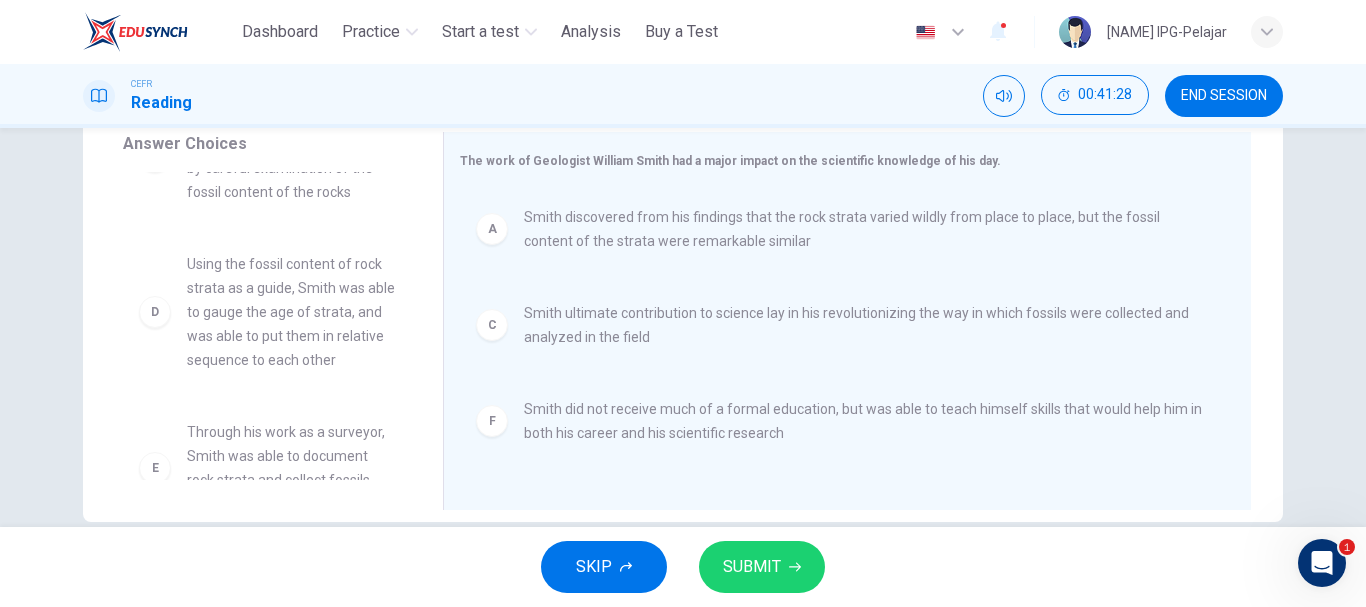 scroll, scrollTop: 340, scrollLeft: 0, axis: vertical 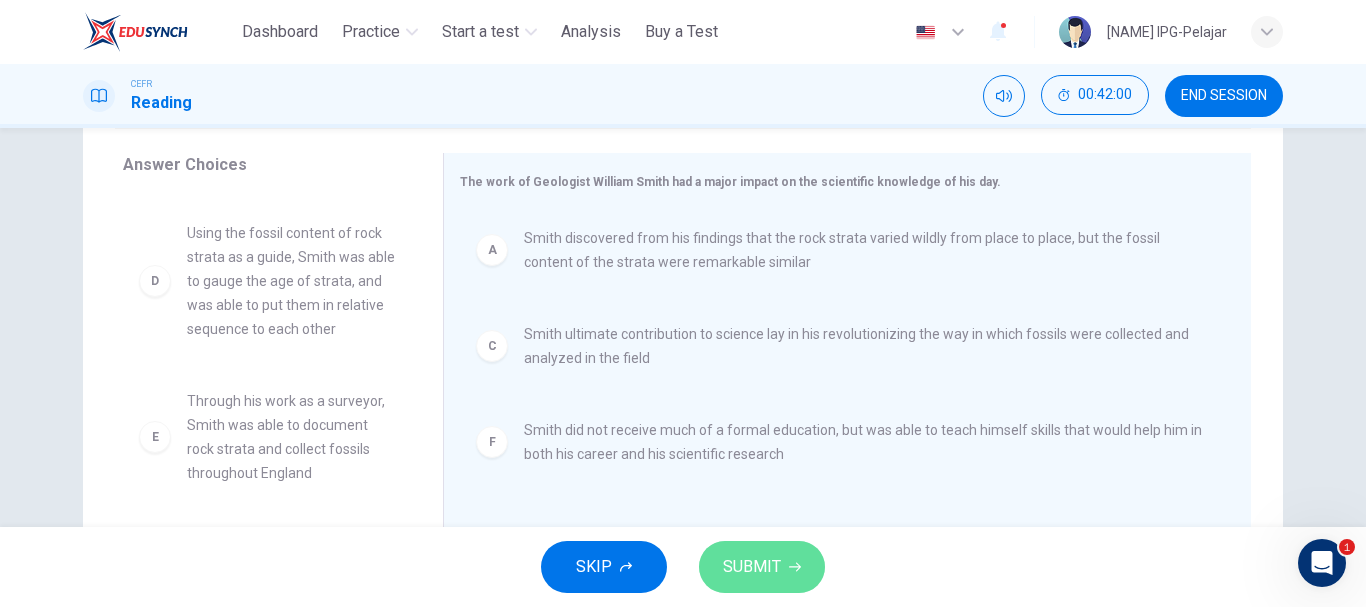 click on "SUBMIT" at bounding box center [762, 567] 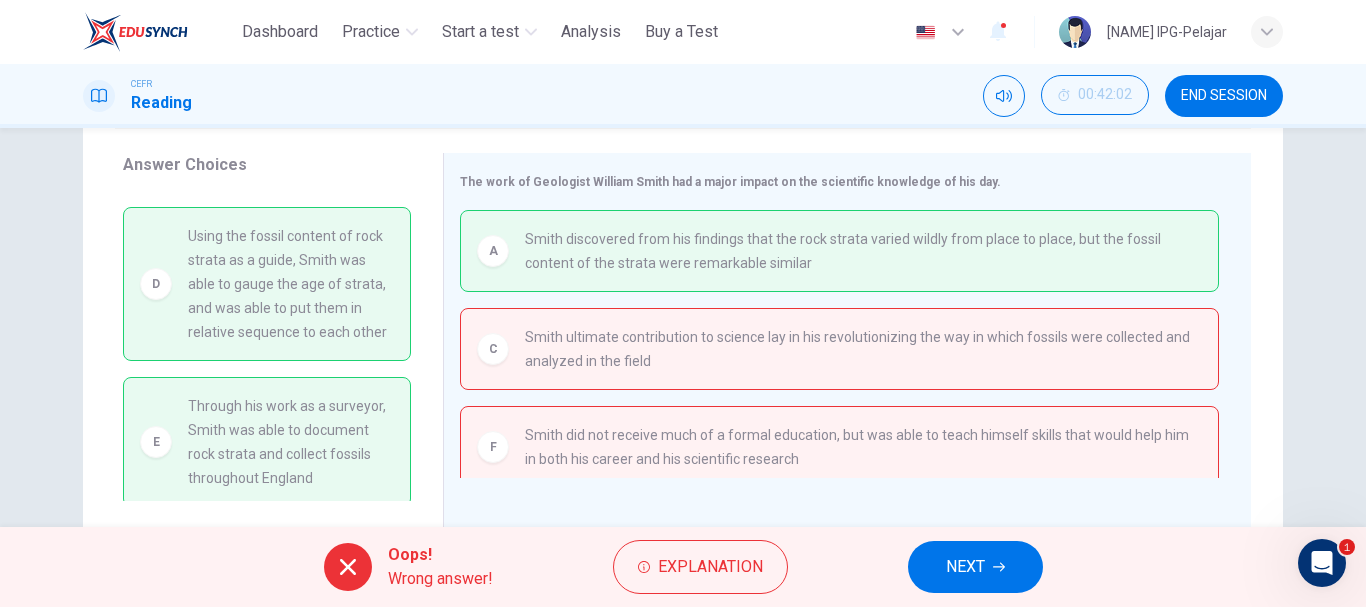 scroll, scrollTop: 138, scrollLeft: 0, axis: vertical 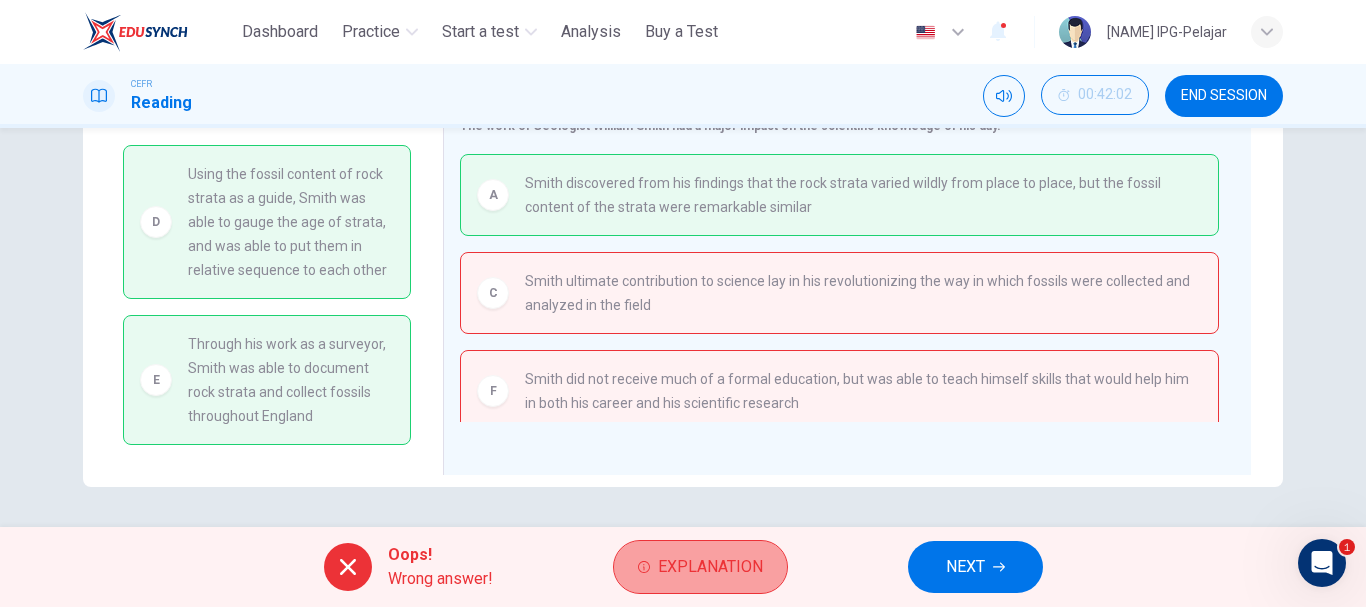 click on "Explanation" at bounding box center (710, 567) 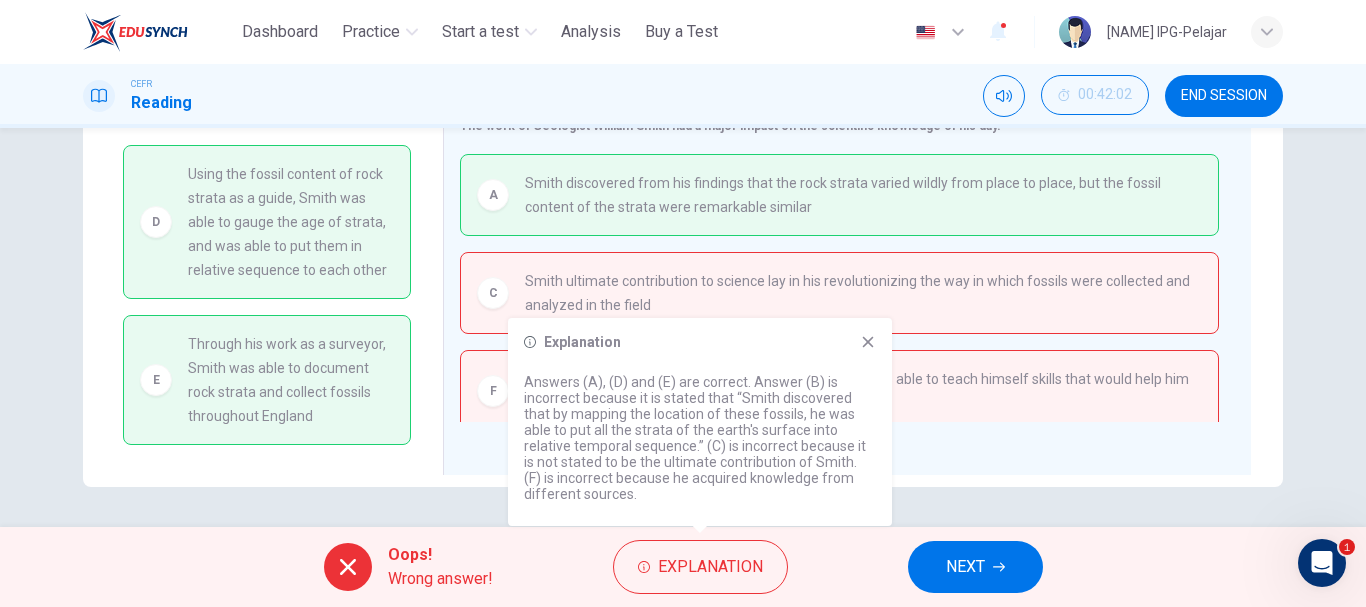 click on "Answers (A), (D) and (E) are correct. Answer (B) is incorrect because it is stated that “Smith discovered that by mapping the location of these fossils, he was able to put all the strata of the earth's surface into relative temporal sequence.” (C) is incorrect because it is not stated to be the ultimate contribution of Smith. (F) is incorrect because he acquired knowledge from different sources." at bounding box center (700, 438) 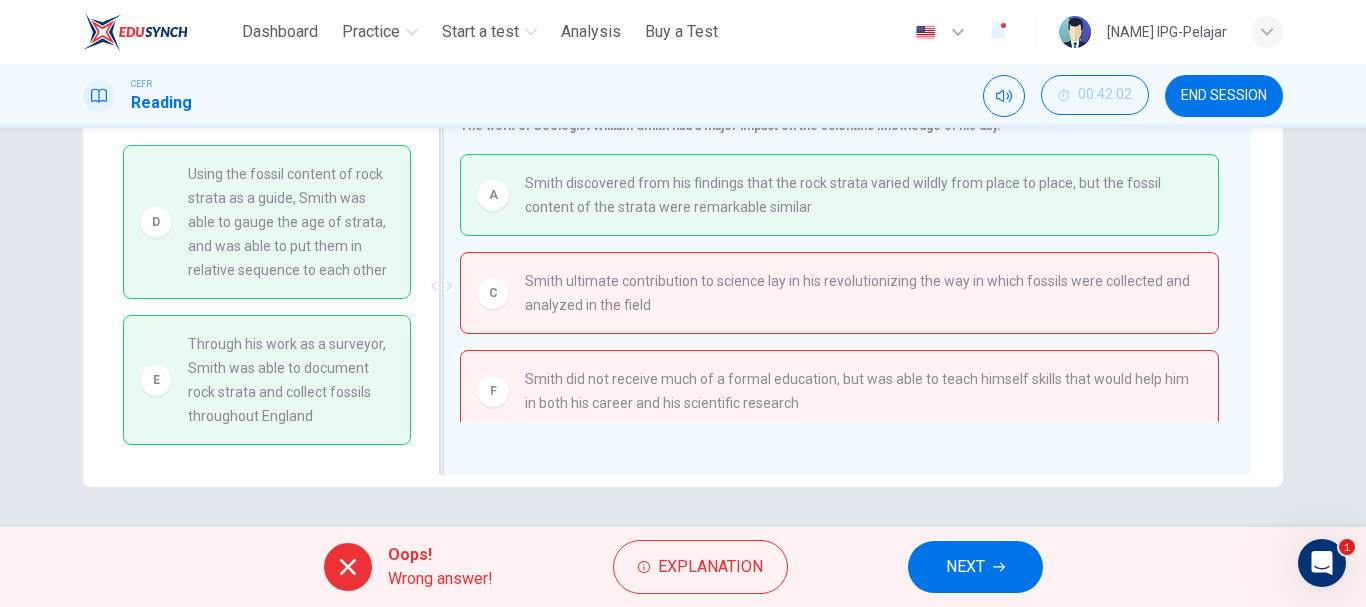 scroll, scrollTop: 10, scrollLeft: 0, axis: vertical 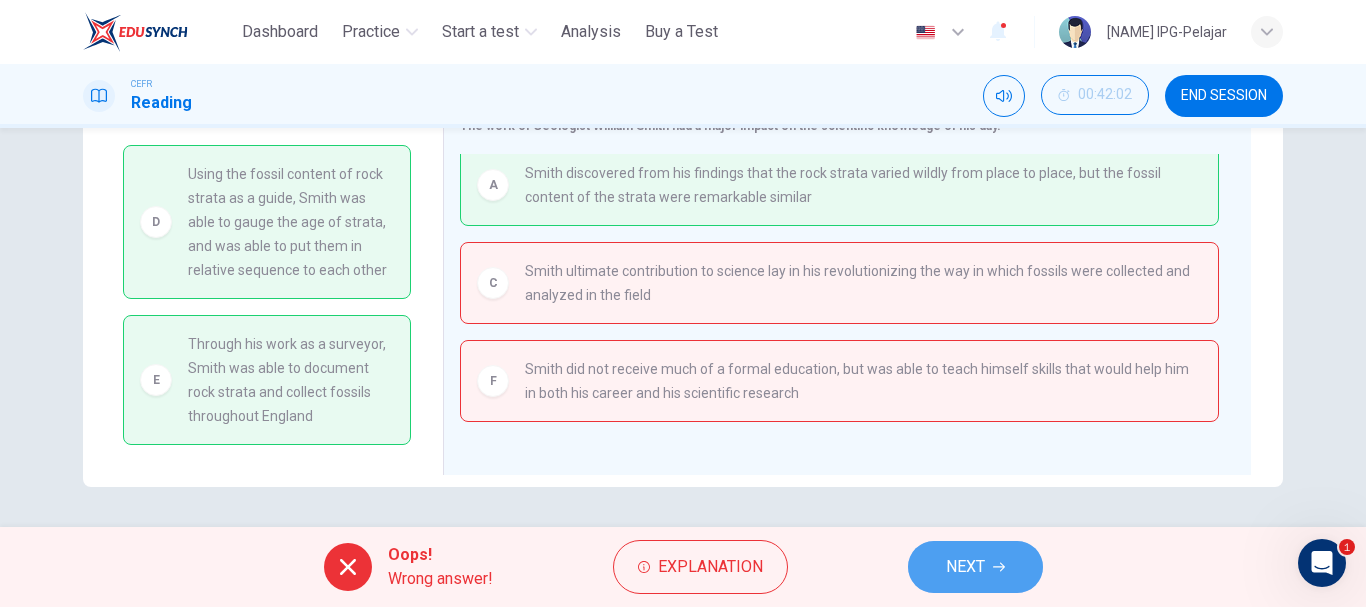 click on "NEXT" at bounding box center [975, 567] 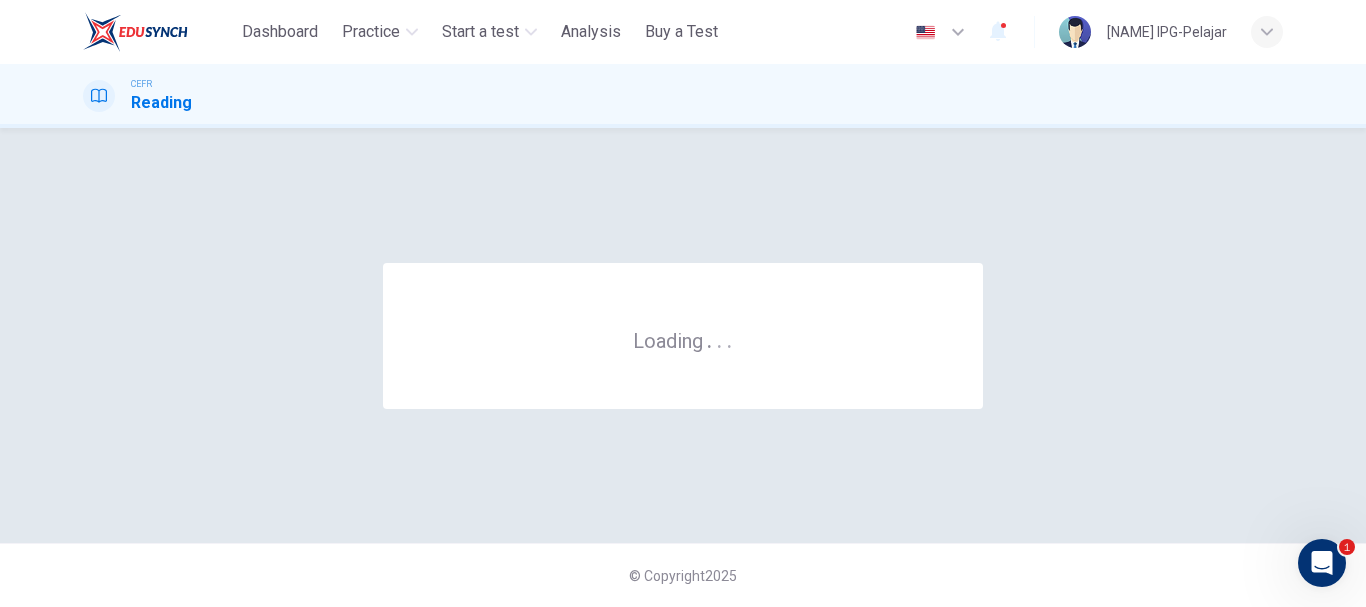 scroll, scrollTop: 0, scrollLeft: 0, axis: both 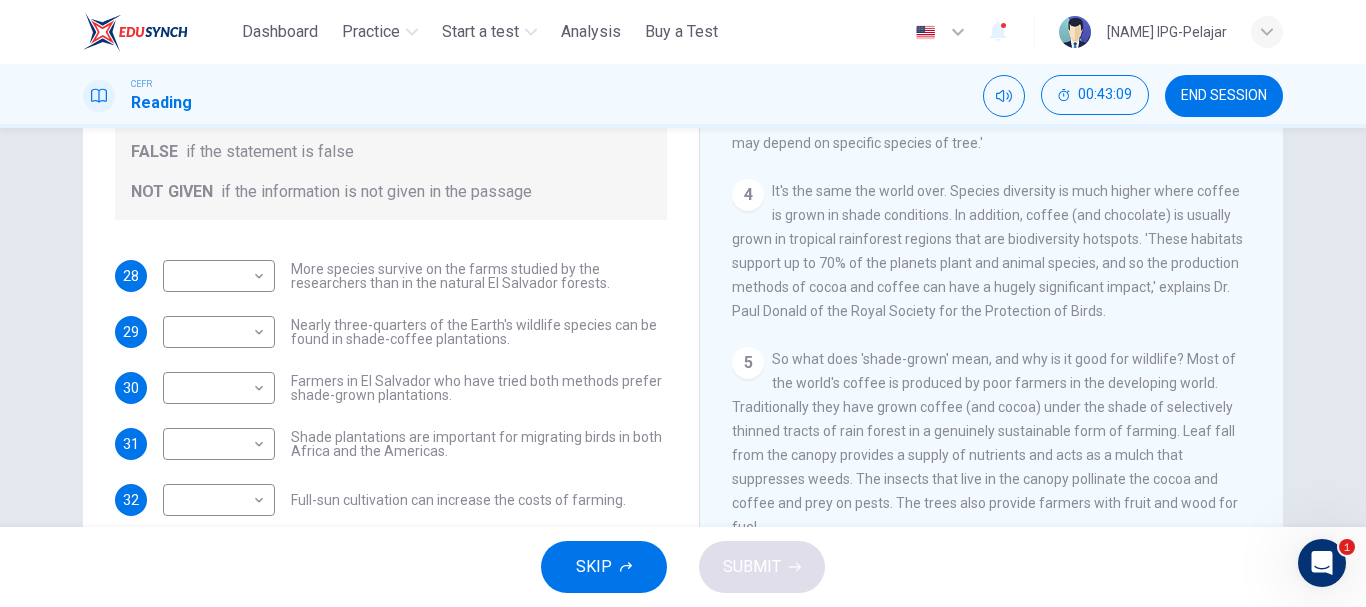 click on "It's the same the world over. Species diversity is much higher where coffee is grown in shade conditions. In addition, coffee (and chocolate) is usually grown in tropical rainforest regions that are biodiversity hotspots. 'These habitats support up to 70% of the planets plant and animal species, and so the production methods of cocoa and coffee can have a hugely significant impact,' explains Dr. Paul Donald of the Royal Society for the Protection of Birds." at bounding box center (987, 251) 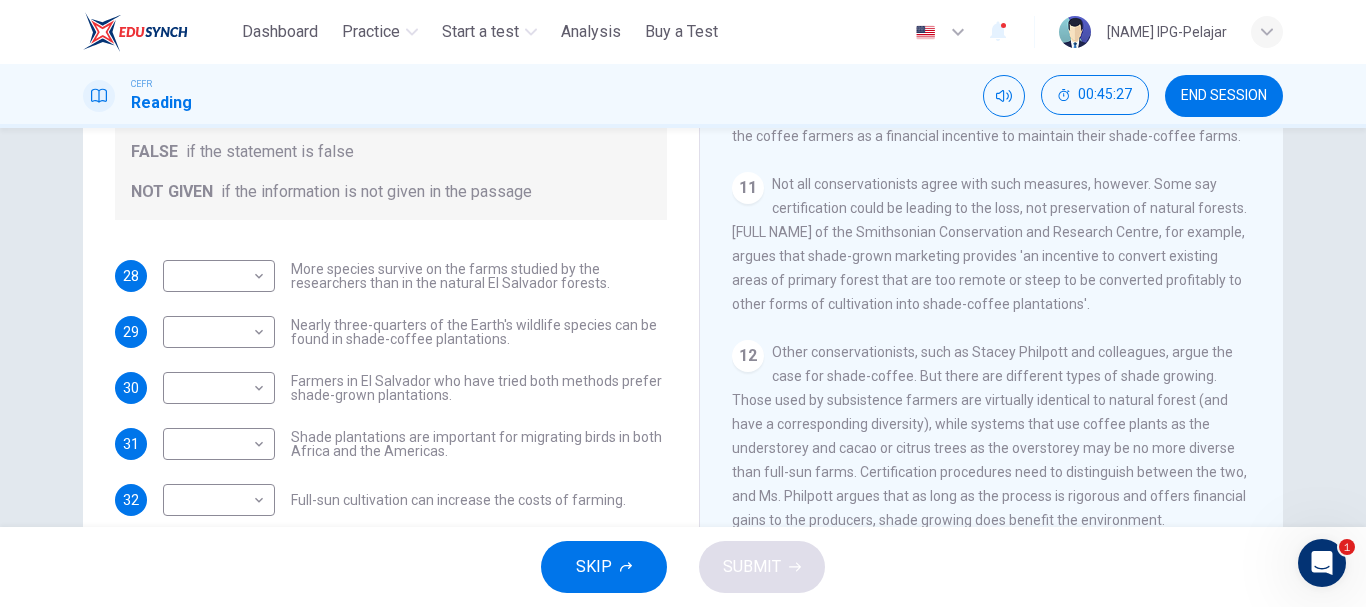 scroll, scrollTop: 1977, scrollLeft: 0, axis: vertical 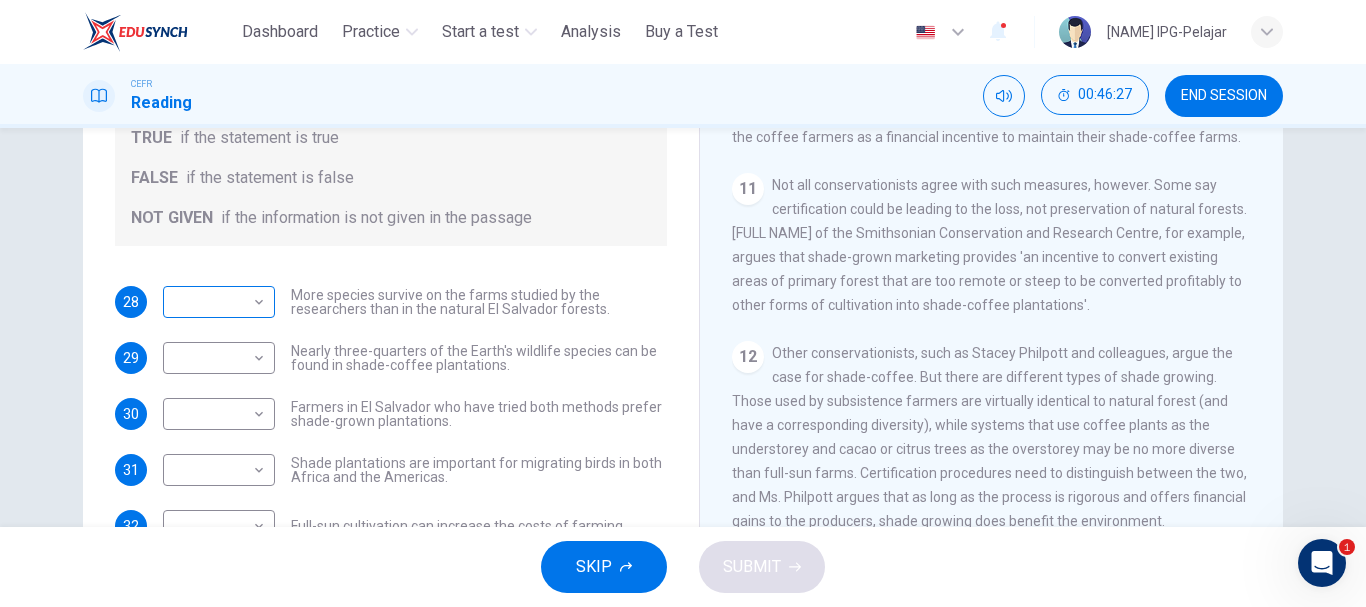 click on "This site uses cookies, as explained in our  Privacy Policy . If you agree to the use of cookies, please click the Accept button and continue to browse our site.   Privacy Policy Accept Dashboard Practice Start a test Analysis Buy a Test English ** ​ [EMAIL] IPG-Pelajar CEFR Reading 00:46:27 END SESSION Questions 28 - 32 Do the following statements agree with the information given in the Reading
Passage?
In the boxes below, write TRUE if the statement is true FALSE if the statement is false NOT GIVEN if the information is not given in the passage 28 ​ ​ More species survive on the farms studied by the researchers than in the natural [COUNTRY] forests. 29 ​ ​ Nearly three-quarters of the Earth's wildlife species can be found in shade-coffee plantations. 30 ​ ​ Farmers in [COUNTRY] who have tried both methods prefer shade-grown plantations. 31 ​ ​ Shade plantations are important for migrating birds in both Africa and the Americas. 32 ​ ​ CLICK TO ZOOM 1 2 3 4" at bounding box center [683, 303] 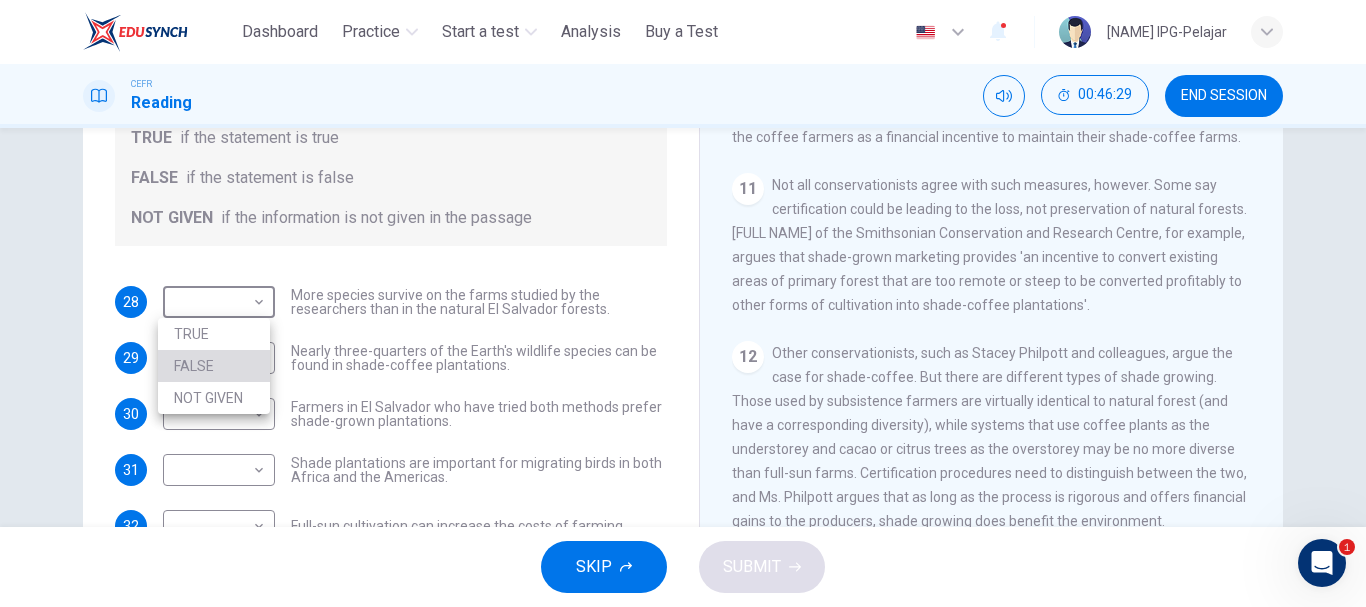 click on "FALSE" at bounding box center [214, 366] 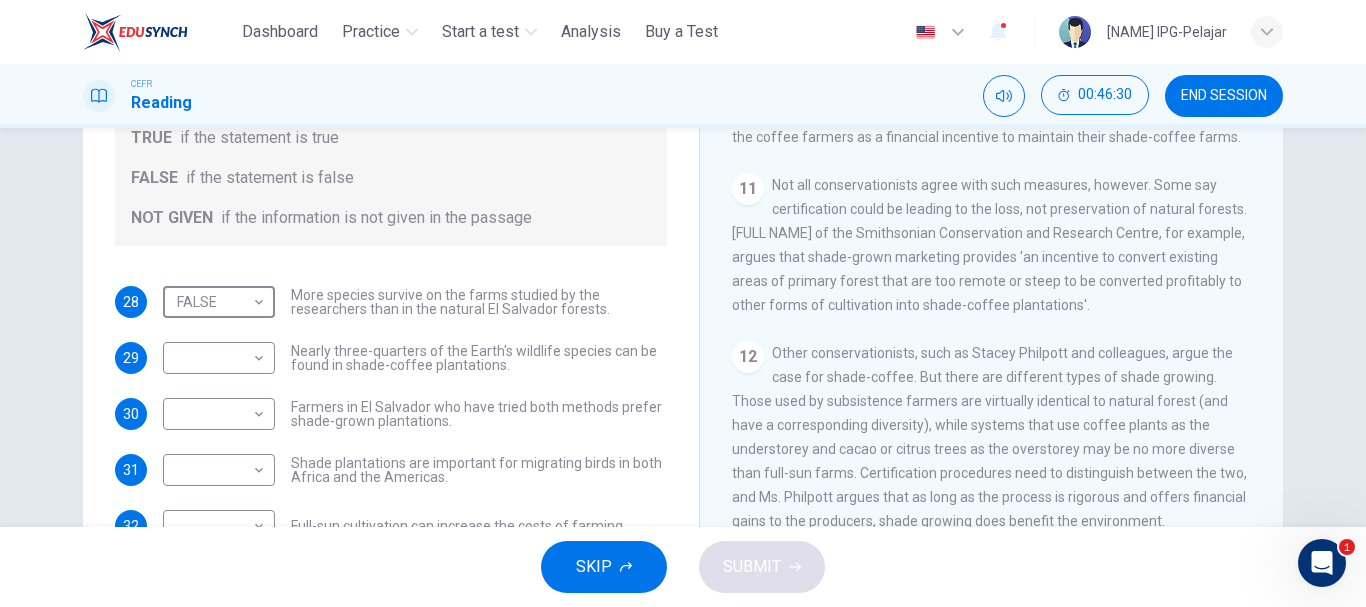 scroll, scrollTop: 25, scrollLeft: 0, axis: vertical 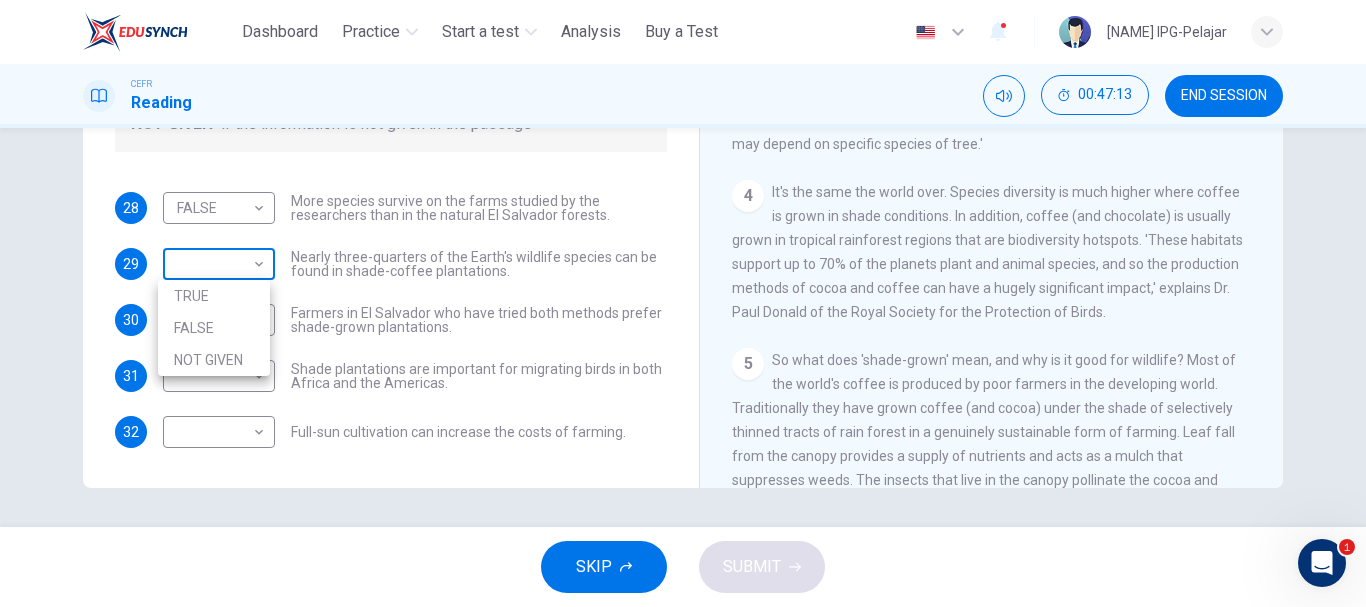 click on "This site uses cookies, as explained in our  Privacy Policy . If you agree to the use of cookies, please click the Accept button and continue to browse our site.   Privacy Policy Accept Dashboard Practice Start a test Analysis Buy a Test English ** ​ [EMAIL] IPG-Pelajar CEFR Reading 00:47:13 END SESSION Questions 28 - 32 Do the following statements agree with the information given in the Reading
Passage?
In the boxes below, write TRUE if the statement is true FALSE if the statement is false NOT GIVEN if the information is not given in the passage 28 FALSE ***** ​ More species survive on the farms studied by the researchers than in the natural [COUNTRY] forests. 29 ​ ​ Nearly three-quarters of the Earth's wildlife species can be found in shade-coffee plantations. 30 ​ ​ Farmers in [COUNTRY] who have tried both methods prefer shade-grown plantations. 31 ​ ​ Shade plantations are important for migrating birds in both Africa and the Americas. 32 ​ ​ CLICK TO ZOOM" at bounding box center (683, 303) 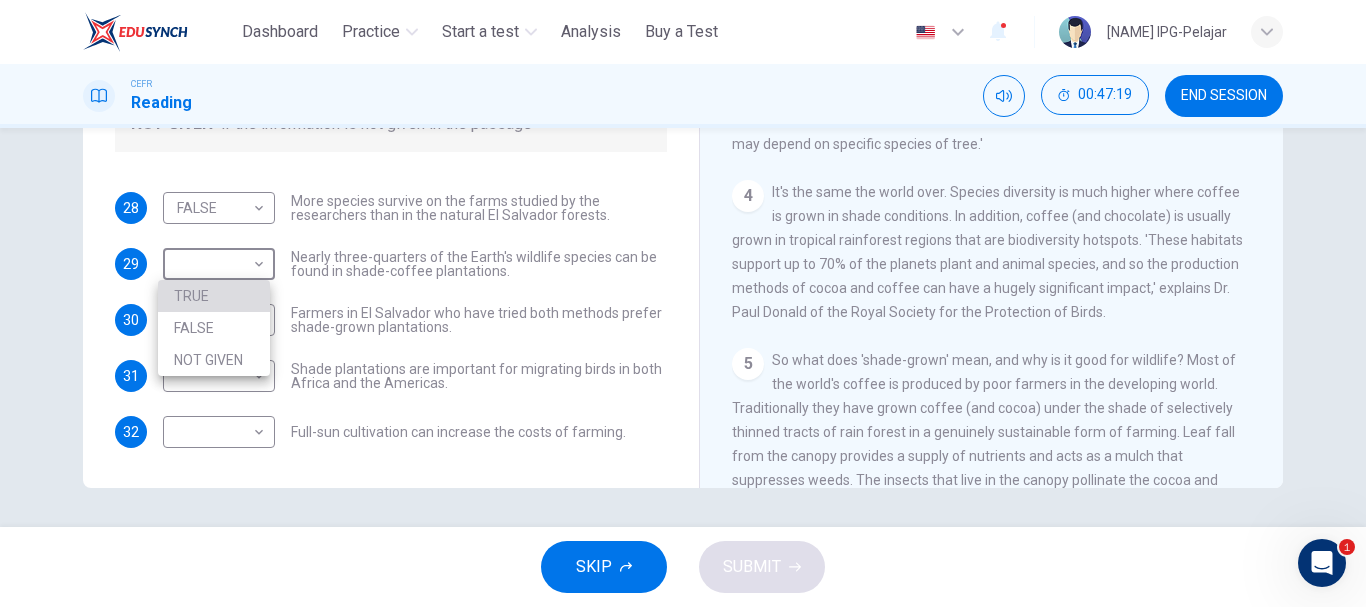 click on "TRUE" at bounding box center (214, 296) 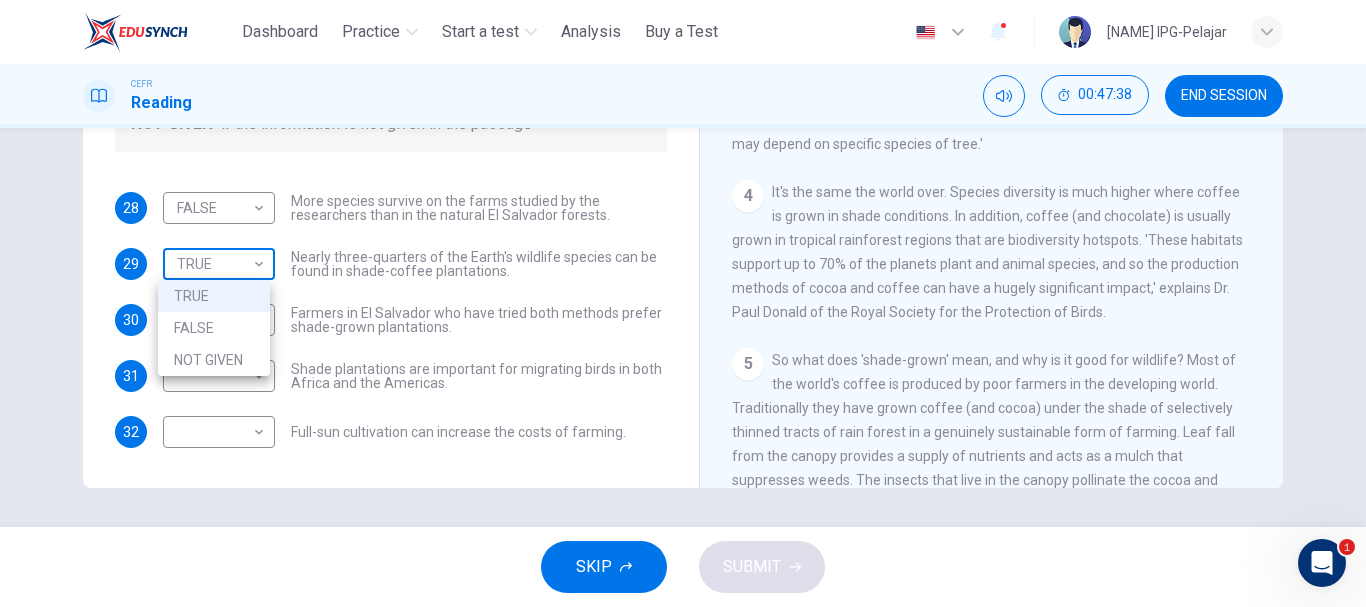 click on "This site uses cookies, as explained in our  Privacy Policy . If you agree to the use of cookies, please click the Accept button and continue to browse our site.   Privacy Policy Accept Dashboard Practice Start a test Analysis Buy a Test English ** ​ [NAME] IPG-Pelajar CEFR Reading 00:47:38 END SESSION Questions 28 - 32 Do the following statements agree with the information given in the Reading
Passage?
In the boxes below, write TRUE if the statement is true FALSE if the statement is false NOT GIVEN if the information is not given in the passage 28 FALSE ***** ​ More species survive on the farms studied by the researchers than in the natural El Salvador forests. 29 TRUE ***** ​ Nearly three-quarters of the Earth's wildlife species can be found in shade-coffee plantations. 30 ​ ​ Farmers in El Salvador who have tried both methods prefer shade-grown plantations. 31 ​ ​ Shade plantations are important for migrating birds in both Africa and the Americas. 32 ​ ​ 1 2 3 4" at bounding box center [683, 303] 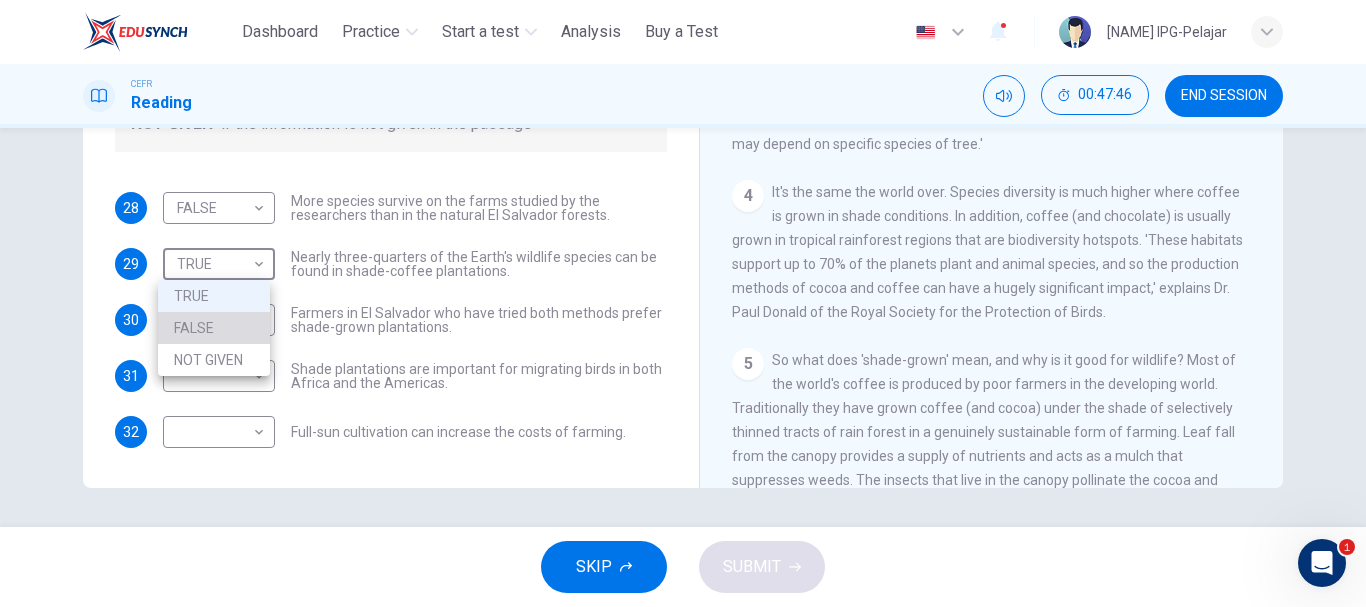click on "FALSE" at bounding box center [214, 328] 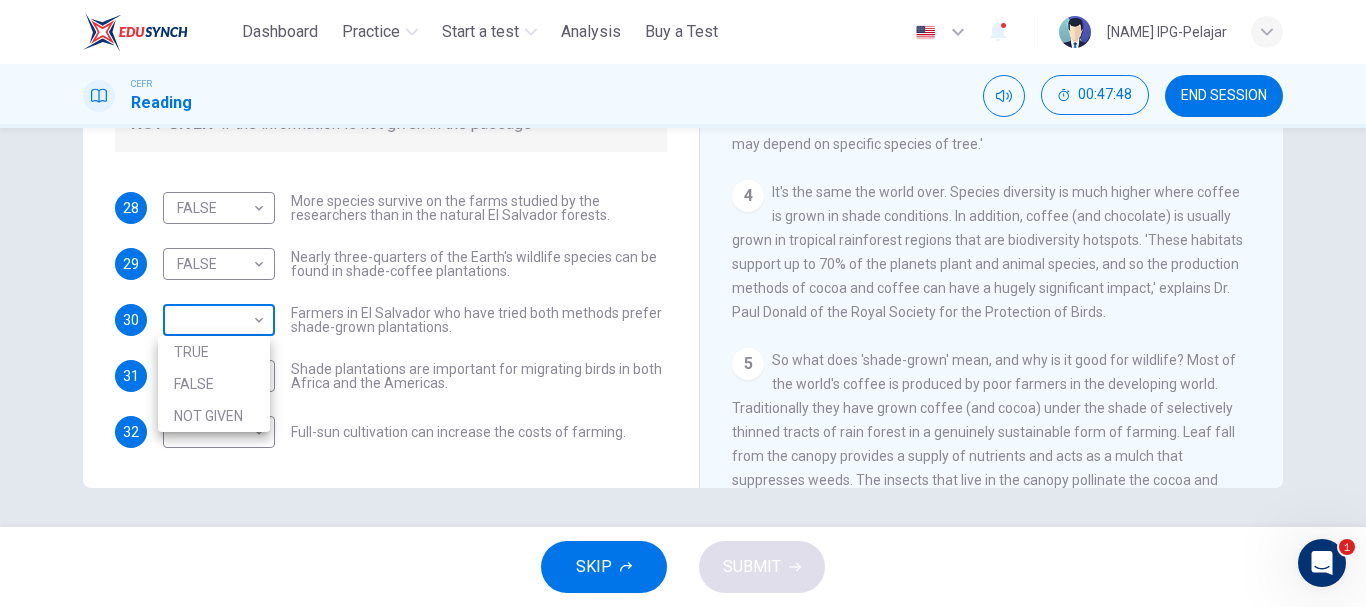 click on "This site uses cookies, as explained in our  Privacy Policy . If you agree to the use of cookies, please click the Accept button and continue to browse our site.   Privacy Policy Accept Dashboard Practice Start a test Analysis Buy a Test English ** ​ [NAME] IPG-Pelajar CEFR Reading 00:47:48 END SESSION Questions 28 - 32 Do the following statements agree with the information given in the Reading
Passage?
In the boxes below, write TRUE if the statement is true FALSE if the statement is false NOT GIVEN if the information is not given in the passage 28 FALSE ***** ​ More species survive on the farms studied by the researchers than in the natural El Salvador forests. 29 FALSE ***** ​ Nearly three-quarters of the Earth's wildlife species can be found in shade-coffee plantations. 30 ​ ​ Farmers in El Salvador who have tried both methods prefer shade-grown plantations. 31 ​ ​ Shade plantations are important for migrating birds in both Africa and the Americas. 32 ​ ​ 1 2 3" at bounding box center (683, 303) 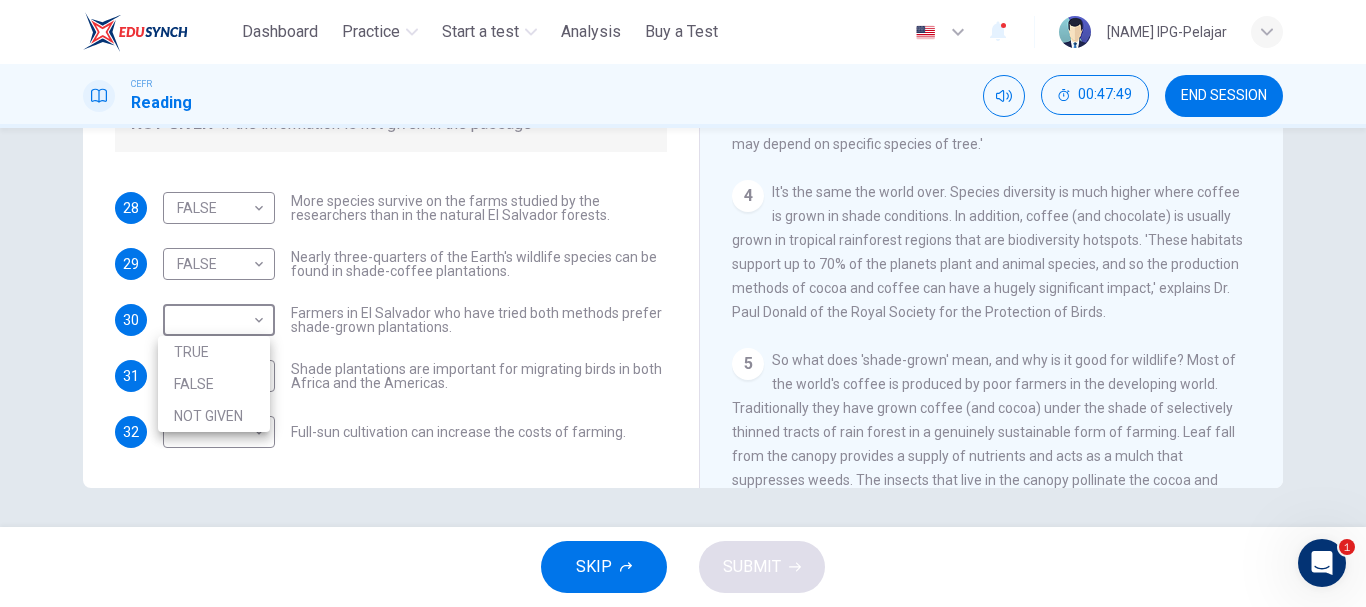 click on "TRUE" at bounding box center [214, 352] 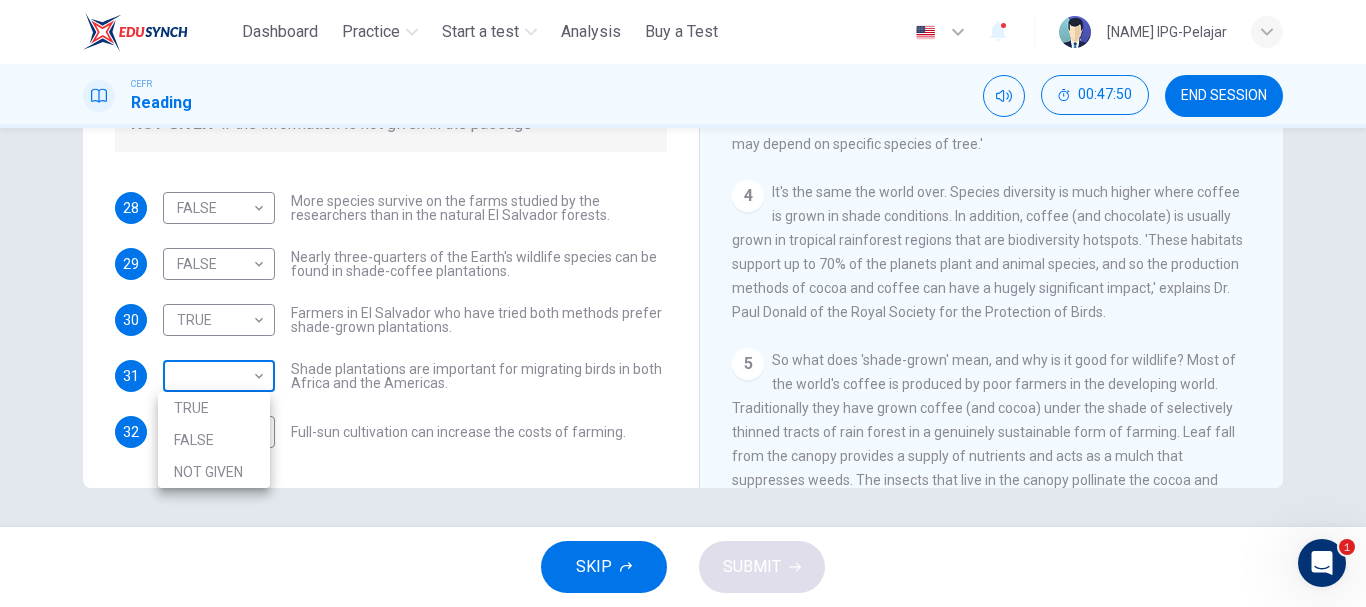 click on "This site uses cookies, as explained in our Privacy Policy . If you agree to the use of cookies, please click the Accept button and continue to browse our site. Privacy Policy Accept Dashboard Practice Start a test Analysis Buy a Test English ** ​ MUADZ BIN SYAHMI@MUHAMMAD SYAHMI IPG-Pelajar CEFR Reading 00:47:50 END SESSION Questions 28 - 32 Do the following statements agree with the information given in the Reading Passage?
In the boxes below, write TRUE if the statement is true FALSE if the statement is false NOT GIVEN if the information is not given in the passage 28 FALSE ***** ​ More species survive on the farms studied by the researchers than in the natural El Salvador forests. 29 FALSE ***** ​ Nearly three-quarters of the Earth's wildlife species can be found in shade-coffee plantations. 30 TRUE **** ​ Farmers in El Salvador who have tried both methods prefer shade-grown plantations. 31 ​ ​ Shade plantations are important for migrating birds in both Africa and the Americas. 32 ​ ​" at bounding box center (683, 303) 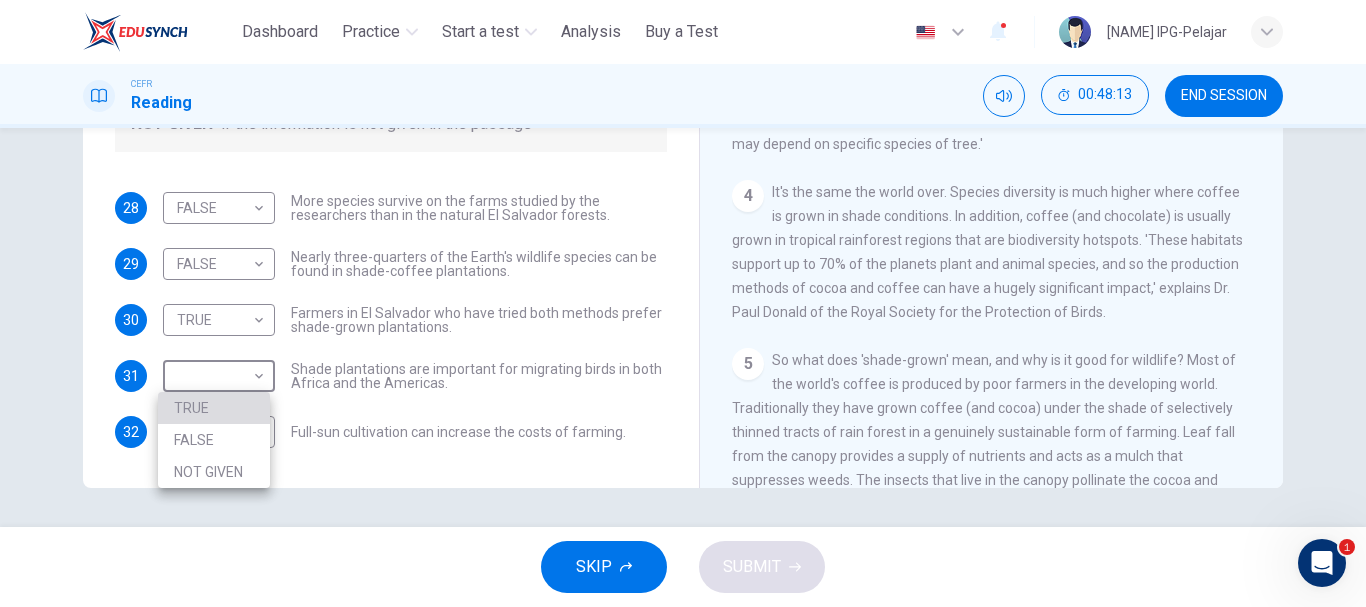 click on "TRUE" at bounding box center [214, 408] 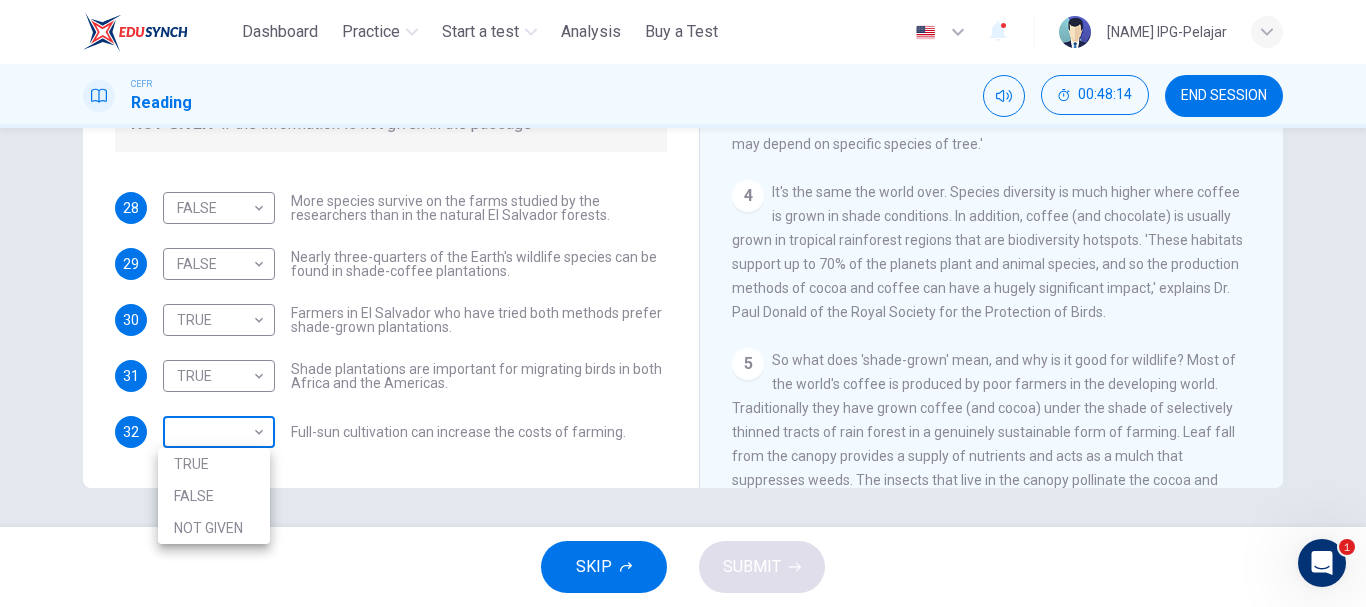 click on "This site uses cookies, as explained in our Privacy Policy . If you agree to the use of cookies, please click the Accept button and continue to browse our site. Privacy Policy Accept Dashboard Practice Start a test Analysis Buy a Test English ** ​ MUADZ BIN SYAHMI@MUHAMMAD SYAHMI IPG-Pelajar CEFR Reading 00:48:14 END SESSION Questions 28 - 32 Do the following statements agree with the information given in the Reading Passage?
In the boxes below, write TRUE if the statement is true FALSE if the statement is false NOT GIVEN if the information is not given in the passage 28 FALSE ***** ​ More species survive on the farms studied by the researchers than in the natural El Salvador forests. 29 FALSE ***** ​ Nearly three-quarters of the Earth's wildlife species can be found in shade-coffee plantations. 30 TRUE **** ​ Farmers in El Salvador who have tried both methods prefer shade-grown plantations. 31 TRUE **** ​ Shade plantations are important for migrating birds in both Africa and the Americas. 32 1" at bounding box center [683, 303] 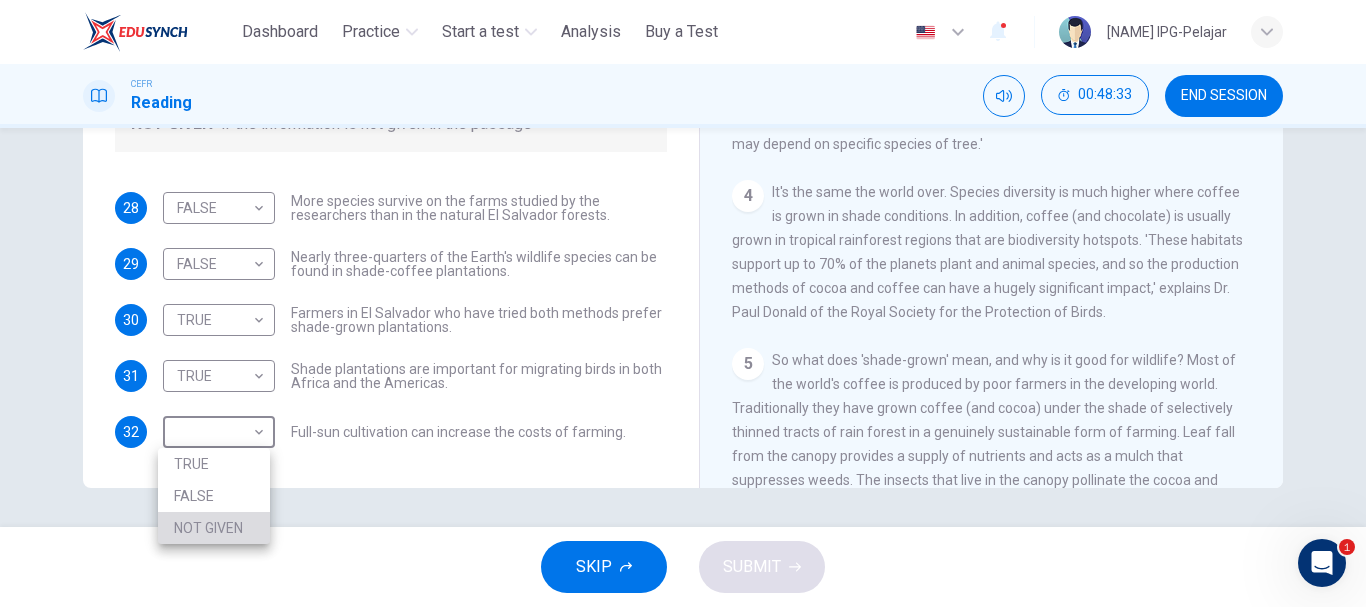 click on "NOT GIVEN" at bounding box center [214, 528] 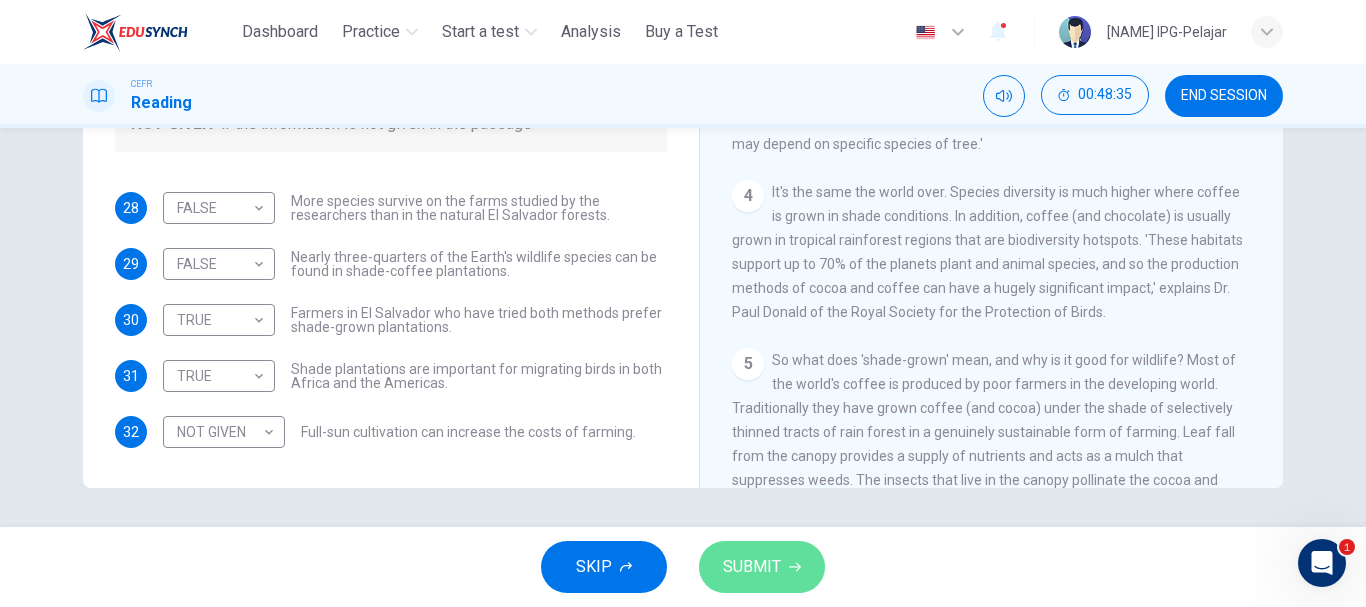 click on "SUBMIT" at bounding box center (752, 567) 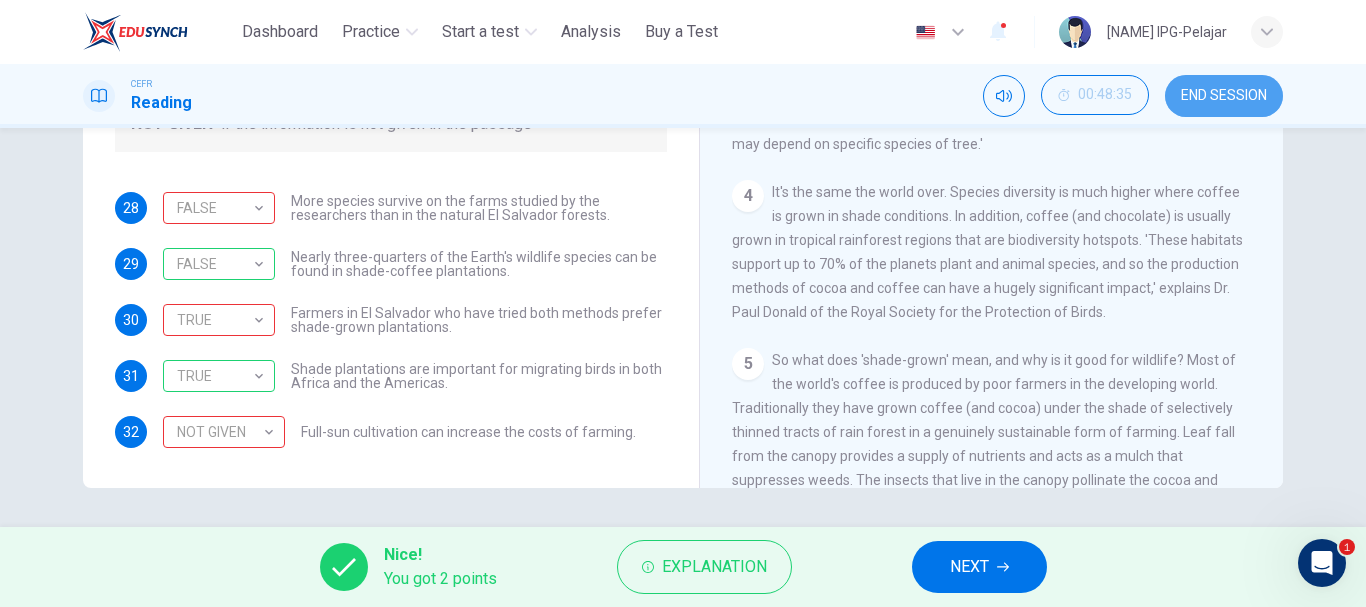 click on "END SESSION" at bounding box center [1224, 96] 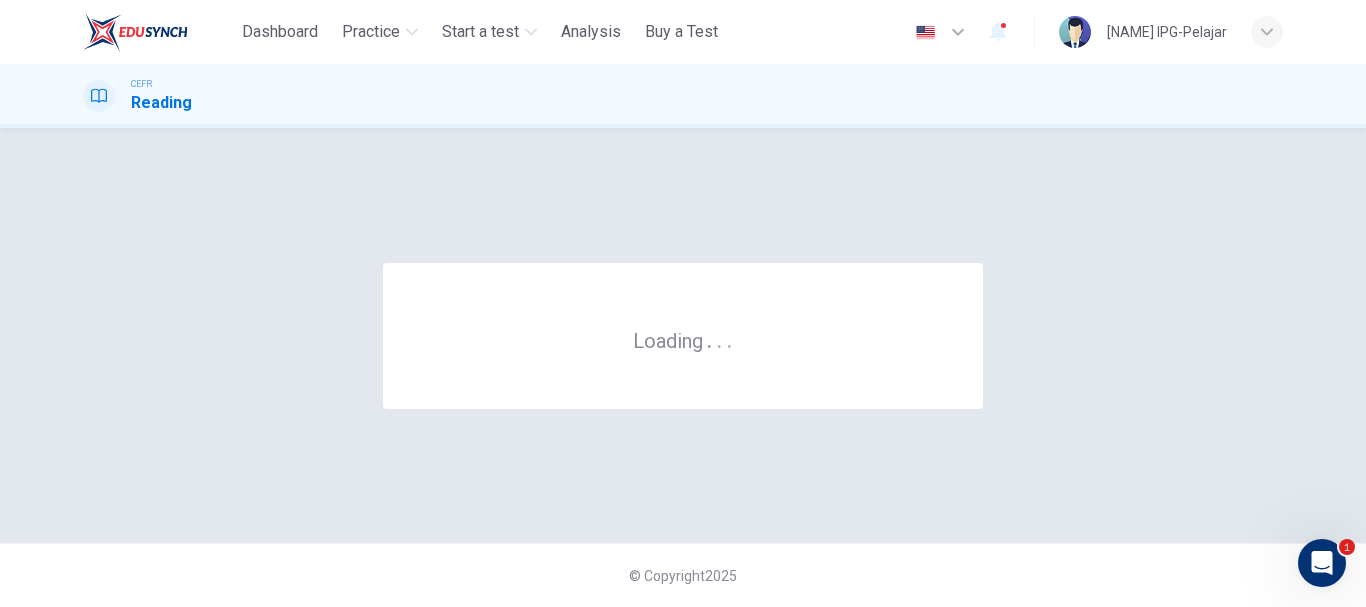 scroll, scrollTop: 0, scrollLeft: 0, axis: both 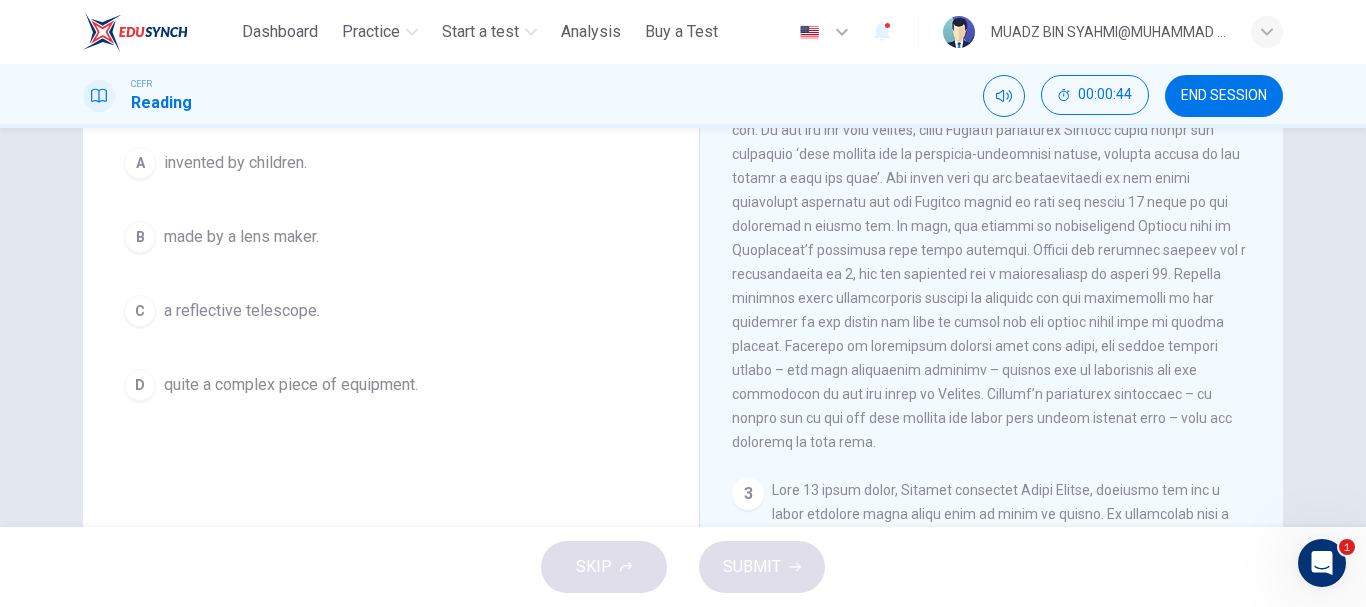 click on "made by a lens maker." at bounding box center [241, 237] 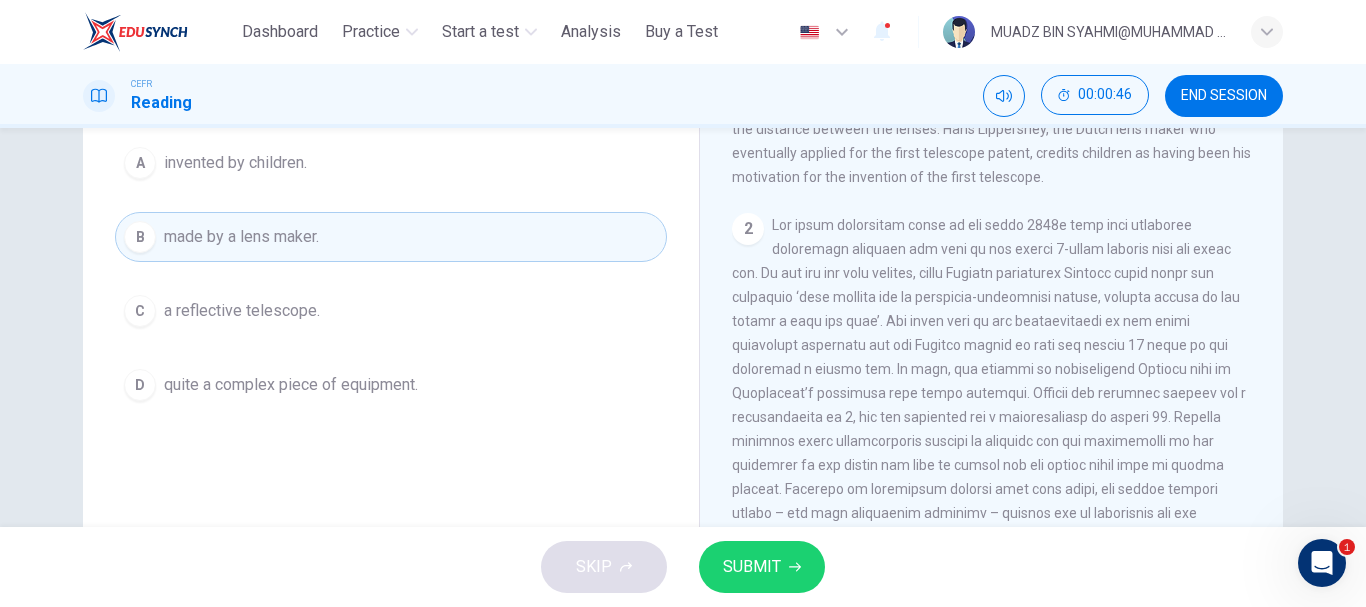 scroll, scrollTop: 417, scrollLeft: 0, axis: vertical 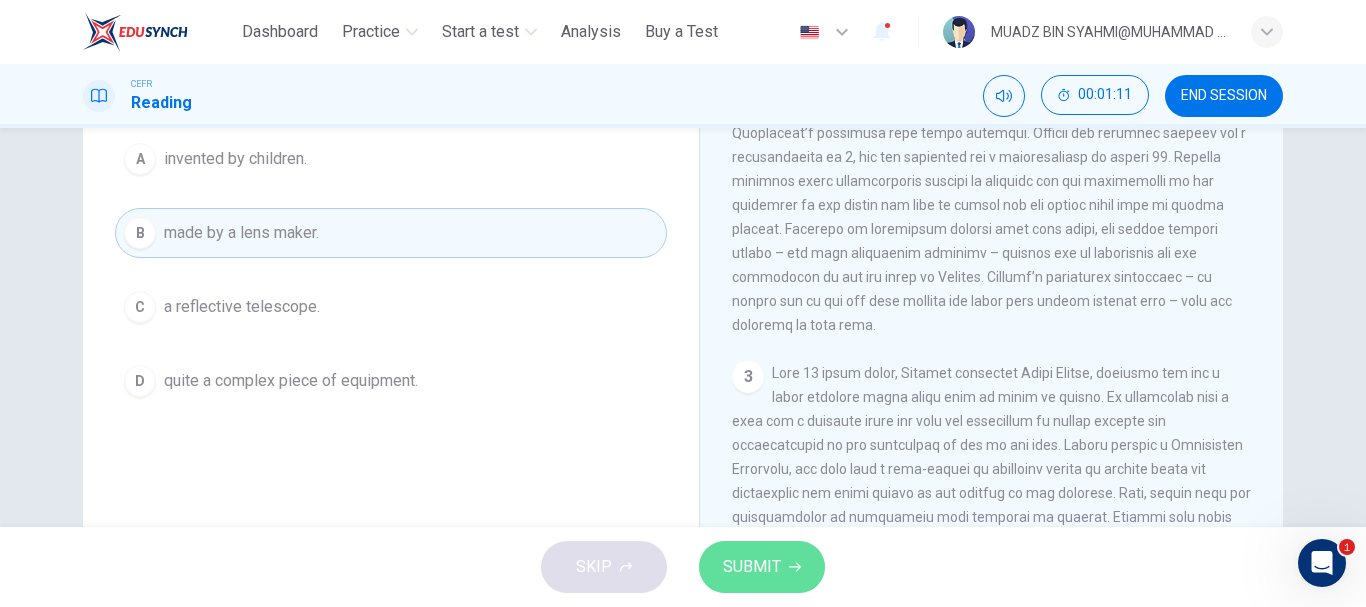 click on "SUBMIT" at bounding box center (752, 567) 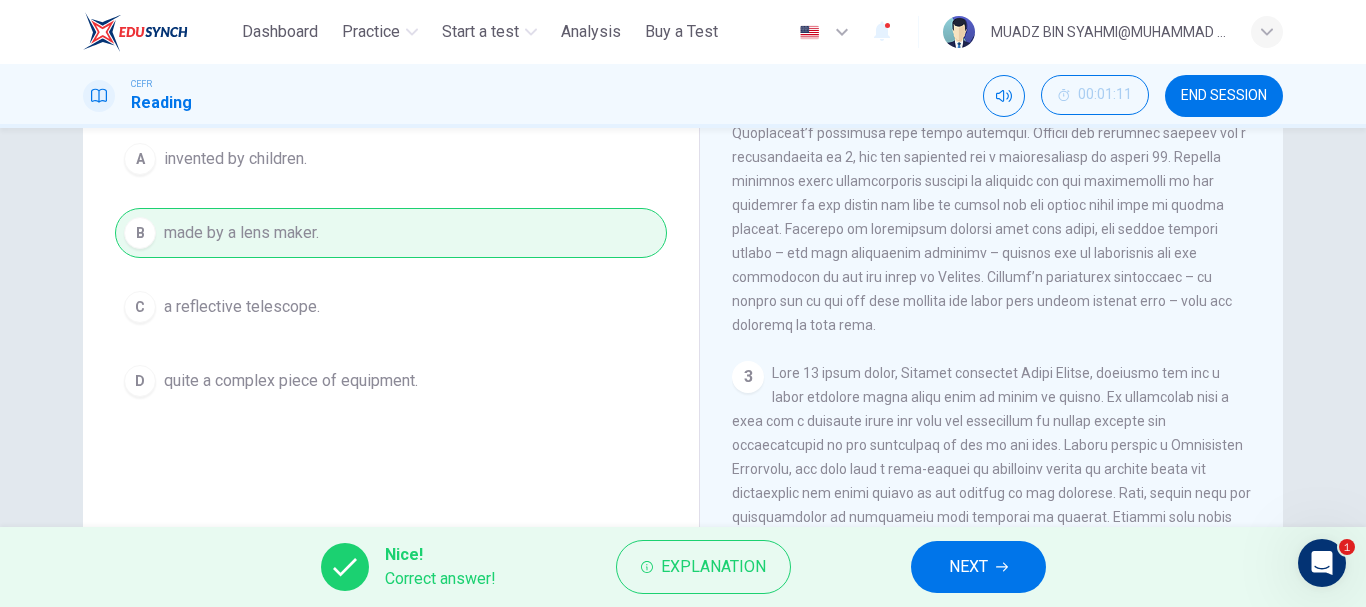 click on "NEXT" at bounding box center [968, 567] 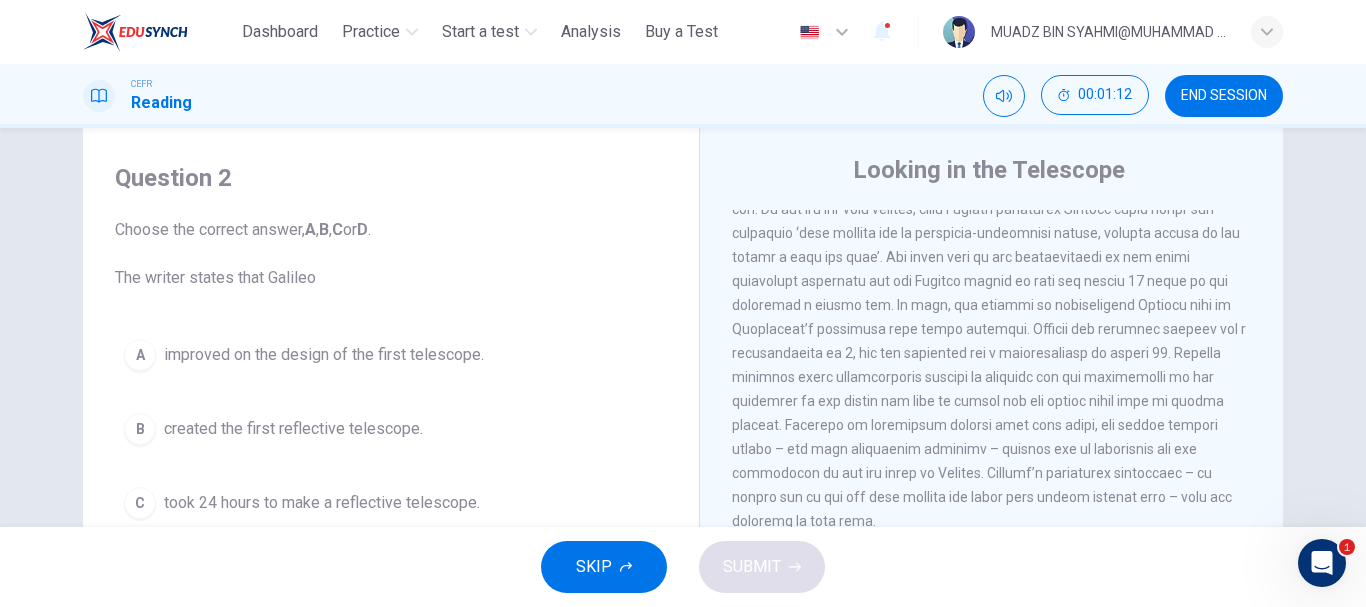 scroll, scrollTop: 45, scrollLeft: 0, axis: vertical 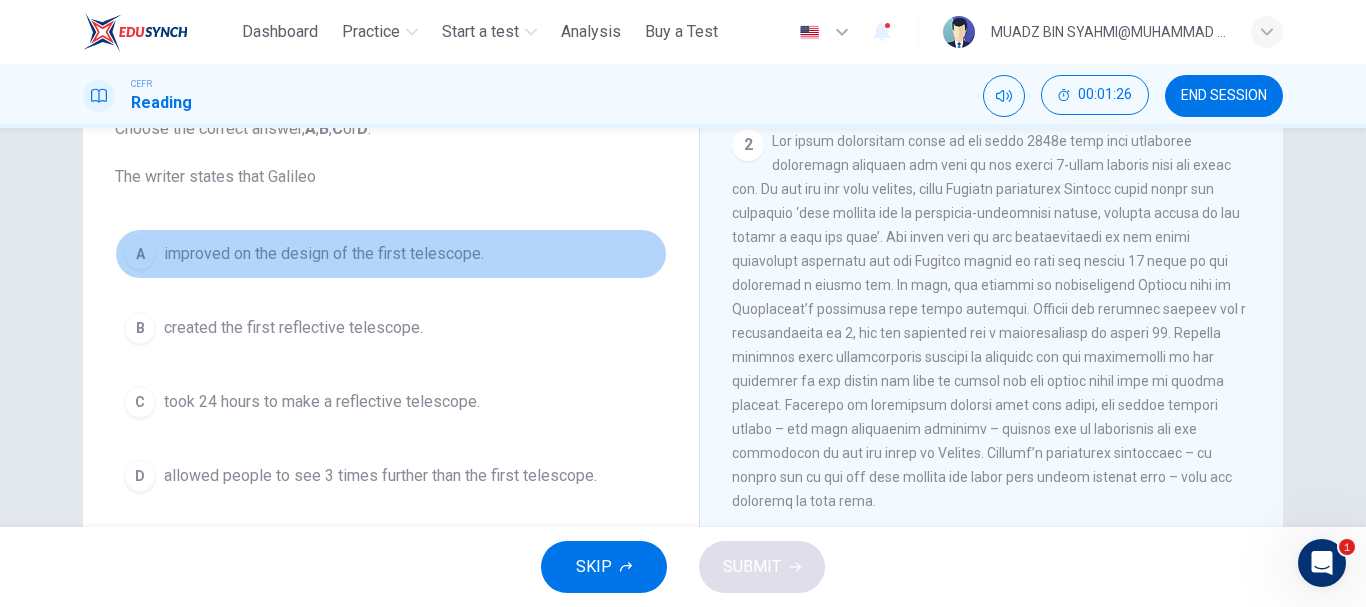 click on "A improved on the design of the first telescope." at bounding box center (391, 254) 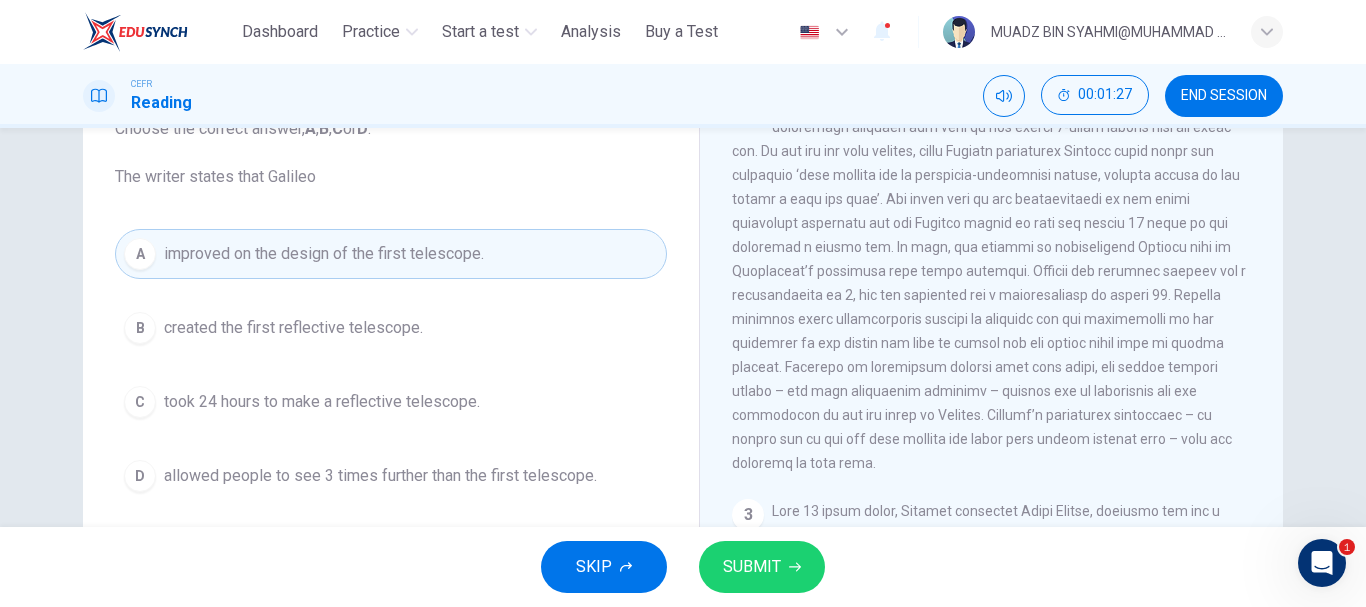 scroll, scrollTop: 632, scrollLeft: 0, axis: vertical 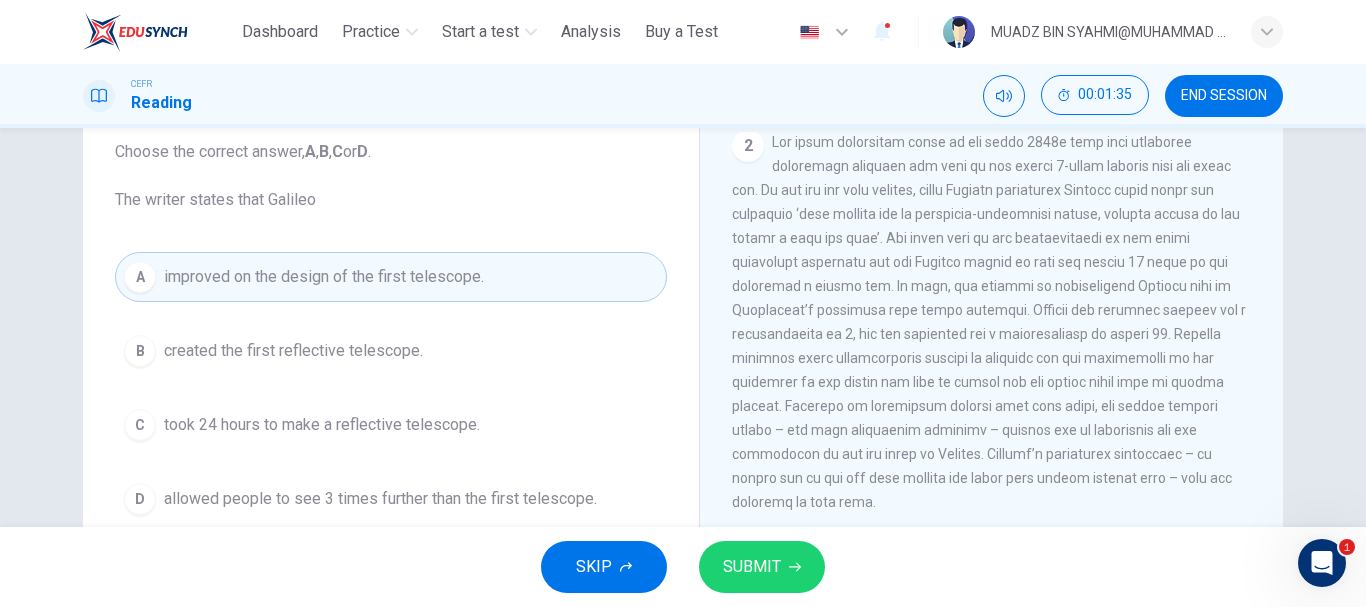 click on "SUBMIT" at bounding box center (752, 567) 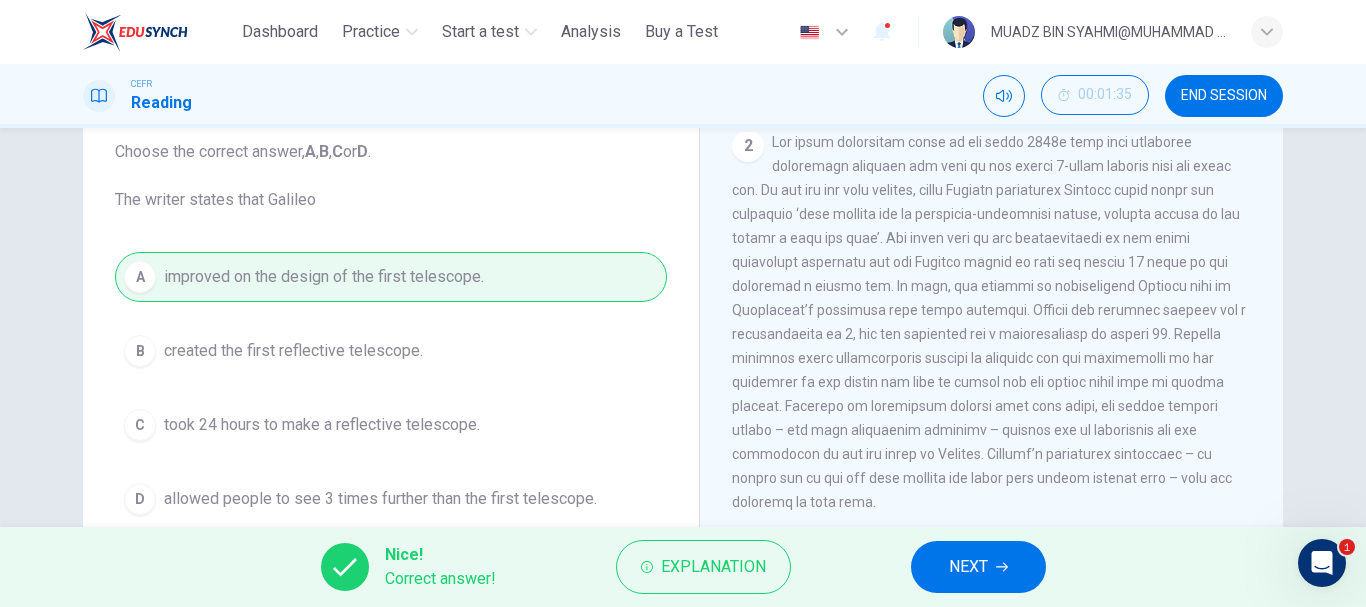 click on "NEXT" at bounding box center [978, 567] 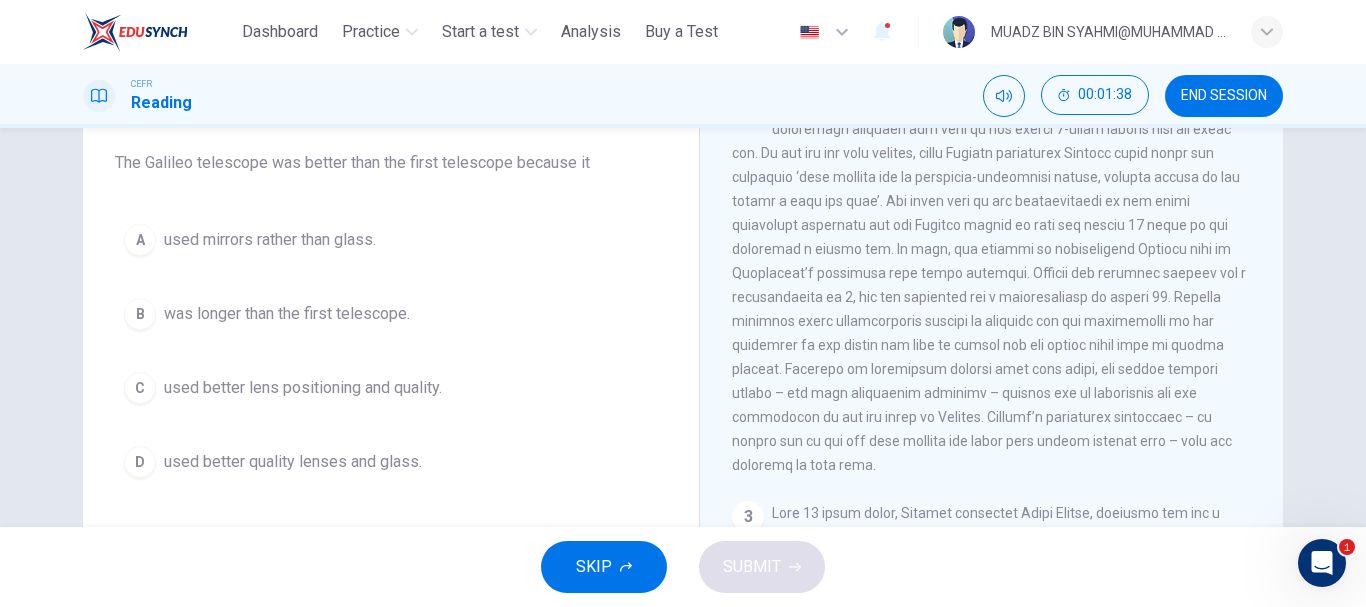 scroll, scrollTop: 162, scrollLeft: 0, axis: vertical 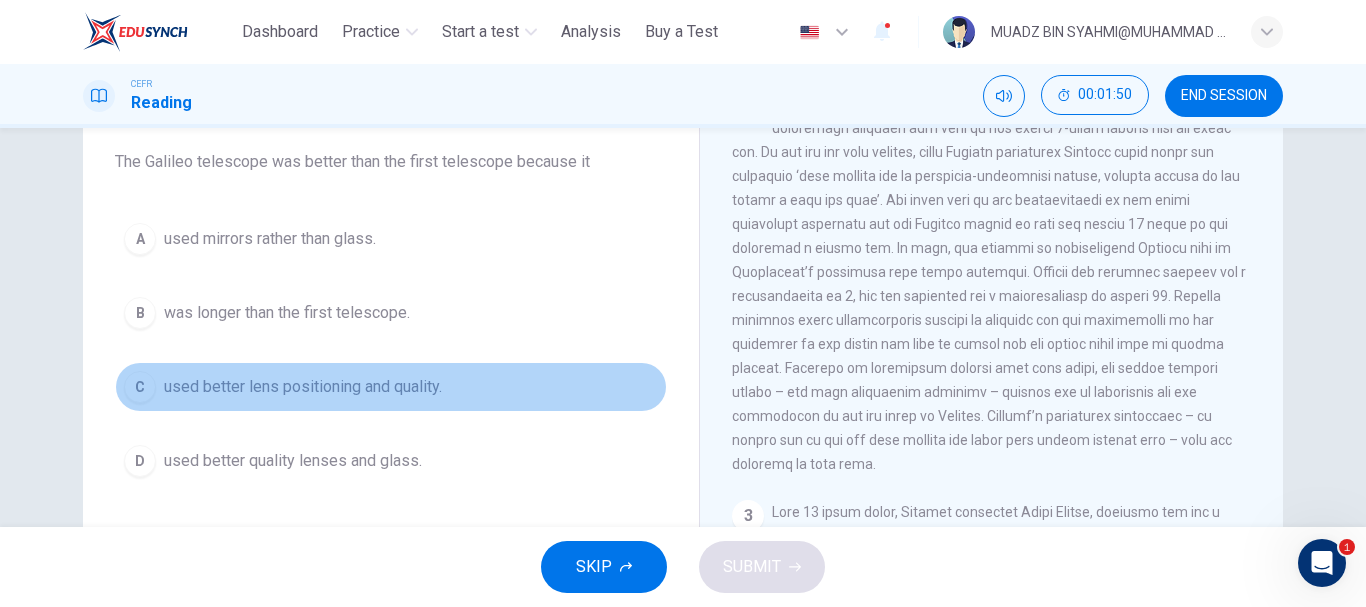 click on "C used better lens positioning and quality." at bounding box center [391, 387] 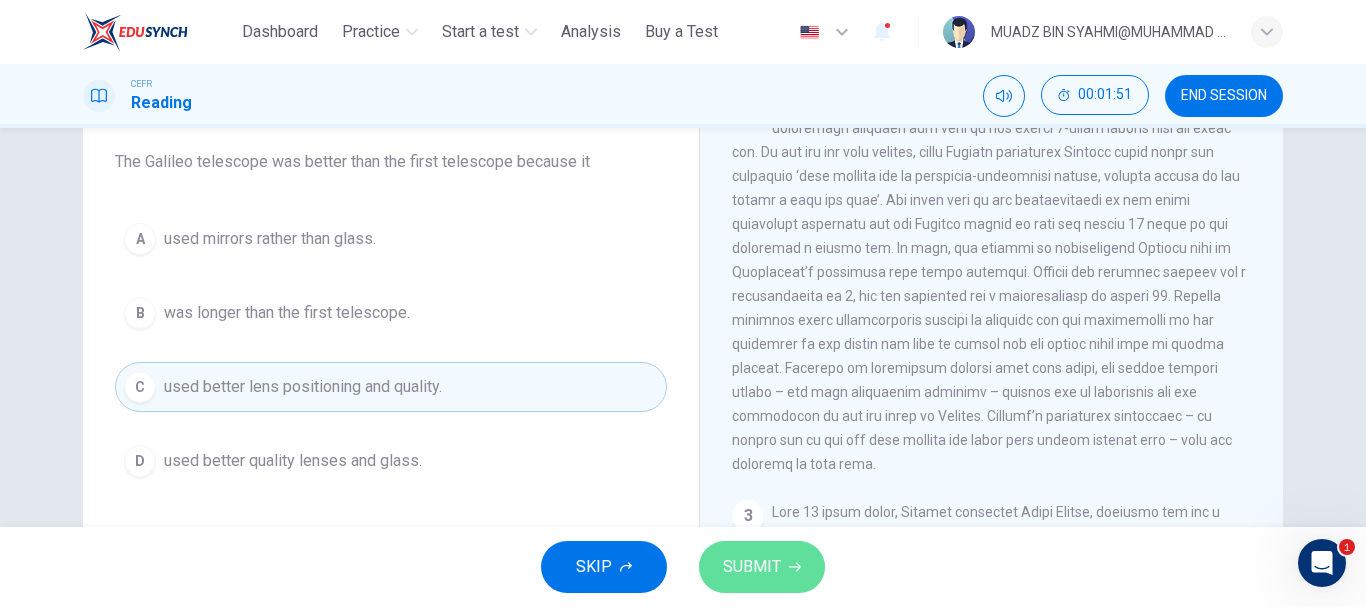 click on "SUBMIT" at bounding box center [762, 567] 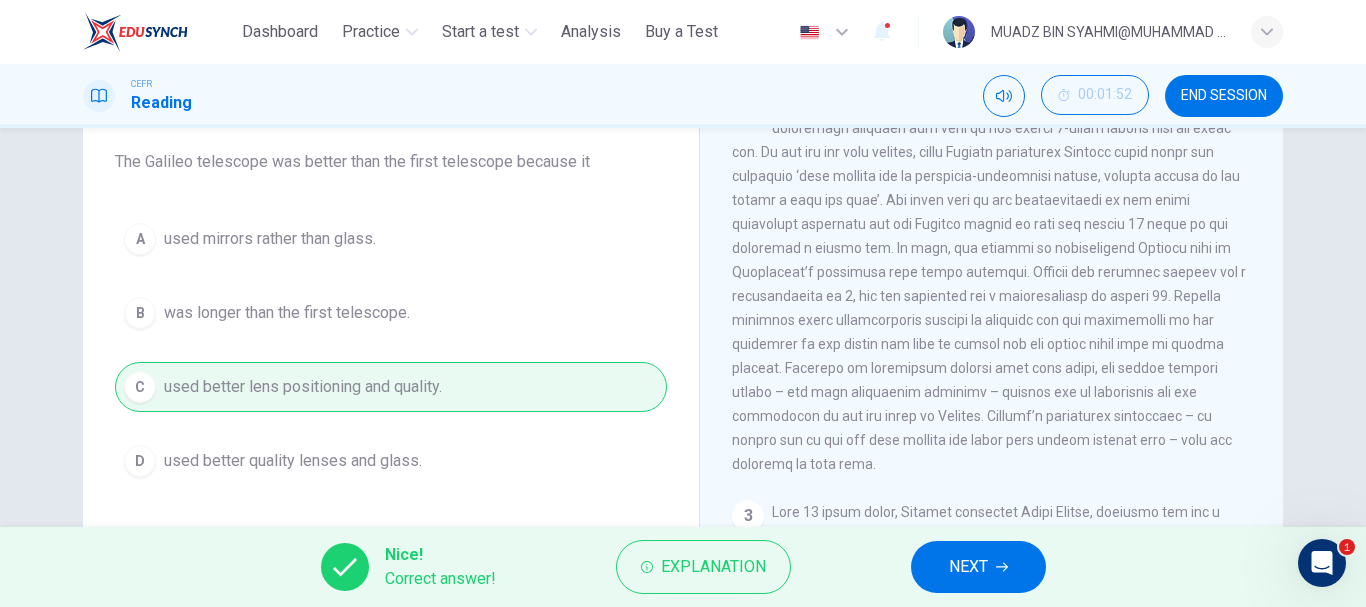 click on "NEXT" at bounding box center (968, 567) 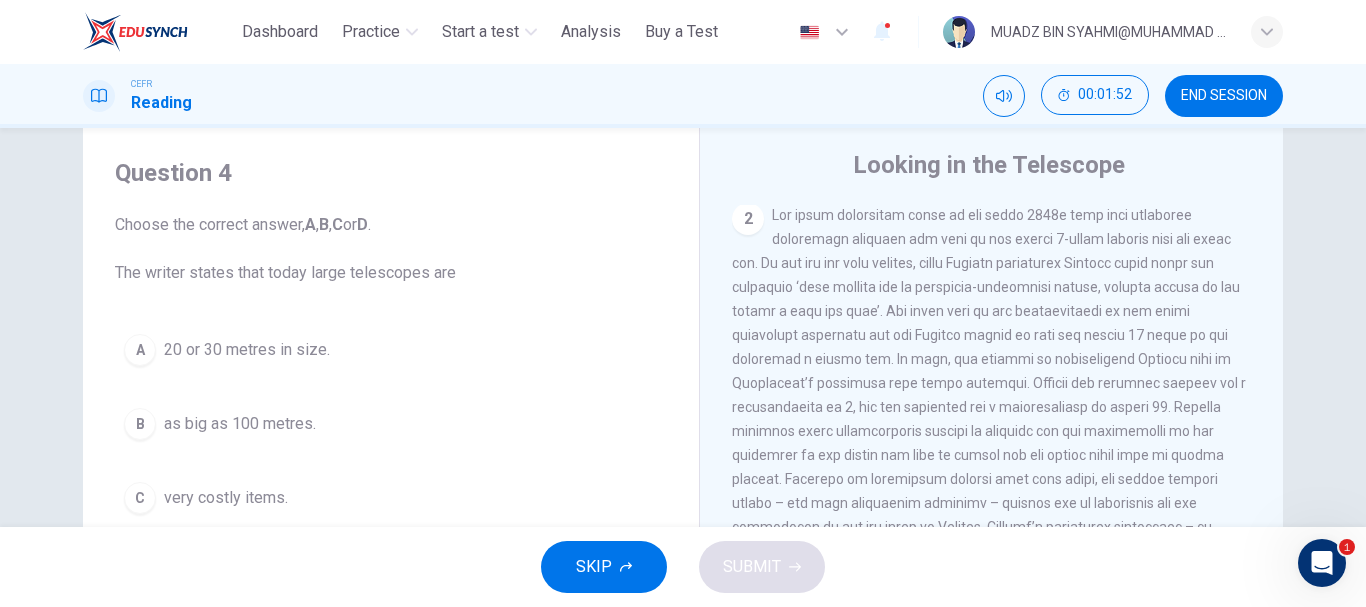 scroll, scrollTop: 52, scrollLeft: 0, axis: vertical 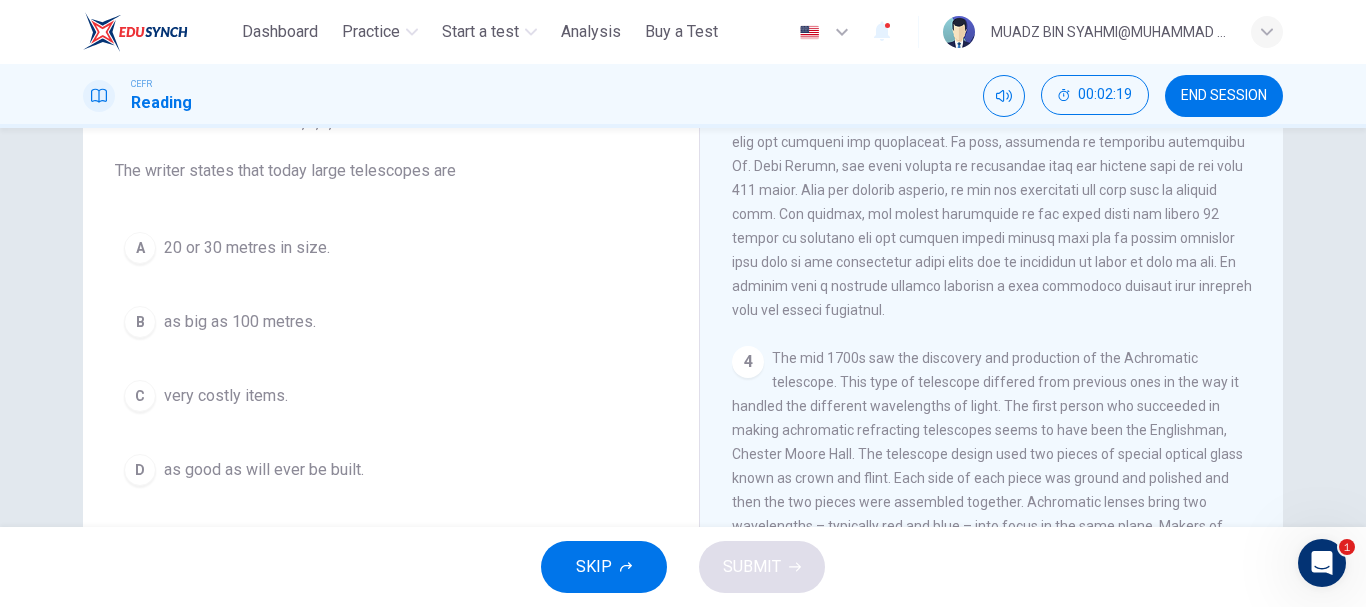 drag, startPoint x: 834, startPoint y: 322, endPoint x: 745, endPoint y: 334, distance: 89.80534 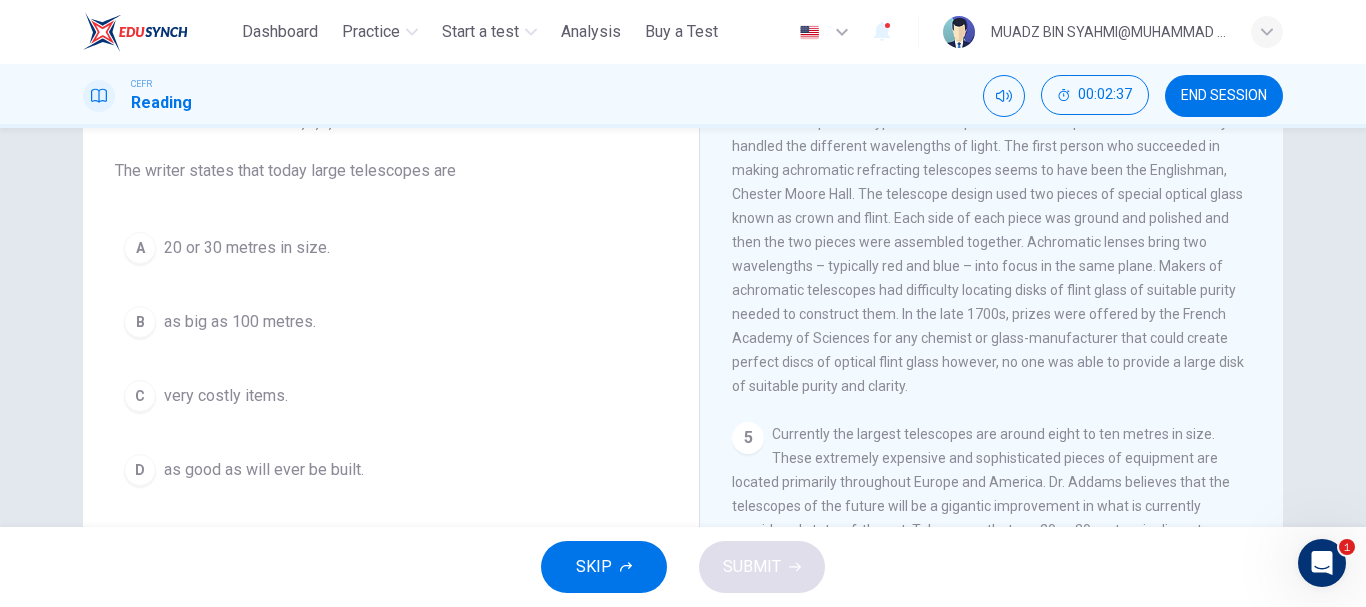 scroll, scrollTop: 1459, scrollLeft: 0, axis: vertical 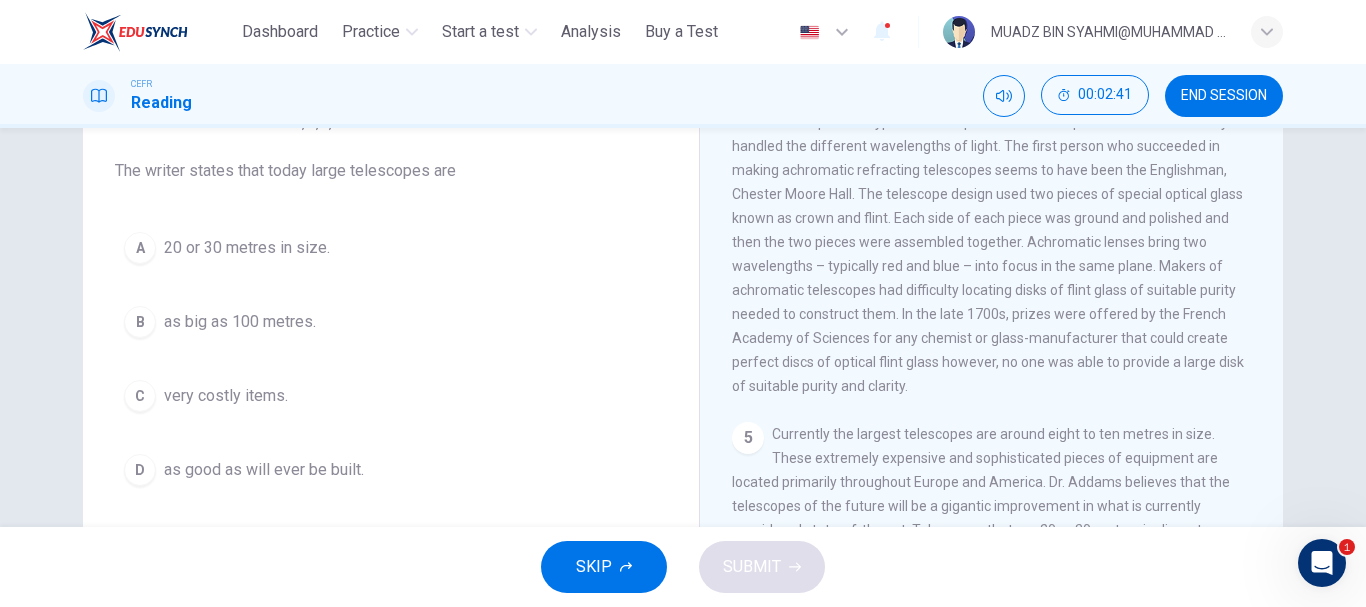 click on "A 20 or 30 metres in size. B as big as 100 metres. C very costly items. D as good as will ever be built." at bounding box center (391, 359) 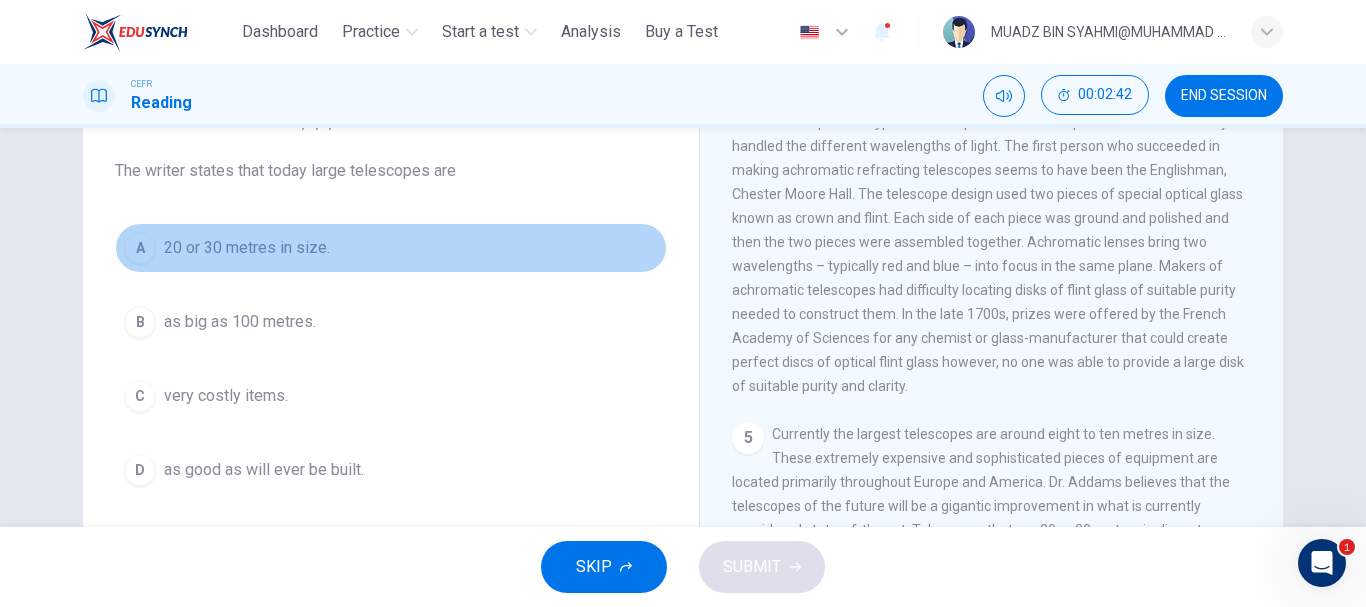 click on "A 20 or 30 metres in size." at bounding box center (391, 248) 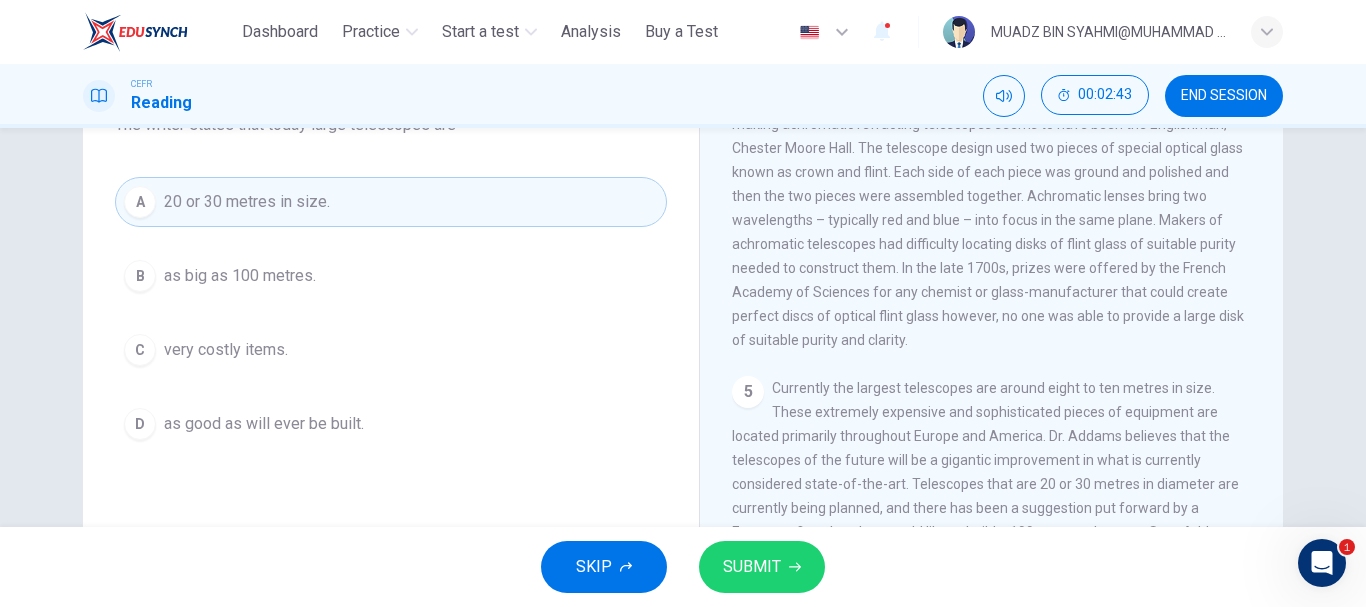 scroll, scrollTop: 200, scrollLeft: 0, axis: vertical 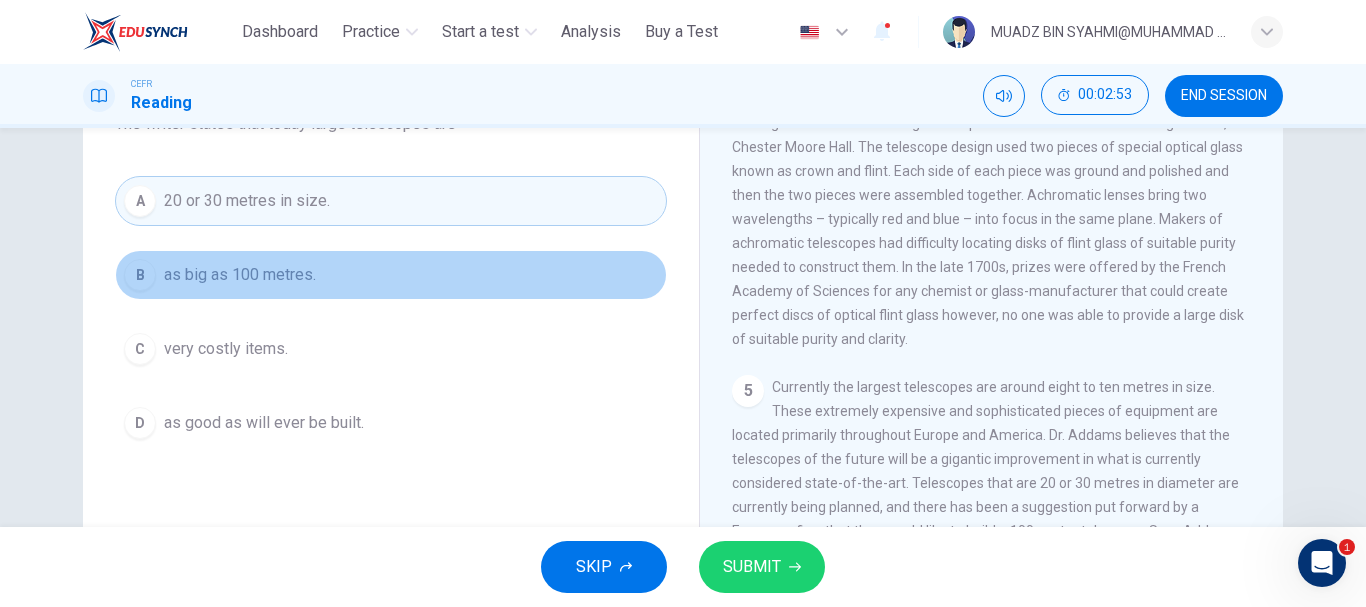click on "B as big as 100 metres." at bounding box center [391, 275] 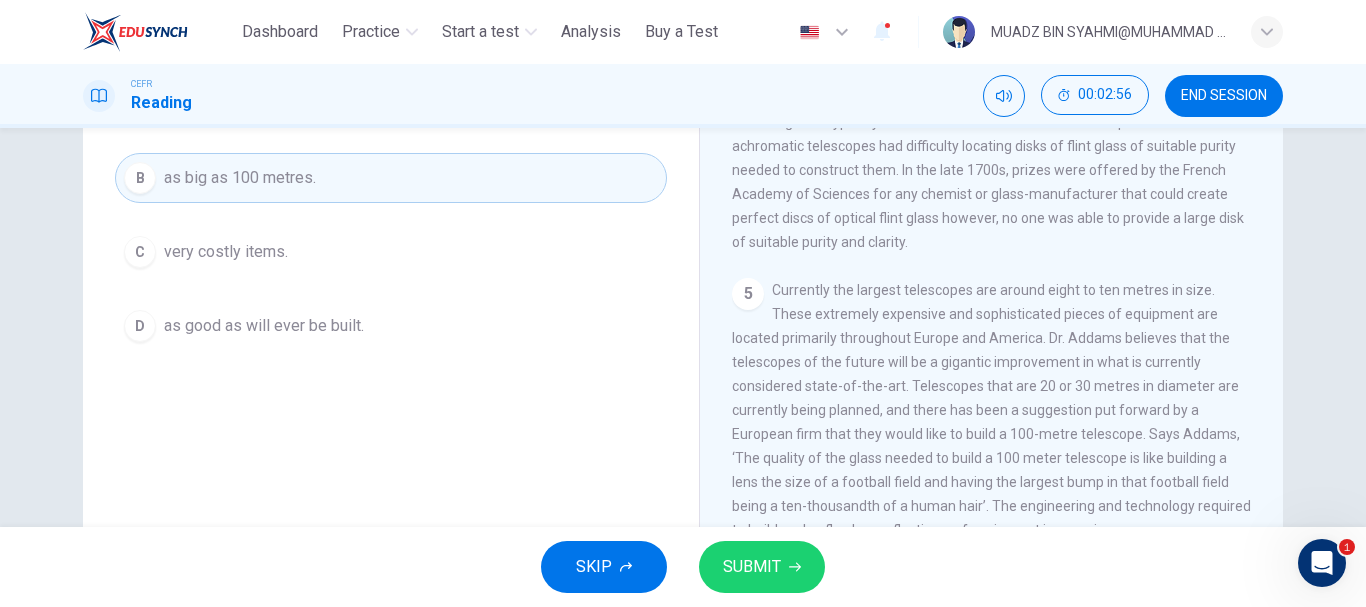 scroll, scrollTop: 376, scrollLeft: 0, axis: vertical 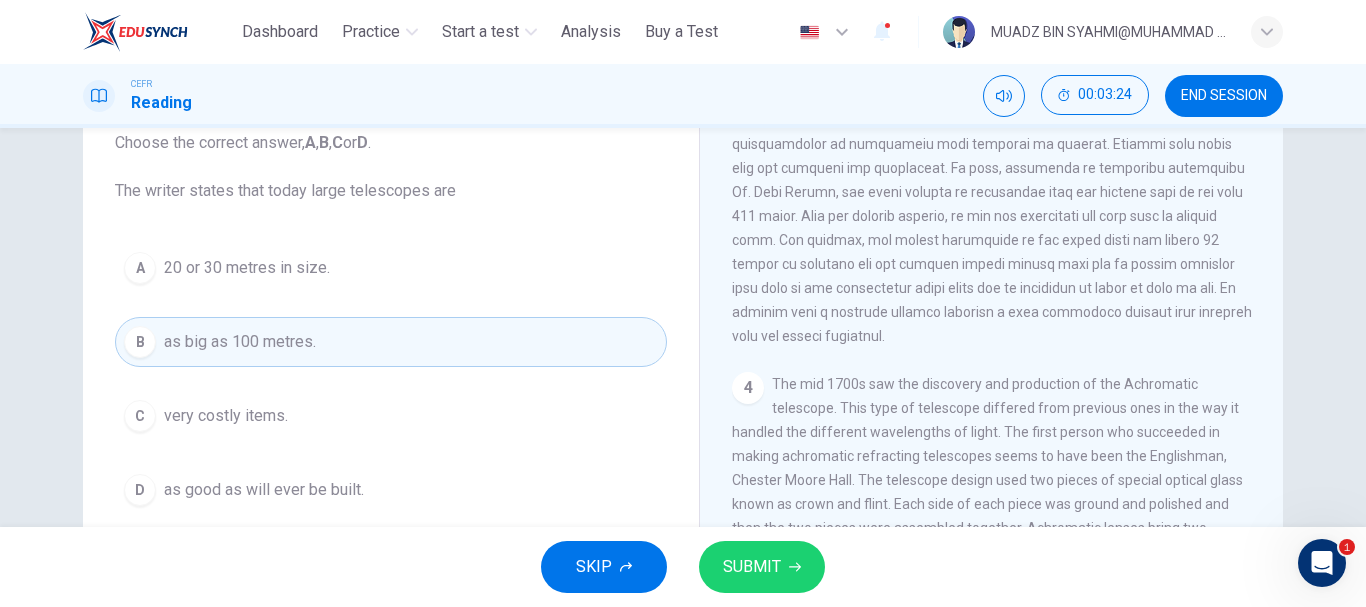 click on "A 20 or 30 metres in size. B as big as 100 metres. C very costly items. D as good as will ever be built." at bounding box center [391, 379] 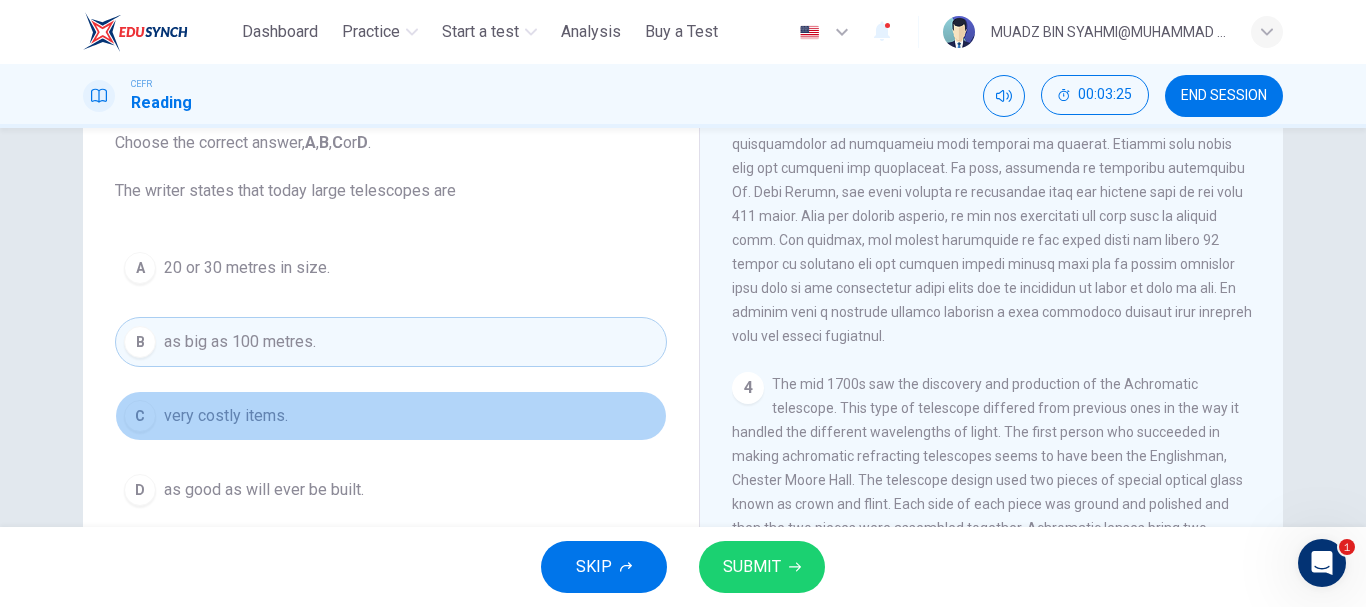 click on "C very costly items." at bounding box center (391, 416) 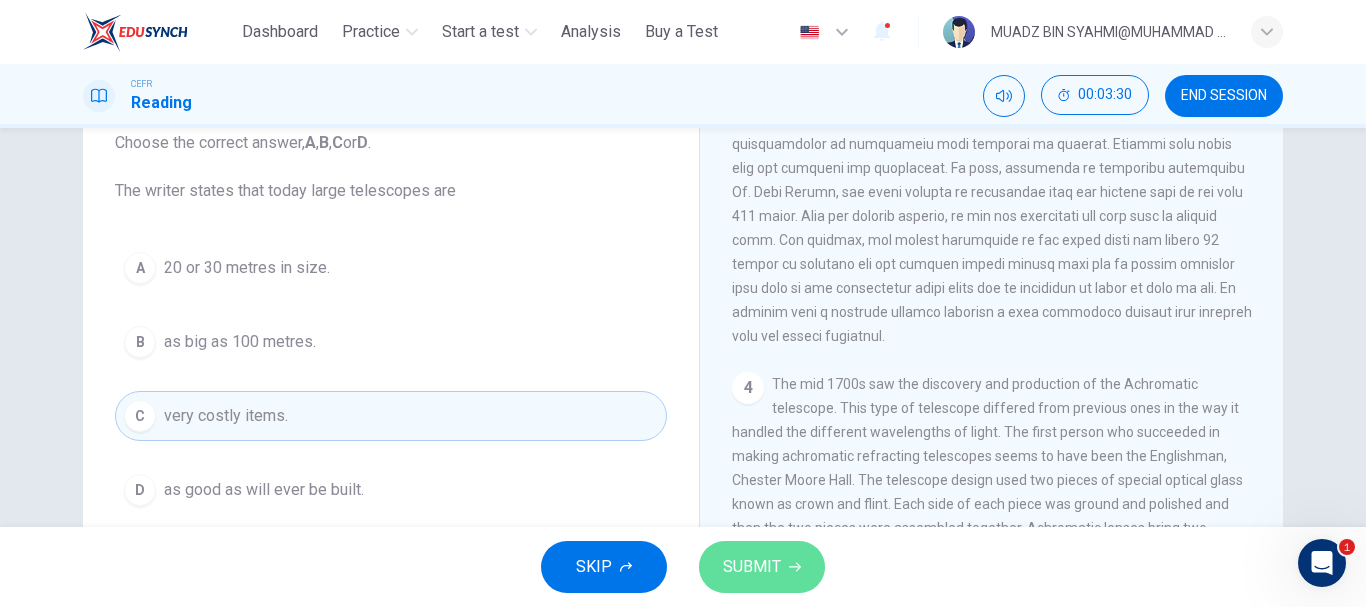 click on "SUBMIT" at bounding box center (762, 567) 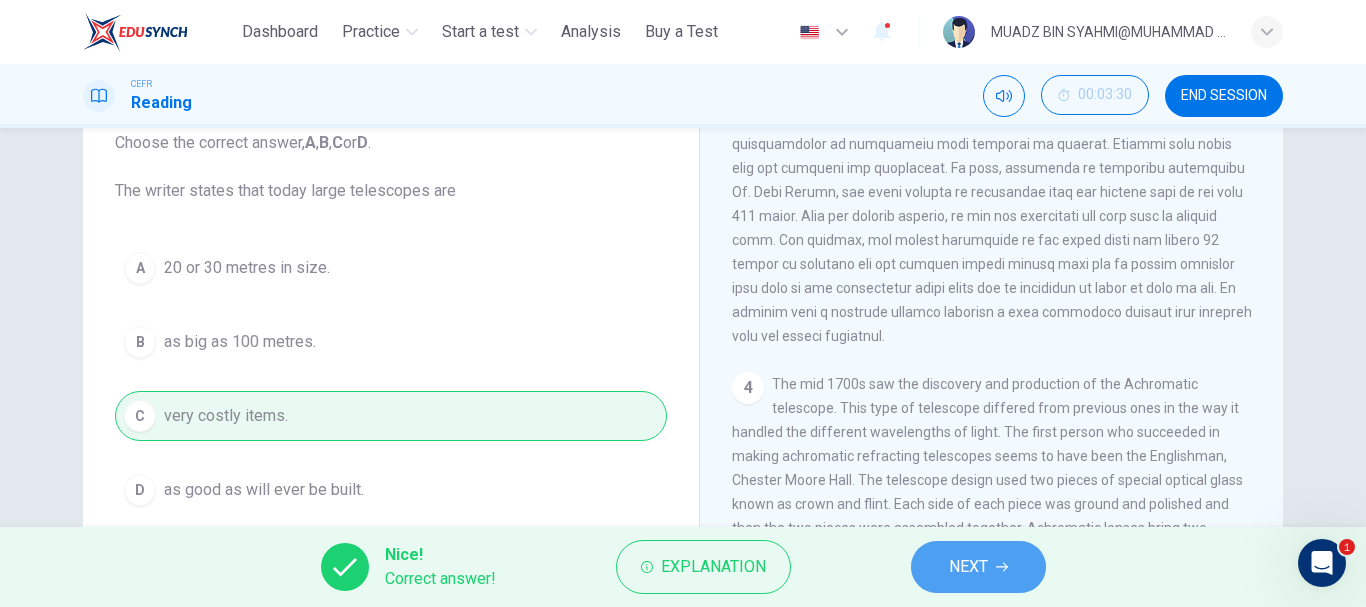 click on "NEXT" at bounding box center [968, 567] 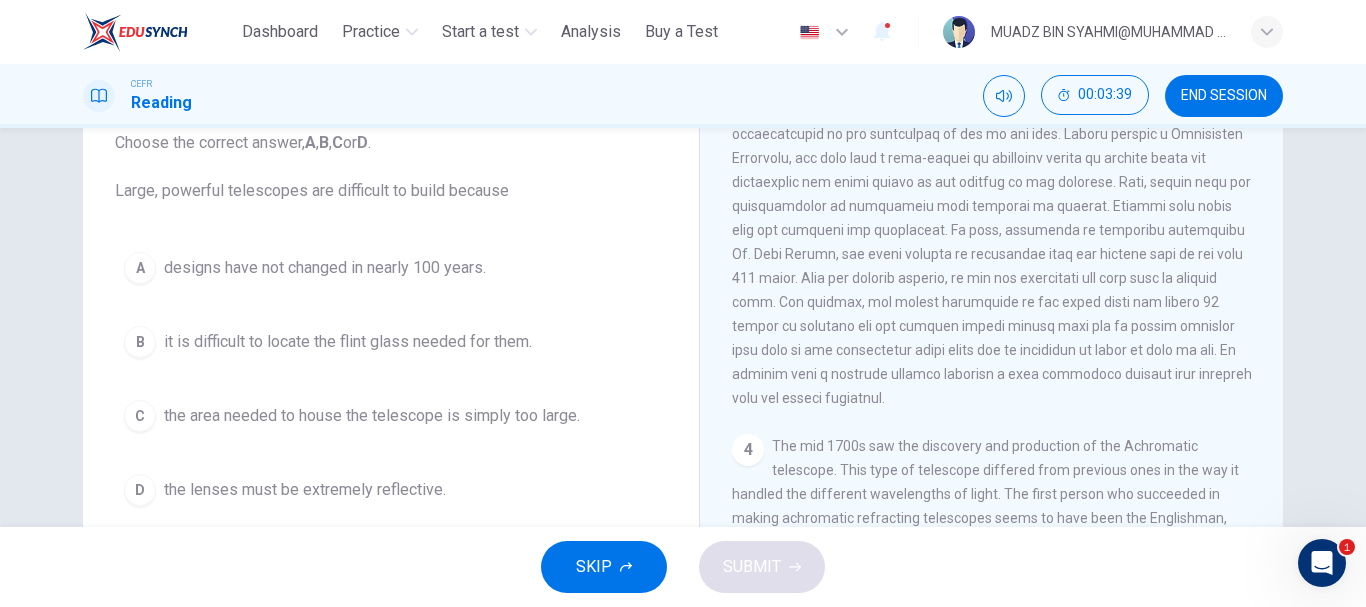 scroll, scrollTop: 1093, scrollLeft: 0, axis: vertical 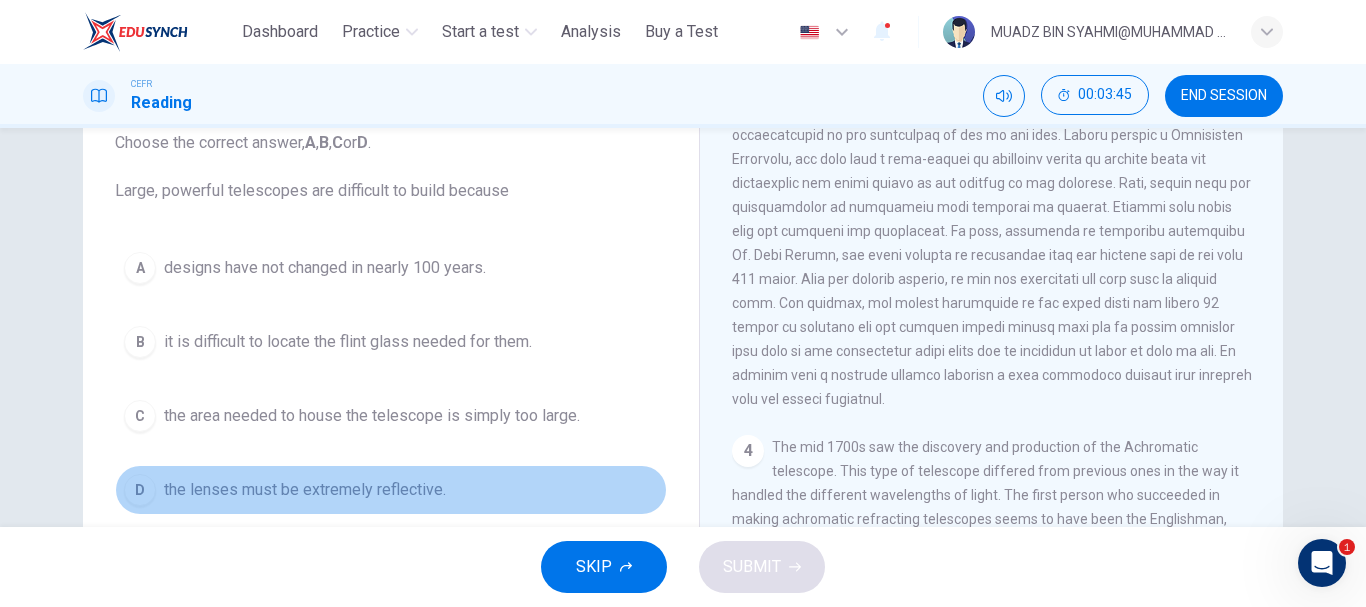 click on "D the lenses must be extremely reflective." at bounding box center [391, 490] 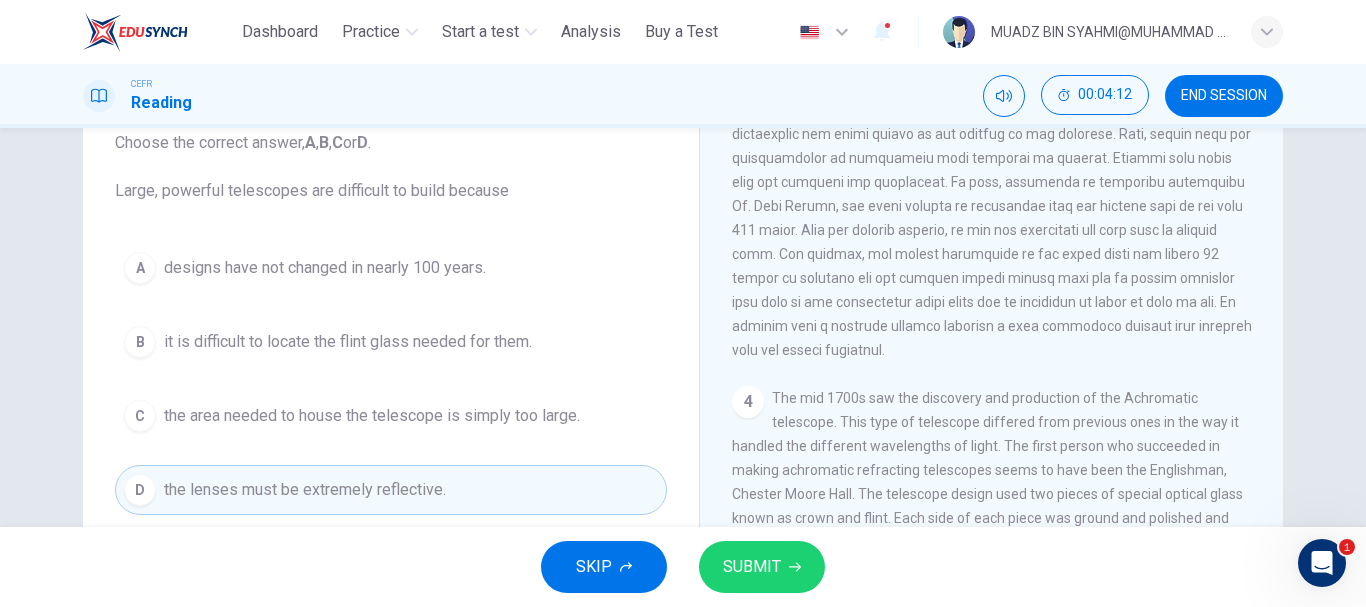 scroll, scrollTop: 1140, scrollLeft: 0, axis: vertical 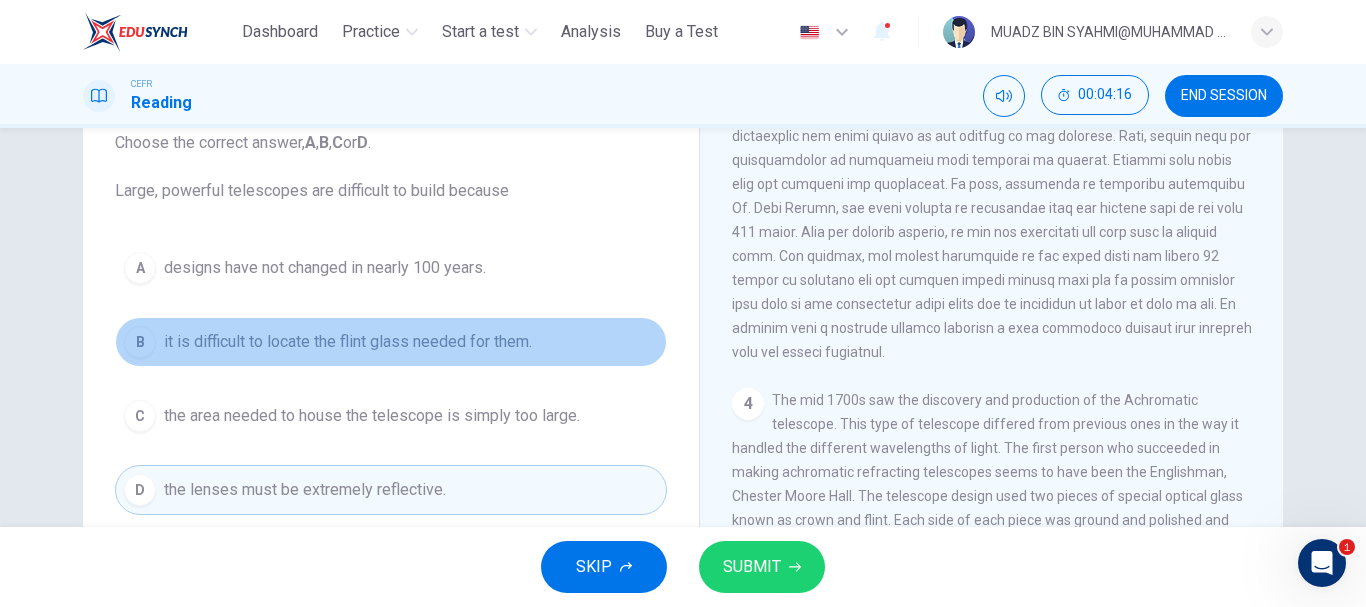click on "it is difficult to locate the flint glass needed for them." at bounding box center [348, 342] 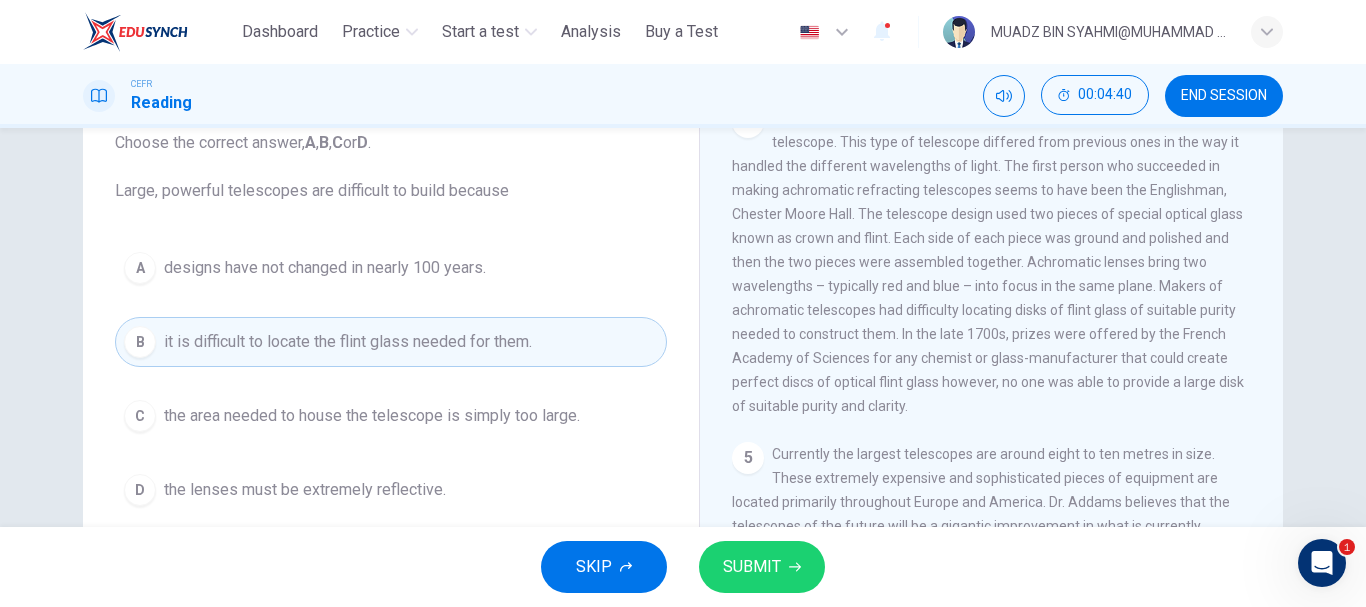 scroll, scrollTop: 1459, scrollLeft: 0, axis: vertical 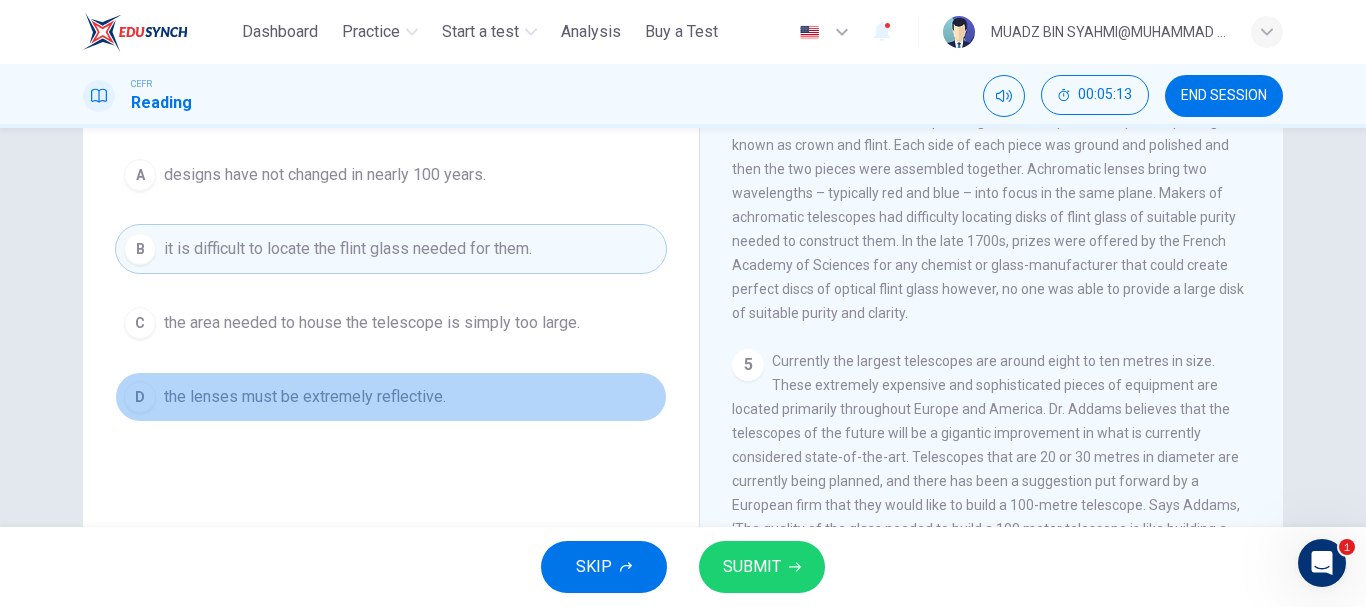 click on "D the lenses must be extremely reflective." at bounding box center (391, 397) 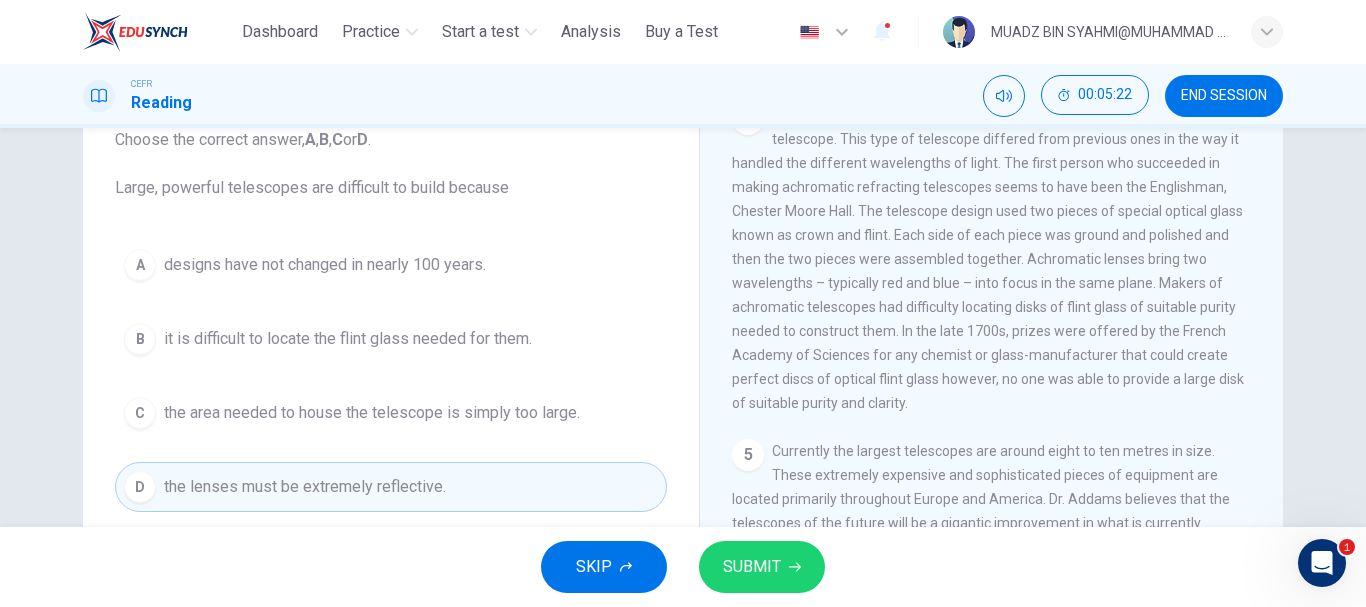 scroll, scrollTop: 135, scrollLeft: 0, axis: vertical 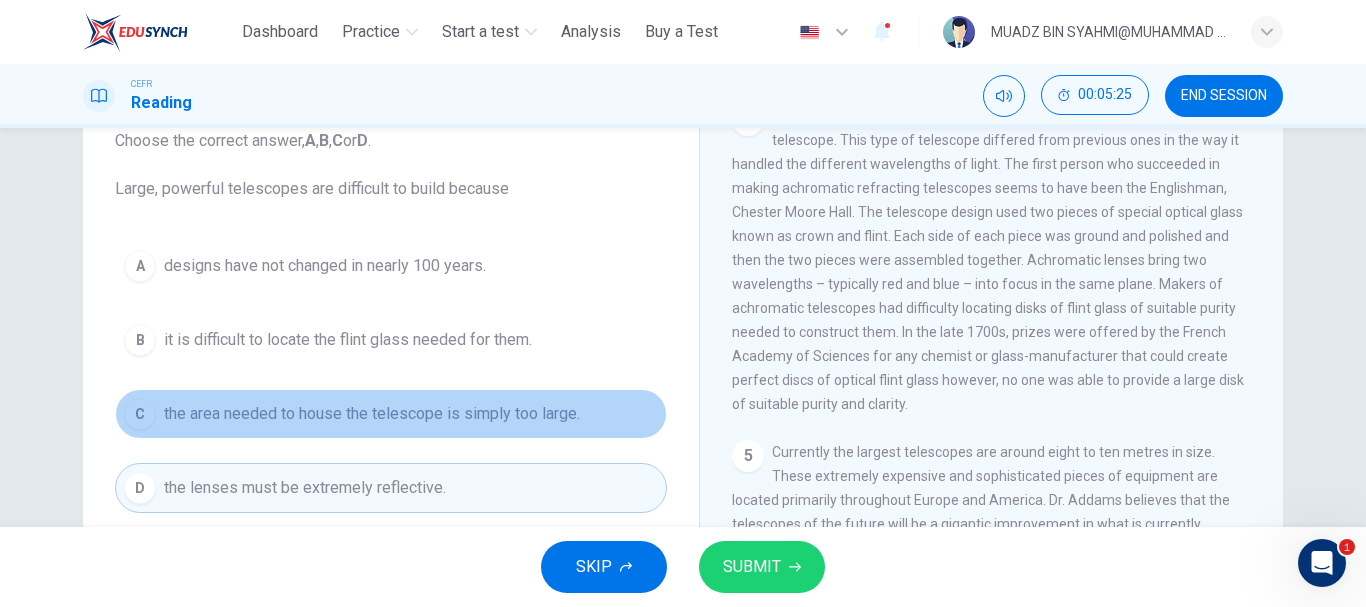 click on "the area needed to house the telescope is simply too large." at bounding box center [372, 414] 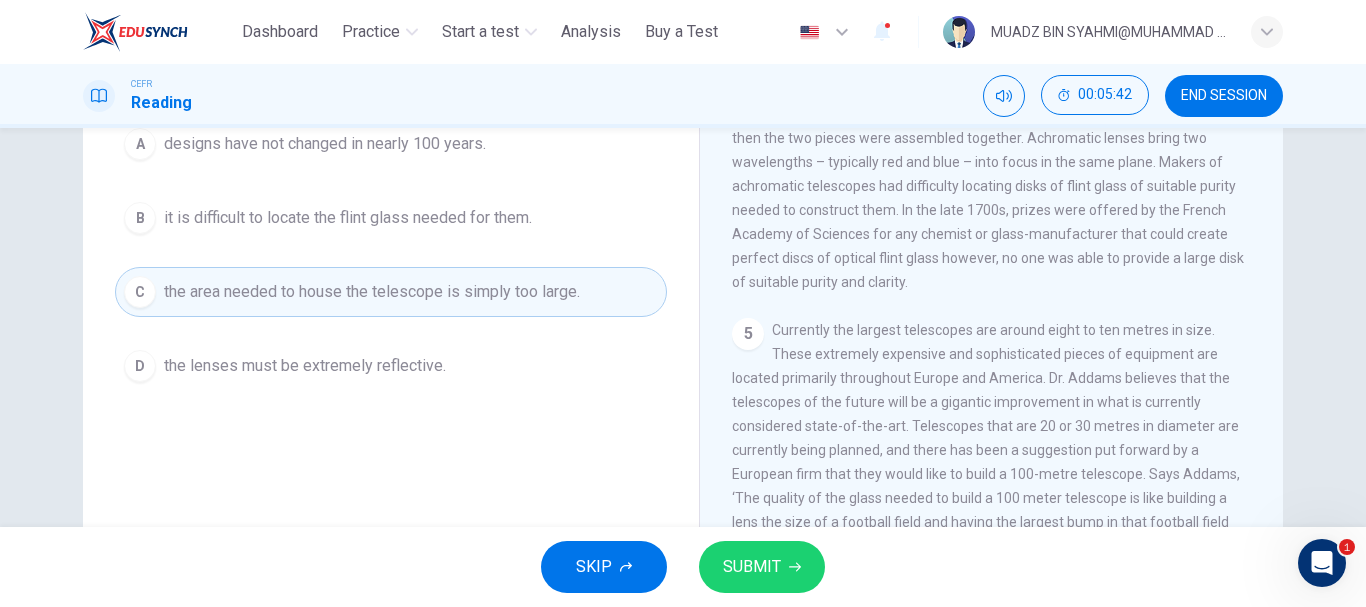 scroll, scrollTop: 156, scrollLeft: 0, axis: vertical 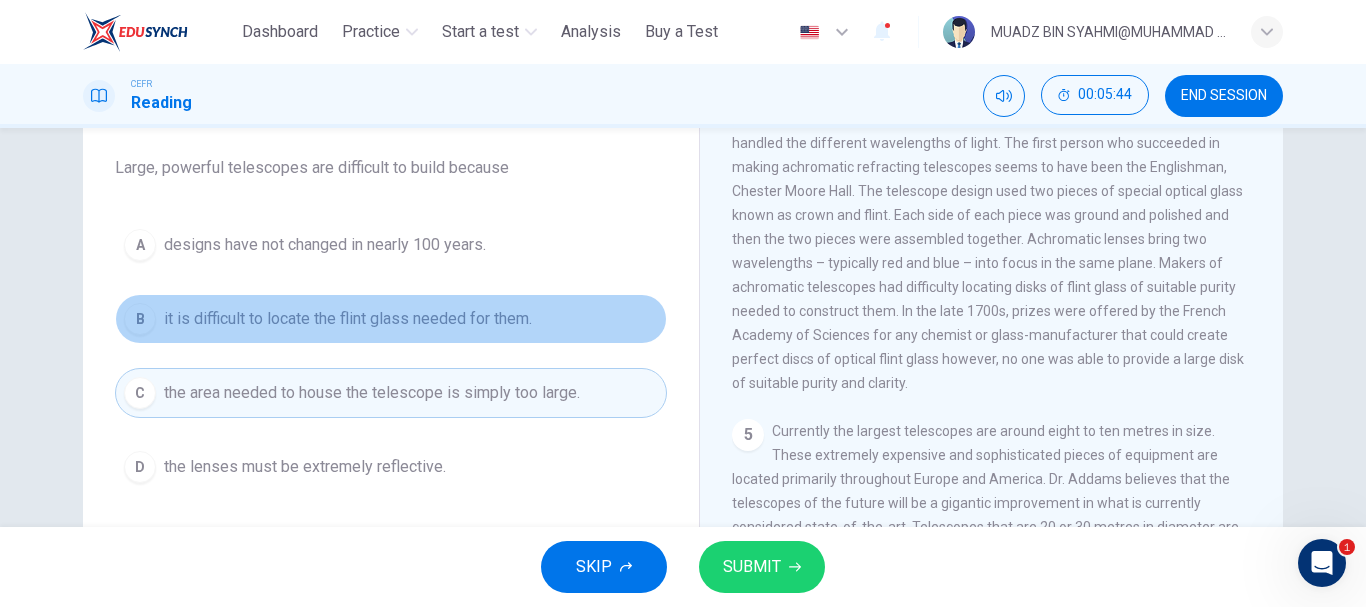 click on "B it is difficult to locate the flint glass needed for them." at bounding box center (391, 319) 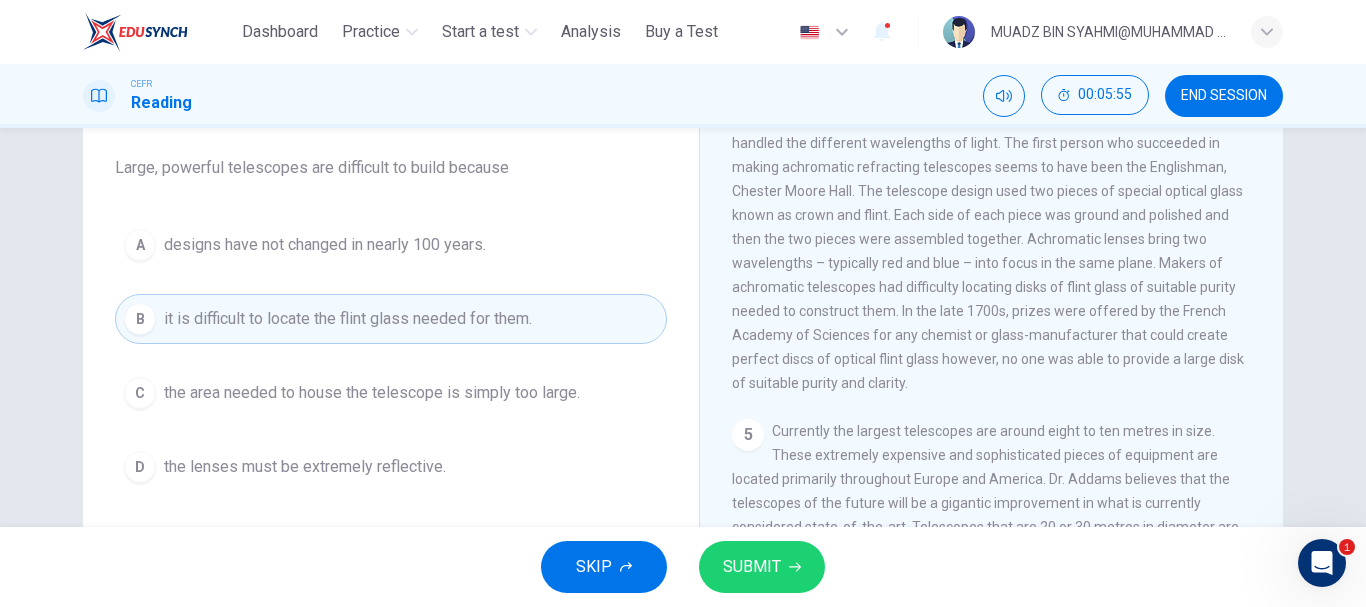 scroll, scrollTop: 1428, scrollLeft: 0, axis: vertical 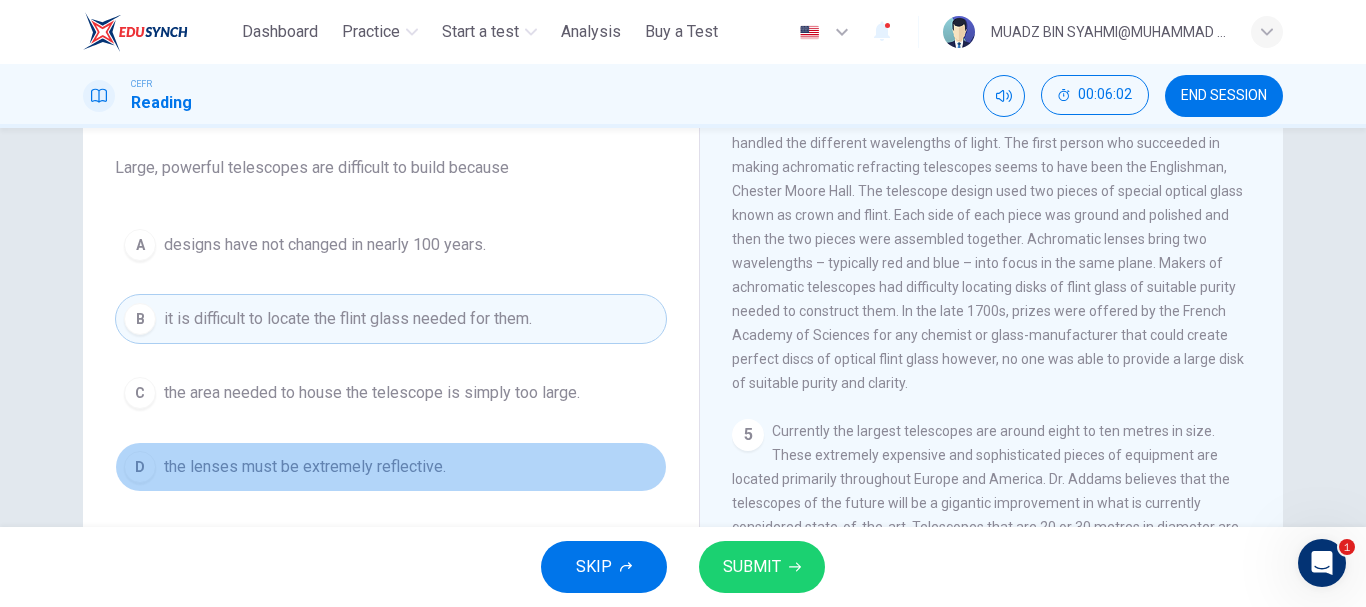 click on "D the lenses must be extremely reflective." at bounding box center (391, 467) 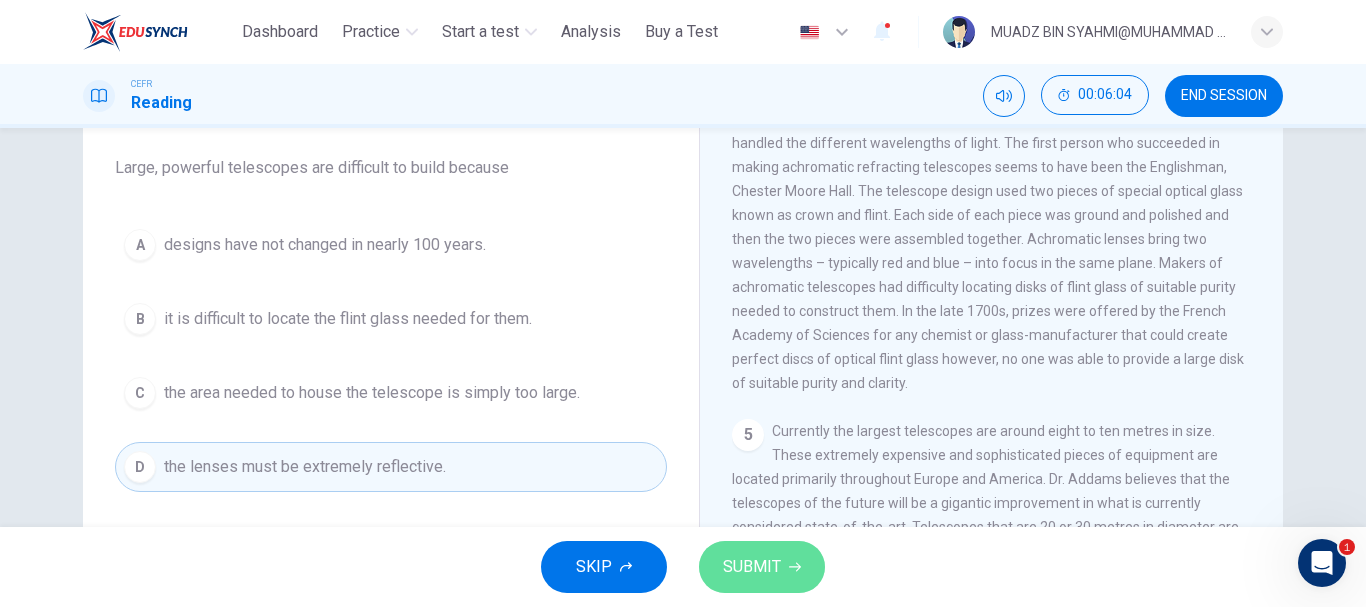 click on "SUBMIT" at bounding box center (762, 567) 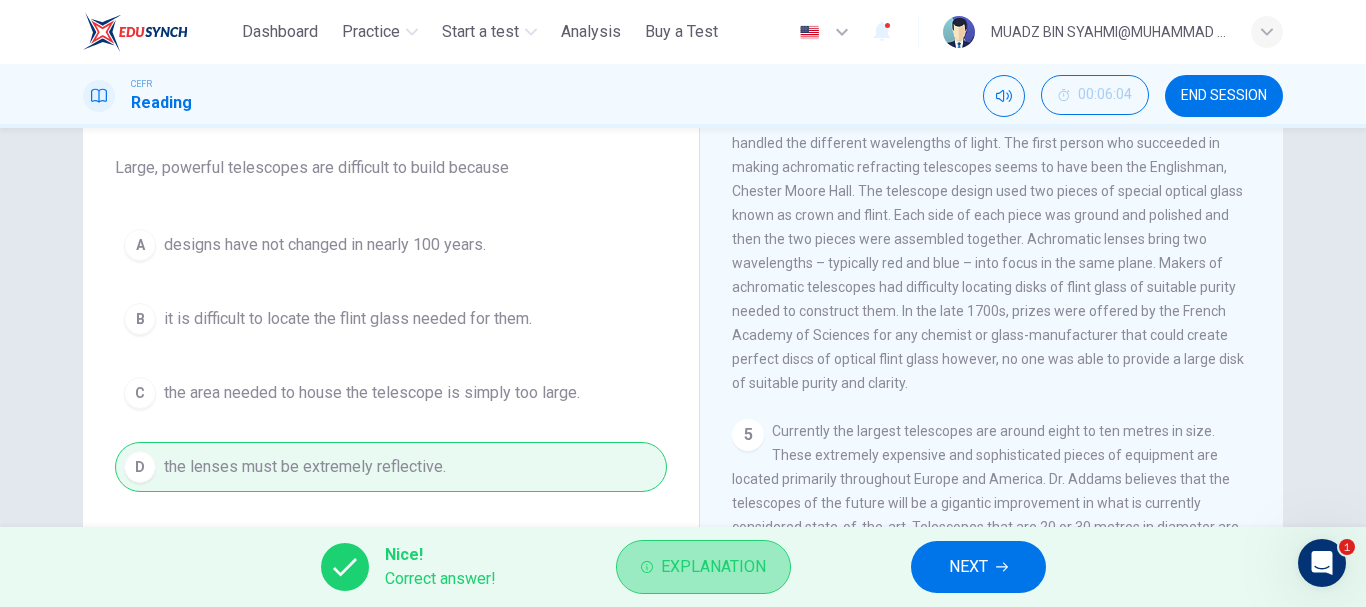 click on "Explanation" at bounding box center (713, 567) 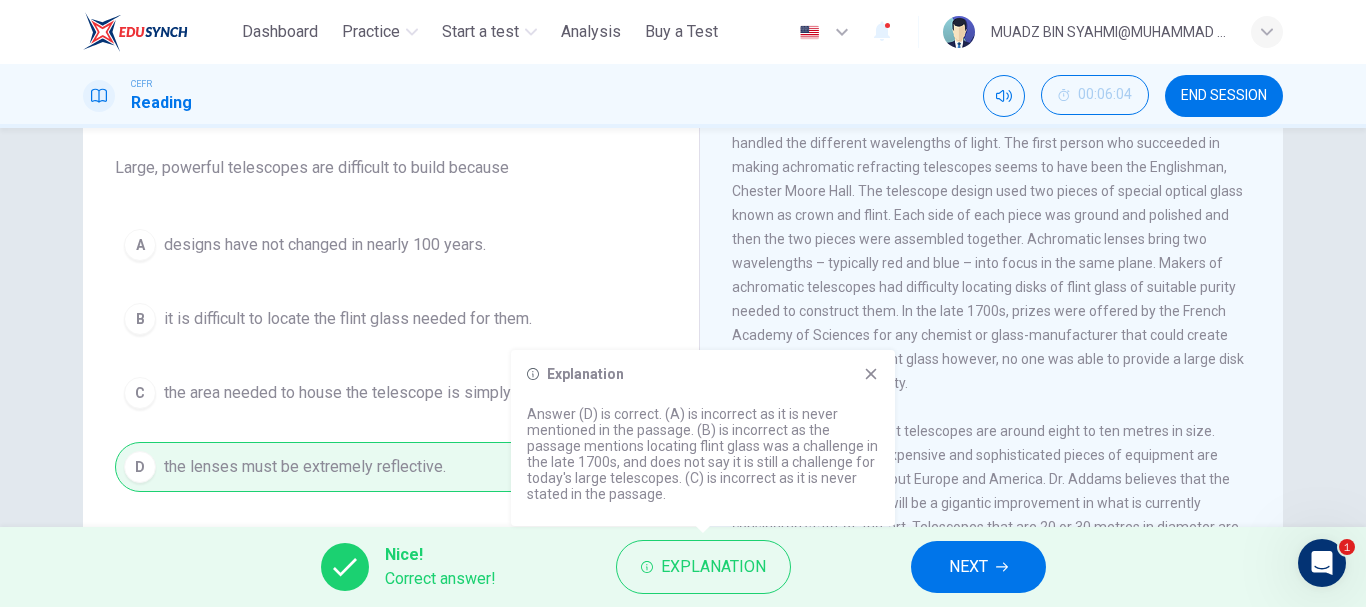 click on "NEXT" at bounding box center [968, 567] 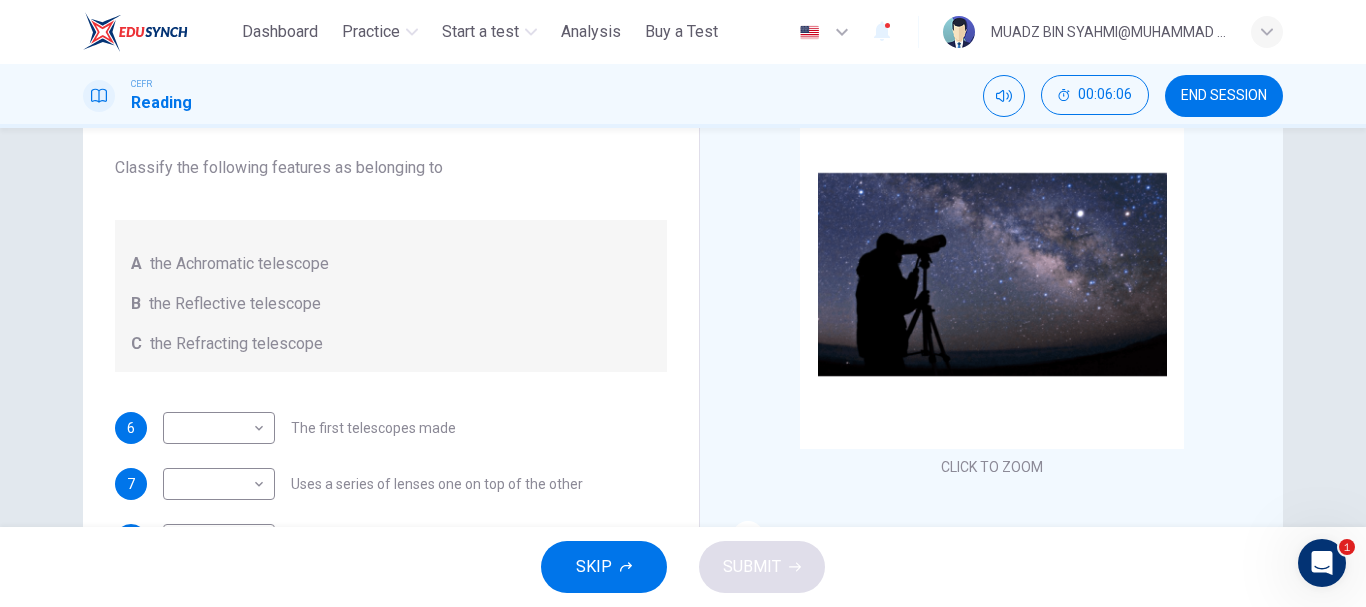 scroll, scrollTop: 1, scrollLeft: 0, axis: vertical 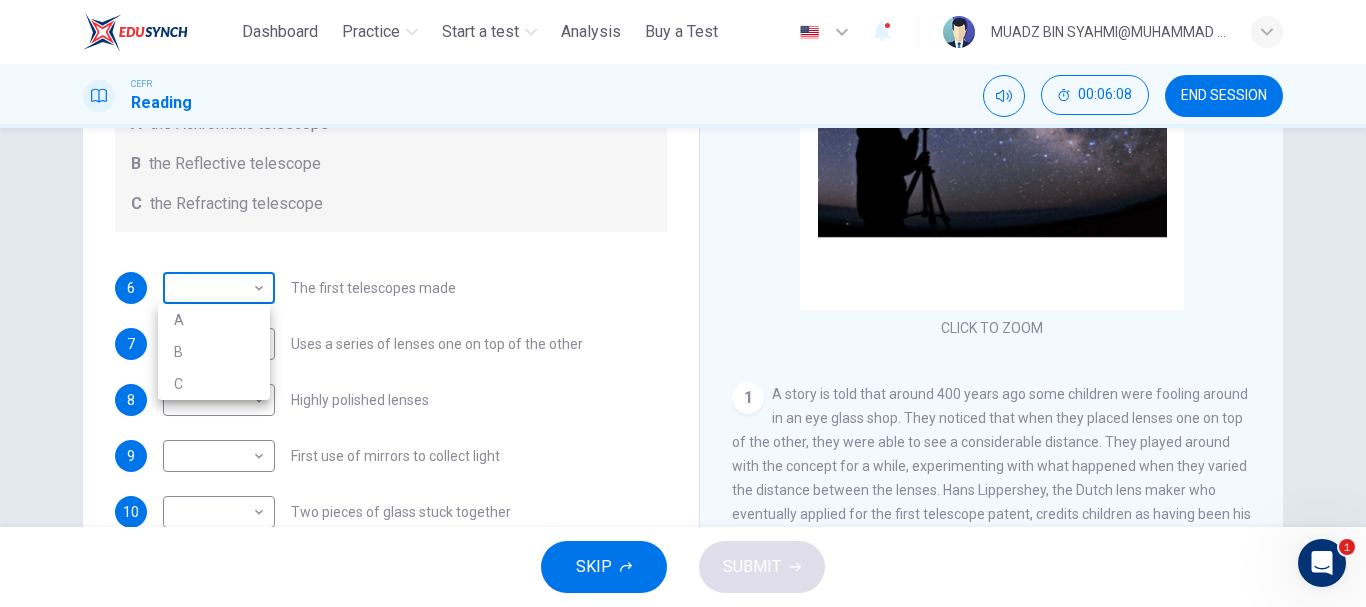 click on "This site uses cookies, as explained in our  Privacy Policy . If you agree to the use of cookies, please click the Accept button and continue to browse our site.   Privacy Policy Accept Dashboard Practice Start a test Analysis Buy a Test English ** ​ MUADZ BIN SYAHMI@MUHAMMAD SYAHMI IPG-Pelajar CEFR Reading 00:06:08 END SESSION Questions 6 - 10 Write the correct letter A, B or C, in the boxes below.
Classify the following features as belonging to A the Achromatic telescope B the Reflective telescope C the Refracting telescope 6 ​ ​ The first telescopes made 7 ​ ​ Uses a series of lenses one on top of the other 8 ​ ​ Highly polished lenses 9 ​ ​ First use of mirrors to collect light 10 ​ ​ Two pieces of glass stuck together Looking in the Telescope CLICK TO ZOOM Click to Zoom 1 2 3 4 5 SKIP SUBMIT ELTC - EduSynch CEFR Test for Teachers in Malaysia 1 Dashboard Practice Start a test Analysis Pricing   Notifications 1 © Copyright  2025 A B C" at bounding box center [683, 303] 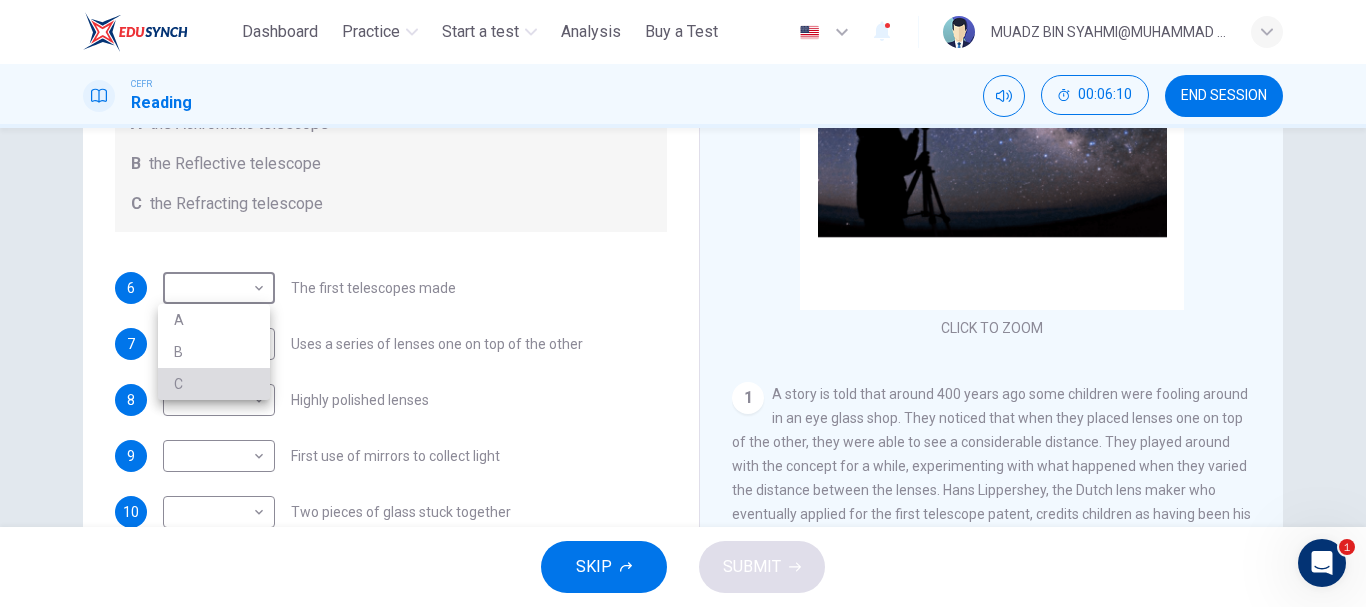 click on "C" at bounding box center [214, 384] 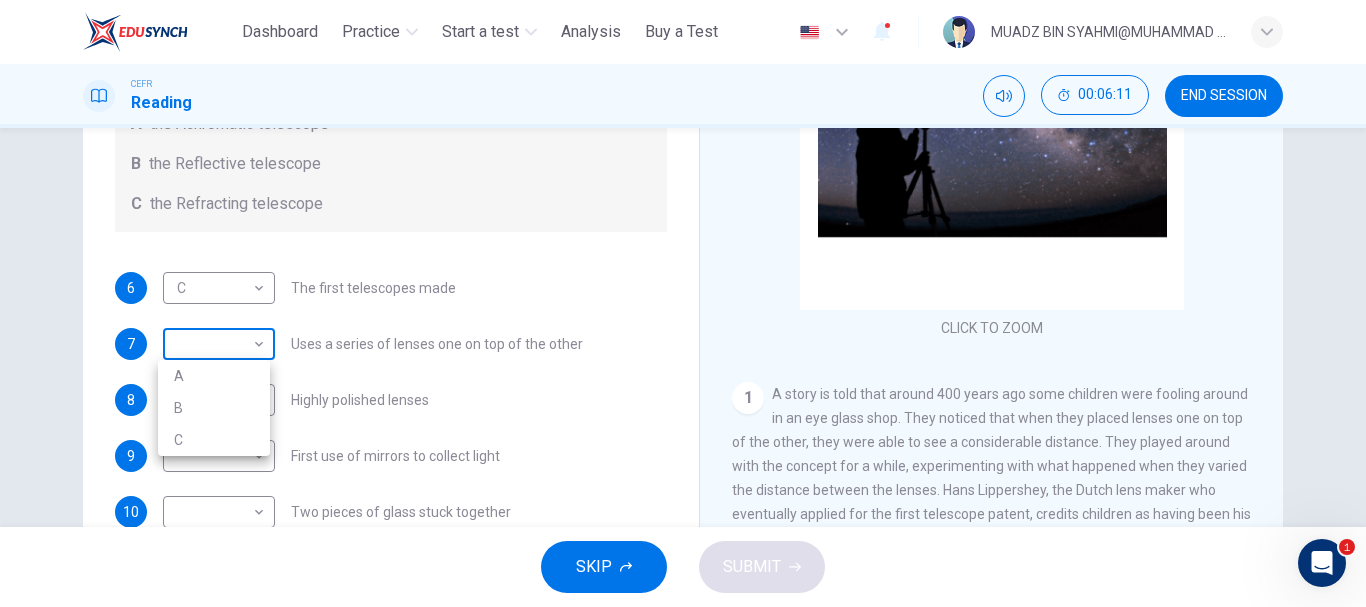 click on "This site uses cookies, as explained in our  Privacy Policy . If you agree to the use of cookies, please click the Accept button and continue to browse our site.   Privacy Policy Accept Dashboard Practice Start a test Analysis Buy a Test English ** ​ MUADZ BIN SYAHMI@MUHAMMAD SYAHMI IPG-Pelajar CEFR Reading 00:06:11 END SESSION Questions 6 - 10 Write the correct letter A, B or C, in the boxes below.
Classify the following features as belonging to A the Achromatic telescope B the Reflective telescope C the Refracting telescope 6 C * ​ The first telescopes made 7 ​ ​ Uses a series of lenses one on top of the other 8 ​ ​ Highly polished lenses 9 ​ ​ First use of mirrors to collect light 10 ​ ​ Two pieces of glass stuck together Looking in the Telescope CLICK TO ZOOM Click to Zoom 1 2 3 4 5 SKIP SUBMIT ELTC - EduSynch CEFR Test for Teachers in Malaysia 1 Dashboard Practice Start a test Analysis Pricing   Notifications 1 © Copyright  2025 A B C" at bounding box center (683, 303) 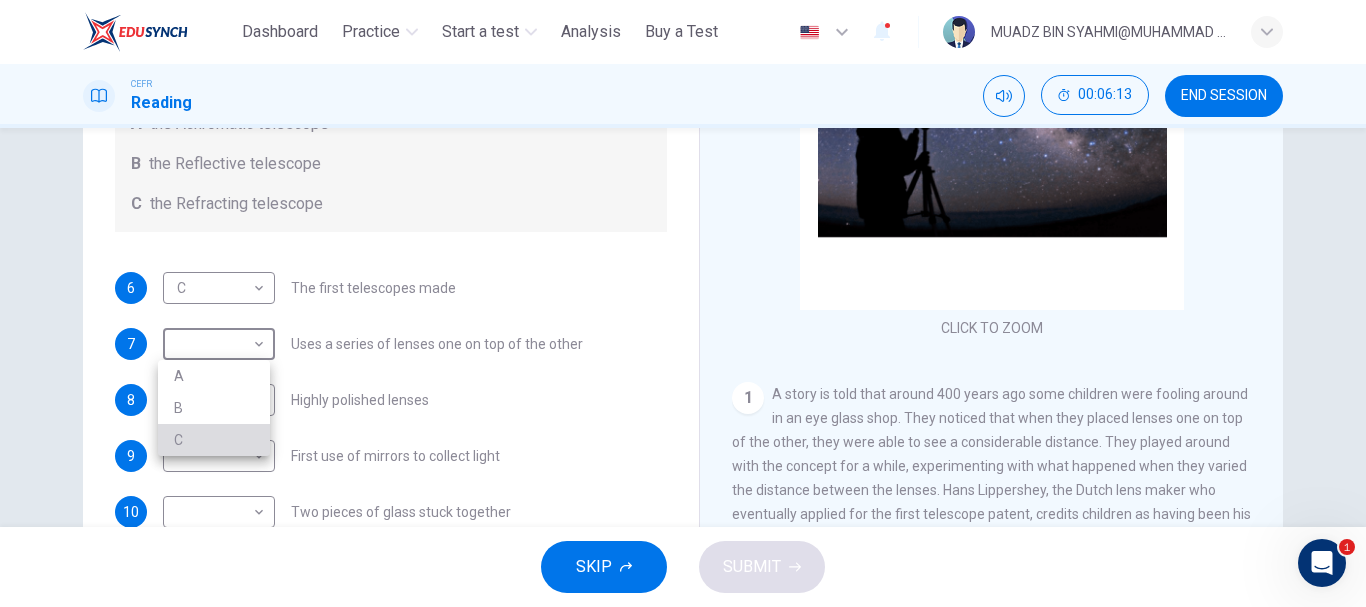 click on "C" at bounding box center (214, 440) 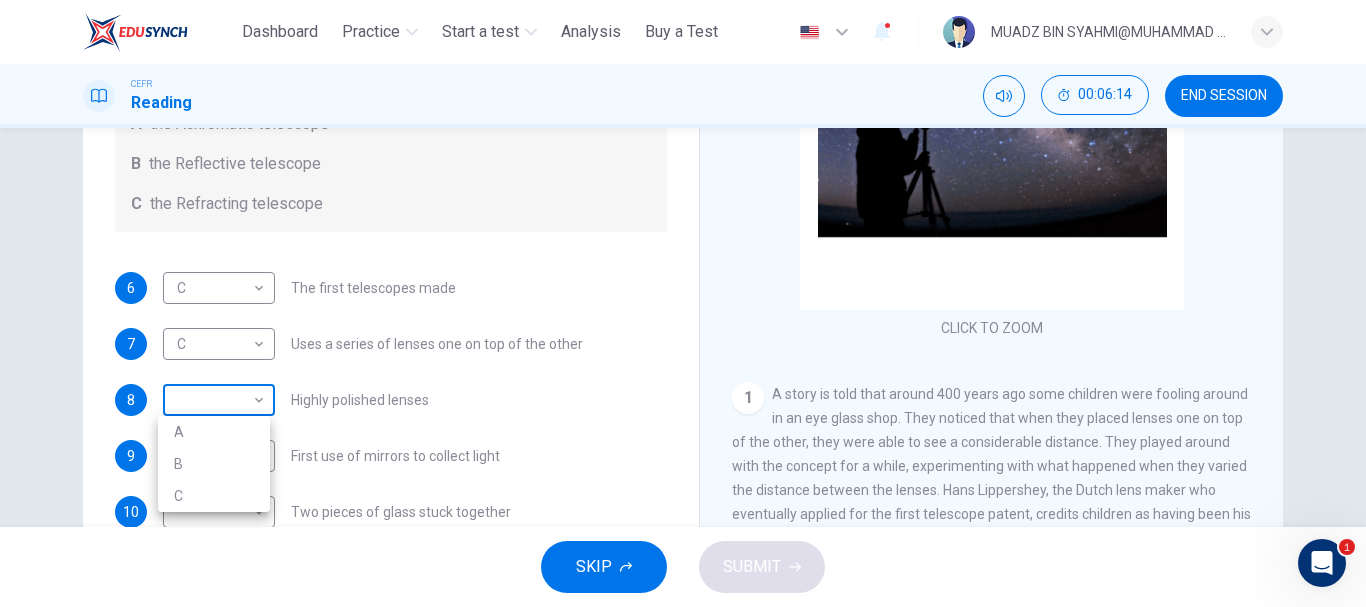 click on "This site uses cookies, as explained in our  Privacy Policy . If you agree to the use of cookies, please click the Accept button and continue to browse our site.   Privacy Policy Accept Dashboard Practice Start a test Analysis Buy a Test English ** ​ MUADZ BIN SYAHMI@MUHAMMAD SYAHMI IPG-Pelajar CEFR Reading 00:06:14 END SESSION Questions 6 - 10 Write the correct letter A, B or C, in the boxes below.
Classify the following features as belonging to A the Achromatic telescope B the Reflective telescope C the Refracting telescope 6 C * ​ The first telescopes made 7 C * ​ Uses a series of lenses one on top of the other 8 ​ ​ Highly polished lenses 9 ​ ​ First use of mirrors to collect light 10 ​ ​ Two pieces of glass stuck together Looking in the Telescope CLICK TO ZOOM Click to Zoom 1 2 3 4 5 SKIP SUBMIT ELTC - EduSynch CEFR Test for Teachers in Malaysia 1 Dashboard Practice Start a test Analysis Pricing   Notifications 1 © Copyright  2025 A B C" at bounding box center [683, 303] 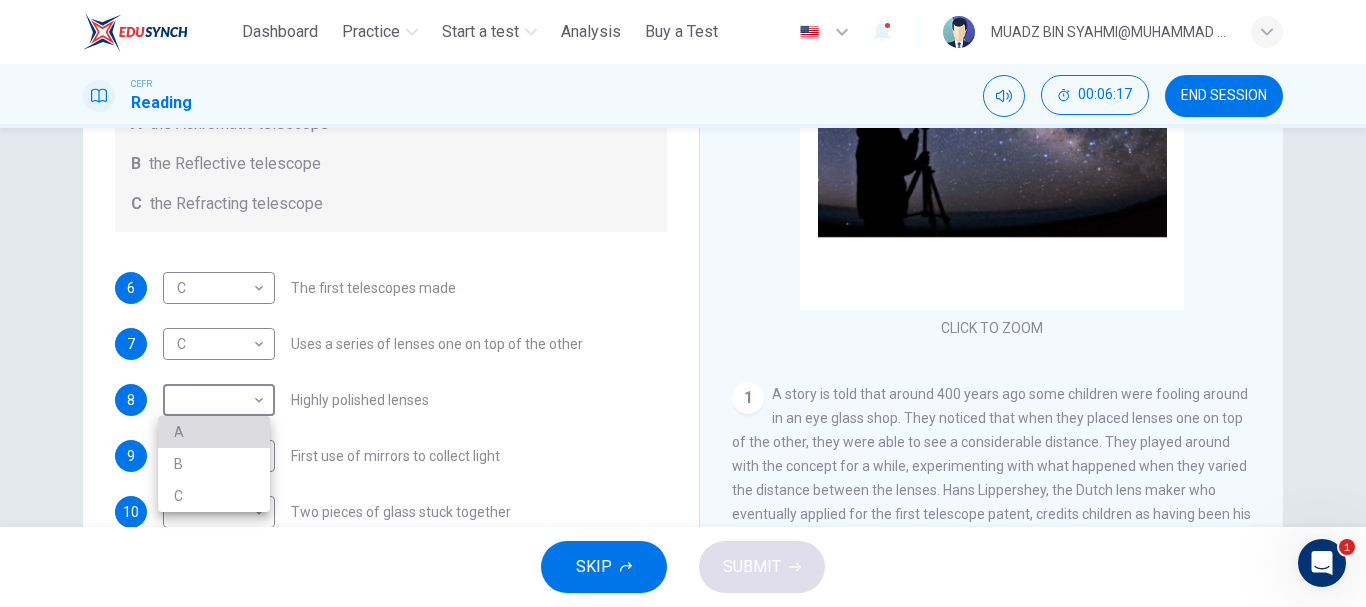 click on "A" at bounding box center [214, 432] 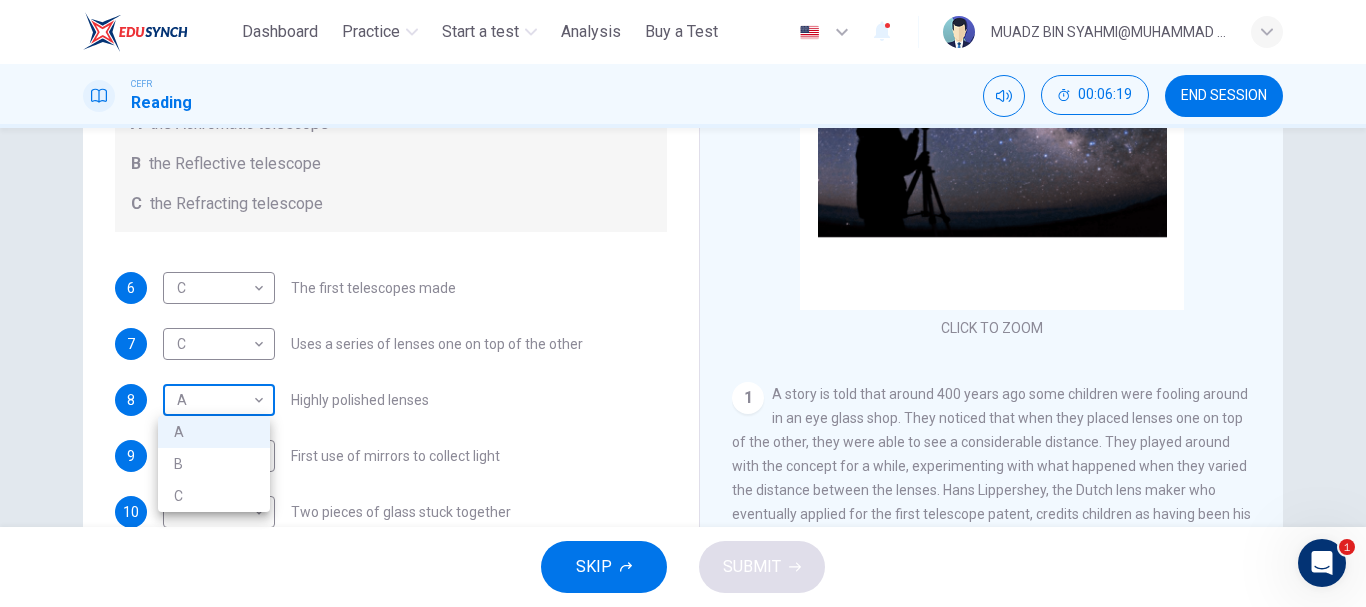 click on "This site uses cookies, as explained in our  Privacy Policy . If you agree to the use of cookies, please click the Accept button and continue to browse our site.   Privacy Policy Accept Dashboard Practice Start a test Analysis Buy a Test English ** ​ MUADZ BIN SYAHMI@MUHAMMAD SYAHMI IPG-Pelajar CEFR Reading 00:06:19 END SESSION Questions 6 - 10 Write the correct letter A, B or C, in the boxes below.
Classify the following features as belonging to A the Achromatic telescope B the Reflective telescope C the Refracting telescope 6 C * ​ The first telescopes made 7 C * ​ Uses a series of lenses one on top of the other 8 A * ​ Highly polished lenses 9 ​ ​ First use of mirrors to collect light 10 ​ ​ Two pieces of glass stuck together Looking in the Telescope CLICK TO ZOOM Click to Zoom 1 2 3 4 5 SKIP SUBMIT ELTC - EduSynch CEFR Test for Teachers in Malaysia 1 Dashboard Practice Start a test Analysis Pricing   Notifications 1 © Copyright  2025 A B C" at bounding box center (683, 303) 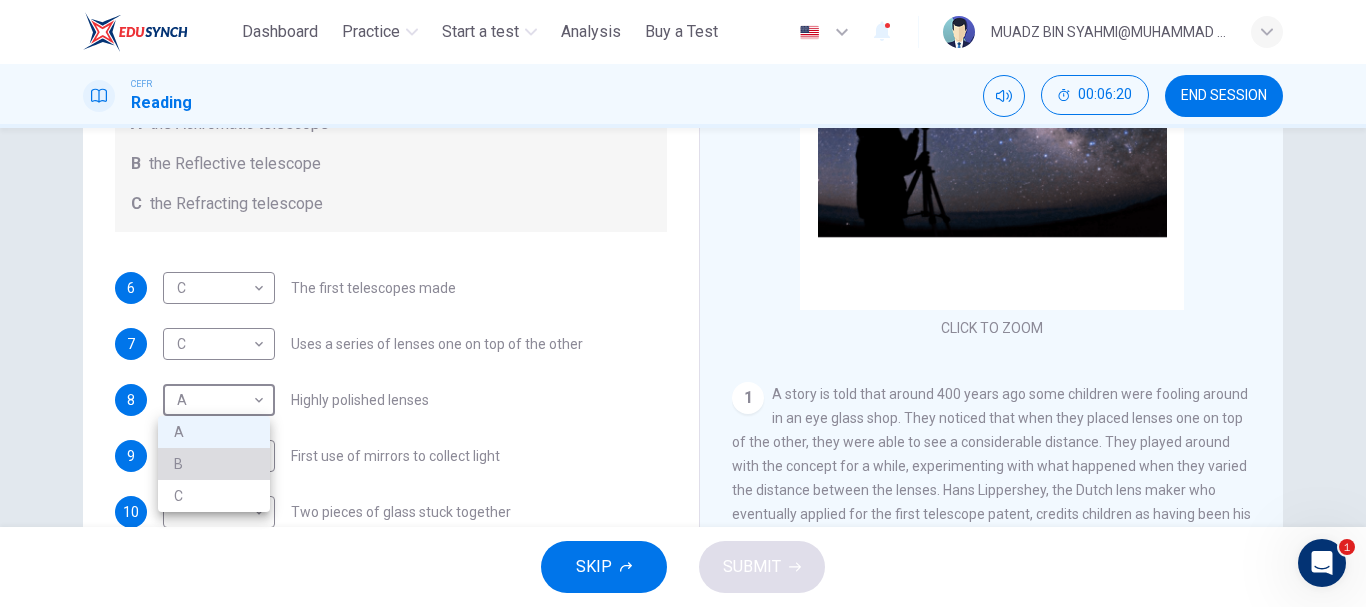 click on "B" at bounding box center (214, 464) 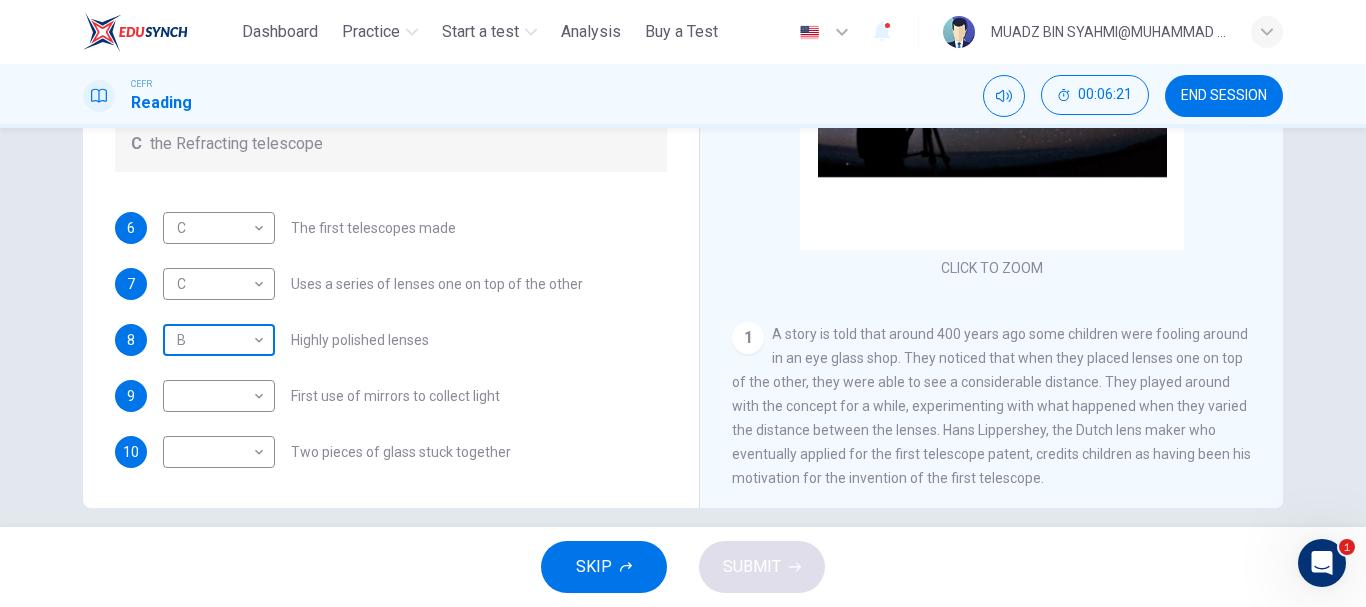 scroll, scrollTop: 376, scrollLeft: 0, axis: vertical 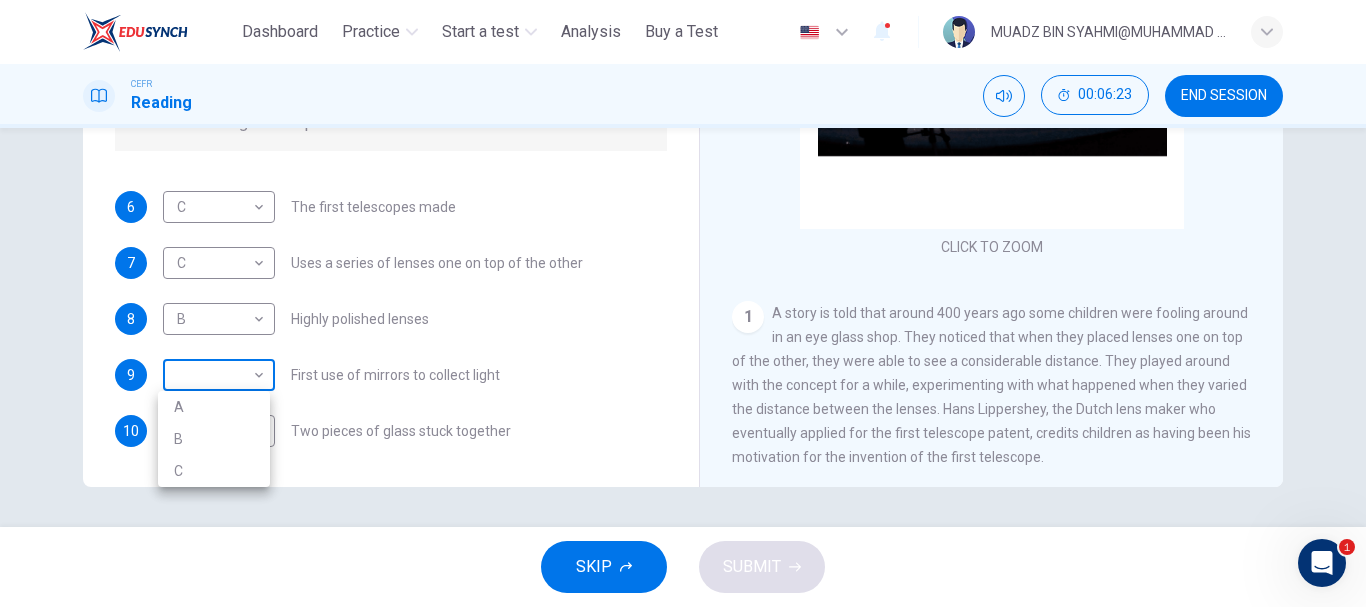 click on "This site uses cookies, as explained in our  Privacy Policy . If you agree to the use of cookies, please click the Accept button and continue to browse our site.   Privacy Policy Accept Dashboard Practice Start a test Analysis Buy a Test English ** ​ MUADZ BIN SYAHMI@MUHAMMAD SYAHMI IPG-Pelajar CEFR Reading 00:06:23 END SESSION Questions 6 - 10 Write the correct letter A, B or C, in the boxes below.
Classify the following features as belonging to A the Achromatic telescope B the Reflective telescope C the Refracting telescope 6 C * ​ The first telescopes made 7 C * ​ Uses a series of lenses one on top of the other 8 B * ​ Highly polished lenses 9 ​ ​ First use of mirrors to collect light 10 ​ ​ Two pieces of glass stuck together Looking in the Telescope CLICK TO ZOOM Click to Zoom 1 2 3 4 5 SKIP SUBMIT ELTC - EduSynch CEFR Test for Teachers in Malaysia 1 Dashboard Practice Start a test Analysis Pricing   Notifications 1 © Copyright  2025 A B C" at bounding box center (683, 303) 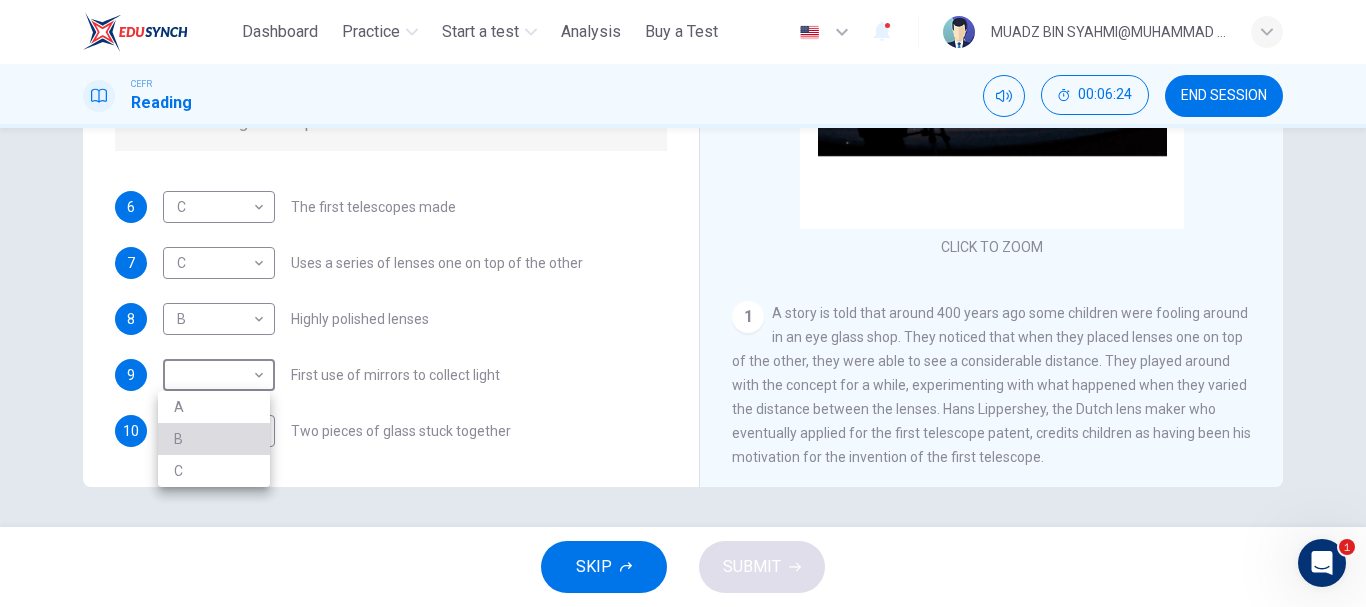 click on "B" at bounding box center [214, 439] 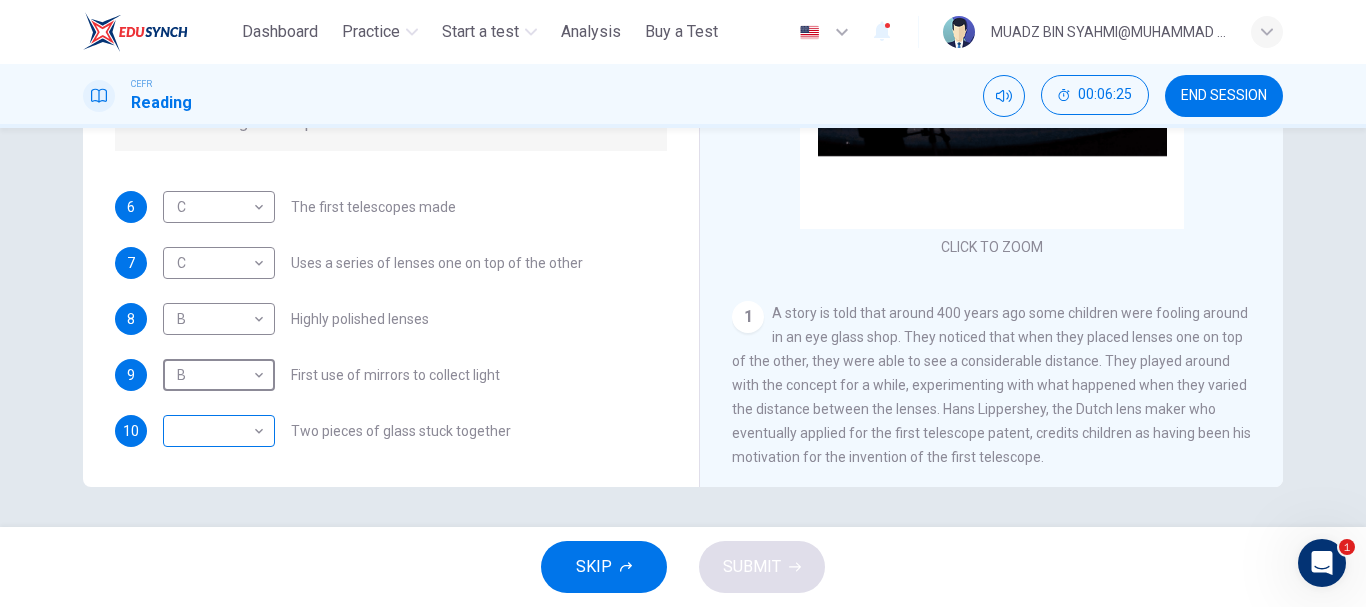 click on "This site uses cookies, as explained in our  Privacy Policy . If you agree to the use of cookies, please click the Accept button and continue to browse our site.   Privacy Policy Accept Dashboard Practice Start a test Analysis Buy a Test English ** ​ MUADZ BIN SYAHMI@MUHAMMAD SYAHMI IPG-Pelajar CEFR Reading 00:06:25 END SESSION Questions 6 - 10 Write the correct letter A, B or C, in the boxes below.
Classify the following features as belonging to A the Achromatic telescope B the Reflective telescope C the Refracting telescope 6 C * ​ The first telescopes made 7 C * ​ Uses a series of lenses one on top of the other 8 B * ​ Highly polished lenses 9 B * ​ First use of mirrors to collect light 10 ​ ​ Two pieces of glass stuck together Looking in the Telescope CLICK TO ZOOM Click to Zoom 1 2 3 4 5 SKIP SUBMIT ELTC - EduSynch CEFR Test for Teachers in Malaysia 1 Dashboard Practice Start a test Analysis Pricing   Notifications 1 © Copyright  2025" at bounding box center (683, 303) 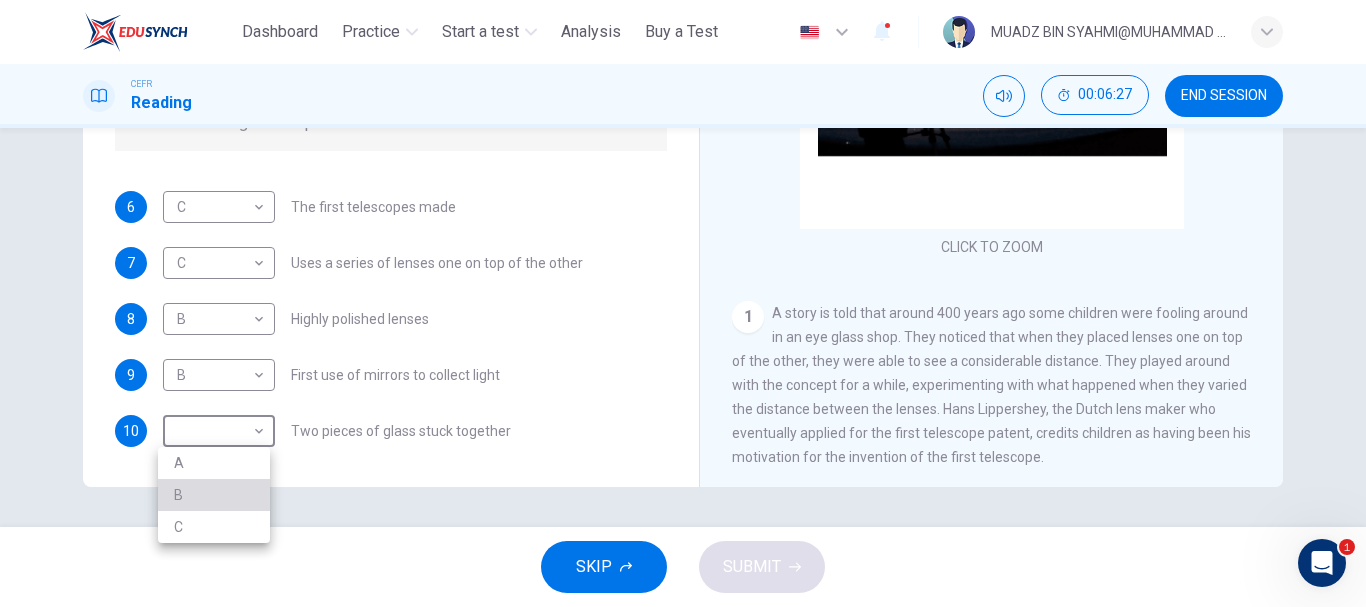 click on "B" at bounding box center [214, 495] 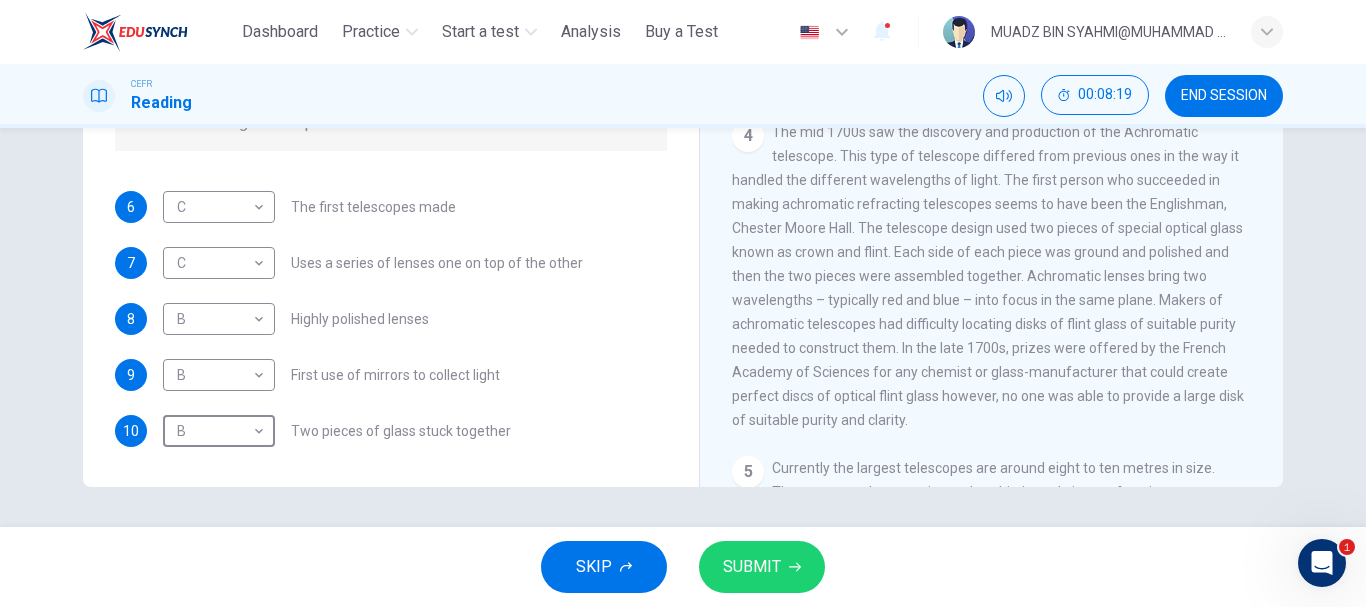 scroll, scrollTop: 1164, scrollLeft: 0, axis: vertical 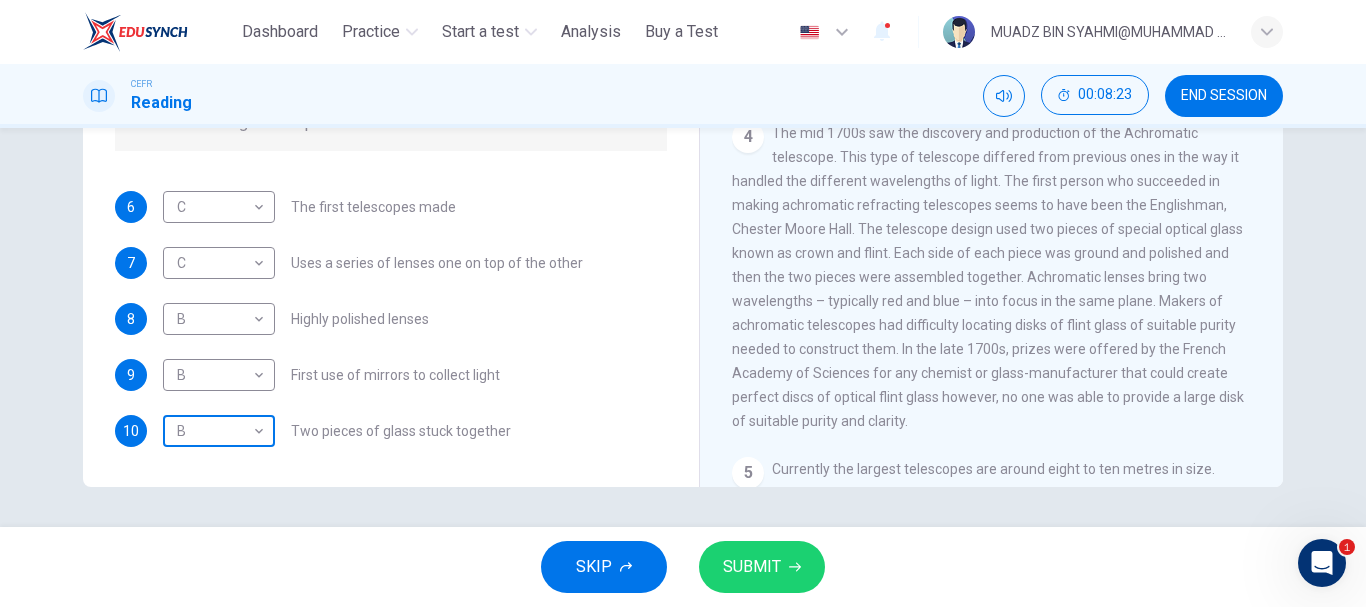 click on "This site uses cookies, as explained in our  Privacy Policy . If you agree to the use of cookies, please click the Accept button and continue to browse our site.   Privacy Policy Accept Dashboard Practice Start a test Analysis Buy a Test English ** ​ MUADZ BIN SYAHMI@MUHAMMAD SYAHMI IPG-Pelajar CEFR Reading 00:08:23 END SESSION Questions 6 - 10 Write the correct letter A, B or C, in the boxes below.
Classify the following features as belonging to A the Achromatic telescope B the Reflective telescope C the Refracting telescope 6 C * ​ The first telescopes made 7 C * ​ Uses a series of lenses one on top of the other 8 B * ​ Highly polished lenses 9 B * ​ First use of mirrors to collect light 10 B * ​ Two pieces of glass stuck together Looking in the Telescope CLICK TO ZOOM Click to Zoom 1 2 3 4 5 SKIP SUBMIT ELTC - EduSynch CEFR Test for Teachers in Malaysia 1 Dashboard Practice Start a test Analysis Pricing   Notifications 1 © Copyright  2025" at bounding box center (683, 303) 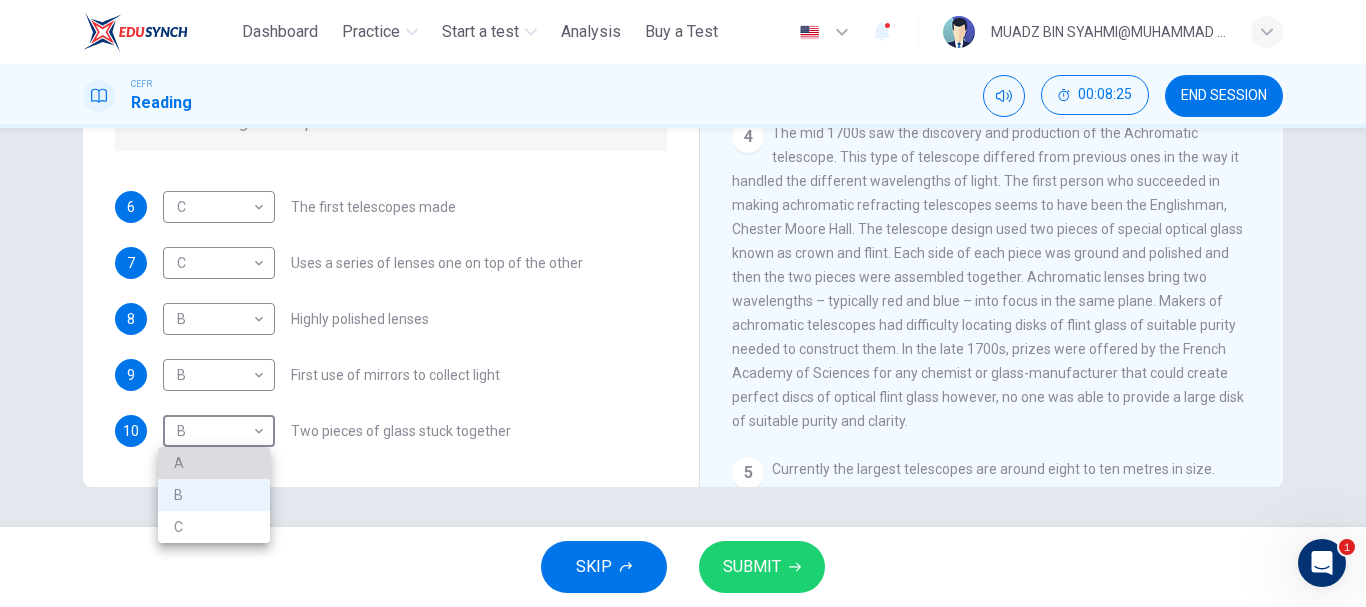 click on "A" at bounding box center (214, 463) 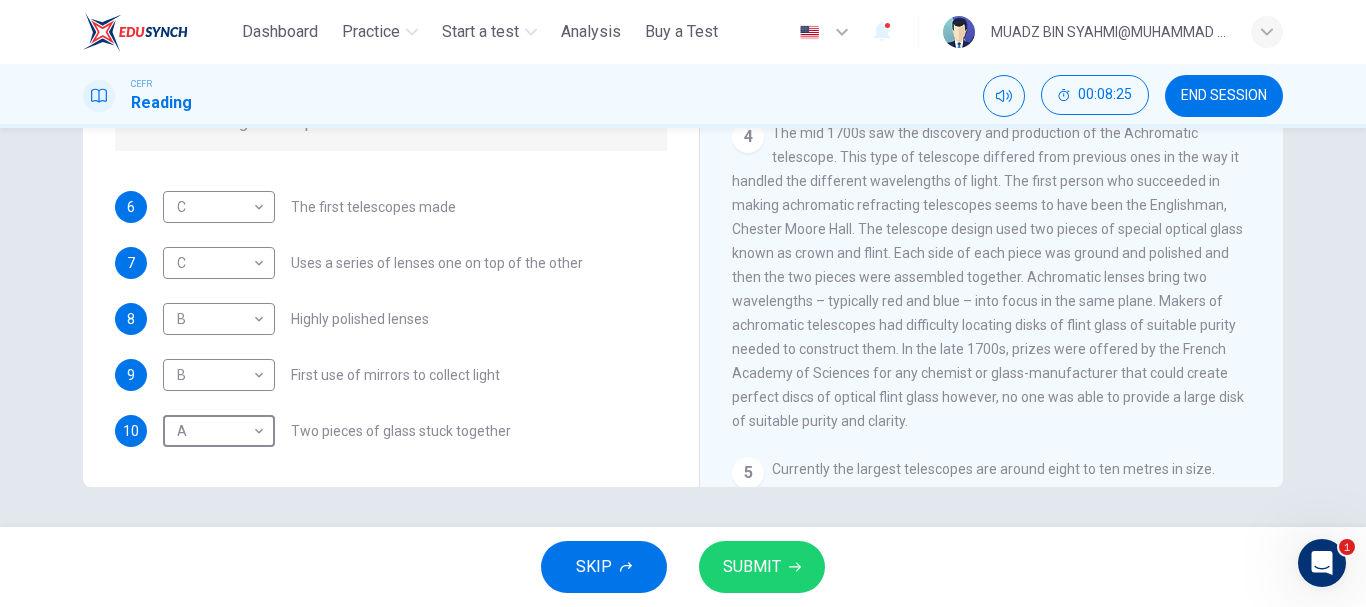 scroll, scrollTop: 0, scrollLeft: 0, axis: both 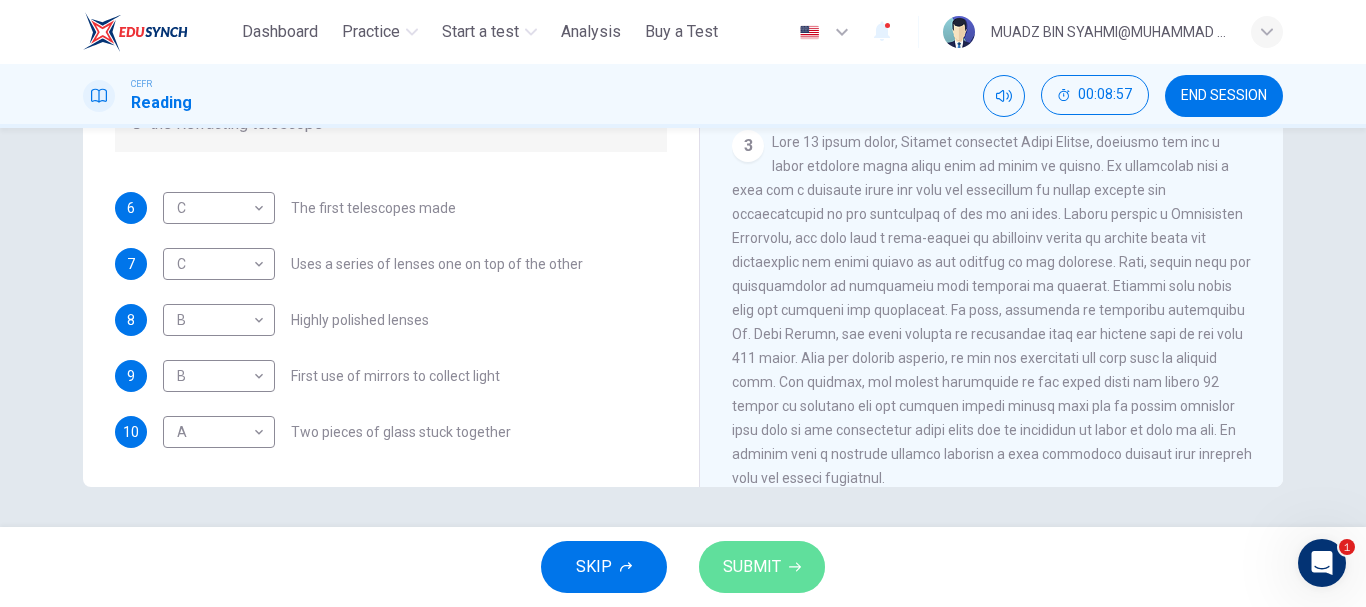 click on "SUBMIT" at bounding box center (752, 567) 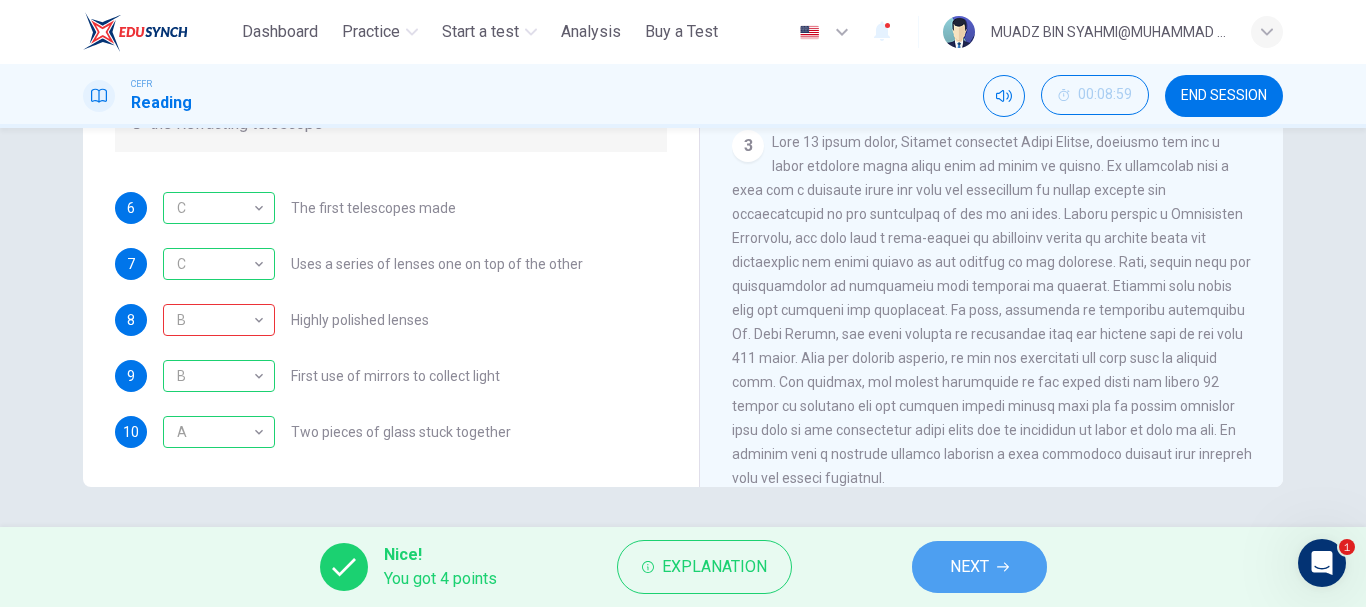 click on "NEXT" at bounding box center (979, 567) 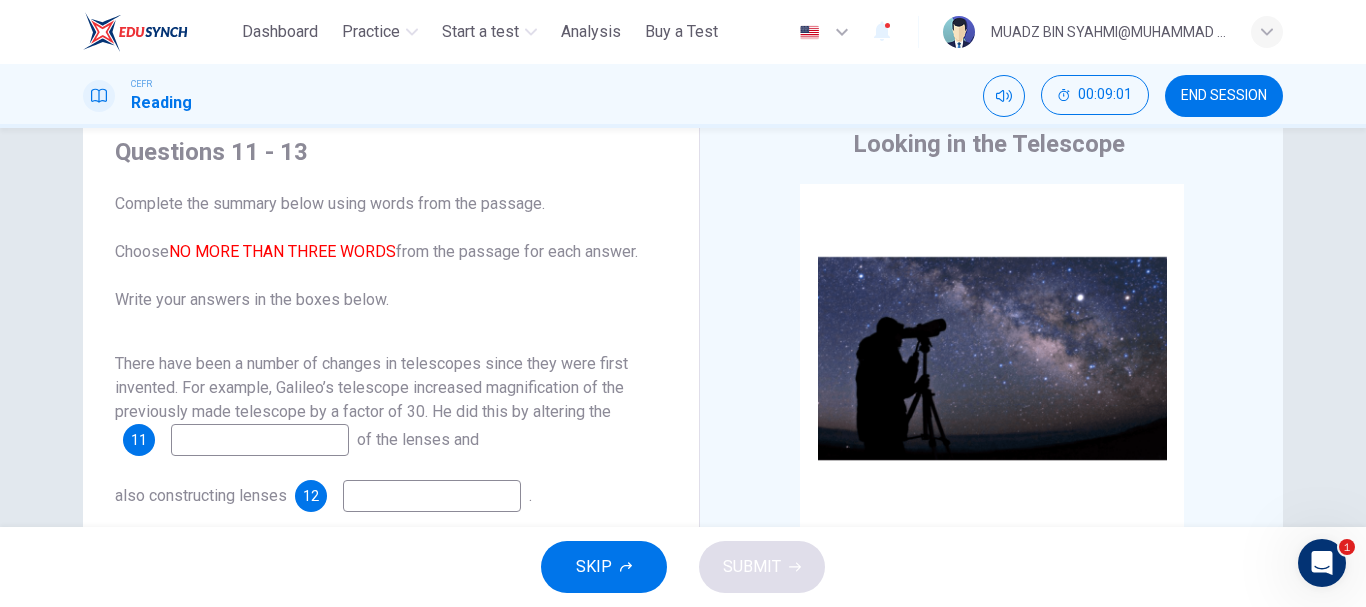 scroll, scrollTop: 191, scrollLeft: 0, axis: vertical 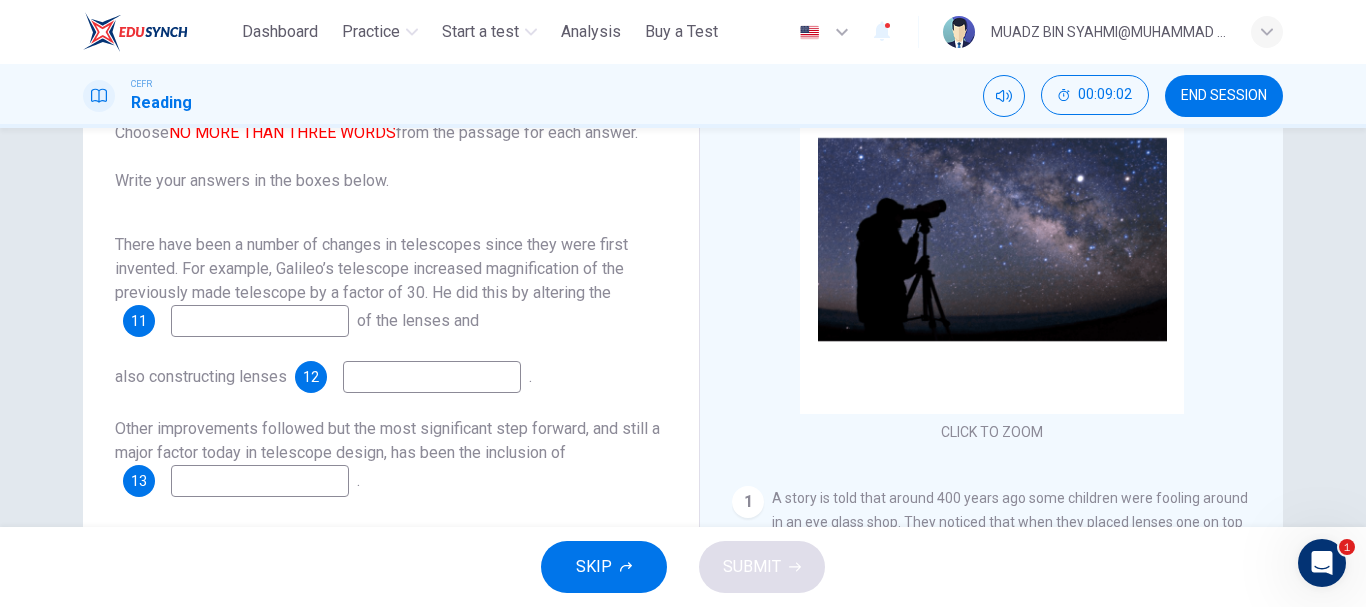 click at bounding box center (260, 321) 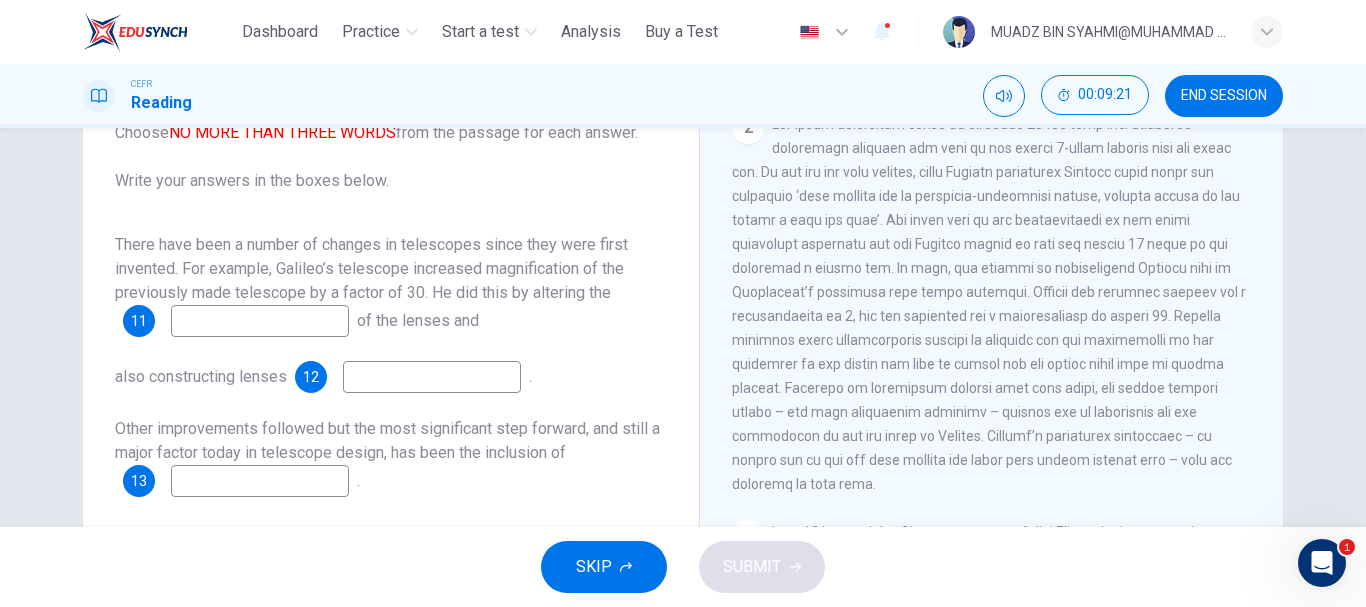 scroll, scrollTop: 567, scrollLeft: 0, axis: vertical 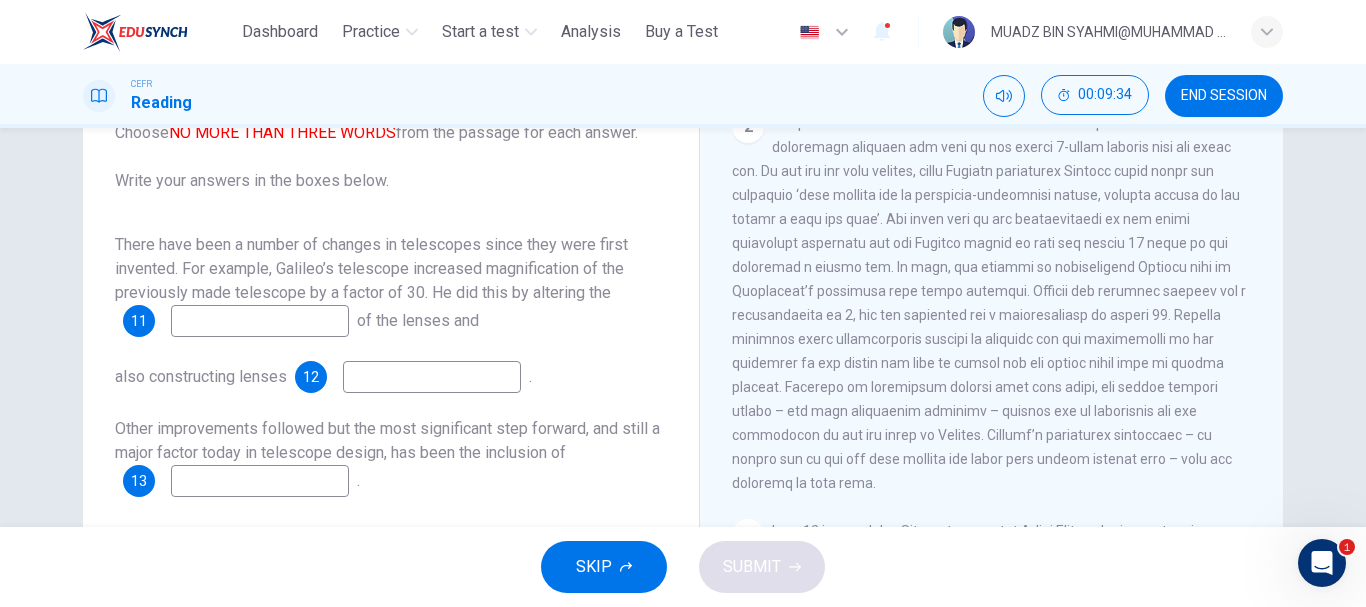 type on "*" 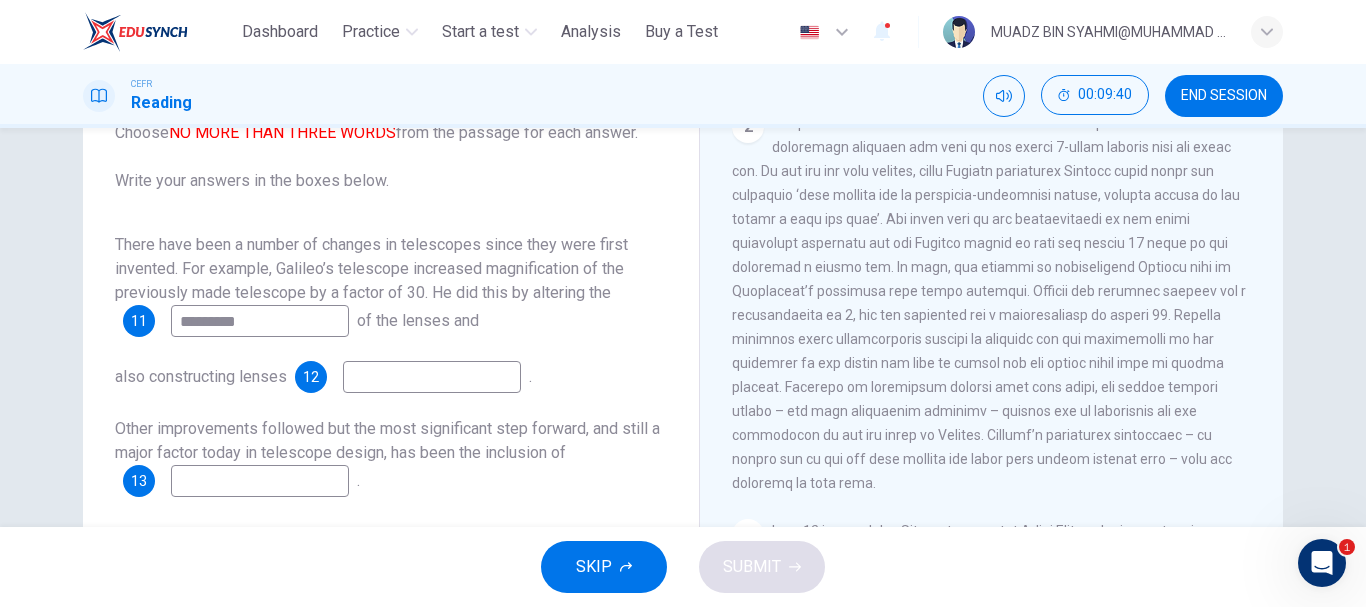 type on "*********" 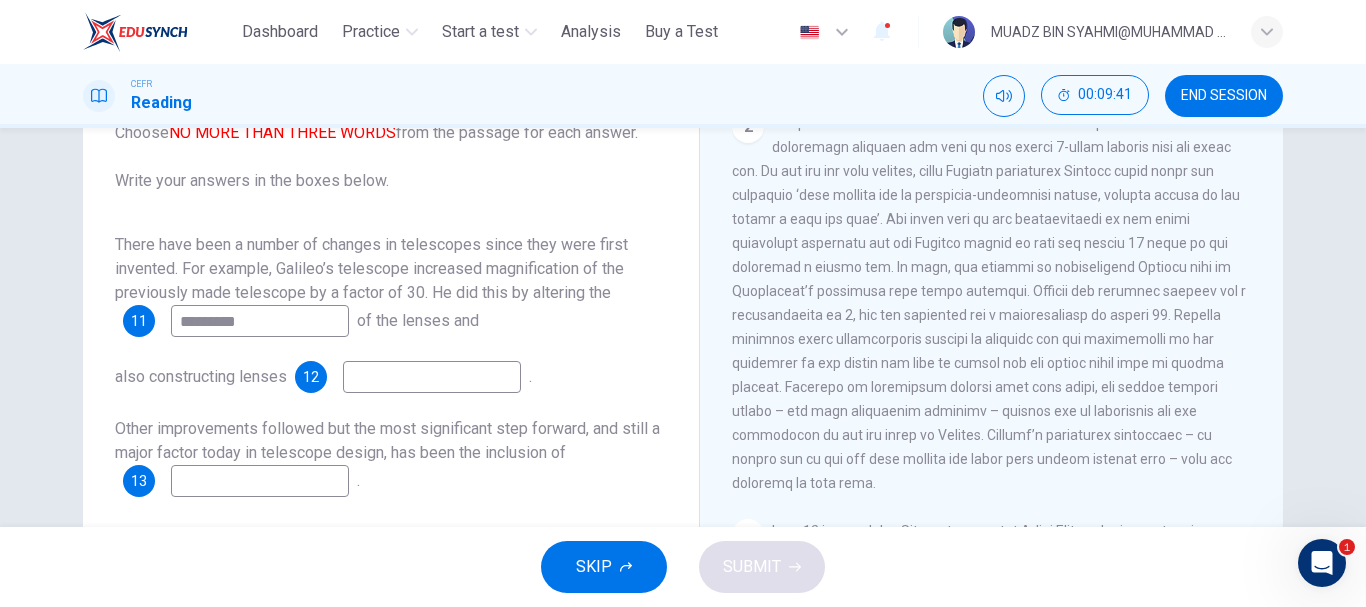 click at bounding box center (432, 377) 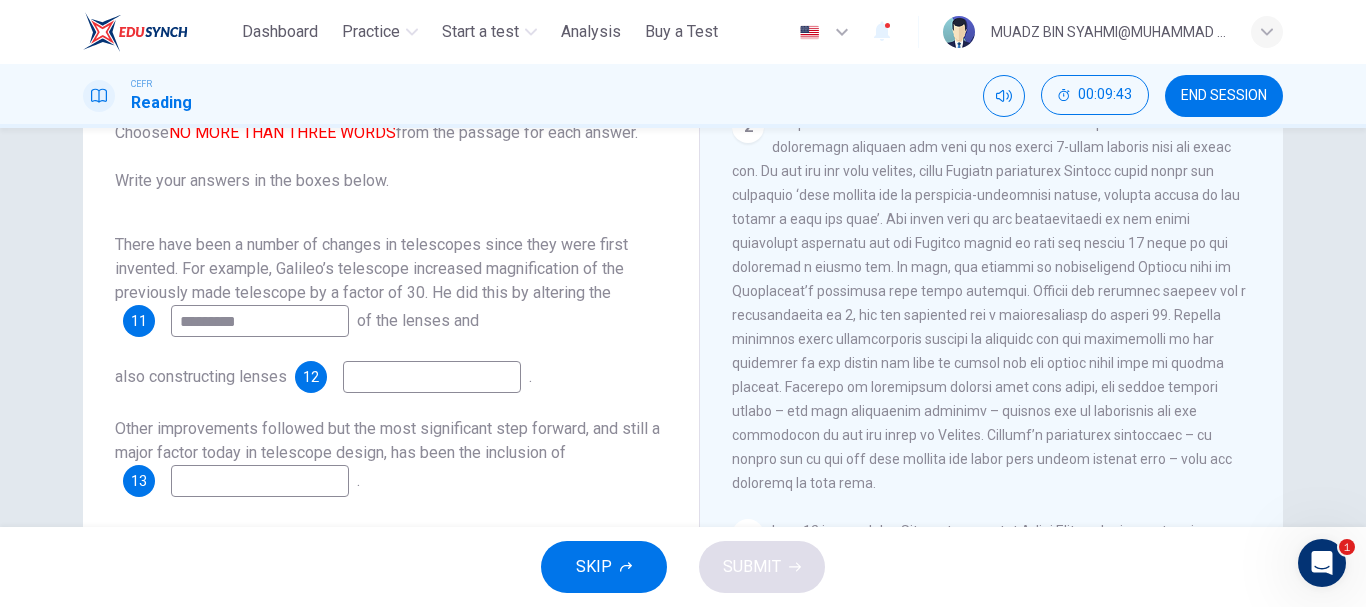 click at bounding box center (432, 377) 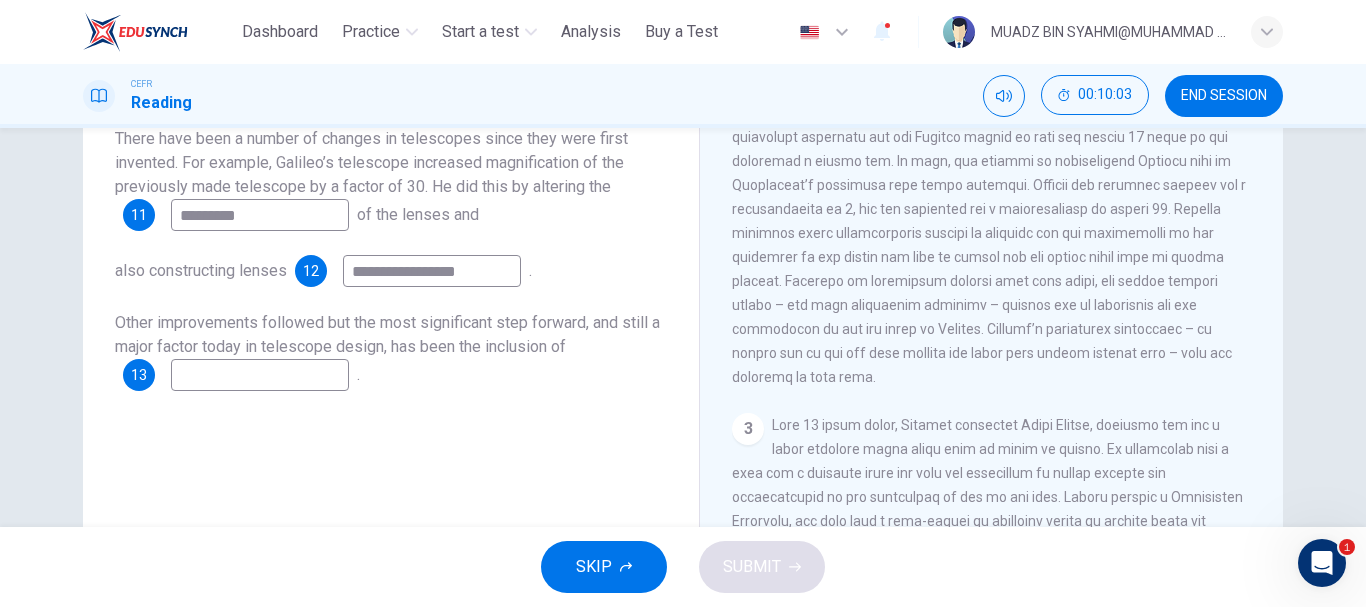 scroll, scrollTop: 298, scrollLeft: 0, axis: vertical 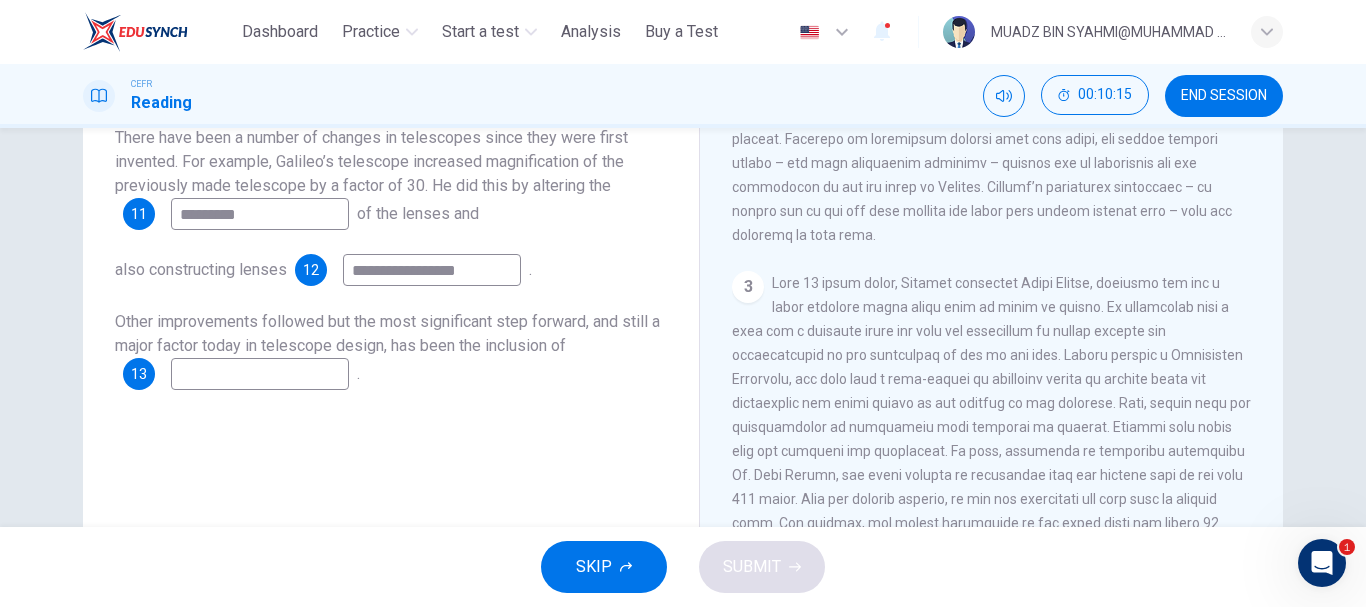 type on "**********" 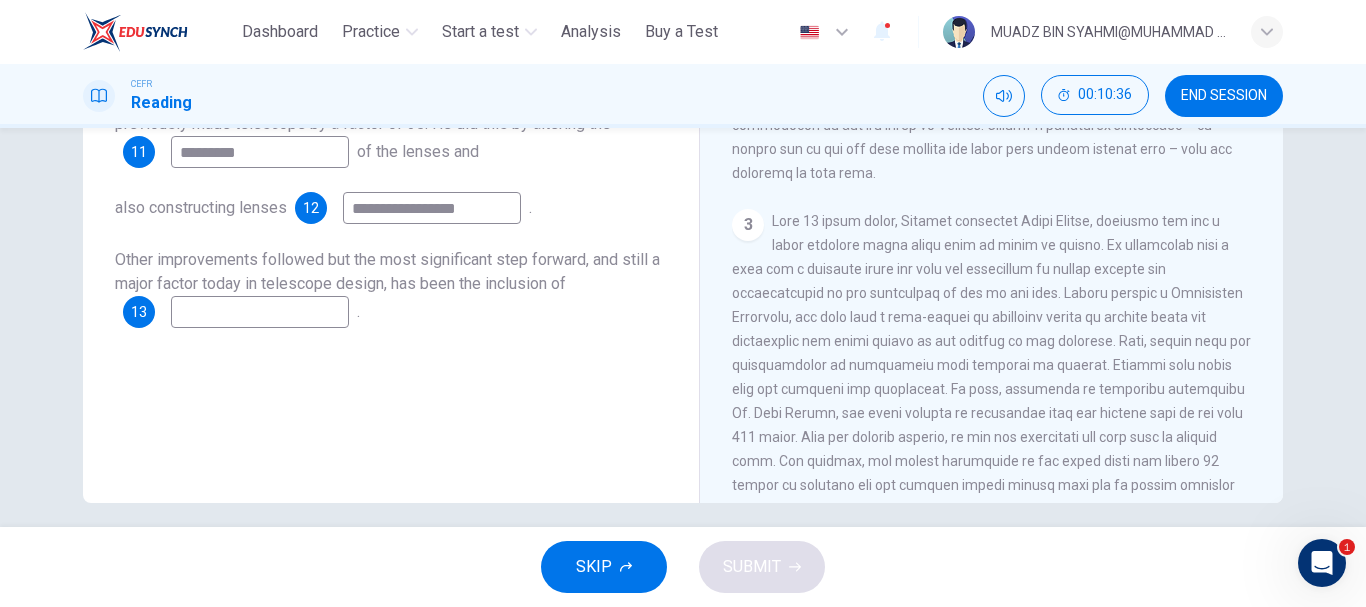 scroll, scrollTop: 376, scrollLeft: 0, axis: vertical 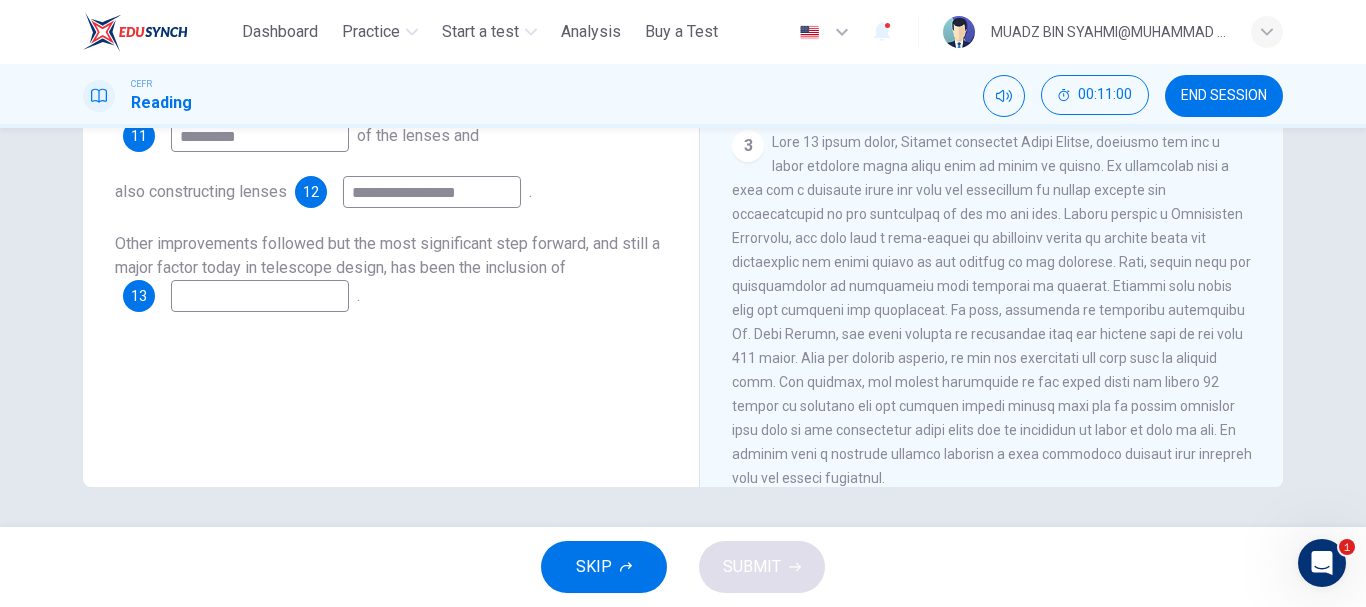 click at bounding box center [260, 296] 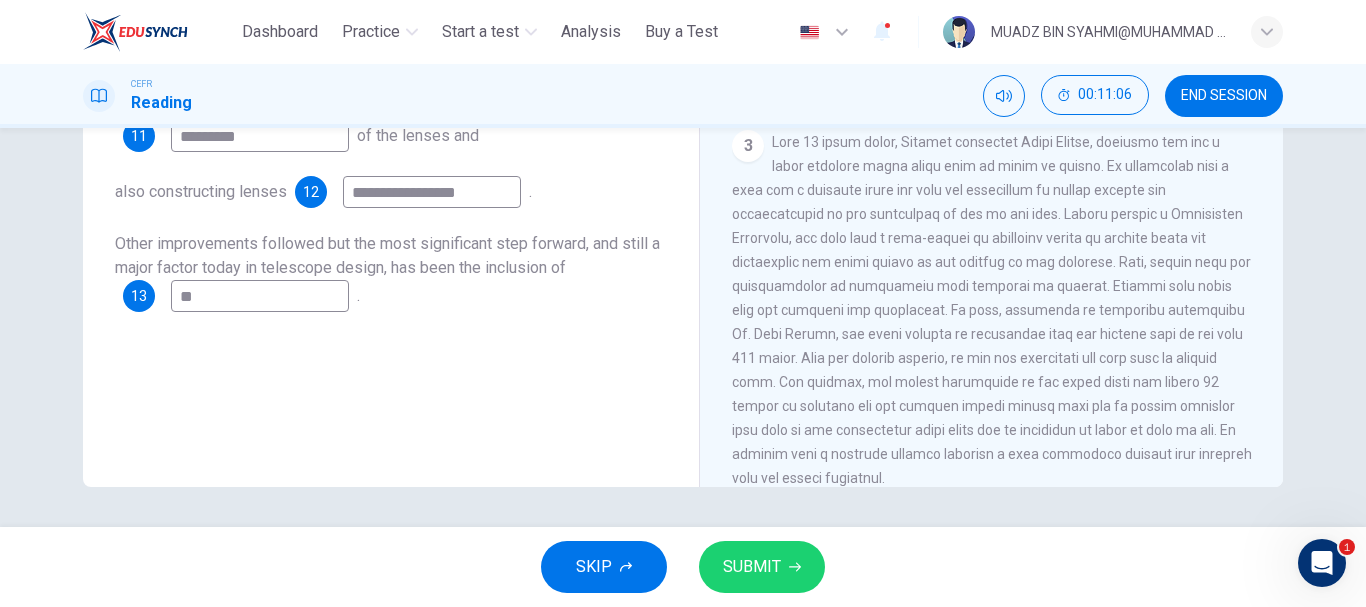 type on "*" 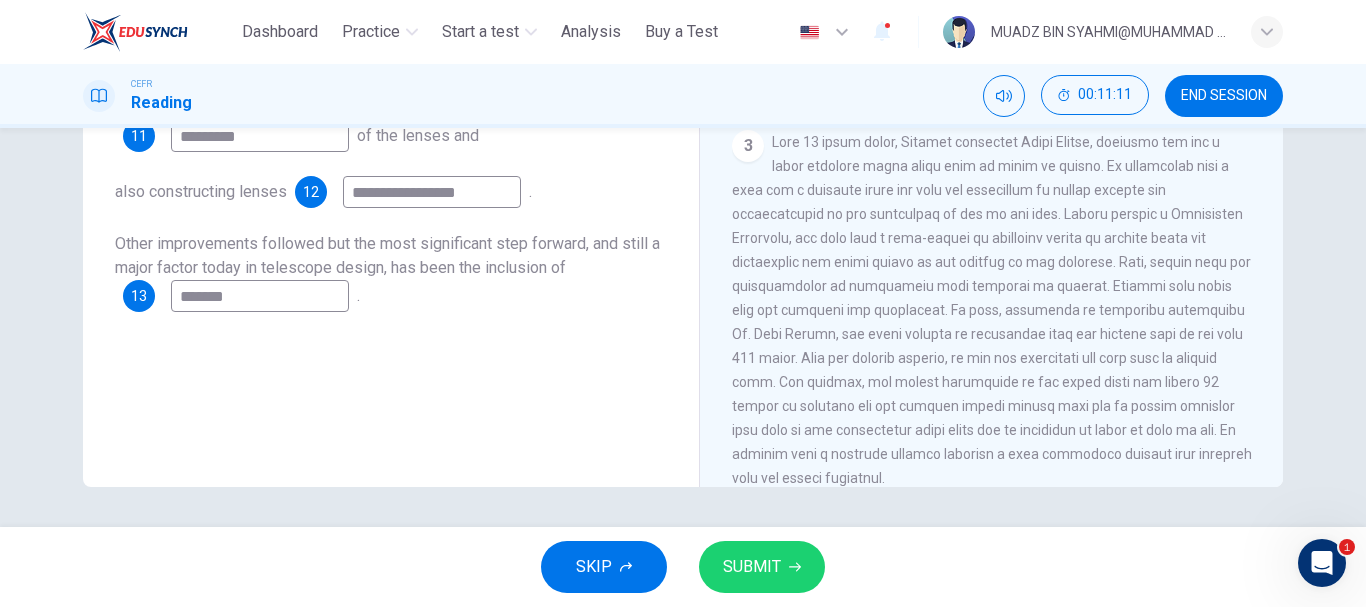 type on "*******" 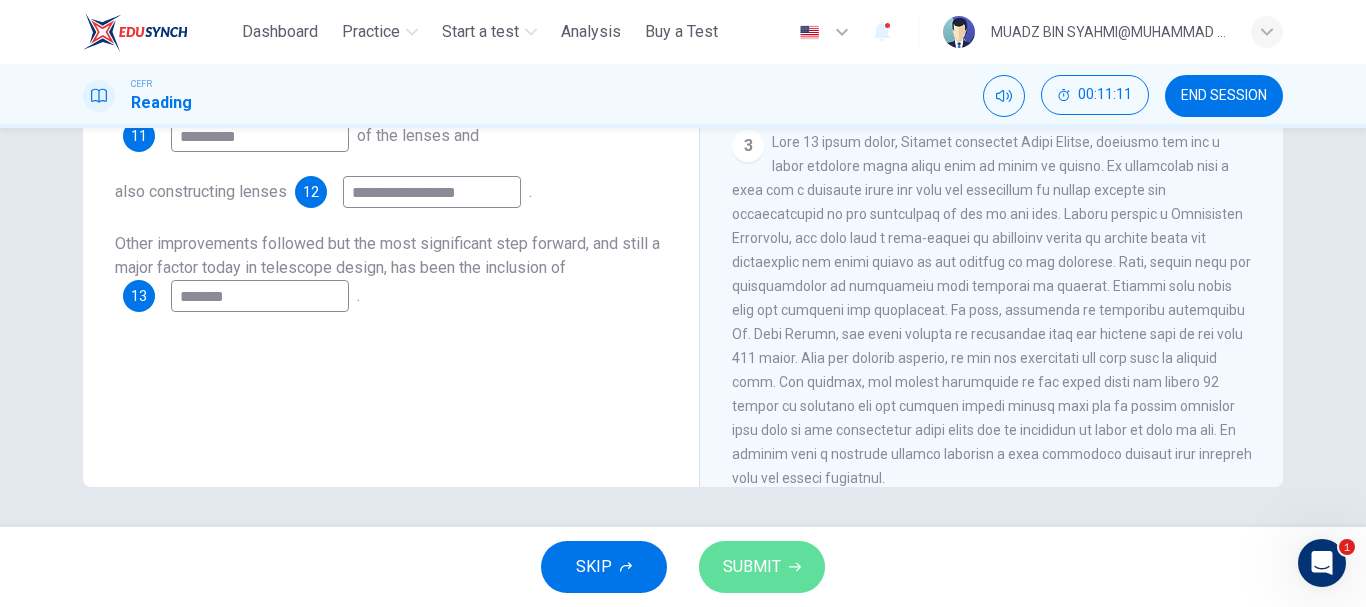 click on "SUBMIT" at bounding box center (752, 567) 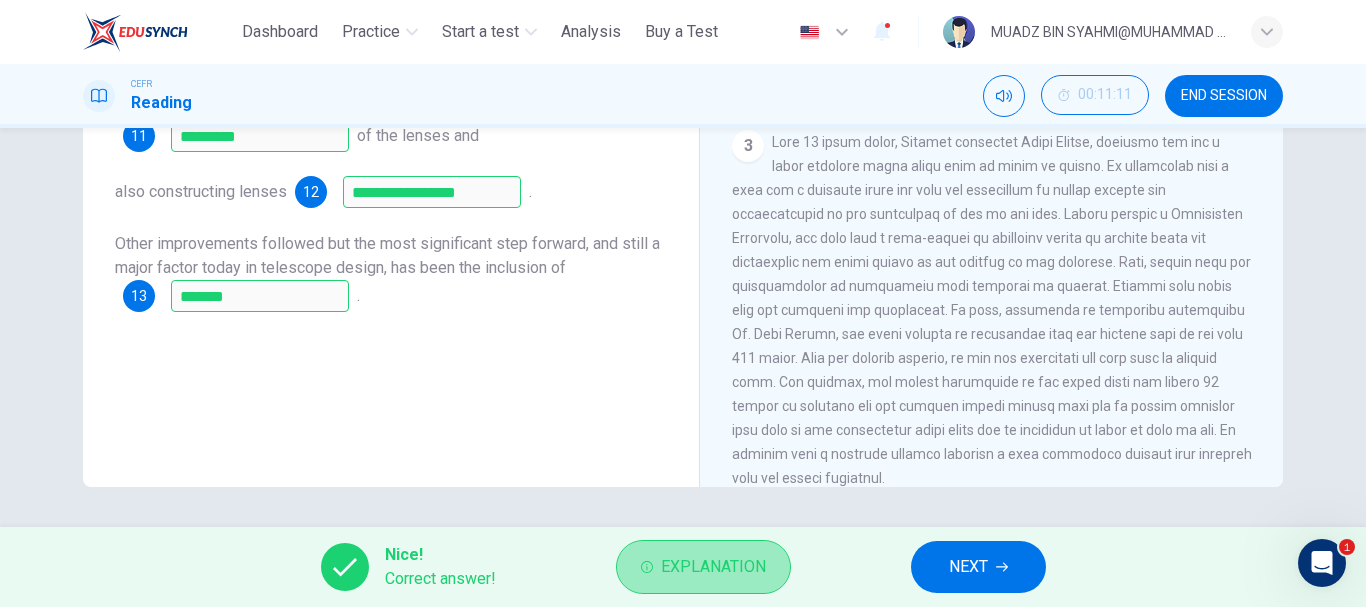 click on "Explanation" at bounding box center (713, 567) 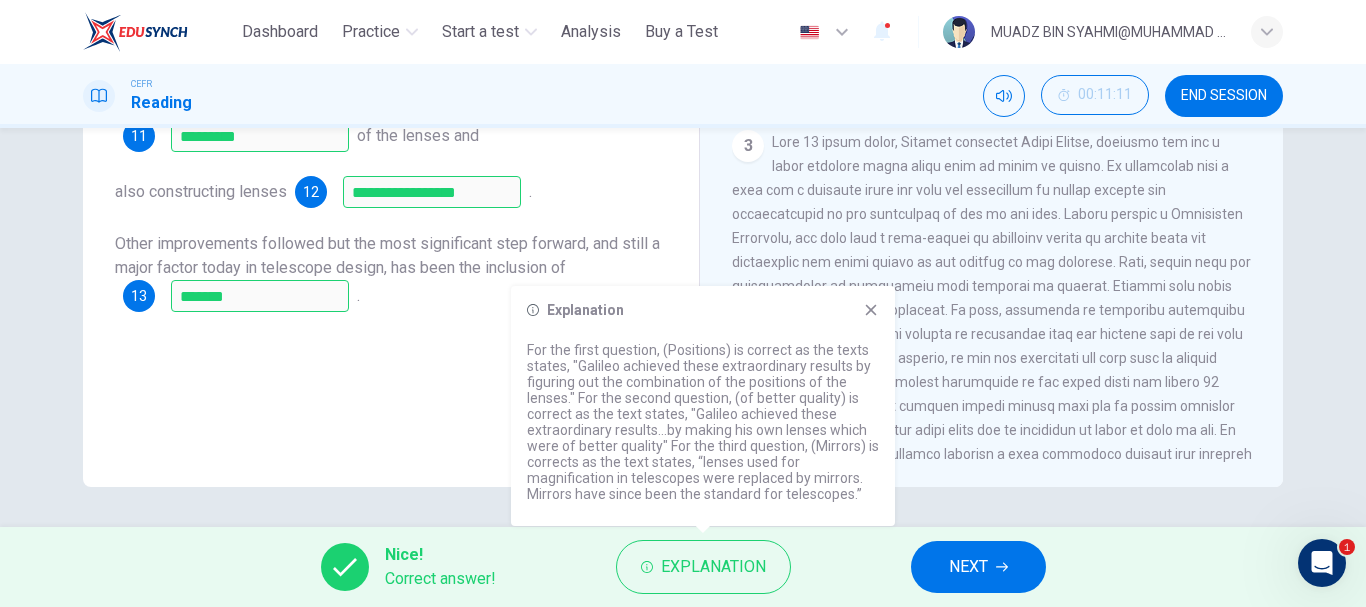 click 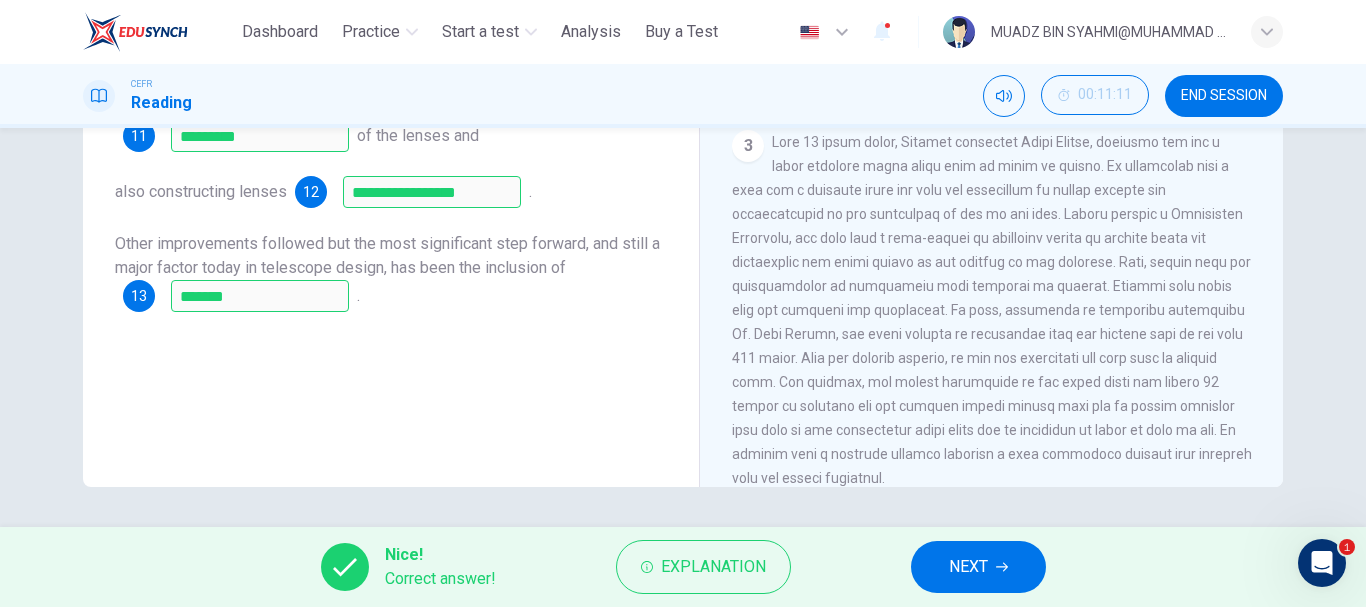 click on "NEXT" at bounding box center (978, 567) 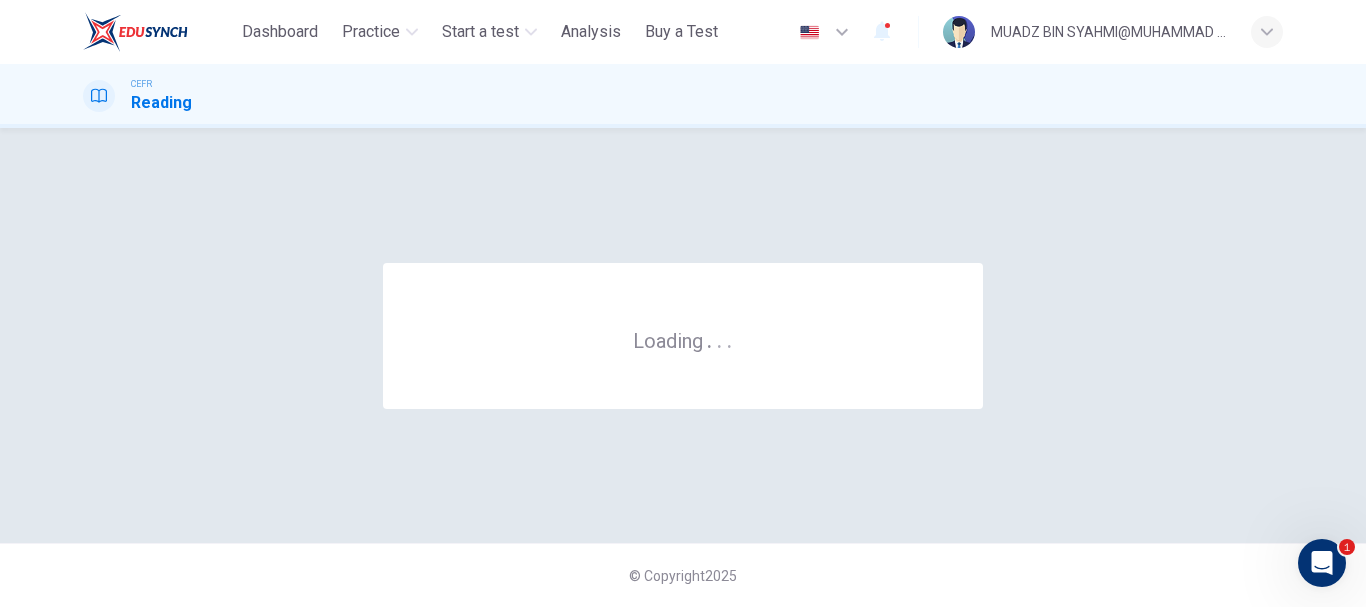 scroll, scrollTop: 0, scrollLeft: 0, axis: both 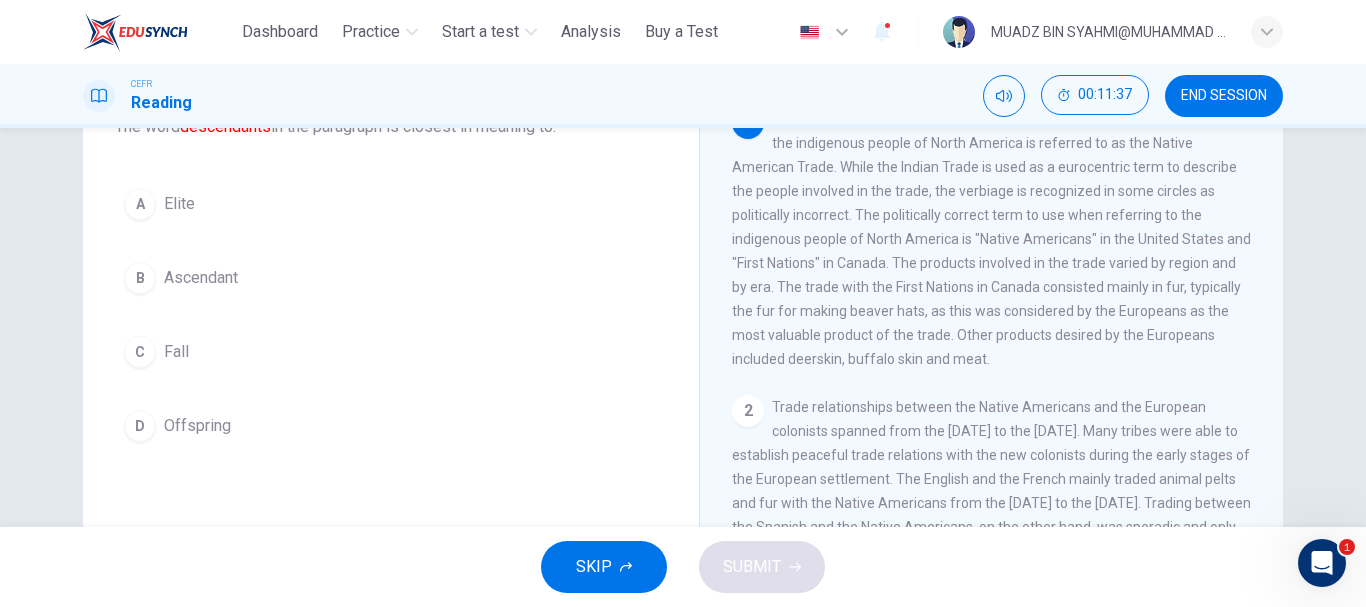 click on "D Offspring" at bounding box center [391, 426] 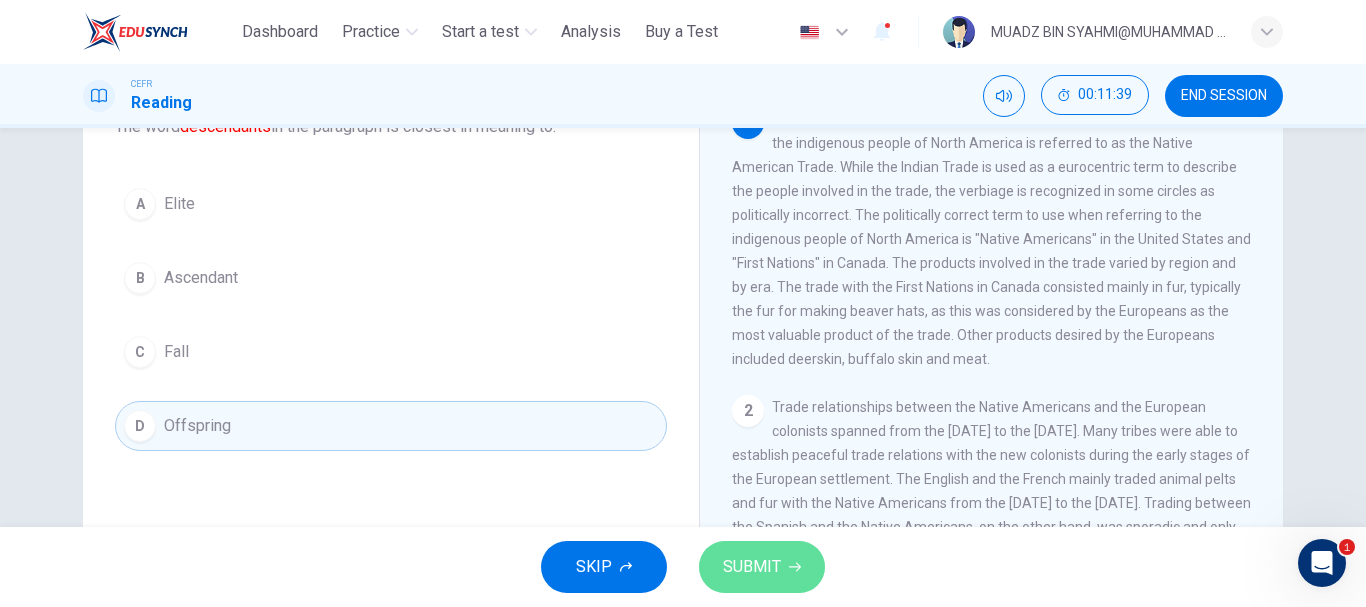click on "SUBMIT" at bounding box center [752, 567] 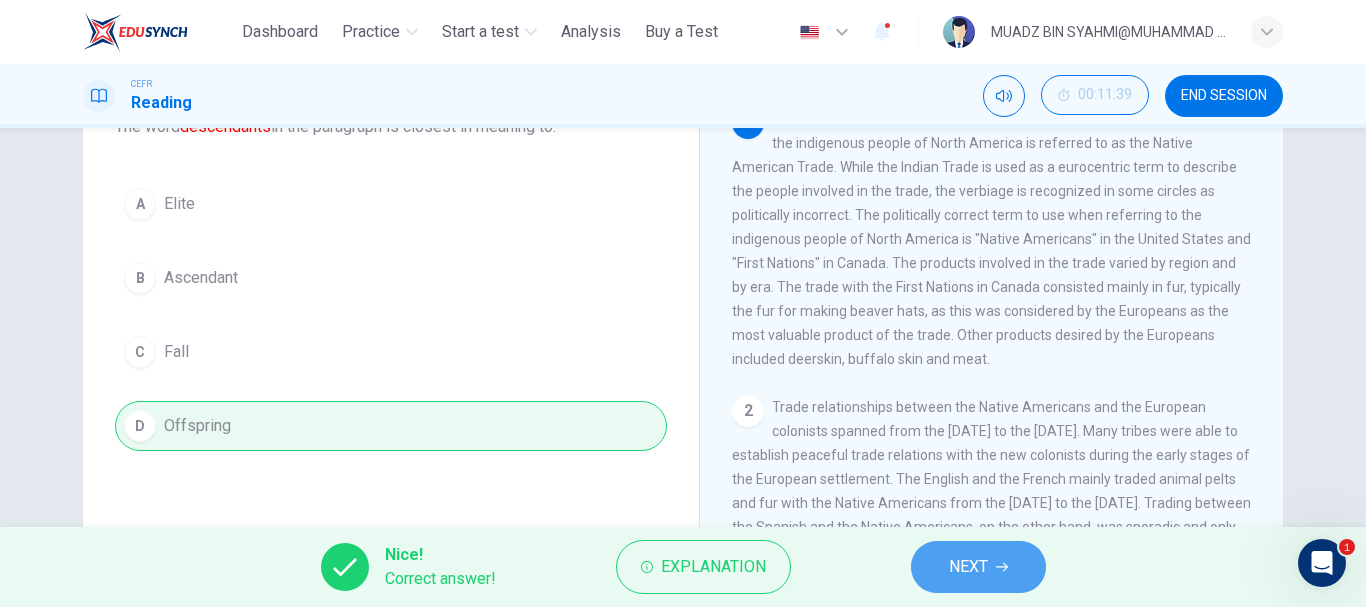 click on "NEXT" at bounding box center (968, 567) 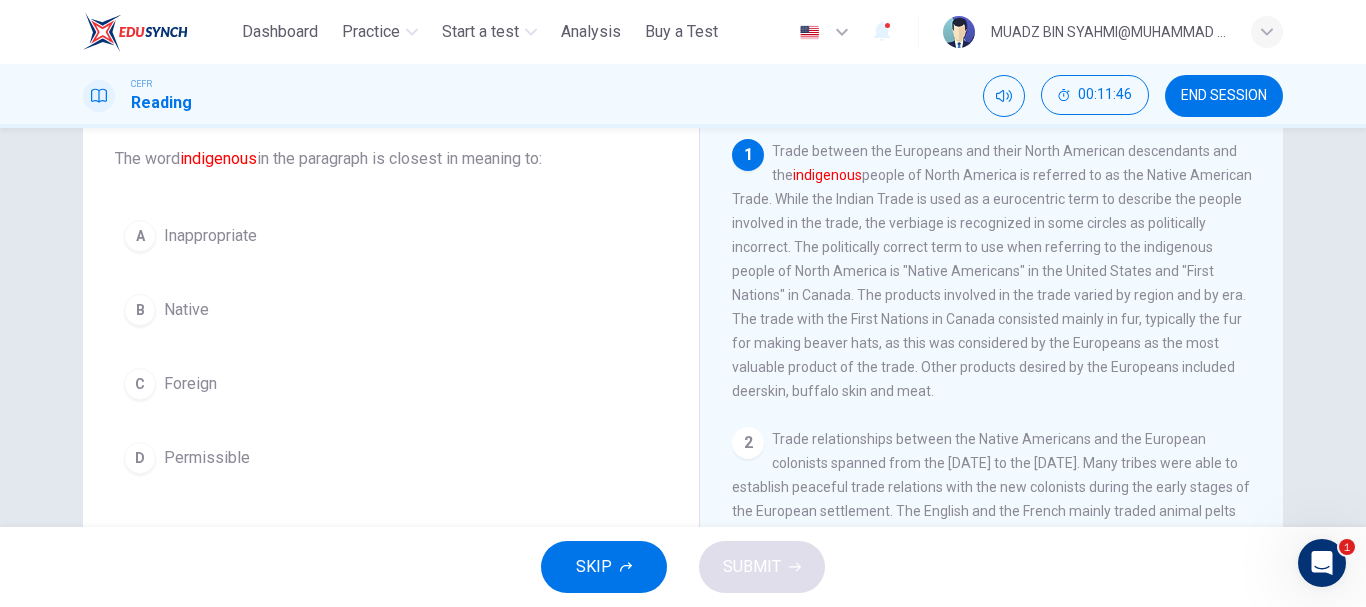 scroll, scrollTop: 118, scrollLeft: 0, axis: vertical 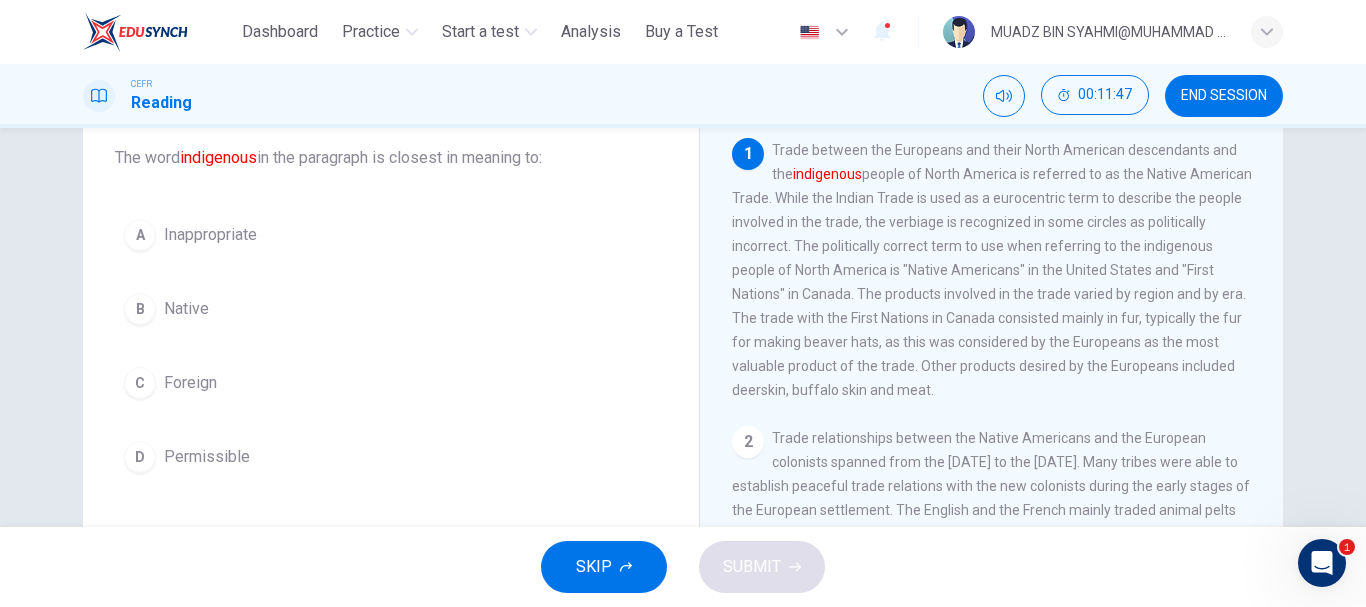 click on "B Native" at bounding box center [391, 309] 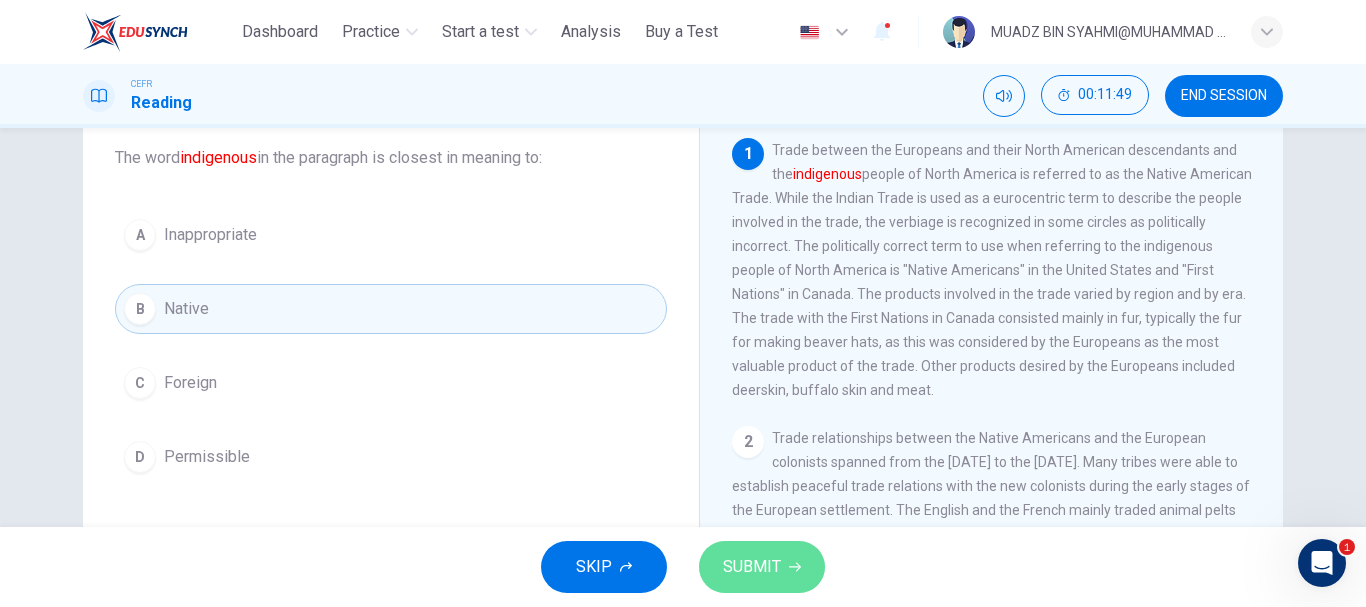 click on "SUBMIT" at bounding box center [762, 567] 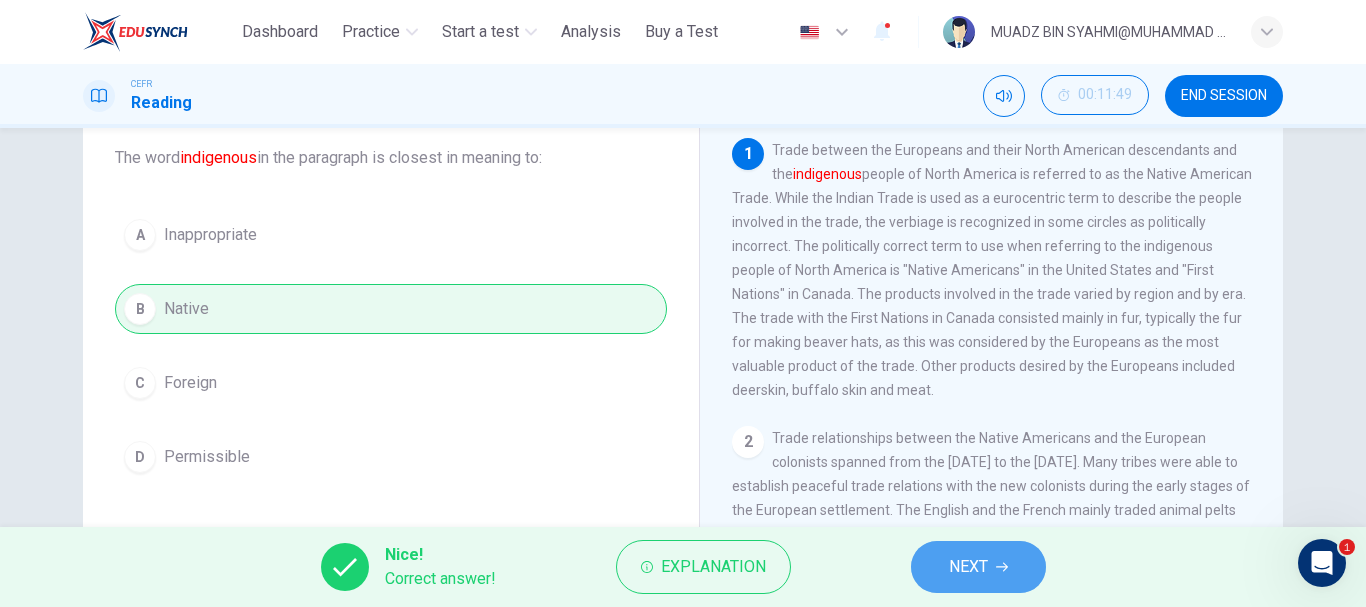 click on "NEXT" at bounding box center (978, 567) 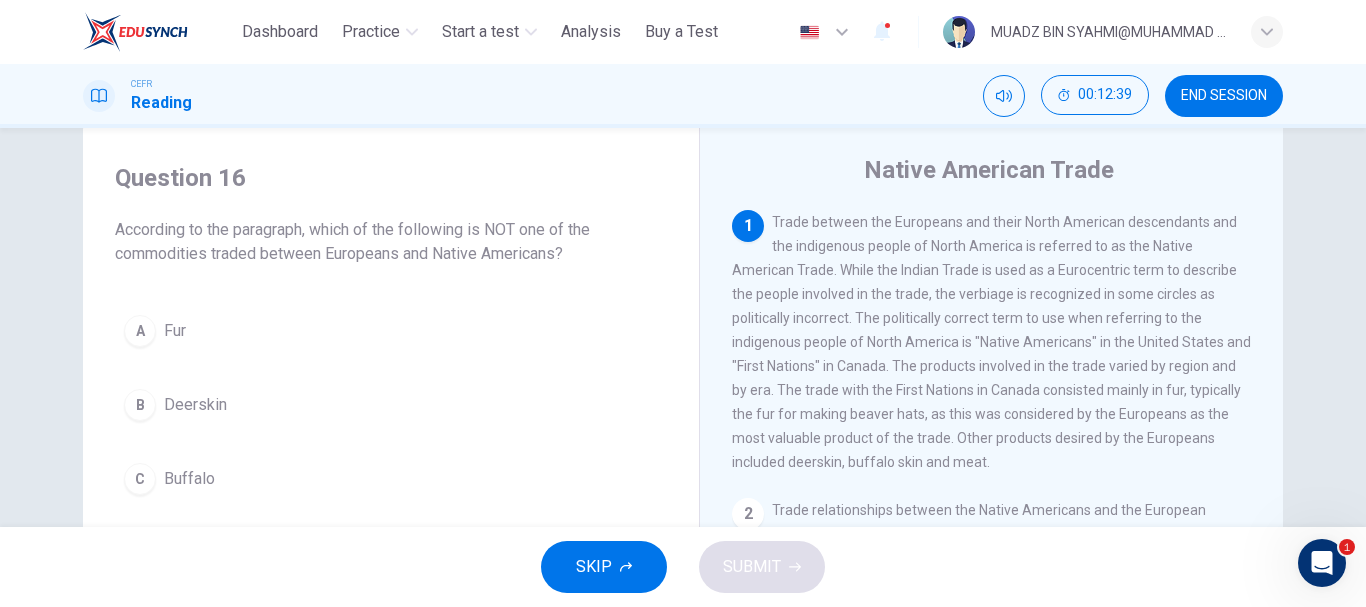 scroll, scrollTop: 44, scrollLeft: 0, axis: vertical 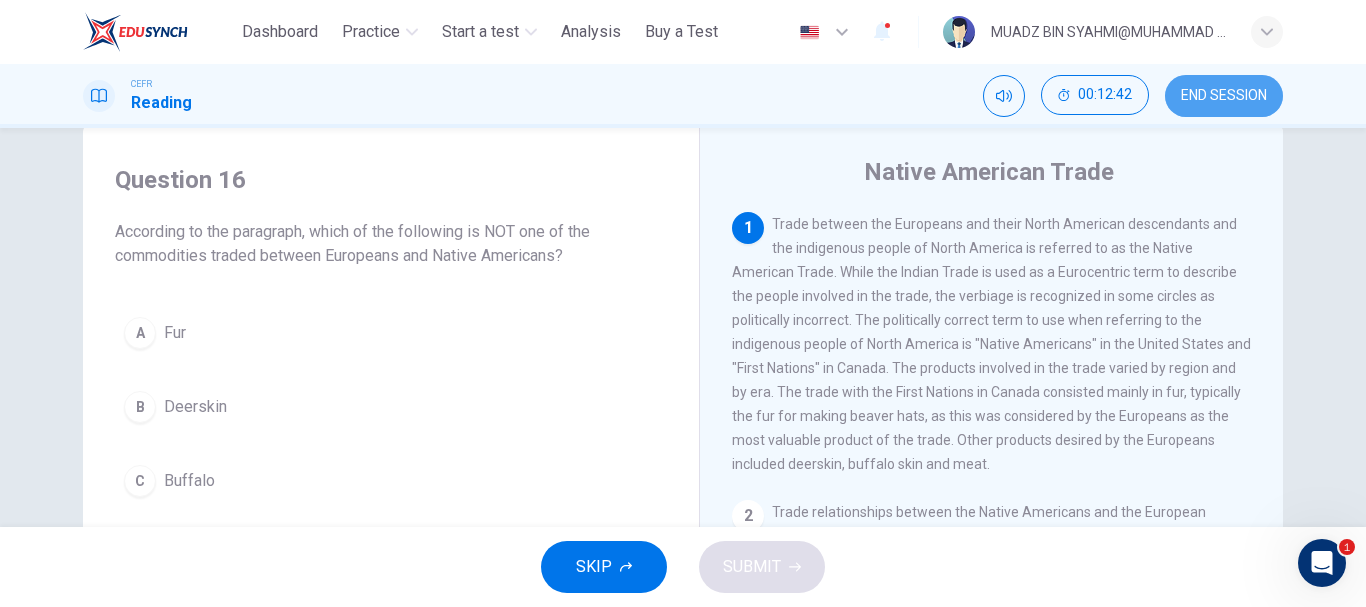 click on "END SESSION" at bounding box center (1224, 96) 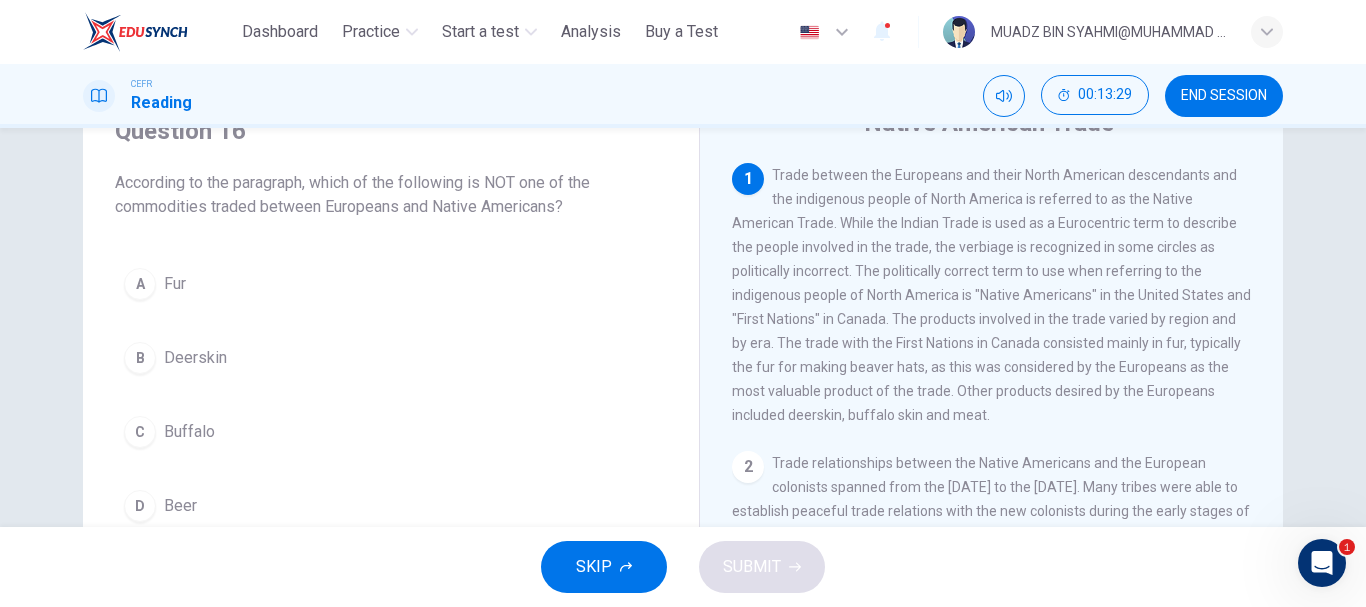 scroll, scrollTop: 87, scrollLeft: 0, axis: vertical 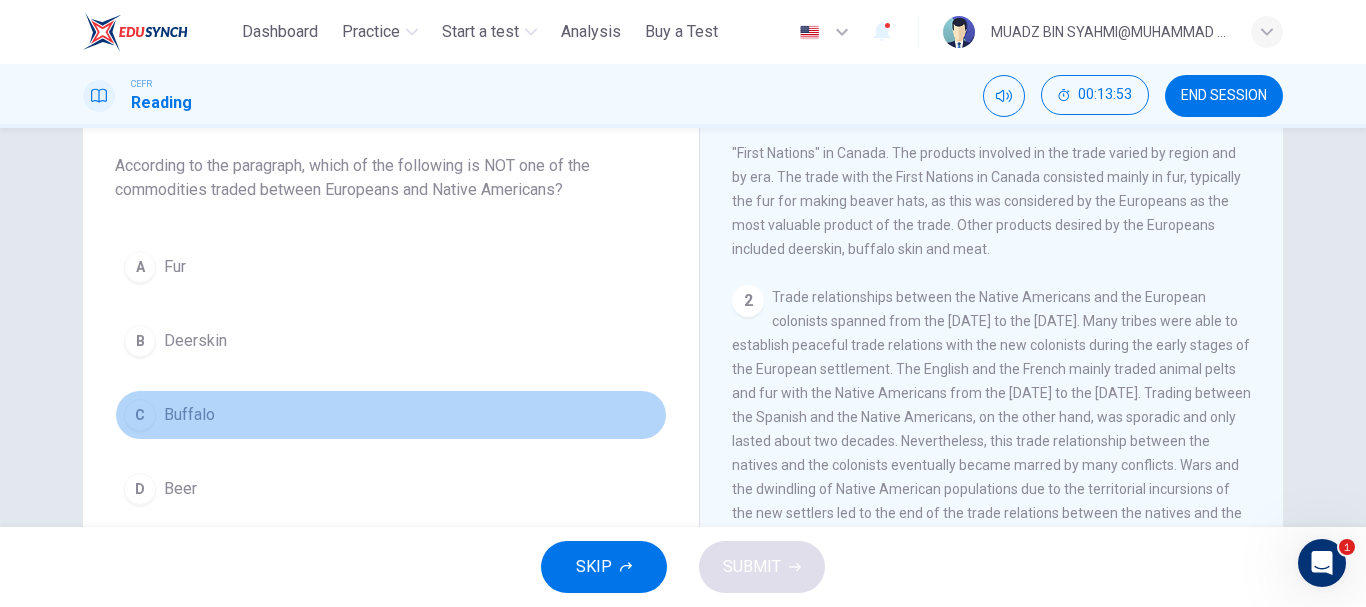 click on "C Buffalo" at bounding box center [391, 415] 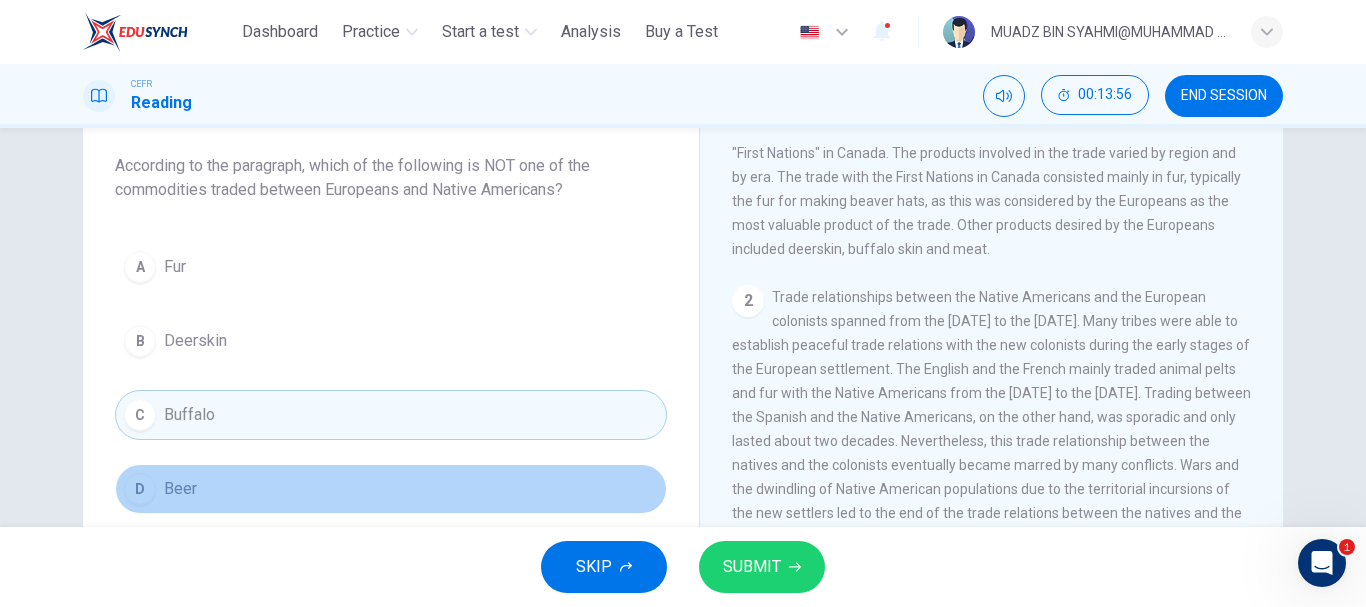 click on "D Beer" at bounding box center [391, 489] 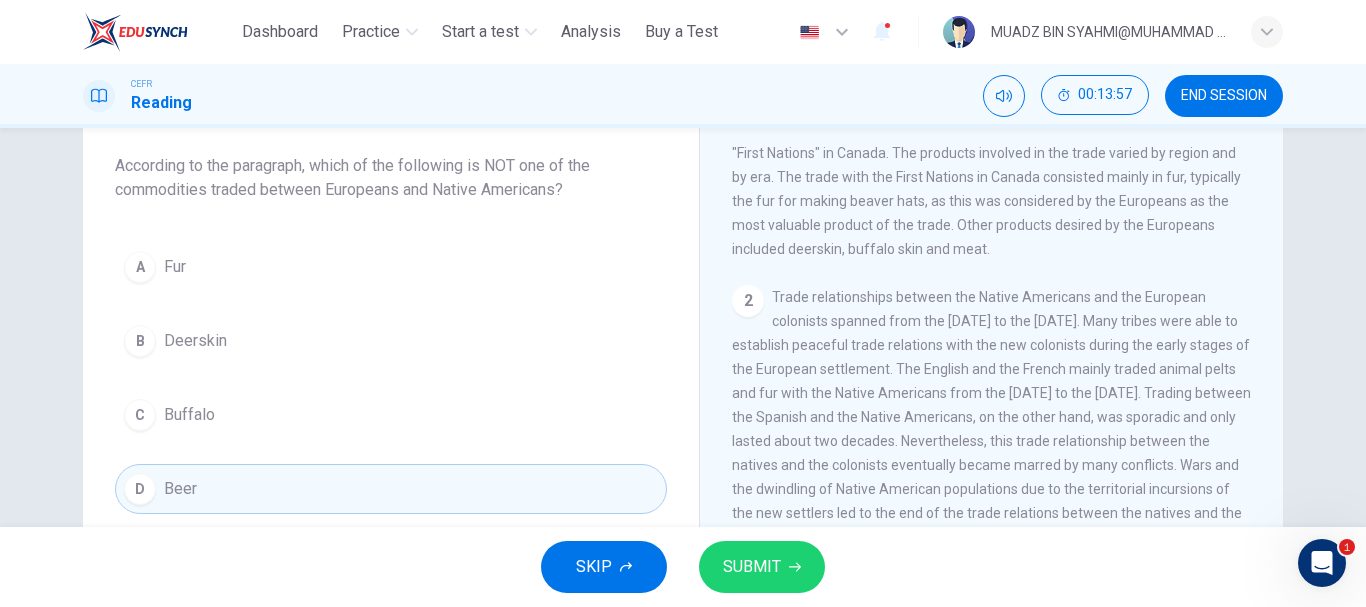 click on "SUBMIT" at bounding box center (752, 567) 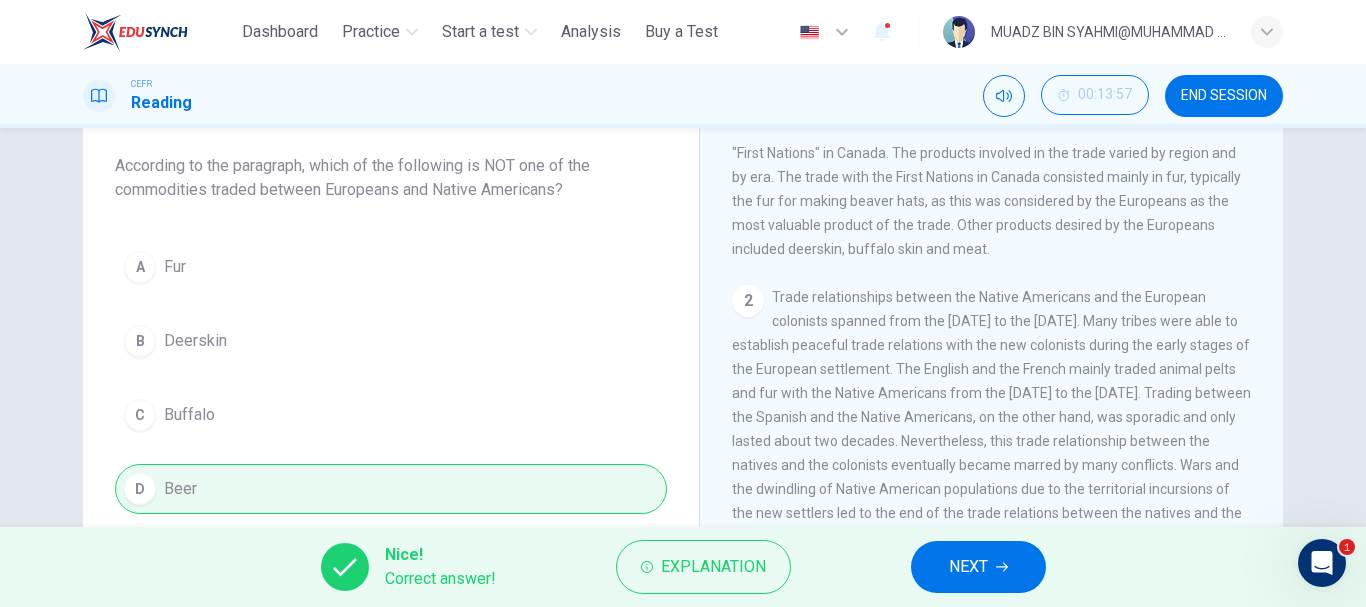 click on "NEXT" at bounding box center (978, 567) 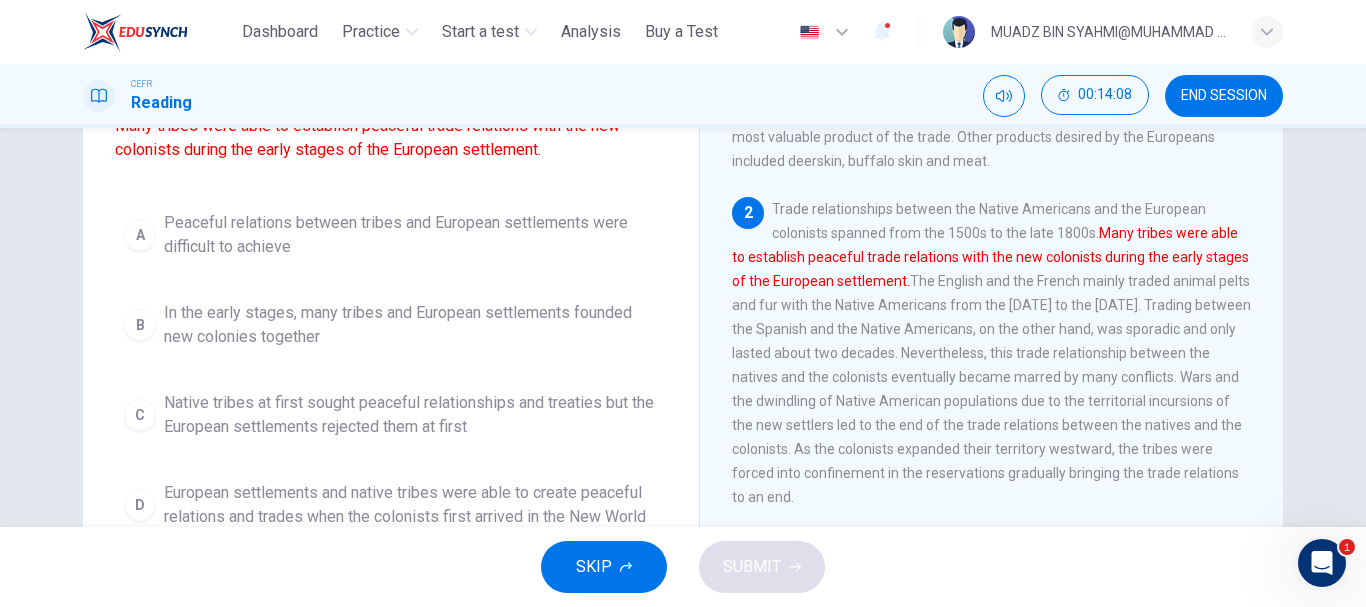 scroll, scrollTop: 199, scrollLeft: 0, axis: vertical 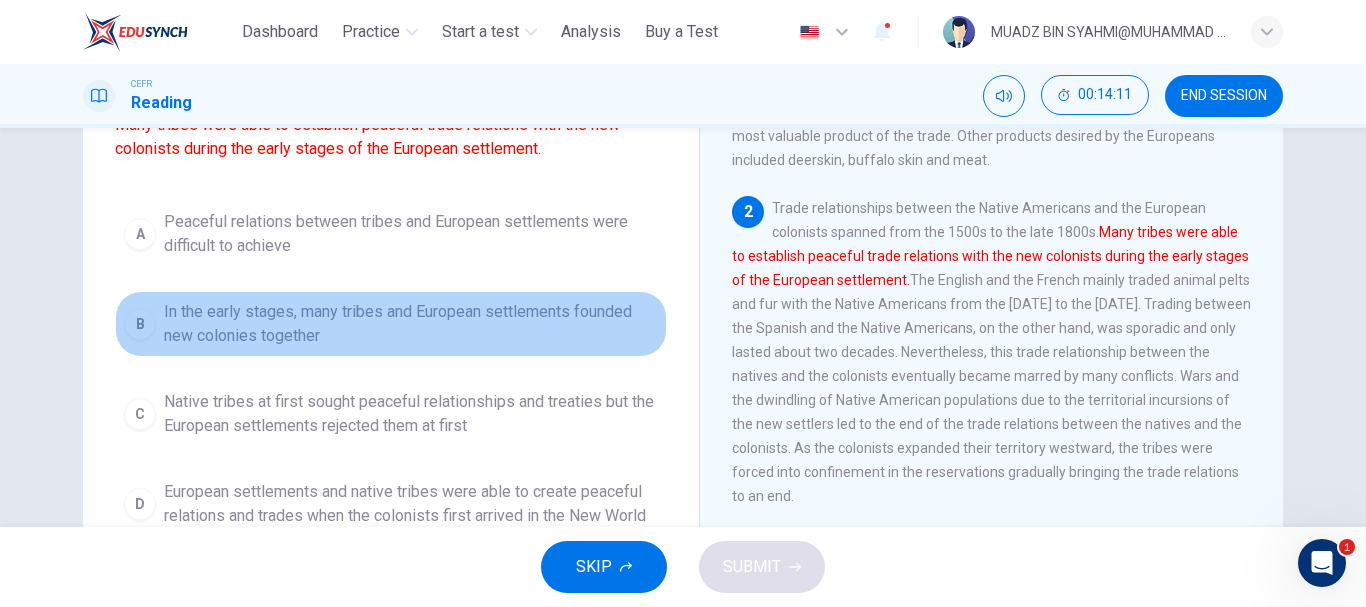 click on "In the early stages, many tribes and European settlements founded new colonies together" at bounding box center (411, 324) 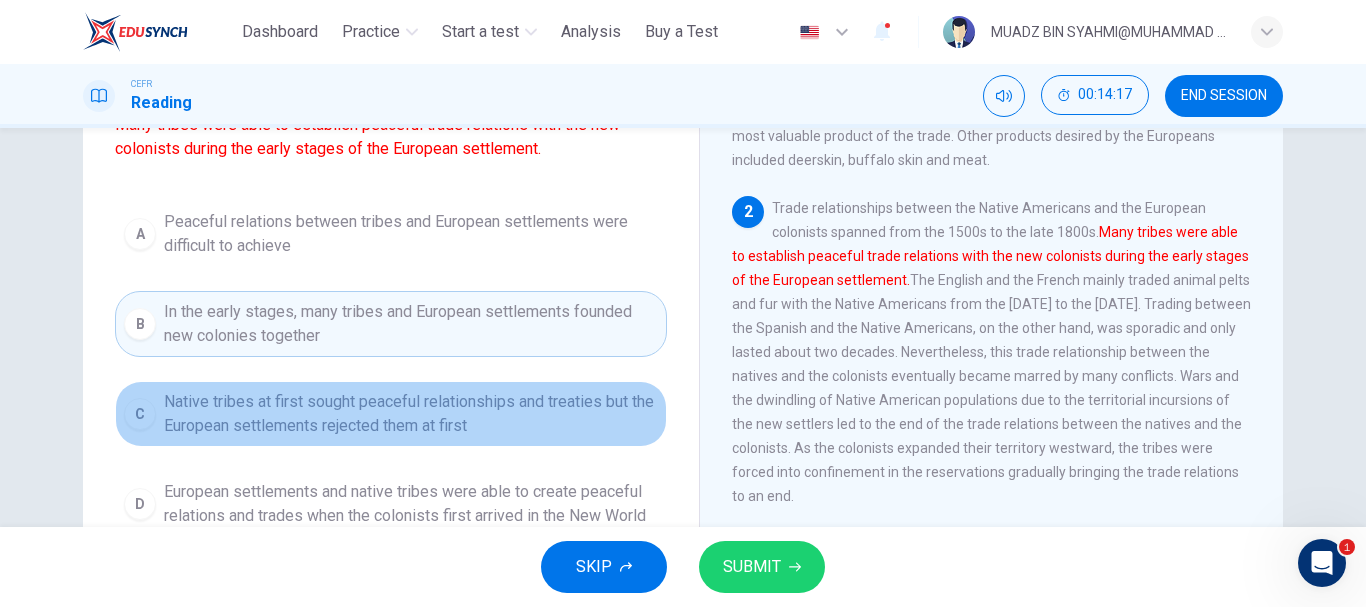 click on "Native tribes at first sought peaceful relationships and treaties but the European settlements rejected them at first" at bounding box center [411, 414] 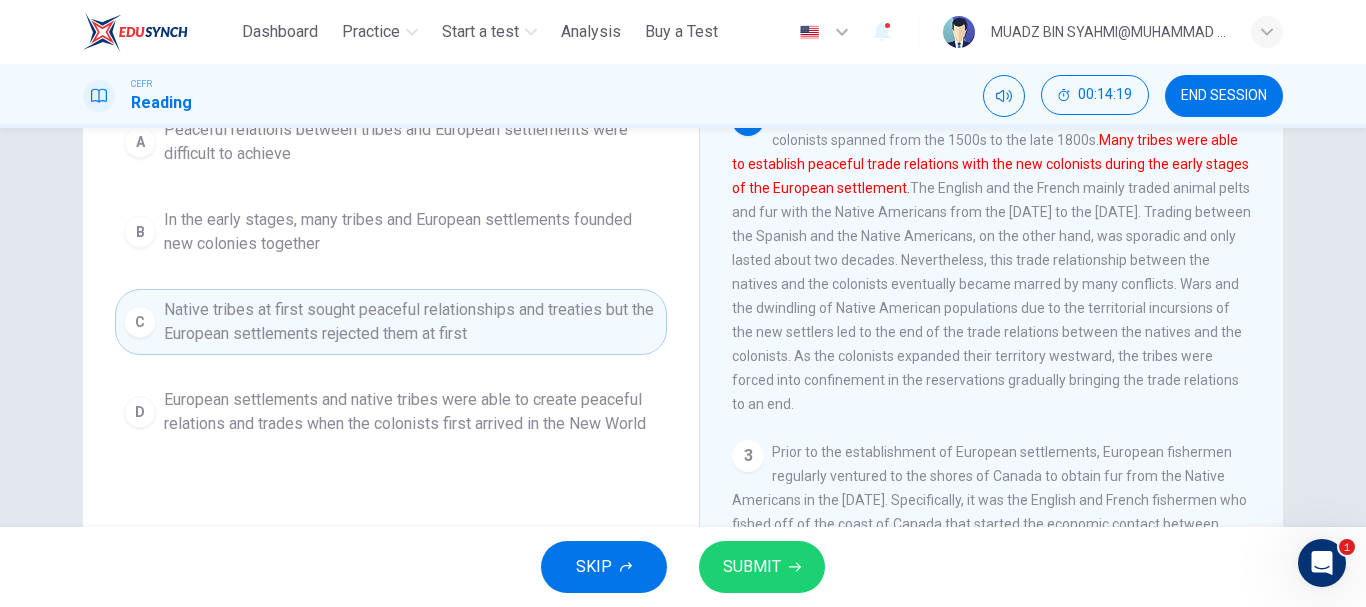 scroll, scrollTop: 292, scrollLeft: 0, axis: vertical 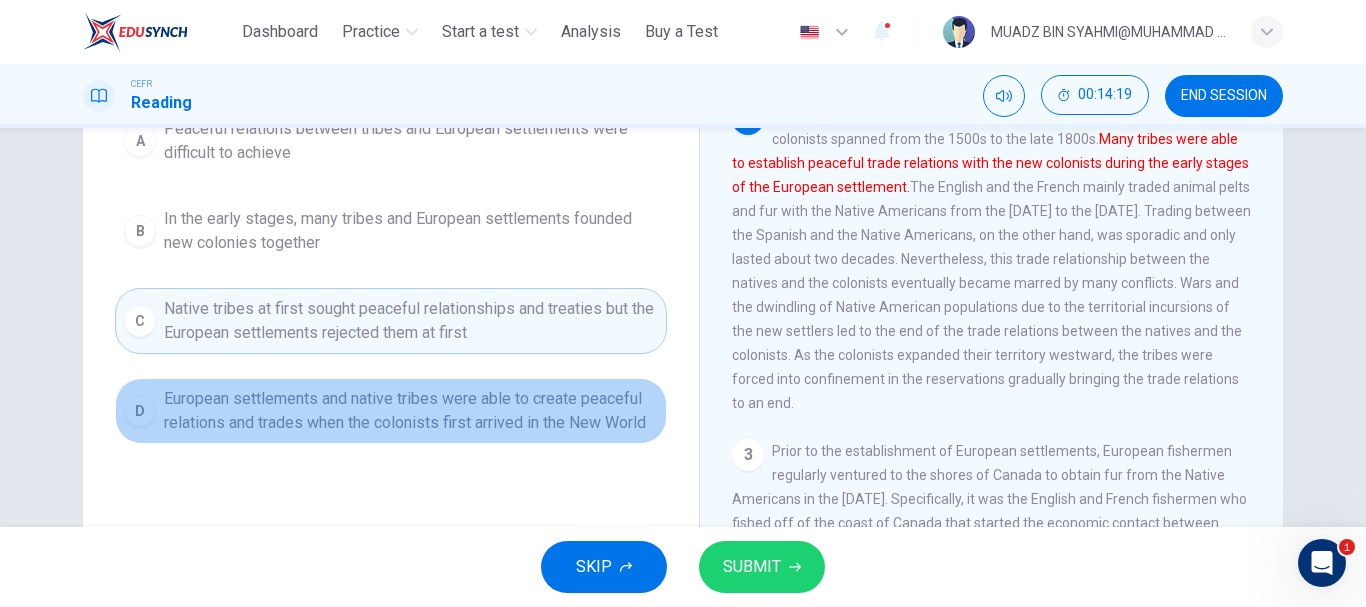 click on "European settlements and native tribes were able to create peaceful relations and trades when the colonists first arrived in the New World" at bounding box center (411, 411) 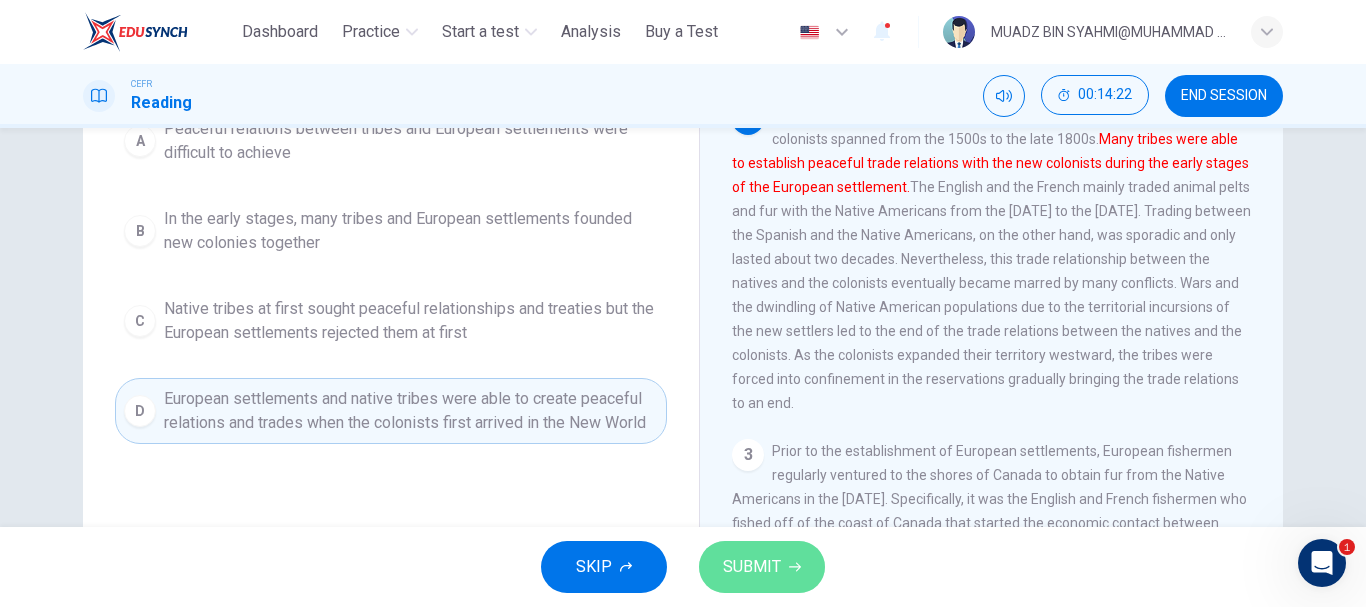 click on "SUBMIT" at bounding box center (752, 567) 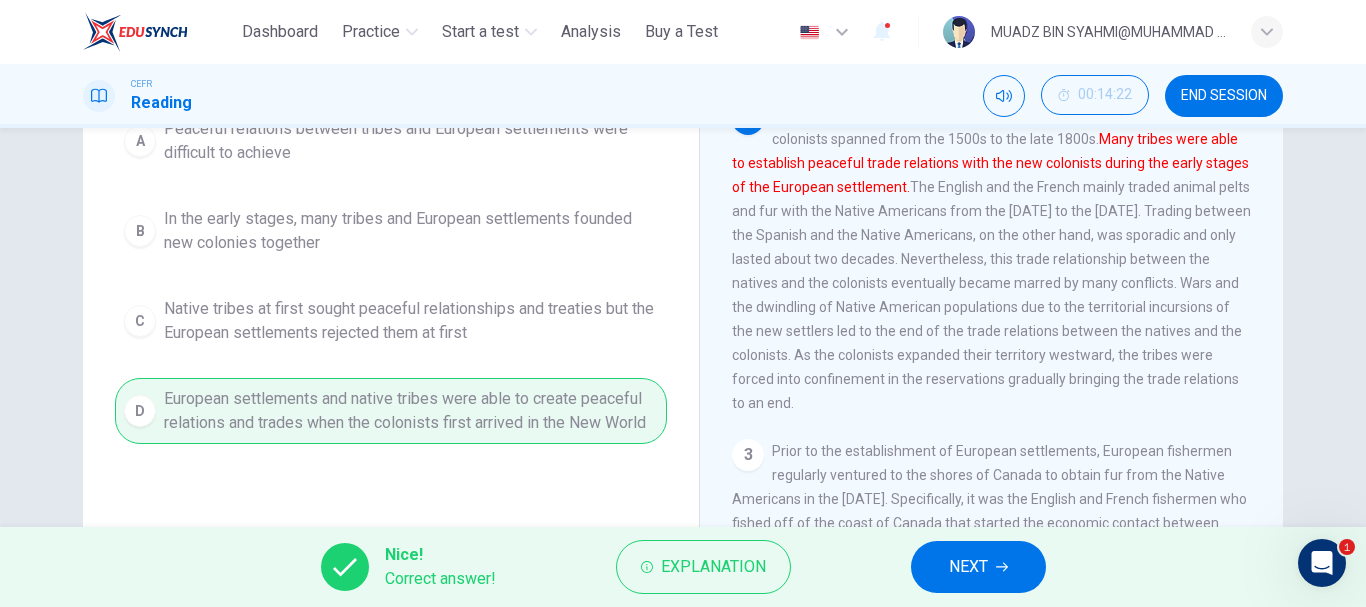 click on "NEXT" at bounding box center [978, 567] 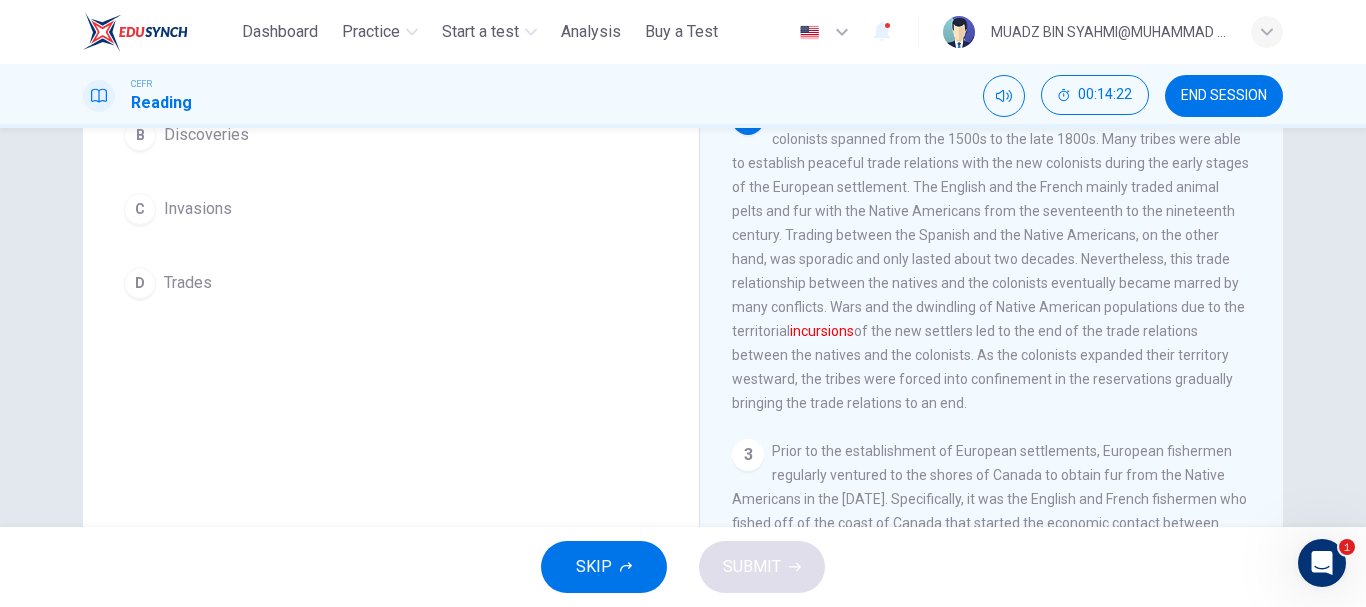 scroll, scrollTop: 196, scrollLeft: 0, axis: vertical 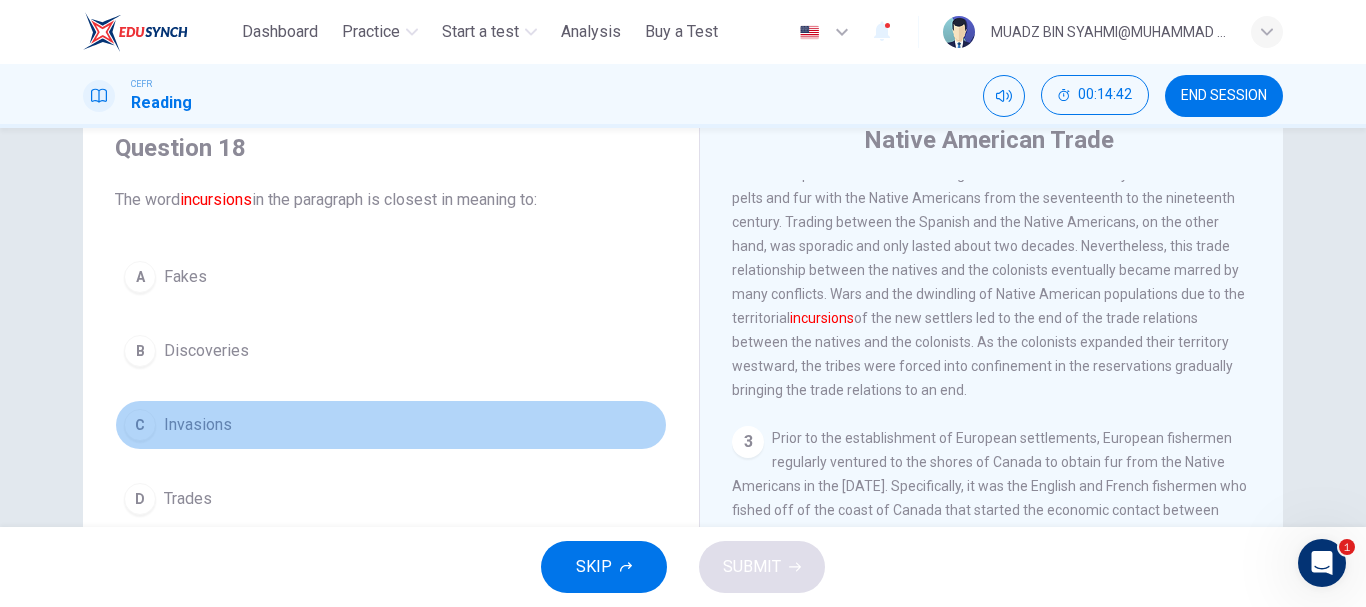 click on "C Invasions" at bounding box center (391, 425) 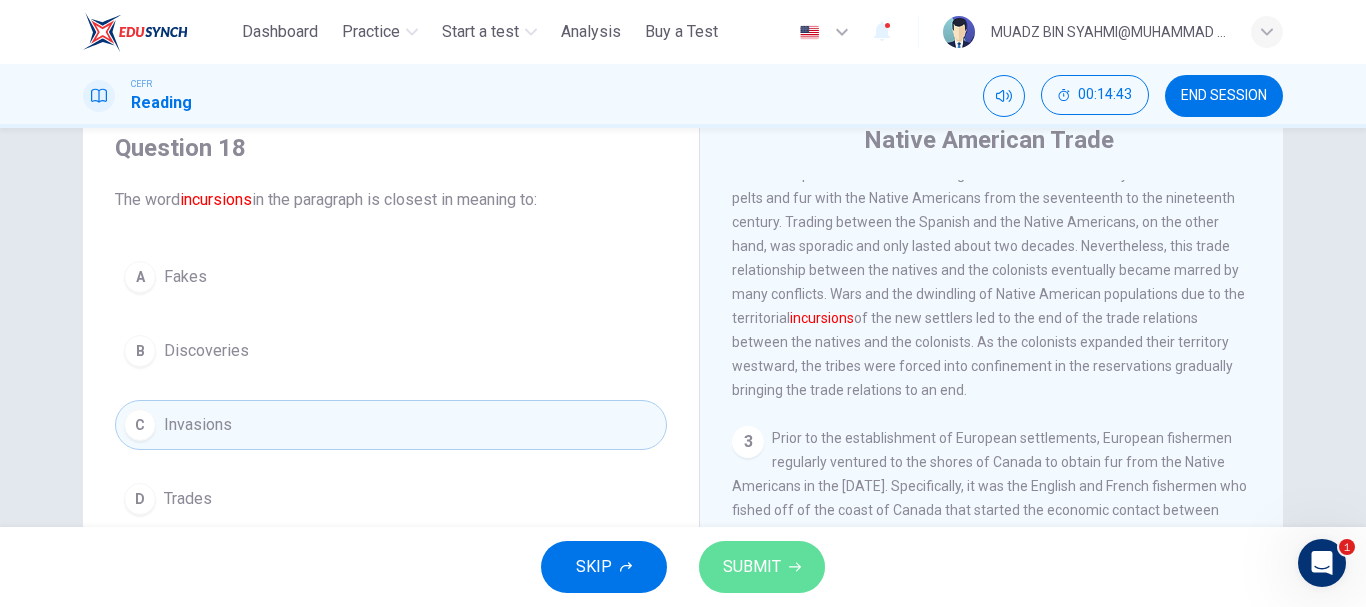 click on "SUBMIT" at bounding box center [752, 567] 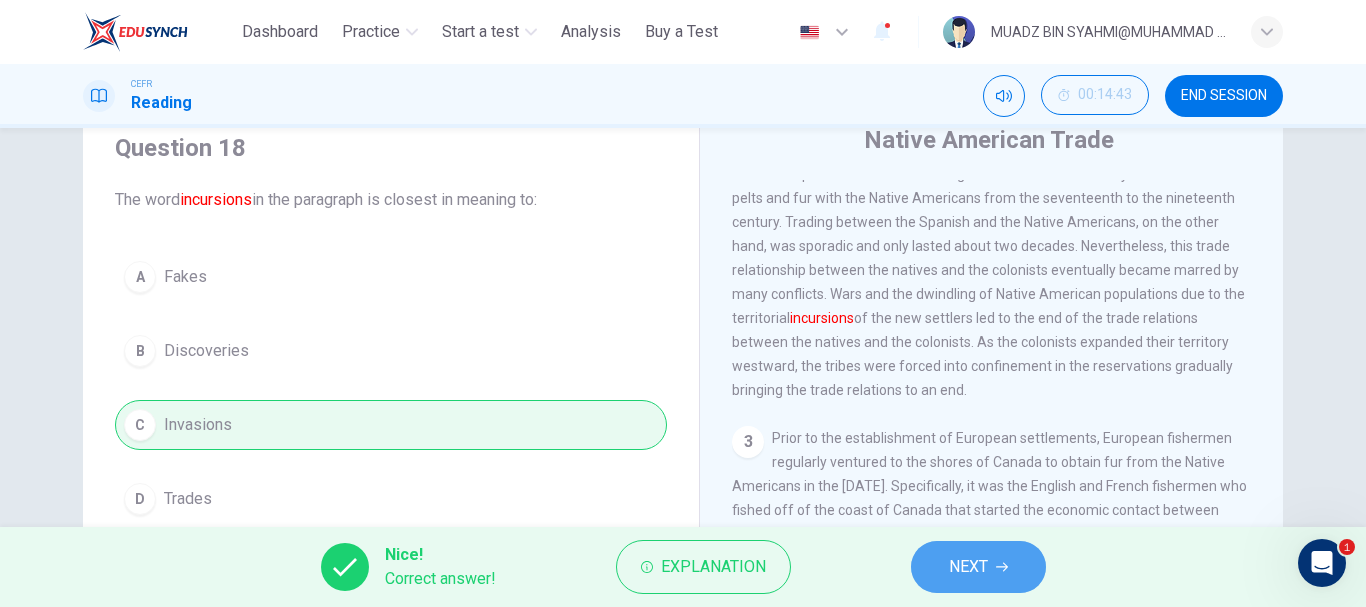 click on "NEXT" at bounding box center (978, 567) 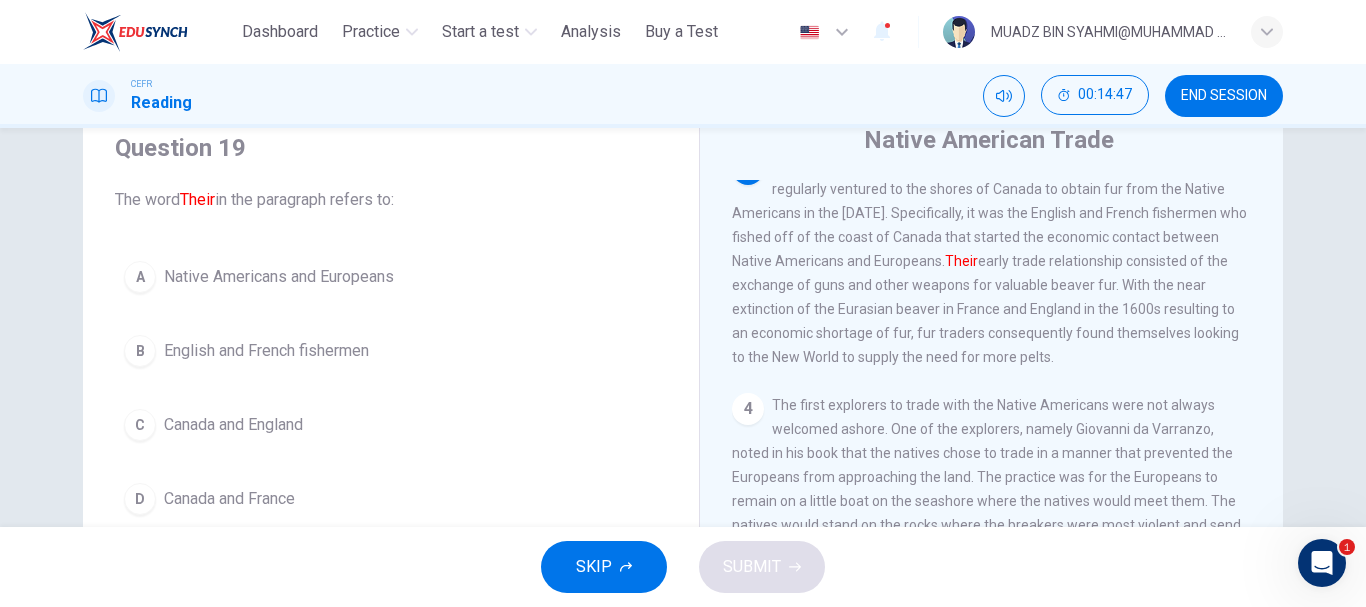 scroll, scrollTop: 651, scrollLeft: 0, axis: vertical 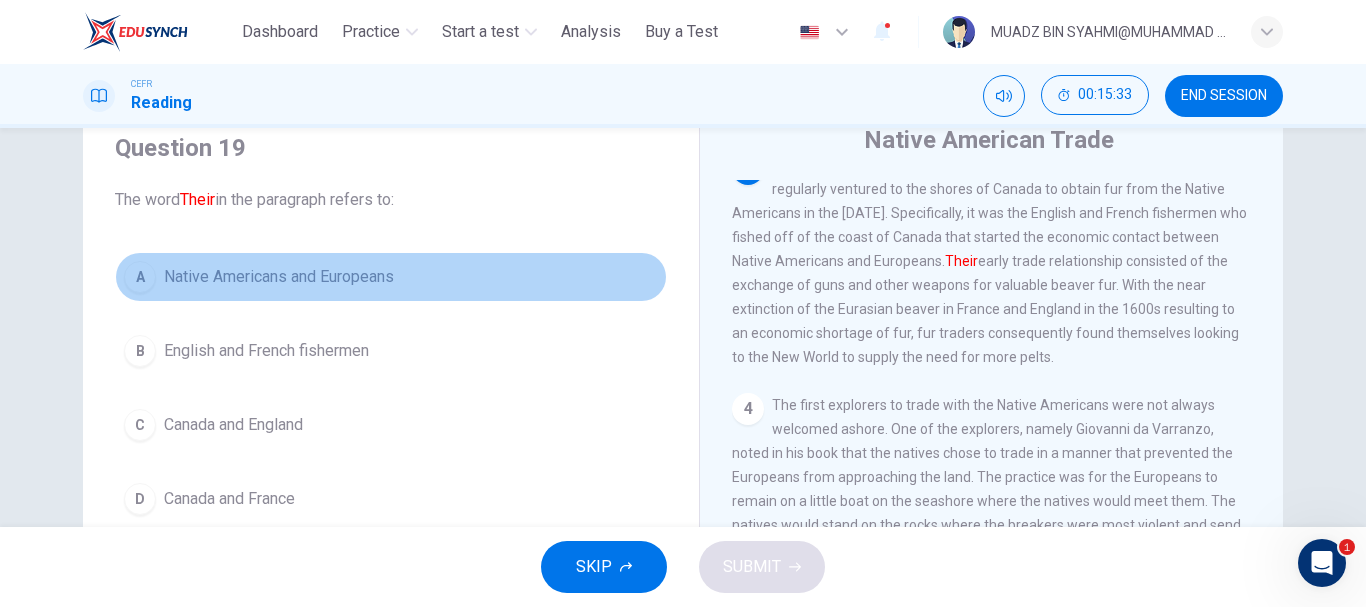 click on "Native Americans and Europeans" at bounding box center [279, 277] 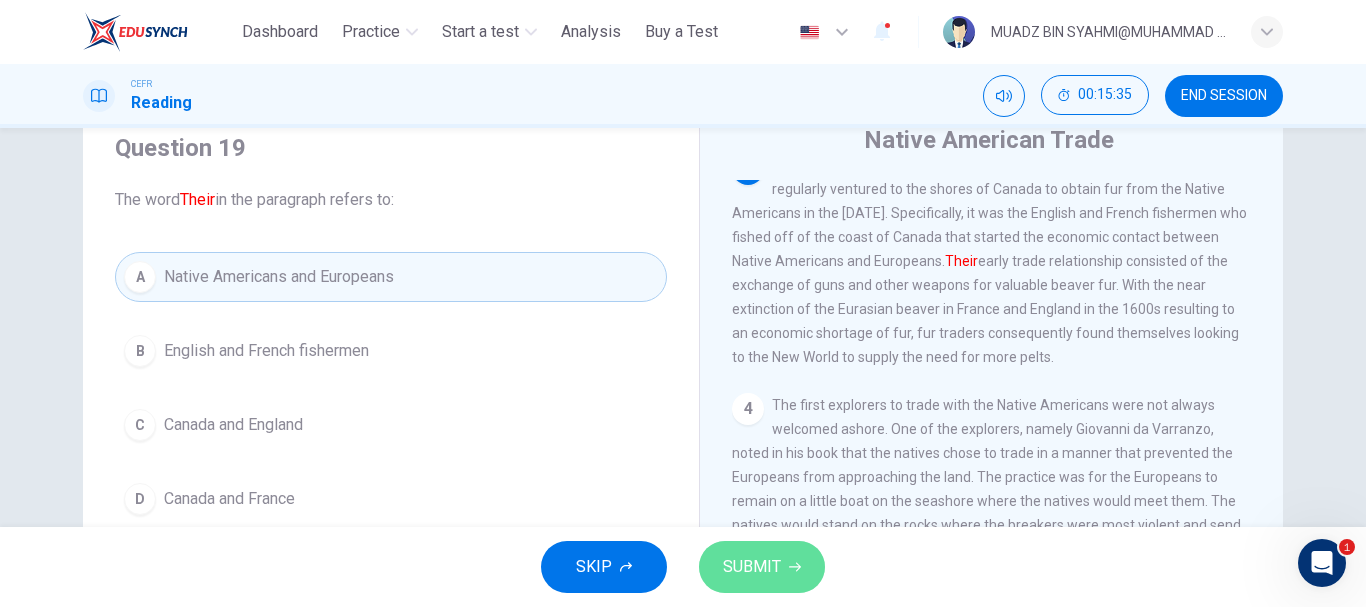 click on "SUBMIT" at bounding box center [752, 567] 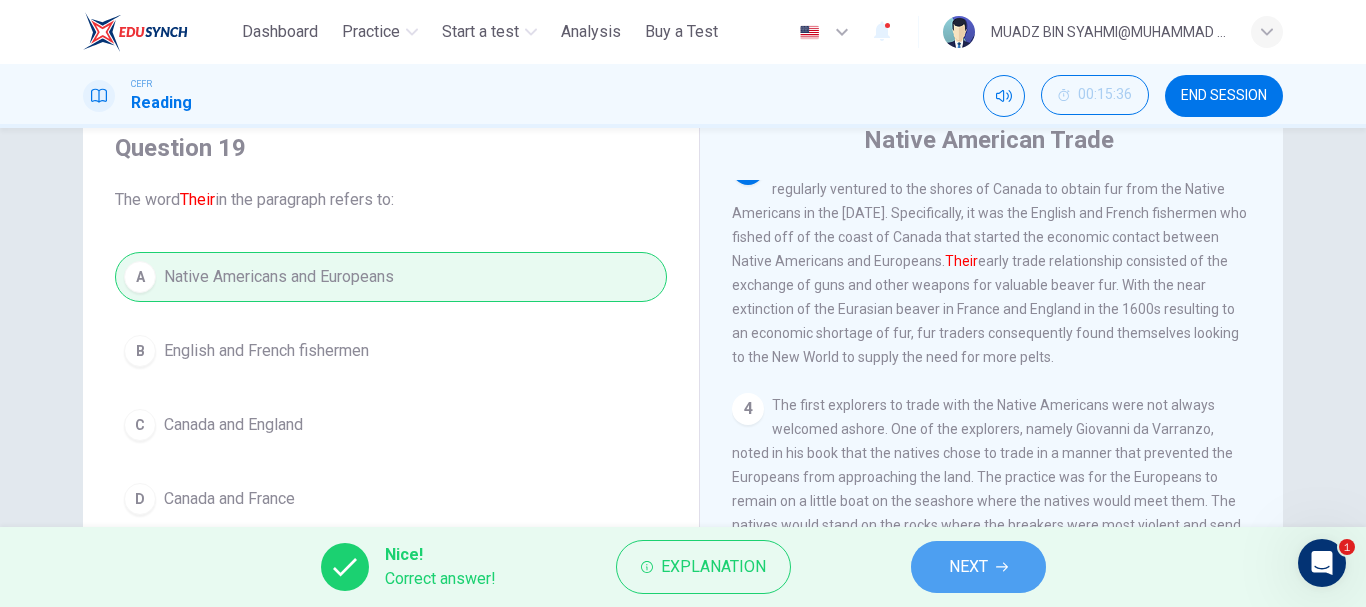 click on "NEXT" at bounding box center (978, 567) 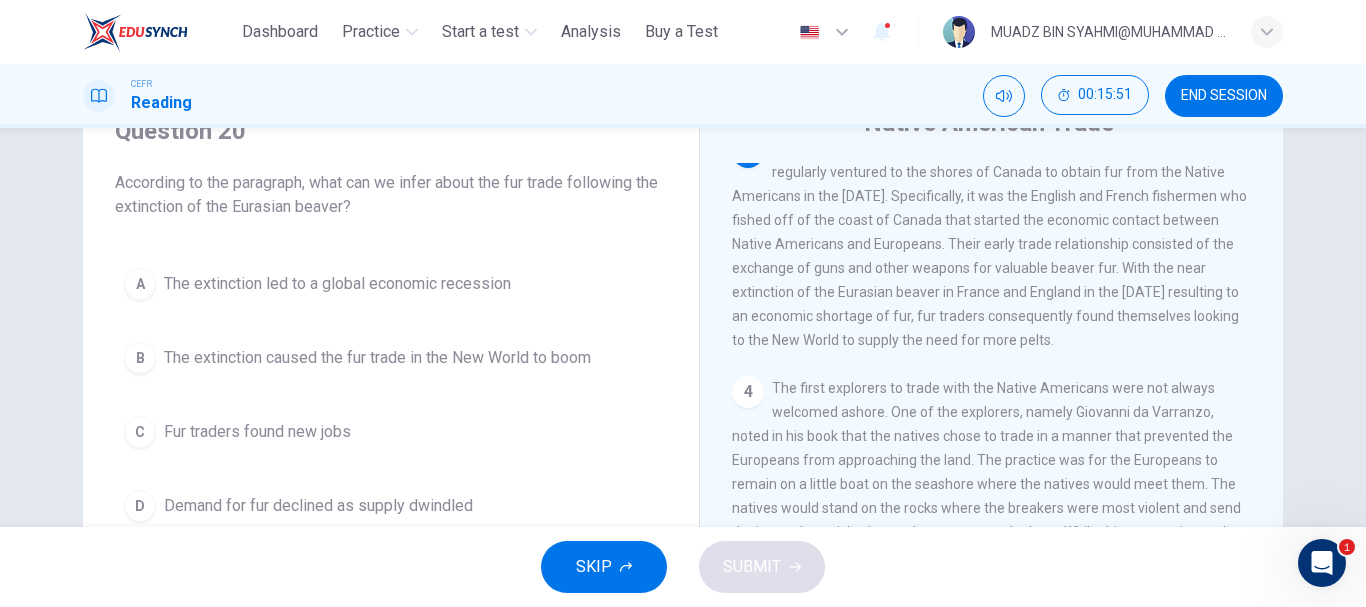scroll, scrollTop: 92, scrollLeft: 0, axis: vertical 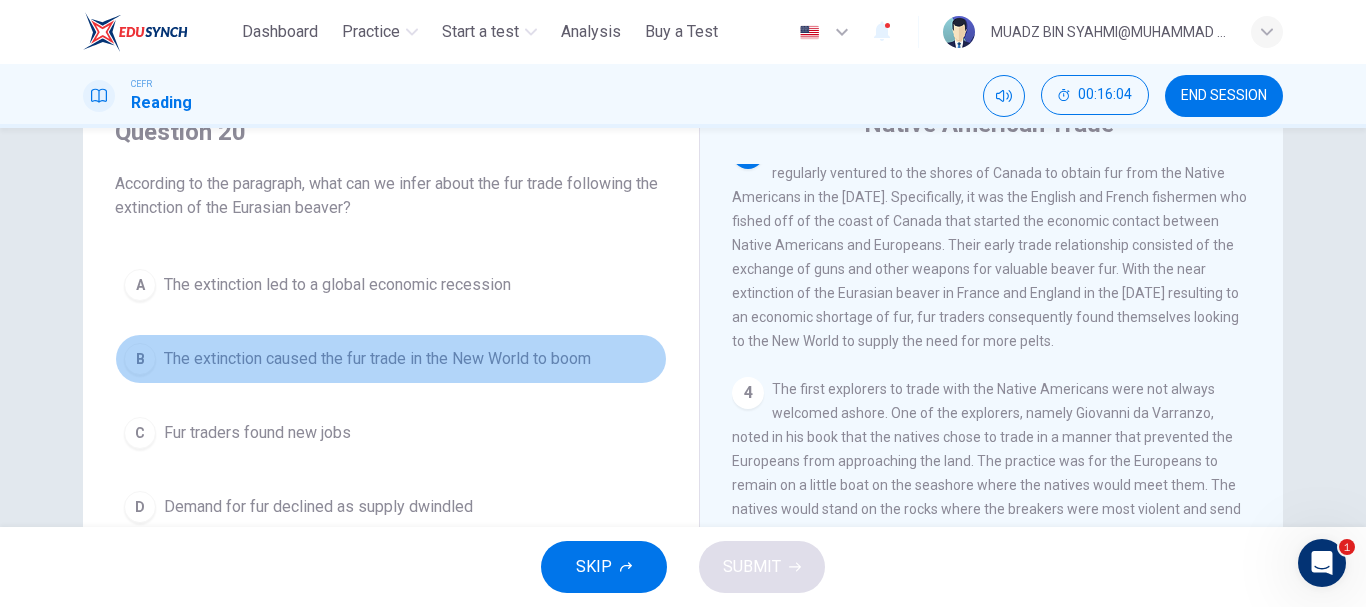 click on "The extinction caused the fur trade in the New World to boom" at bounding box center (377, 359) 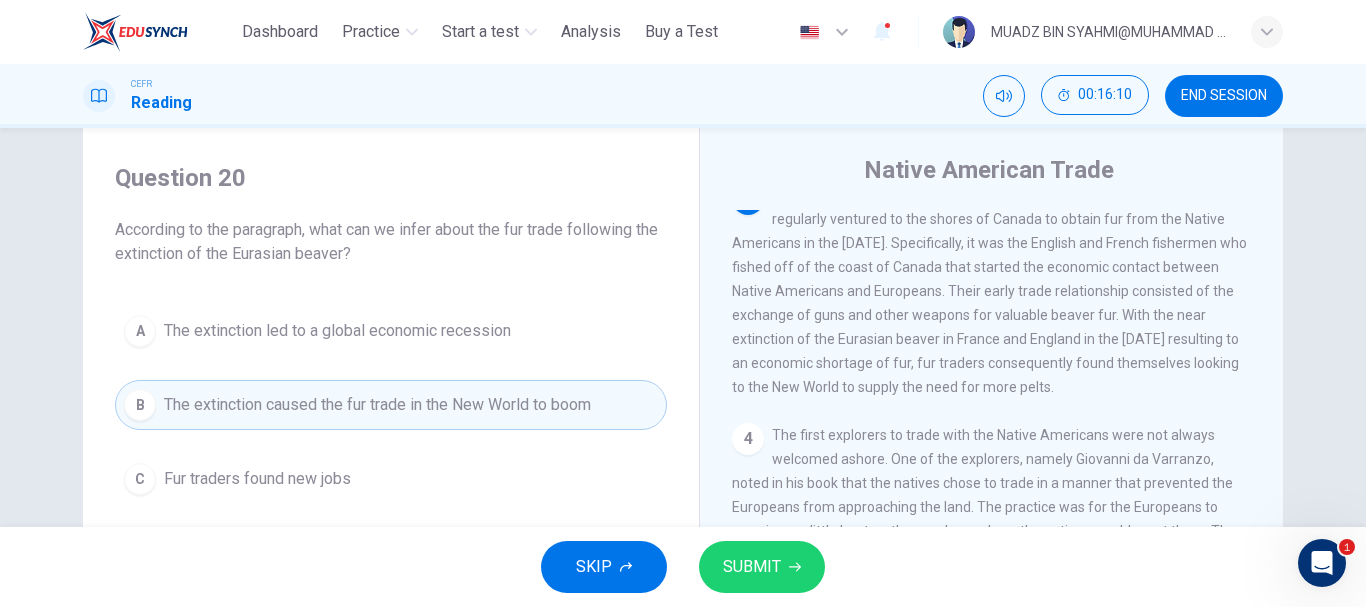 scroll, scrollTop: 44, scrollLeft: 0, axis: vertical 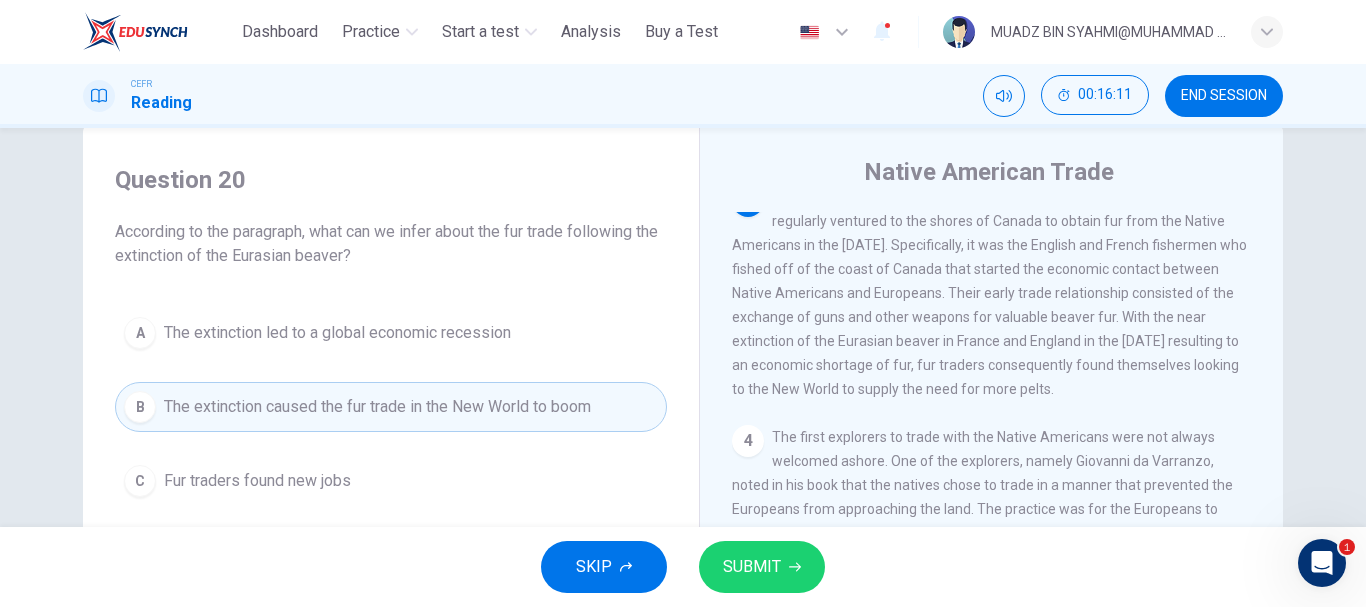 click on "SUBMIT" at bounding box center [752, 567] 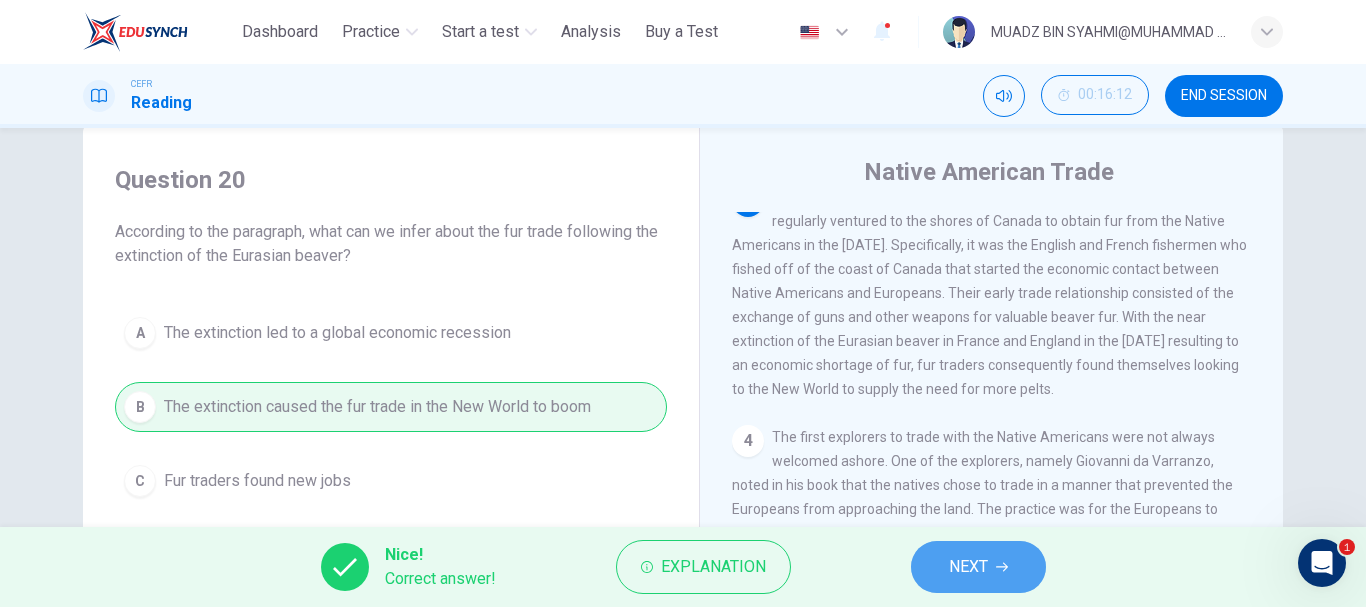 click on "NEXT" at bounding box center (968, 567) 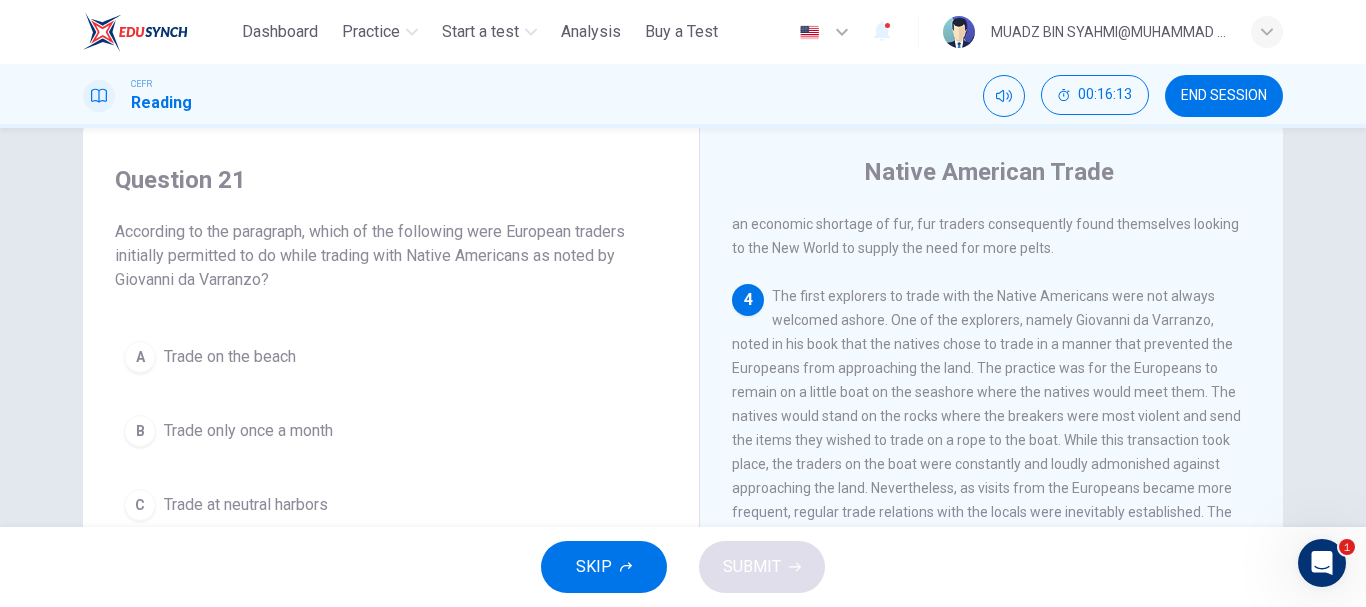 scroll, scrollTop: 793, scrollLeft: 0, axis: vertical 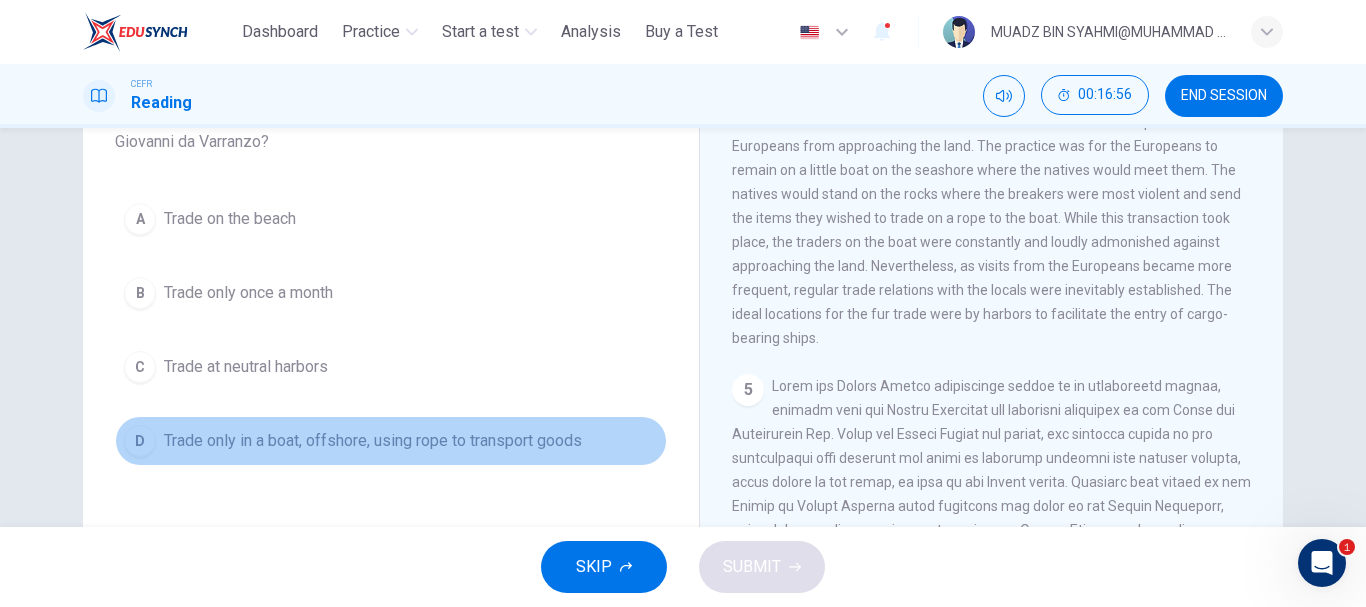 click on "Trade only in a boat, offshore, using rope to transport goods" at bounding box center (373, 441) 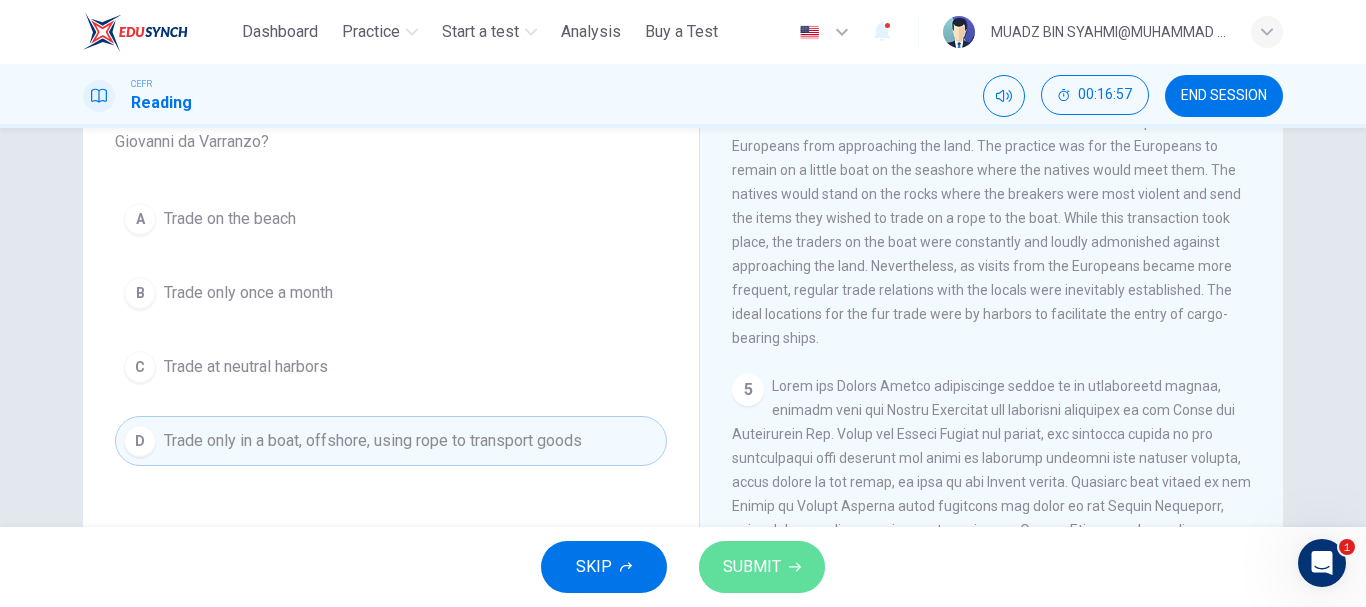 click on "SUBMIT" at bounding box center (752, 567) 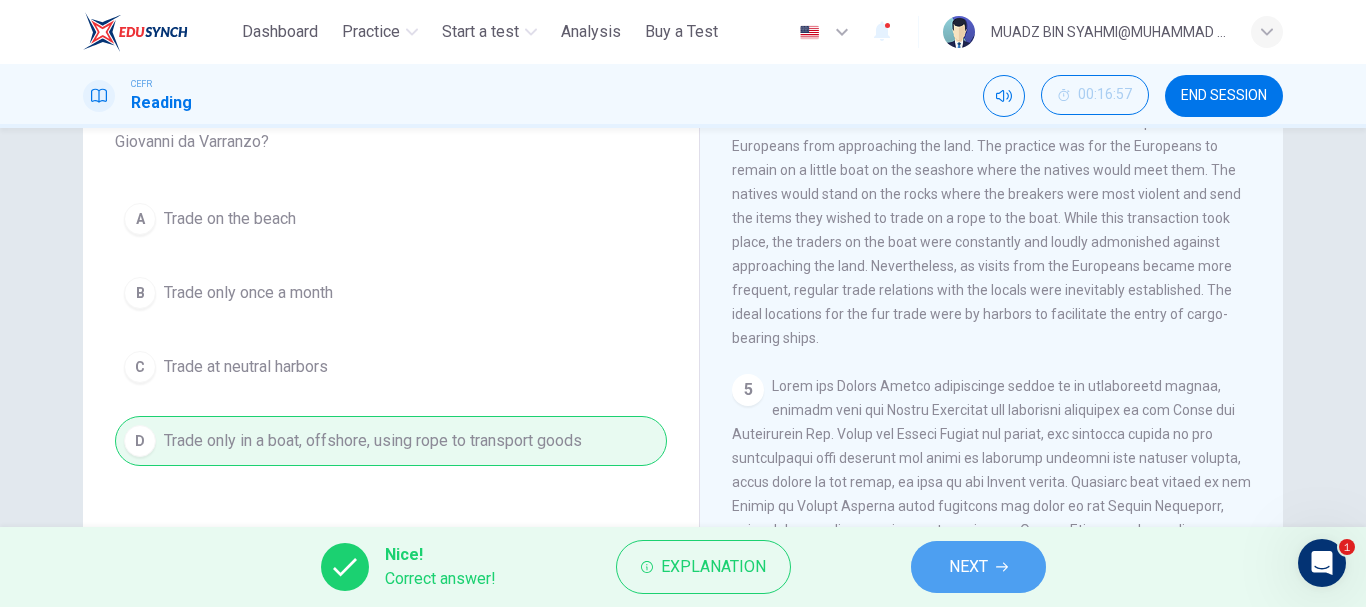 click on "NEXT" at bounding box center [978, 567] 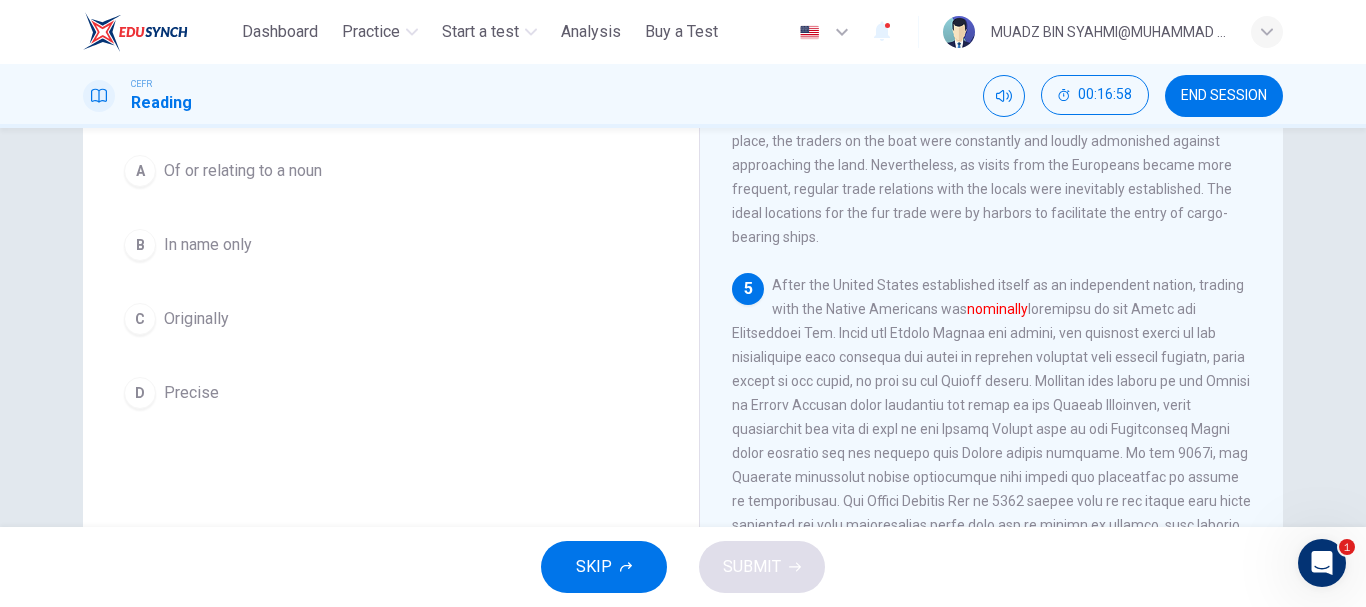 scroll, scrollTop: 1061, scrollLeft: 0, axis: vertical 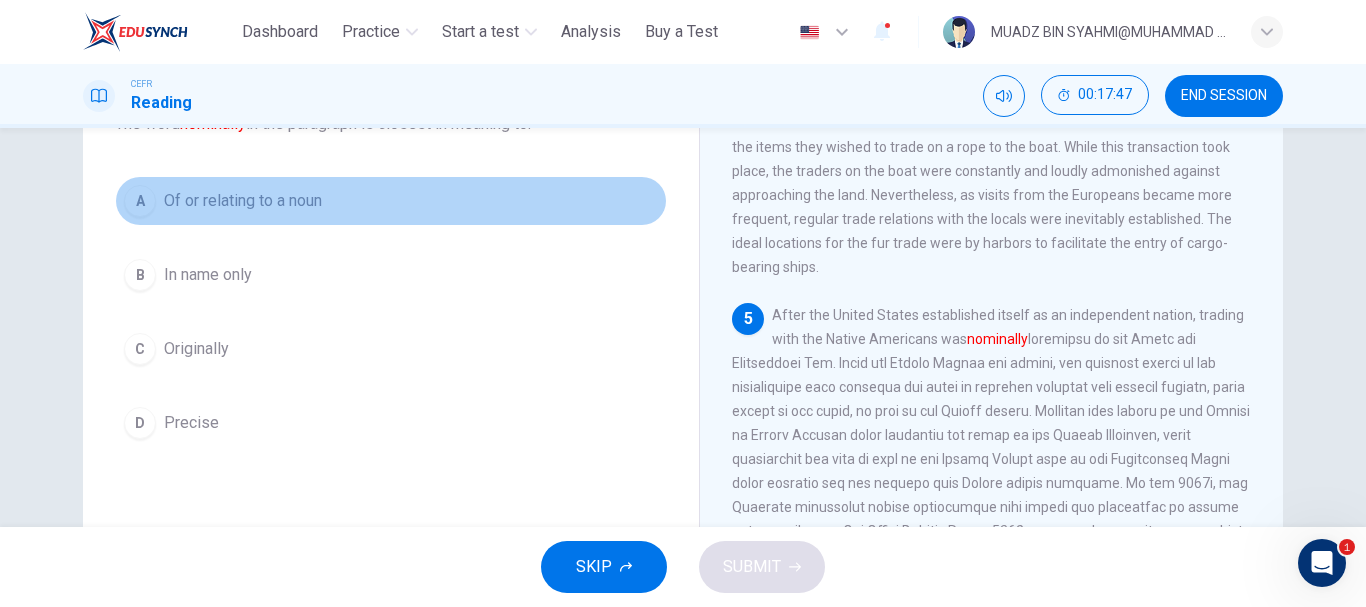 click on "A  Of or relating to a noun" at bounding box center (391, 201) 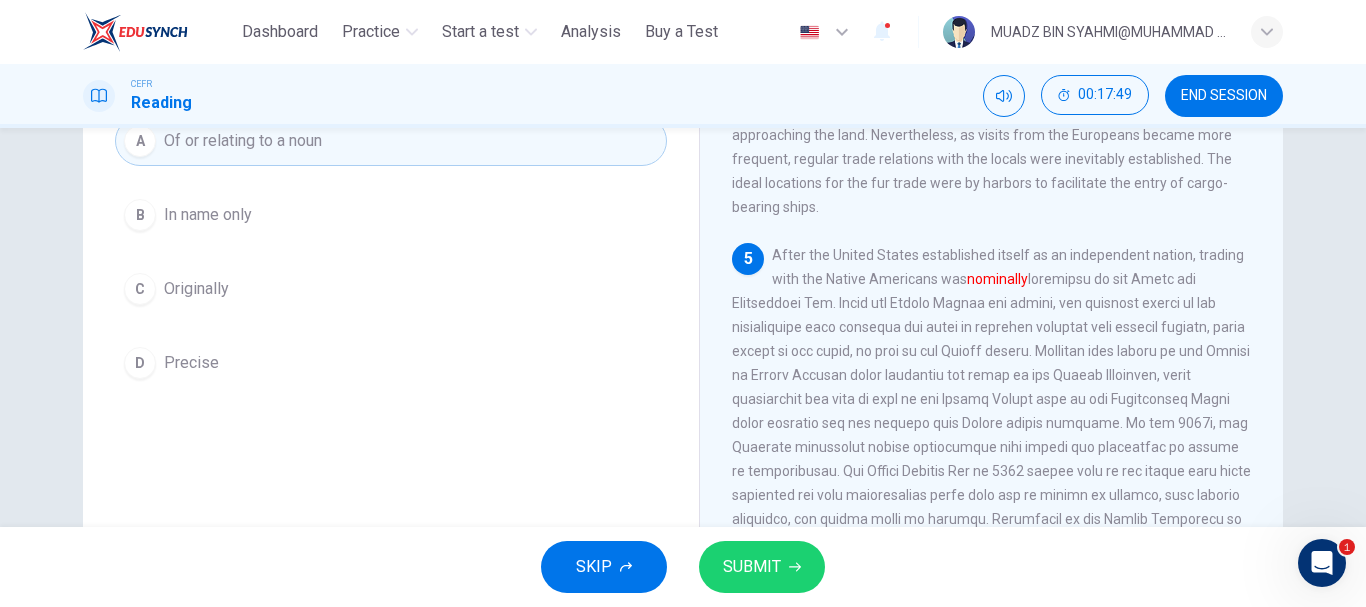 scroll, scrollTop: 213, scrollLeft: 0, axis: vertical 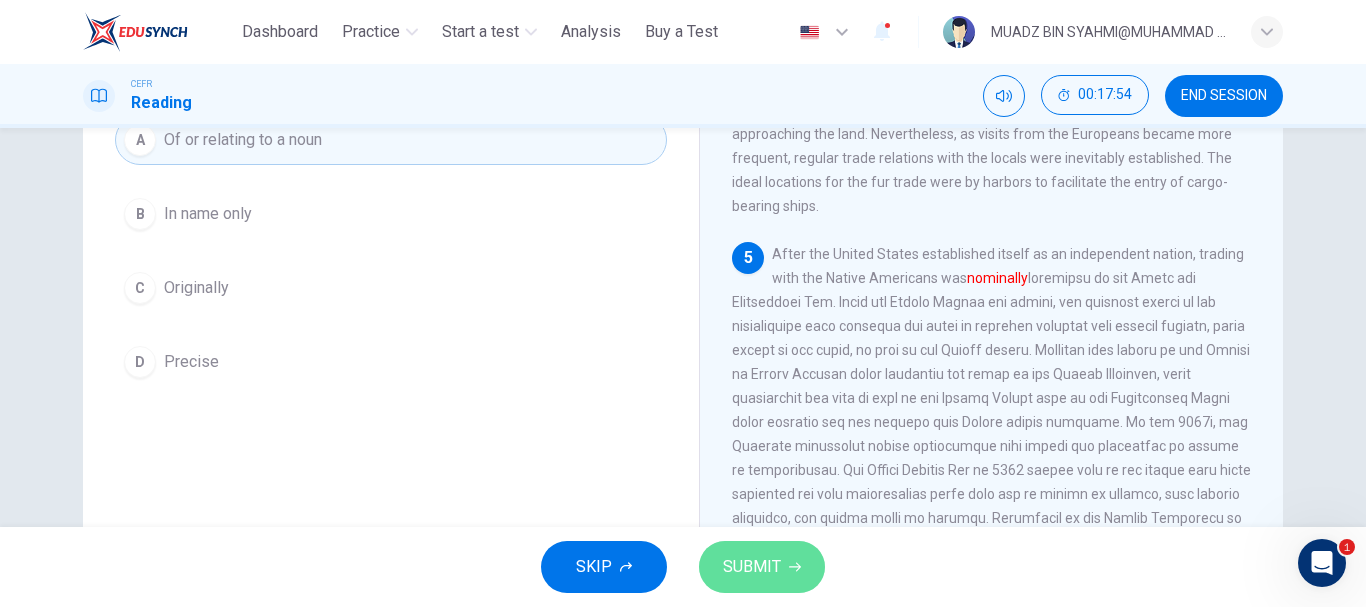 click on "SUBMIT" at bounding box center (752, 567) 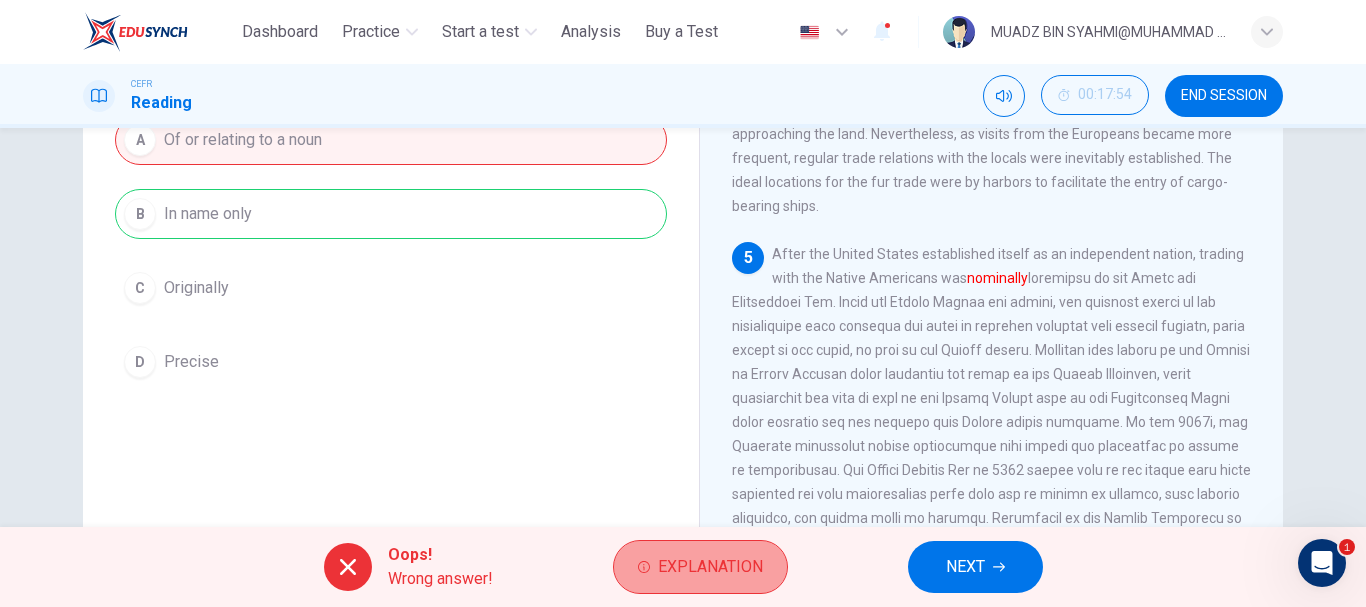 click on "Explanation" at bounding box center [710, 567] 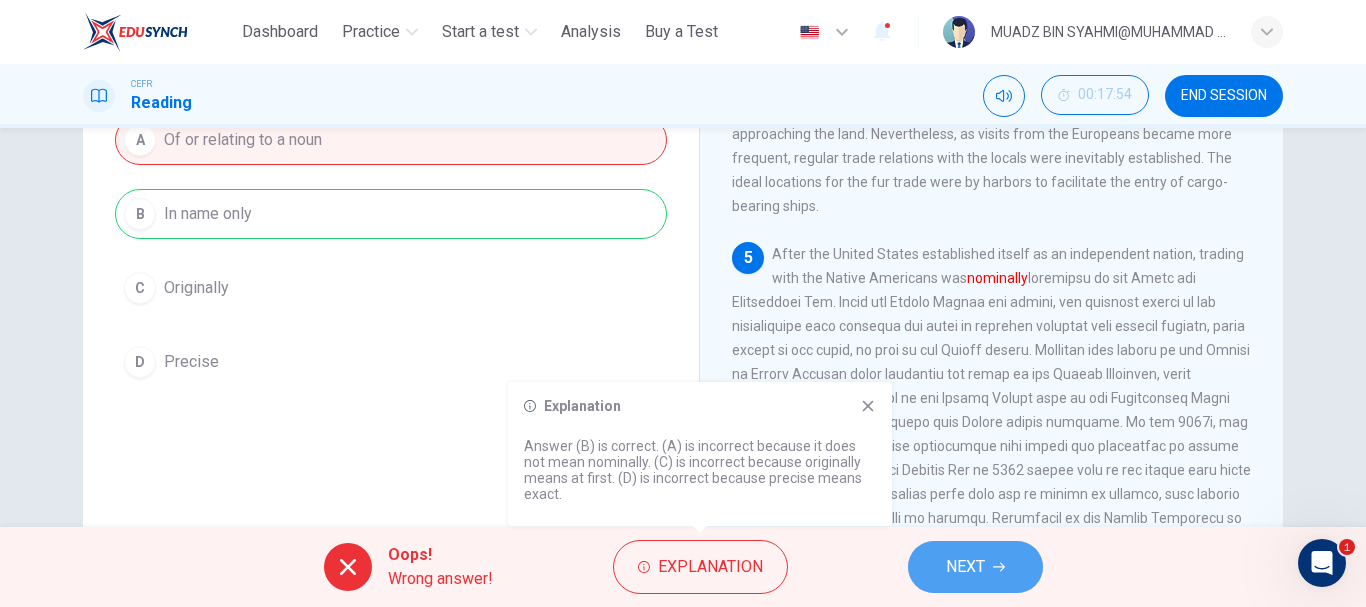 click on "NEXT" at bounding box center (965, 567) 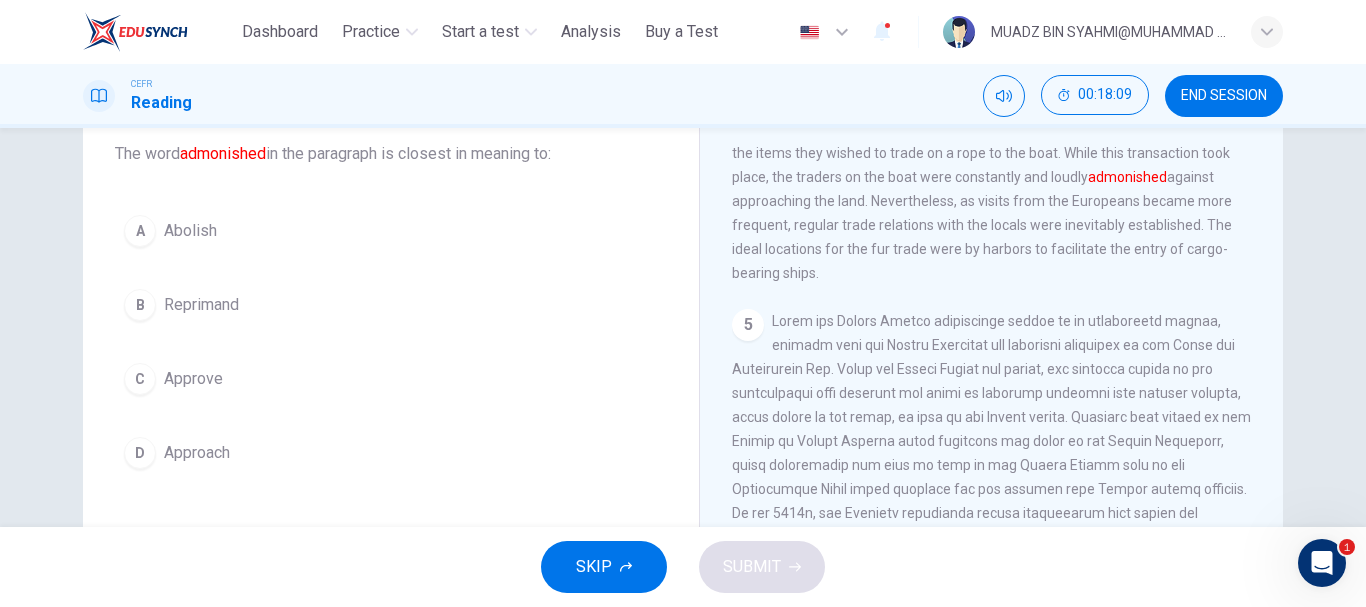 scroll, scrollTop: 121, scrollLeft: 0, axis: vertical 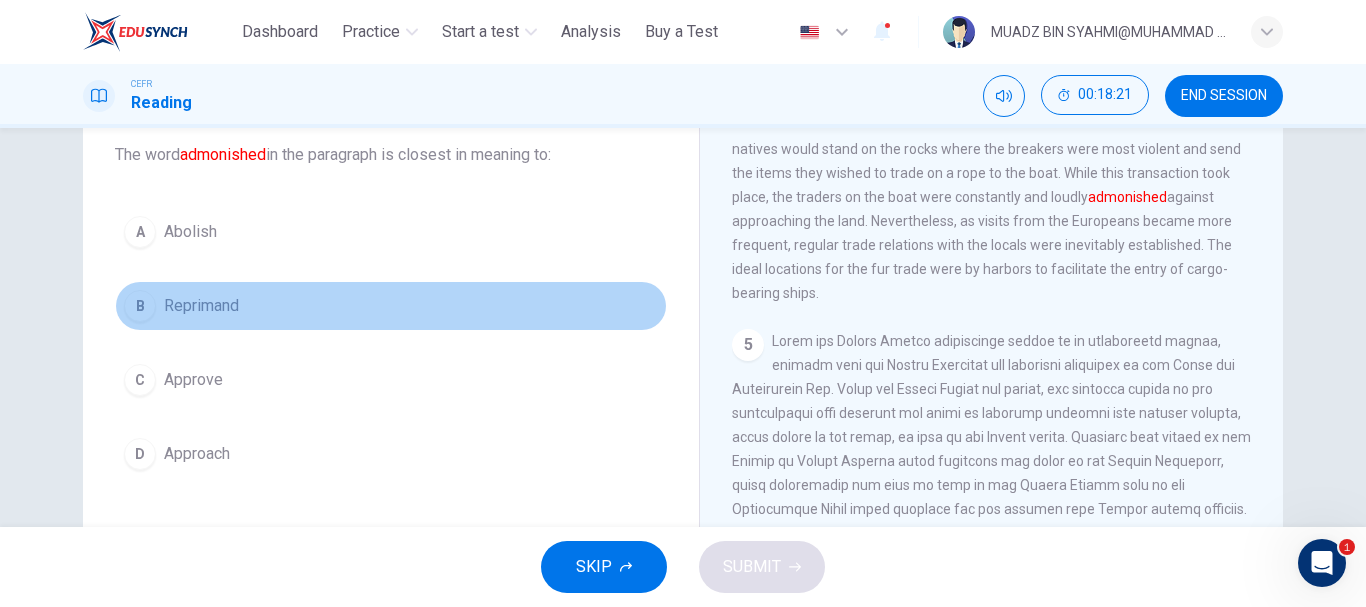 click on "B Reprimand" at bounding box center [391, 306] 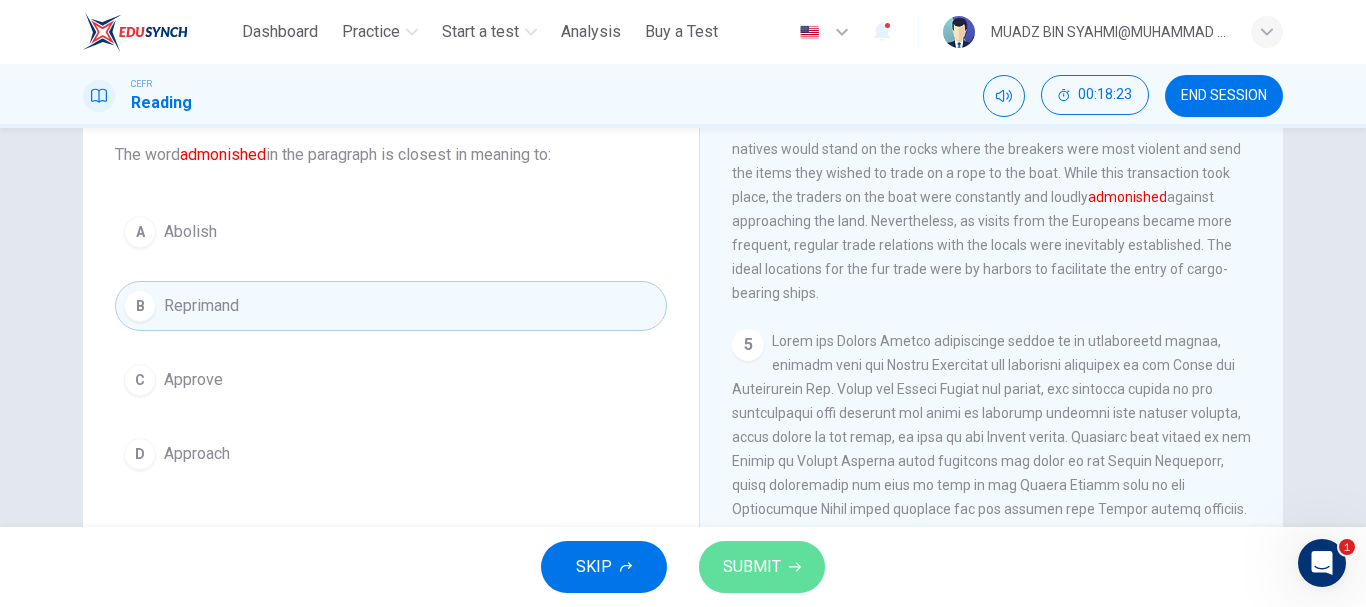 click on "SUBMIT" at bounding box center (762, 567) 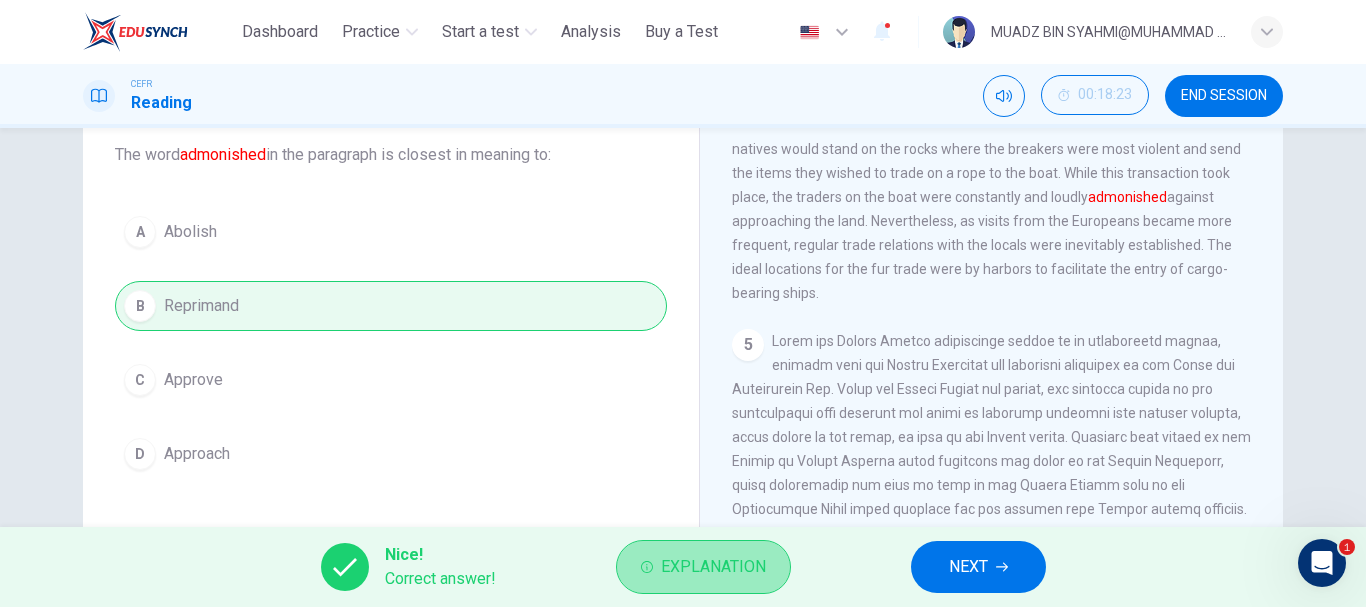click on "Explanation" at bounding box center [713, 567] 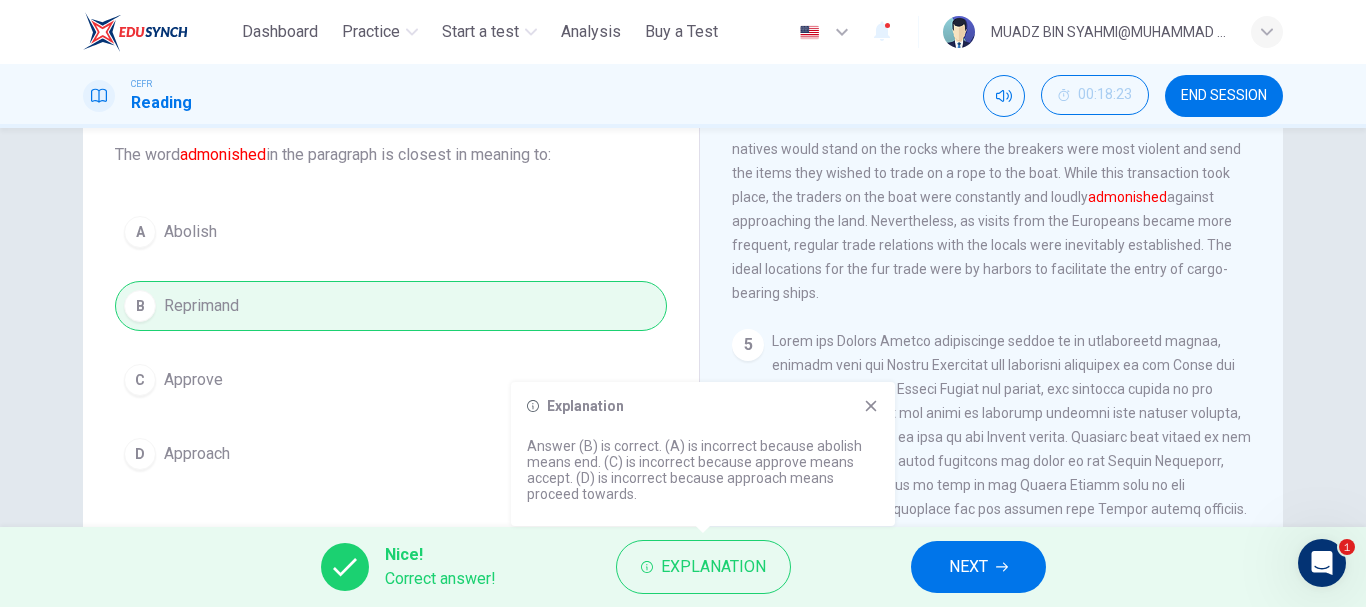 click on "NEXT" at bounding box center [968, 567] 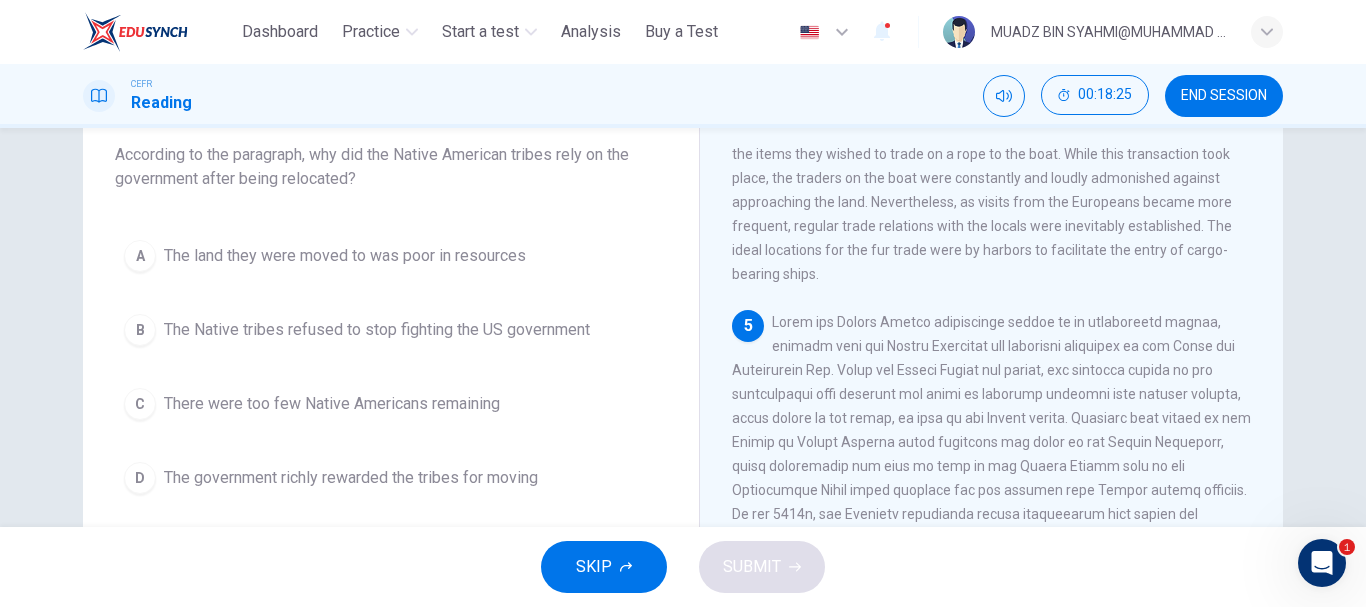 scroll, scrollTop: 1063, scrollLeft: 0, axis: vertical 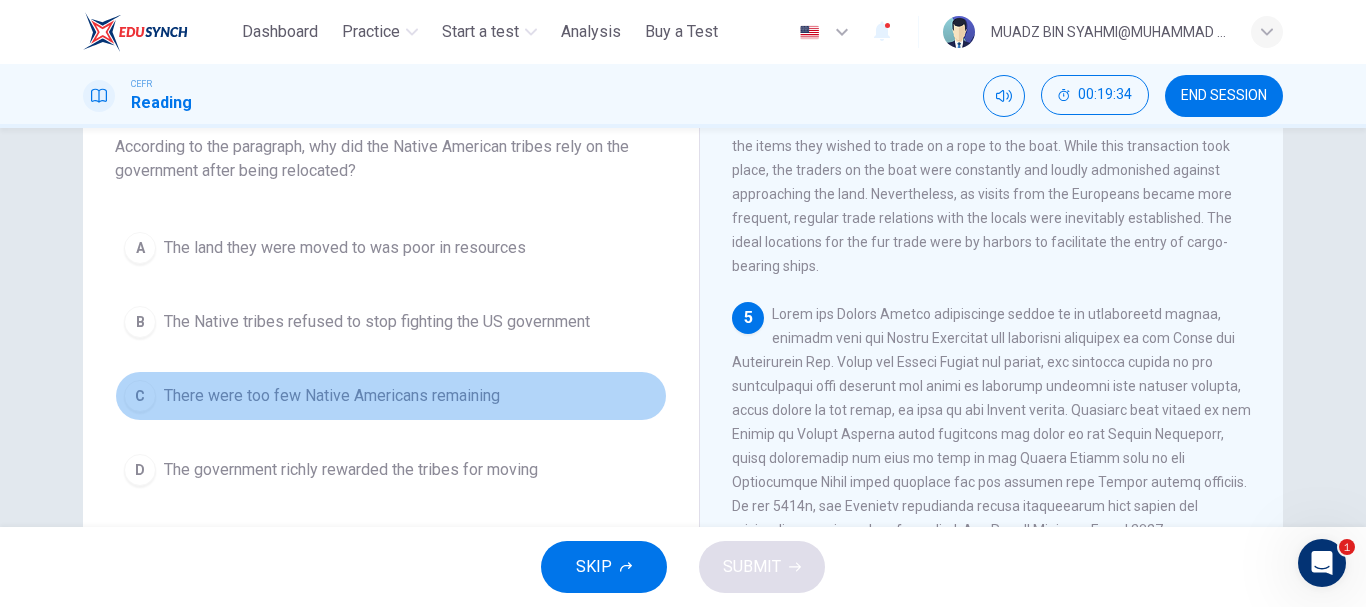 click on "There were too few Native Americans remaining" at bounding box center (332, 396) 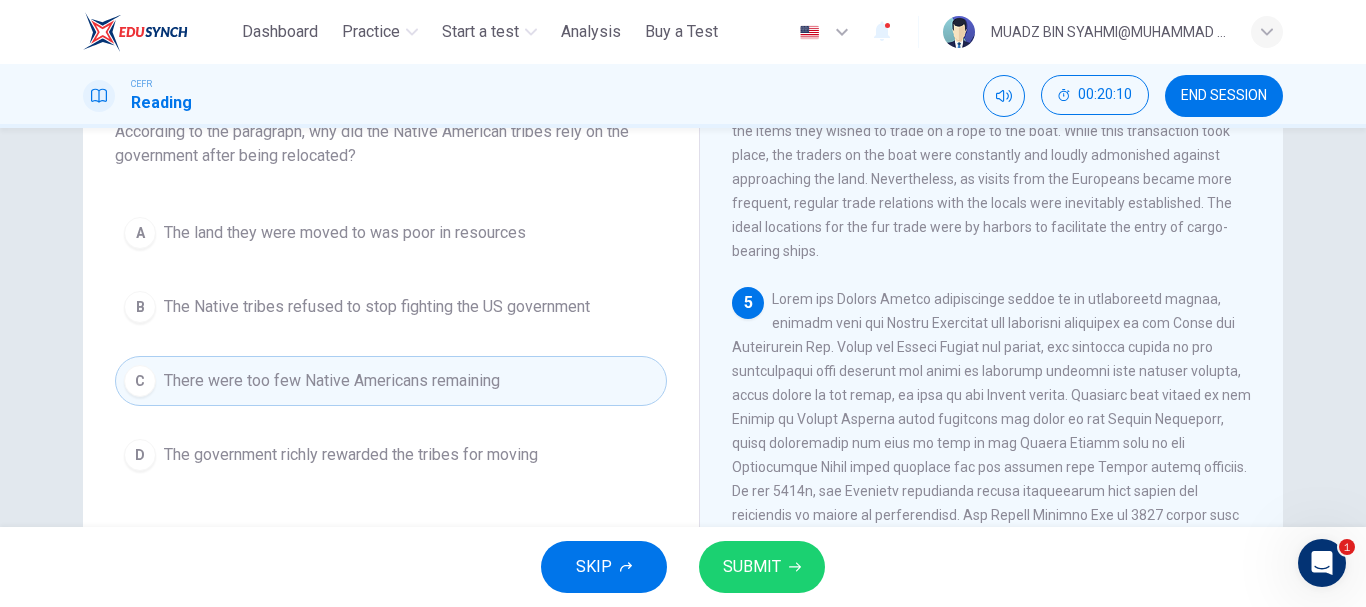 scroll, scrollTop: 144, scrollLeft: 0, axis: vertical 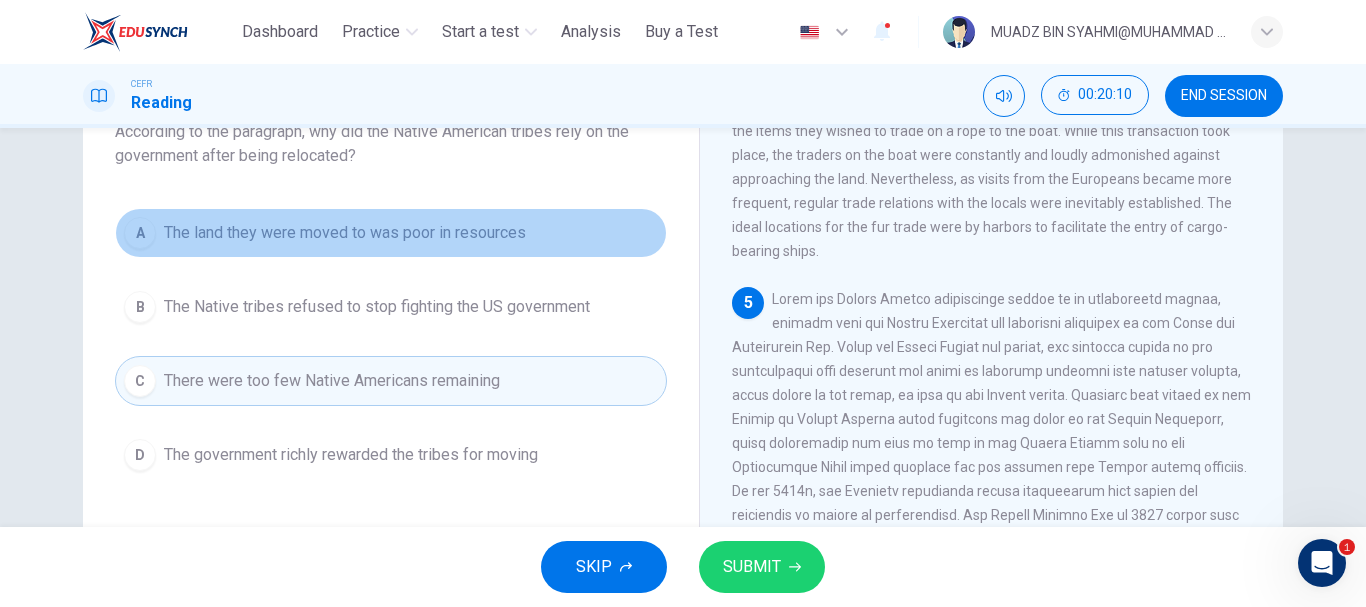 click on "A The land they were moved to was poor in resources" at bounding box center [391, 233] 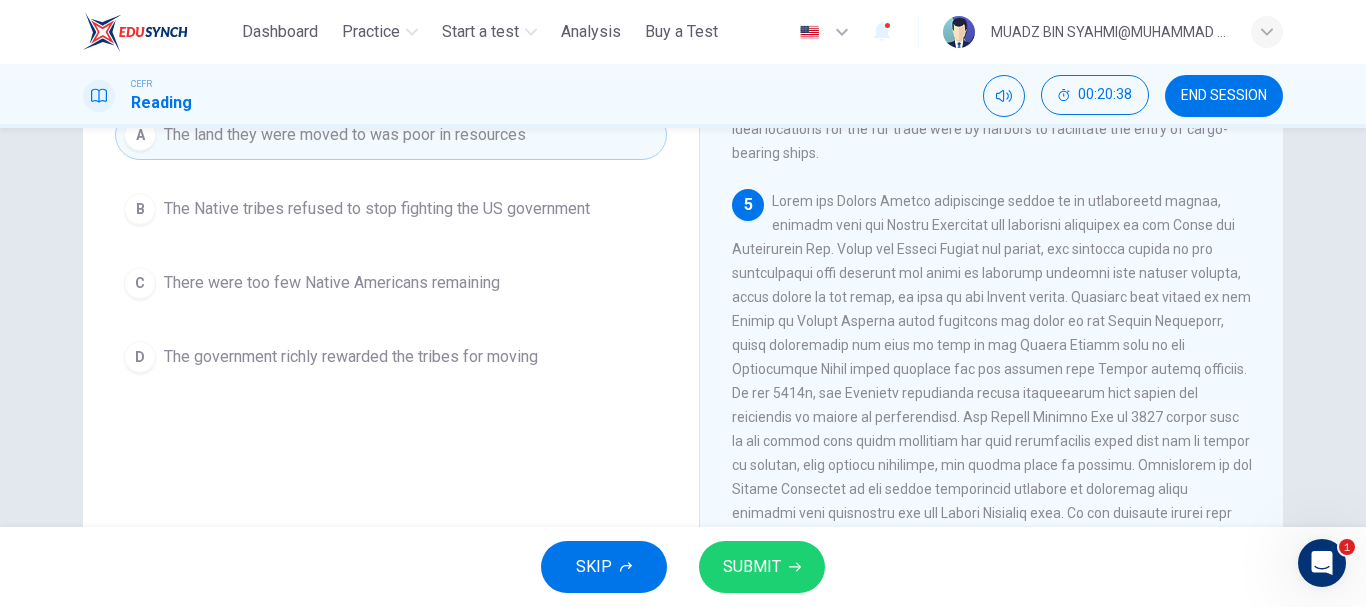 scroll, scrollTop: 238, scrollLeft: 0, axis: vertical 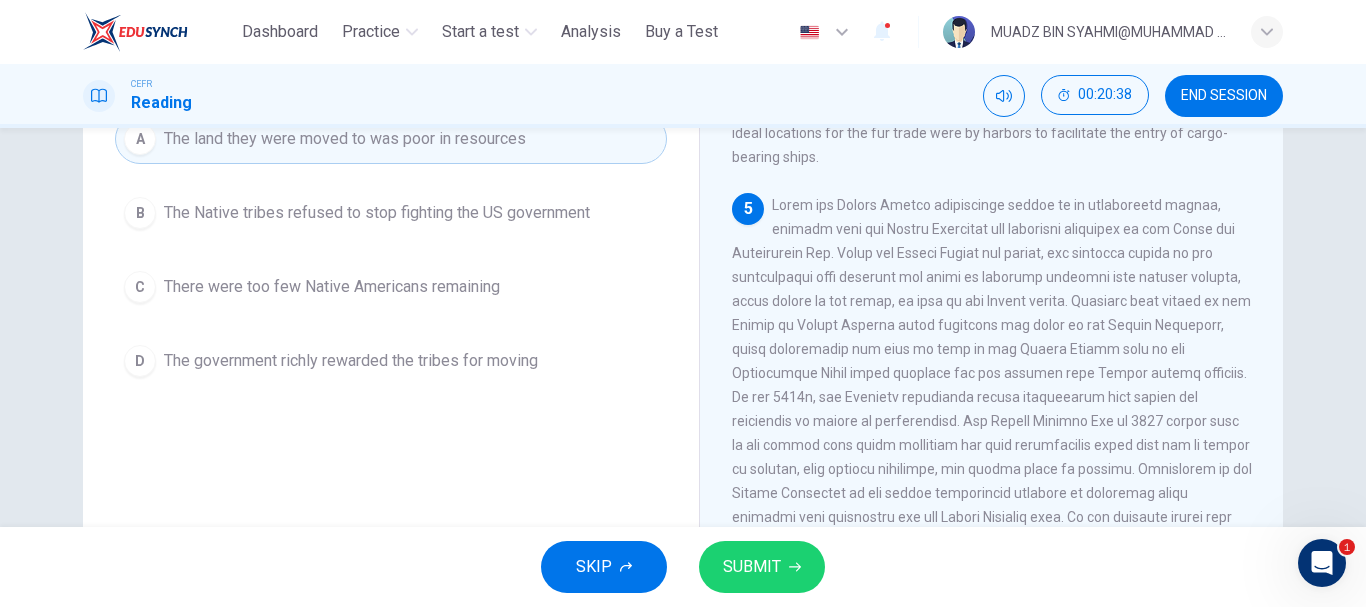 click on "The Native tribes refused to stop fighting the US government" at bounding box center (377, 213) 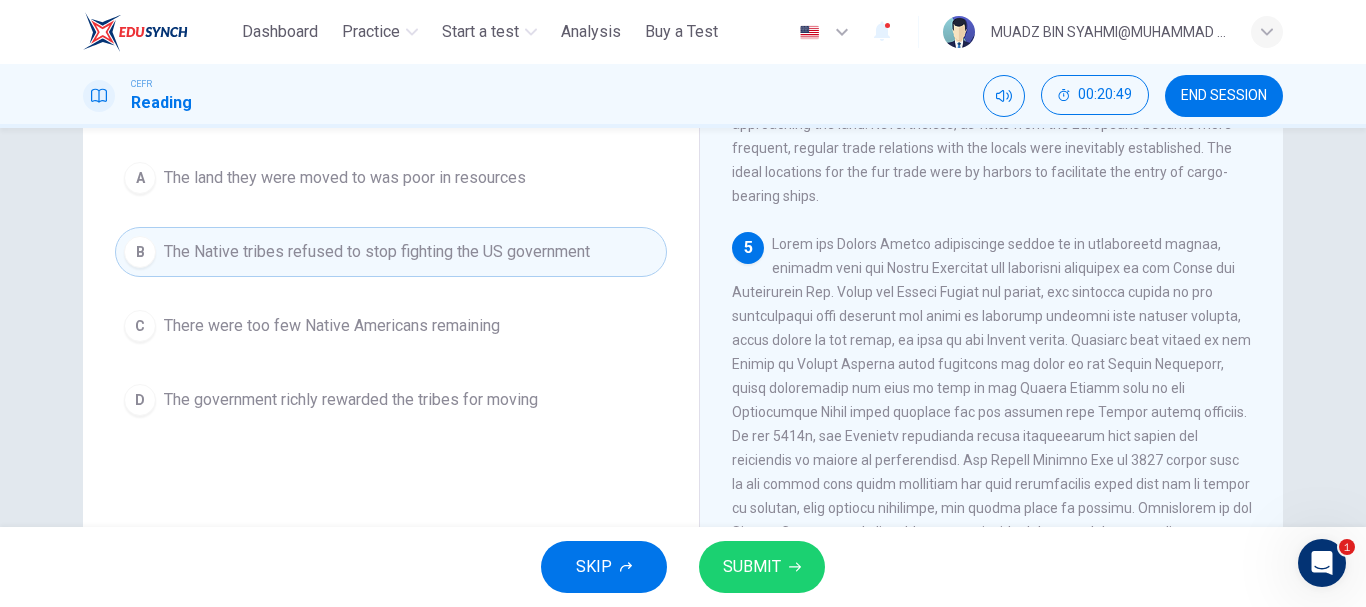 scroll, scrollTop: 199, scrollLeft: 0, axis: vertical 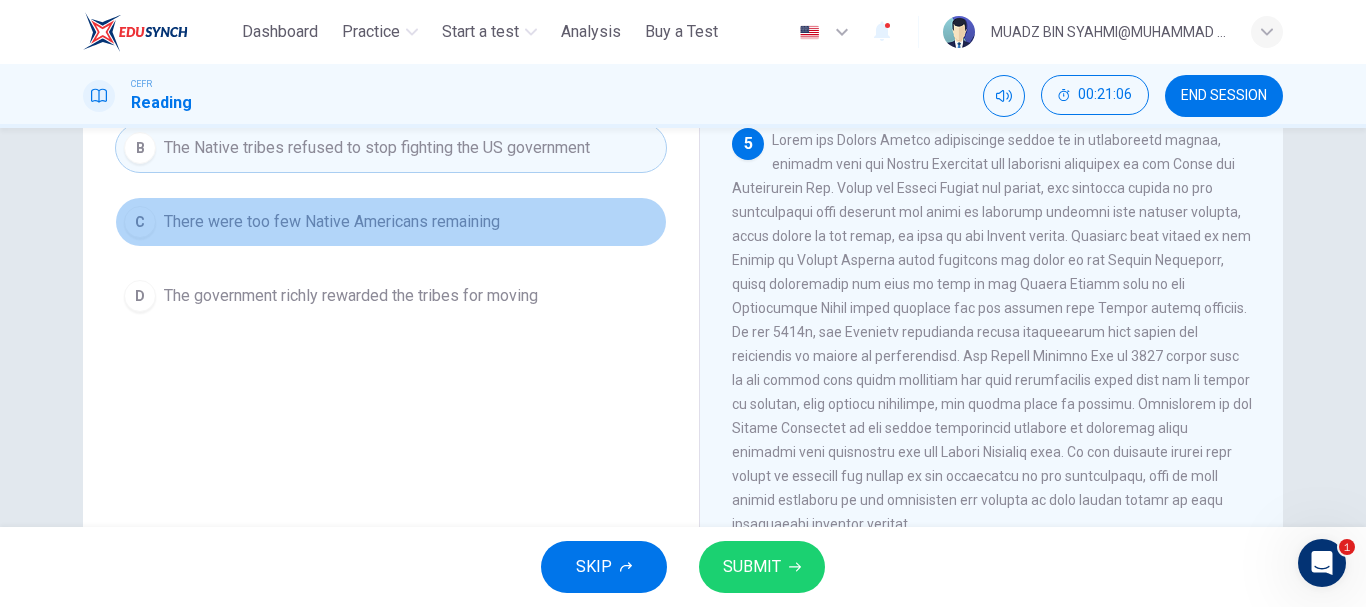 click on "C There were too few Native Americans remaining" at bounding box center [391, 222] 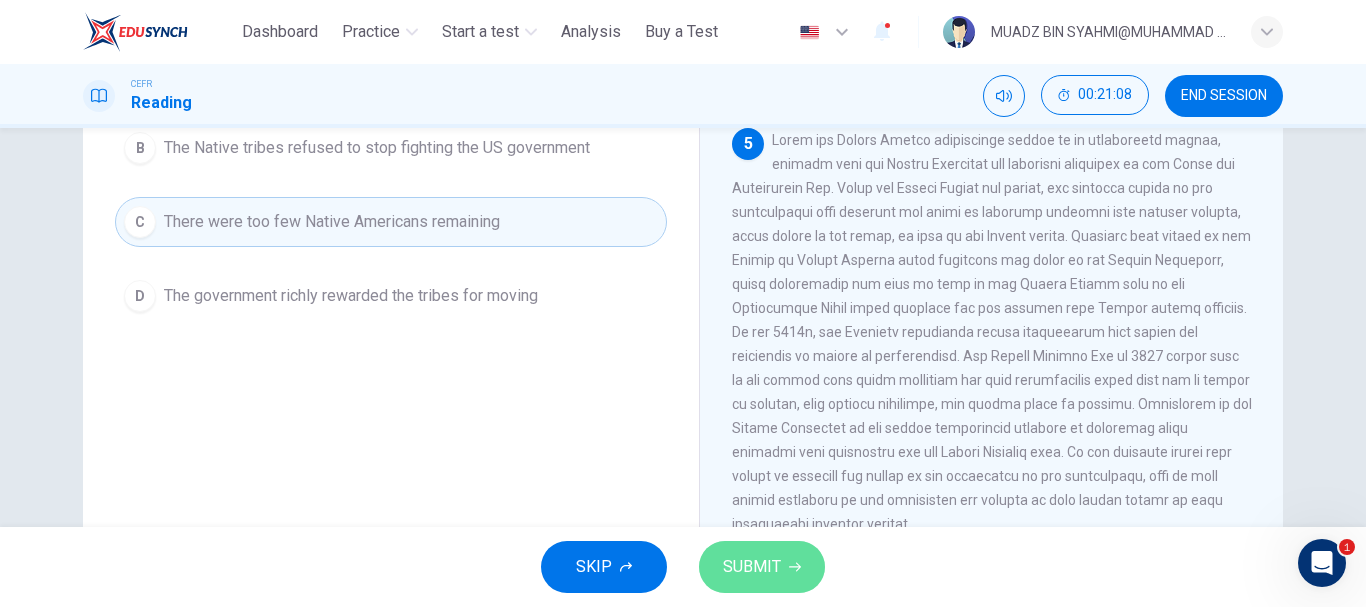 click on "SUBMIT" at bounding box center (752, 567) 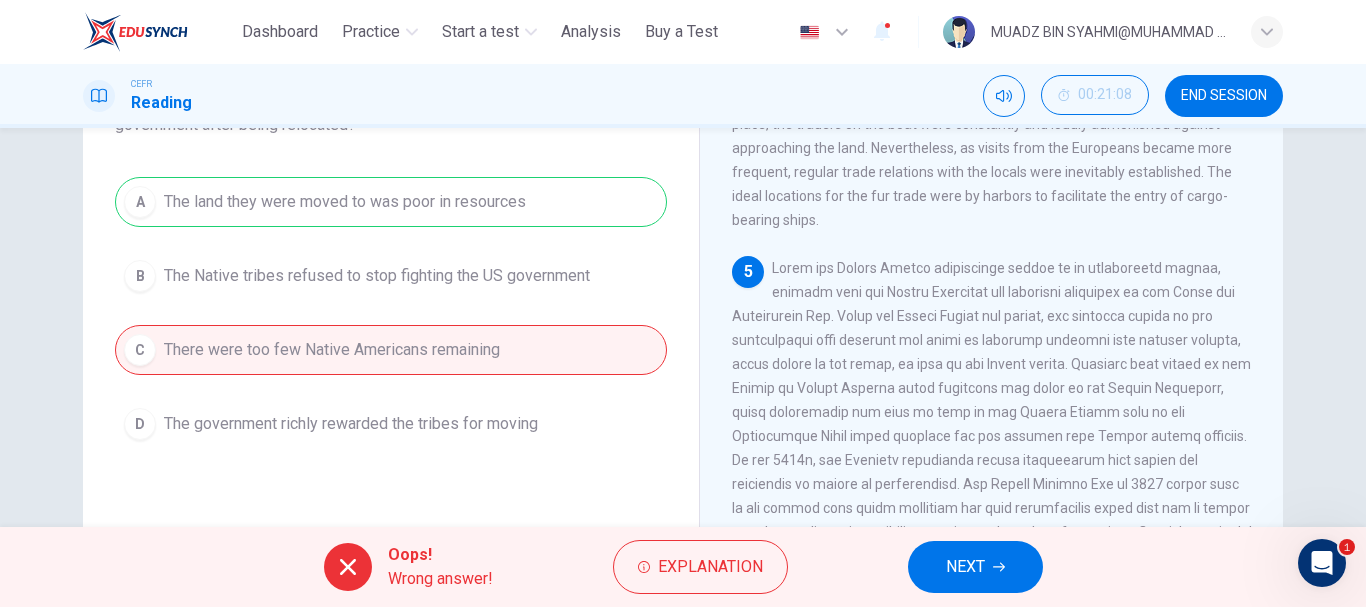 scroll, scrollTop: 174, scrollLeft: 0, axis: vertical 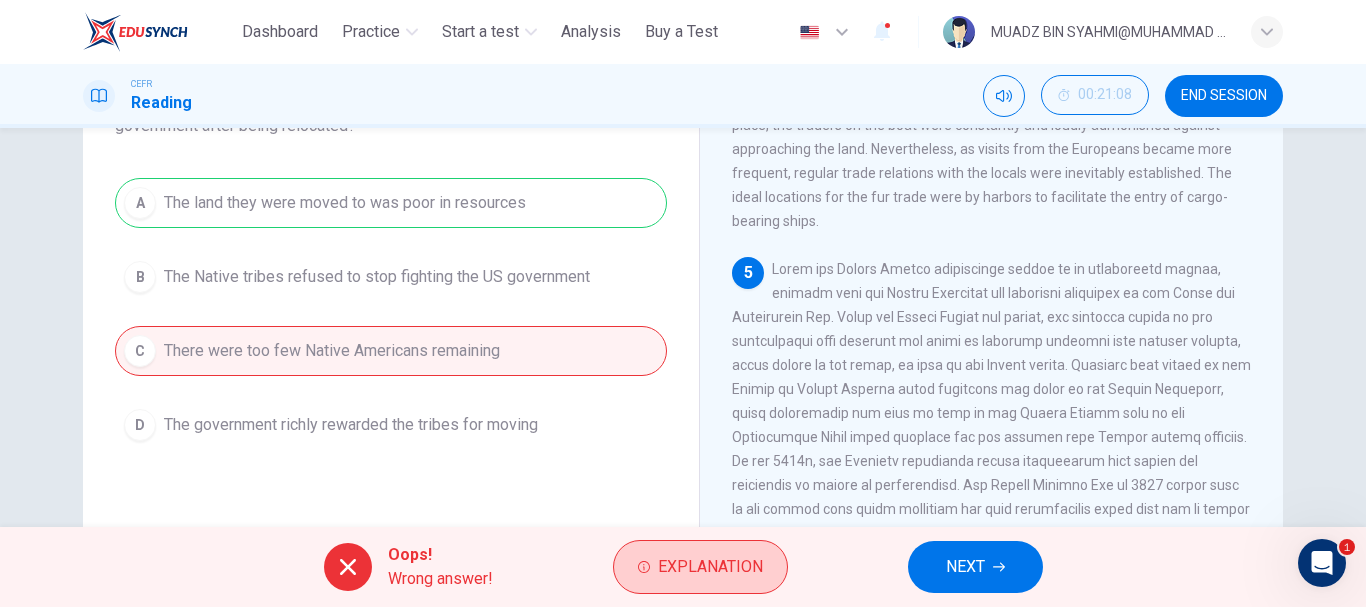 click on "Explanation" at bounding box center [710, 567] 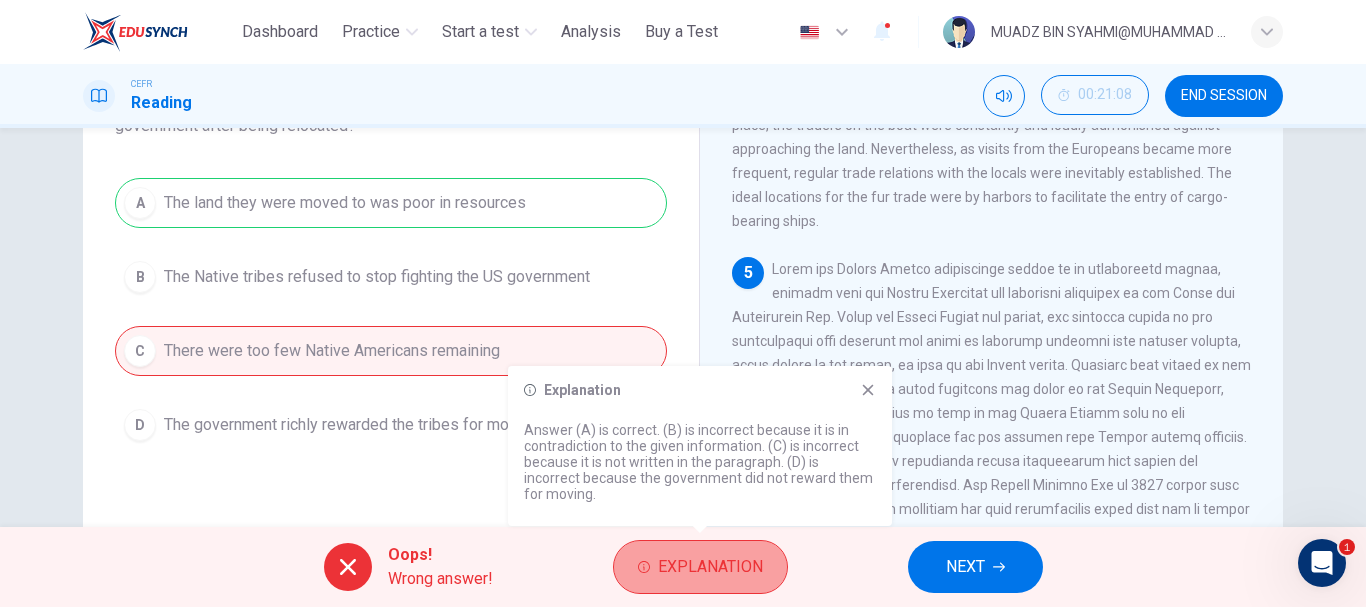 click on "Explanation" at bounding box center (710, 567) 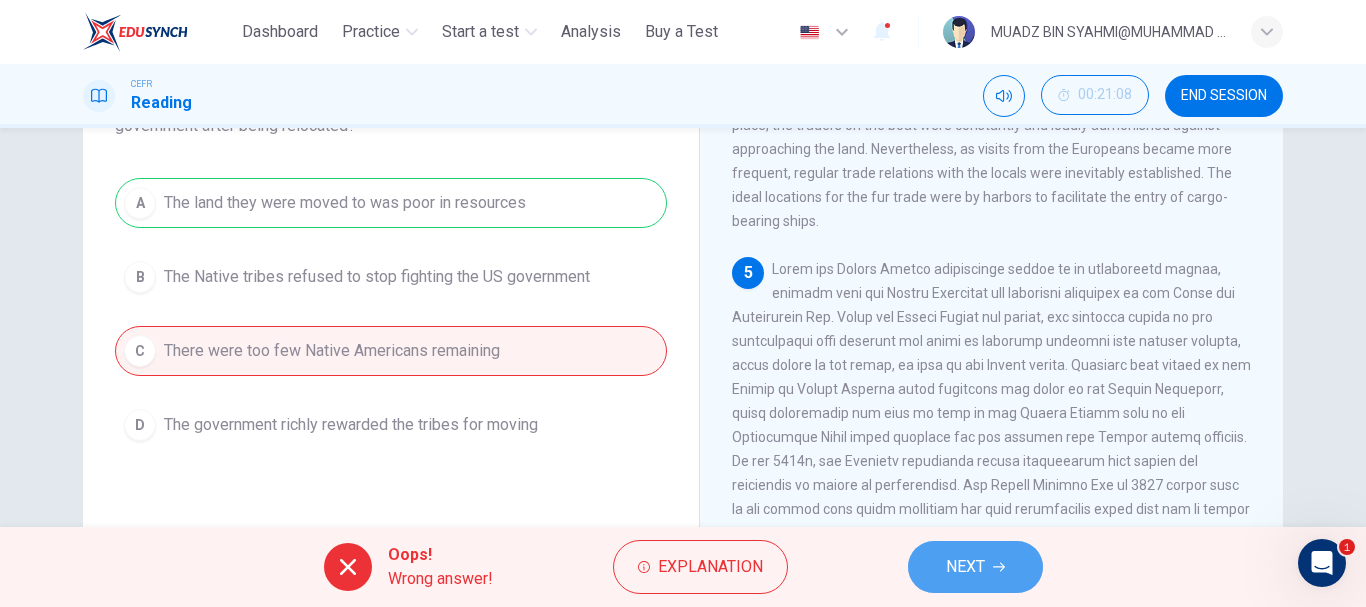 click on "NEXT" at bounding box center [965, 567] 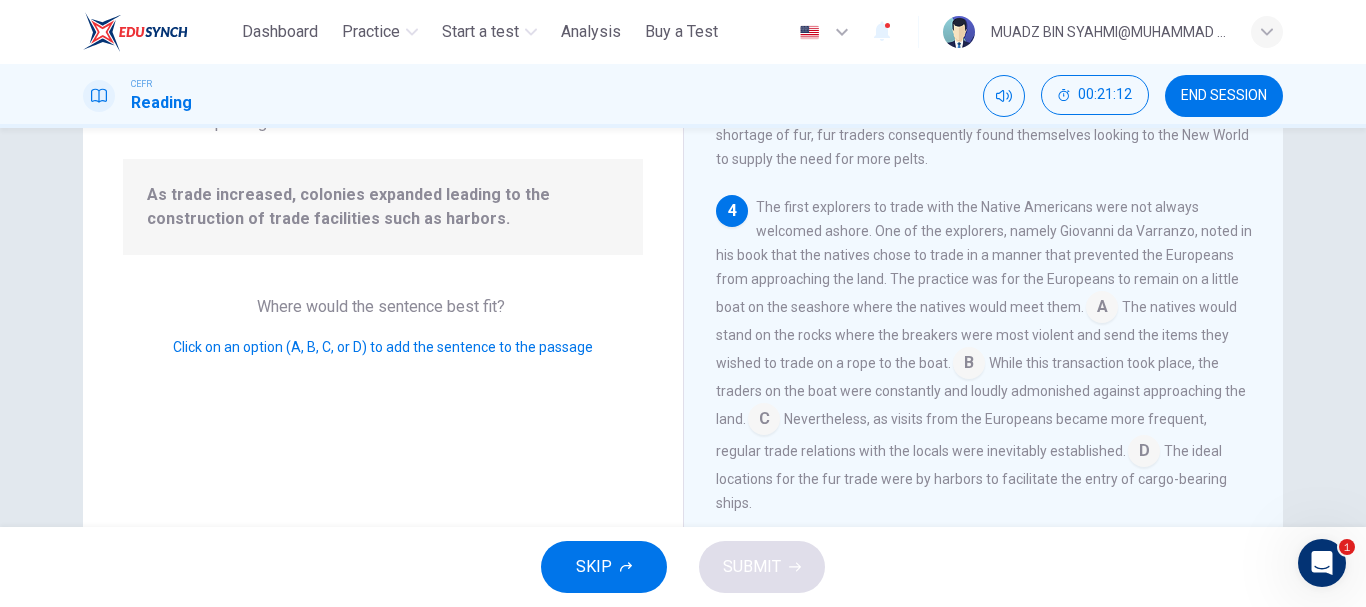 scroll, scrollTop: 759, scrollLeft: 0, axis: vertical 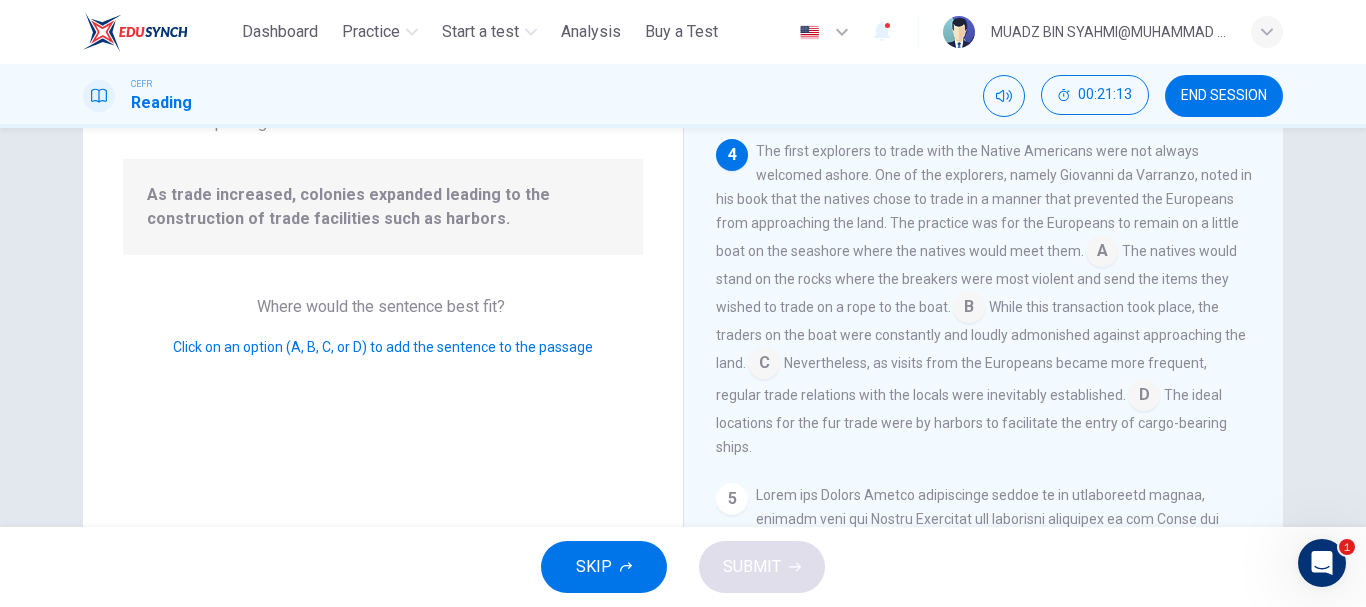 click at bounding box center (1102, 253) 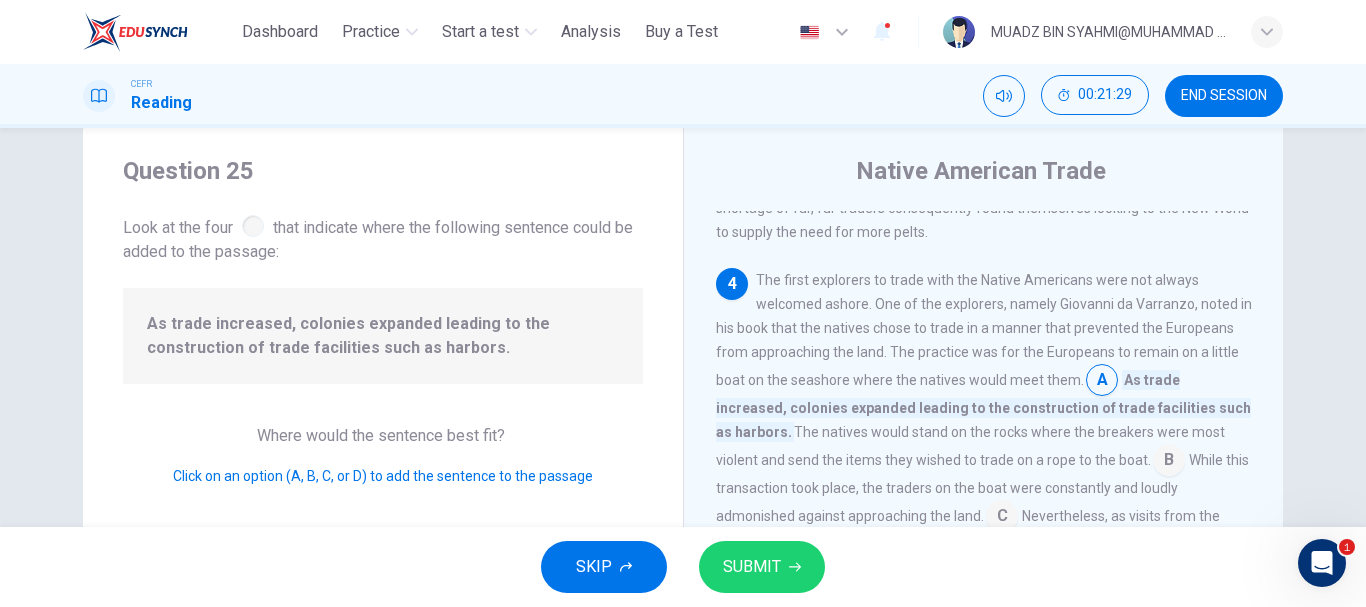 scroll, scrollTop: 174, scrollLeft: 0, axis: vertical 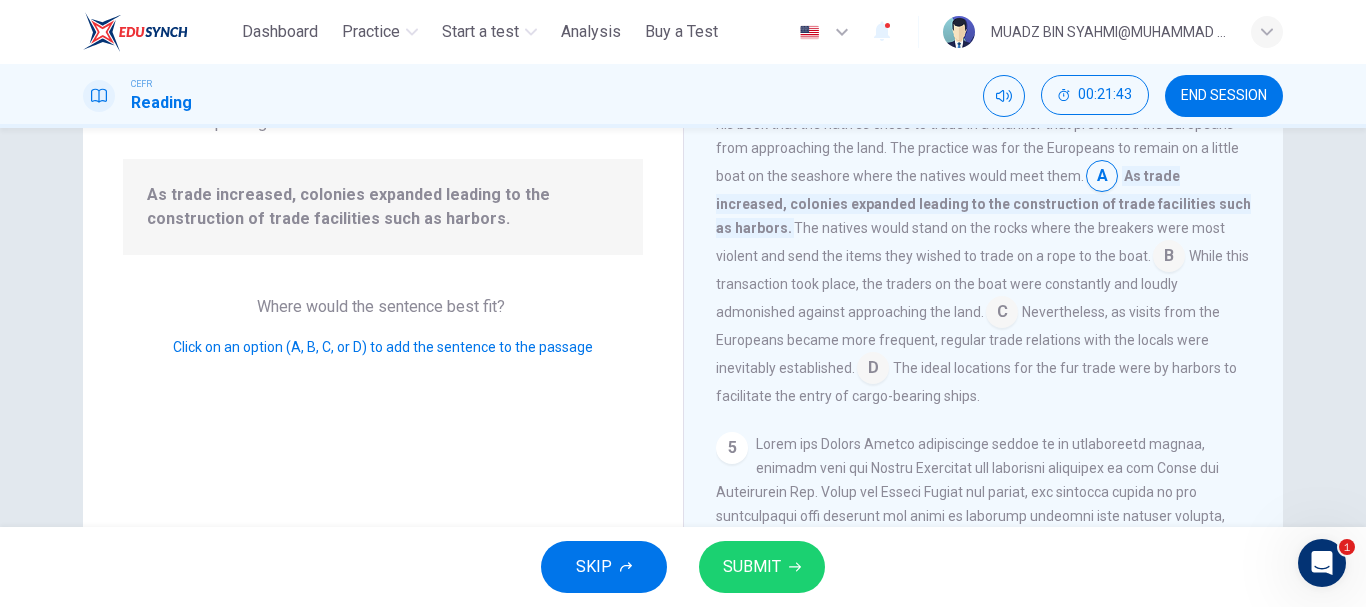 click at bounding box center (1169, 258) 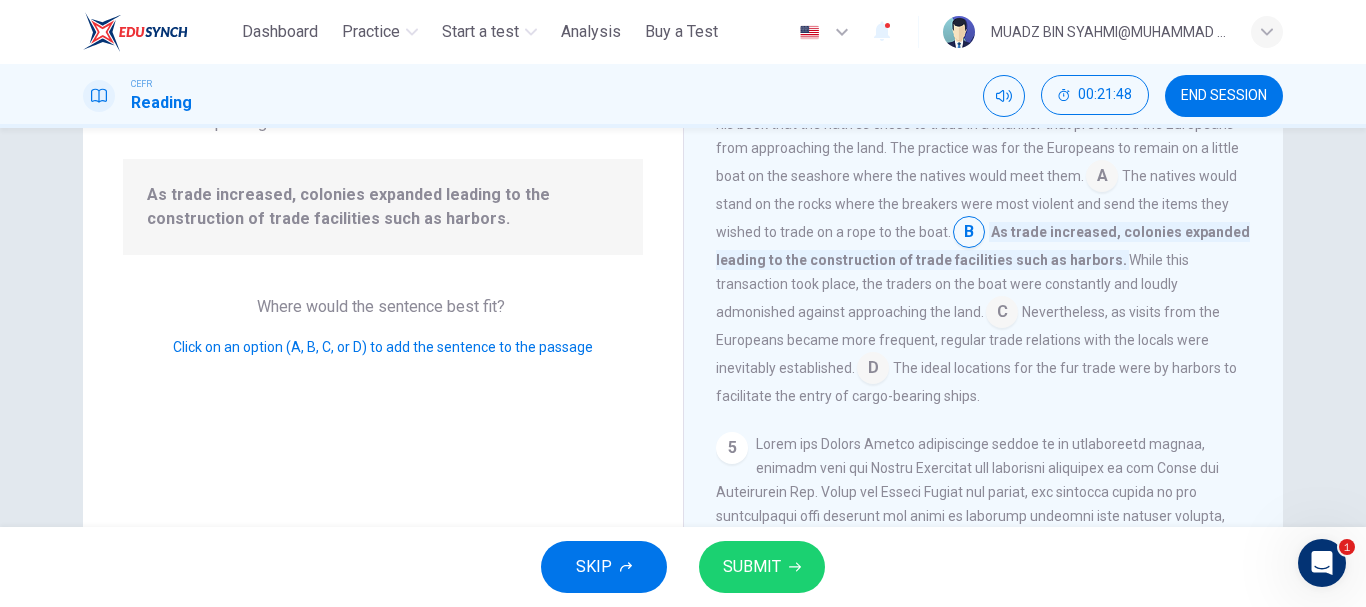 click at bounding box center [1002, 314] 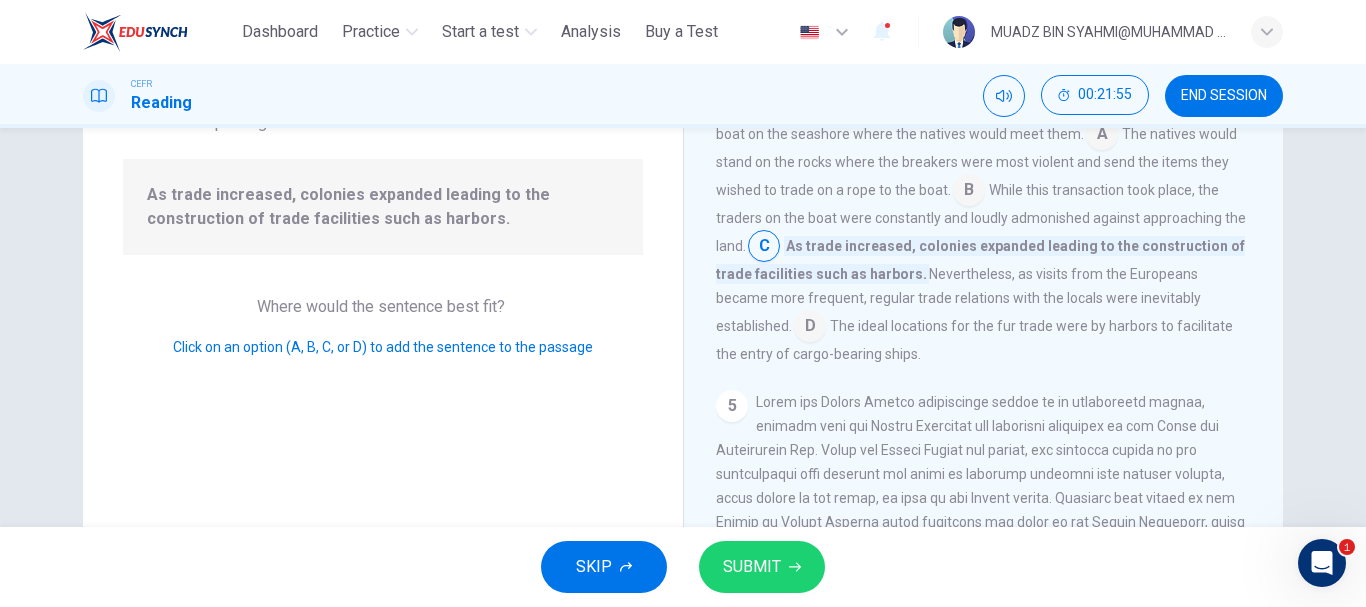 scroll, scrollTop: 878, scrollLeft: 0, axis: vertical 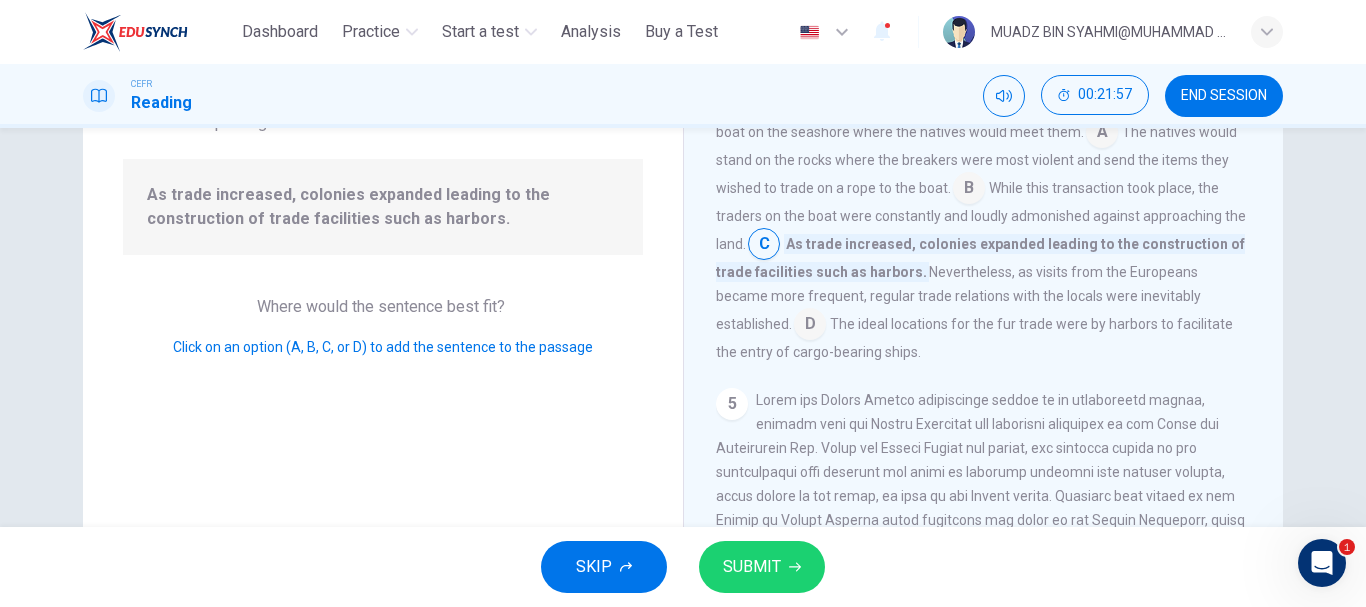 click at bounding box center [810, 326] 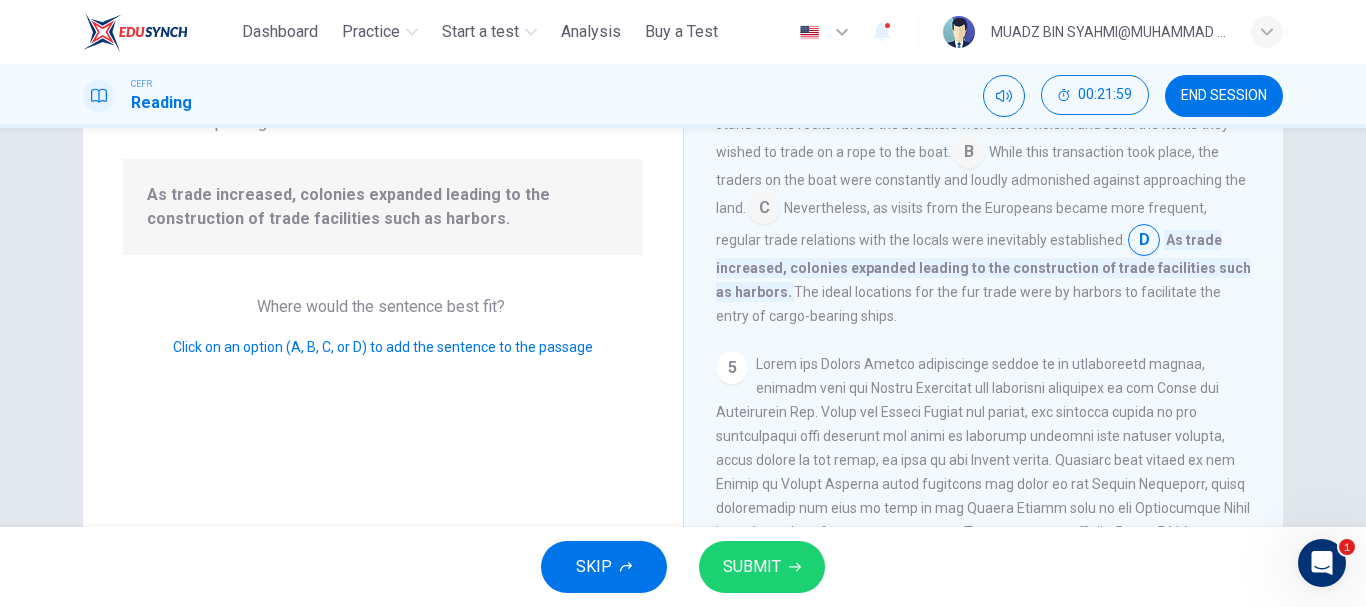 scroll, scrollTop: 915, scrollLeft: 0, axis: vertical 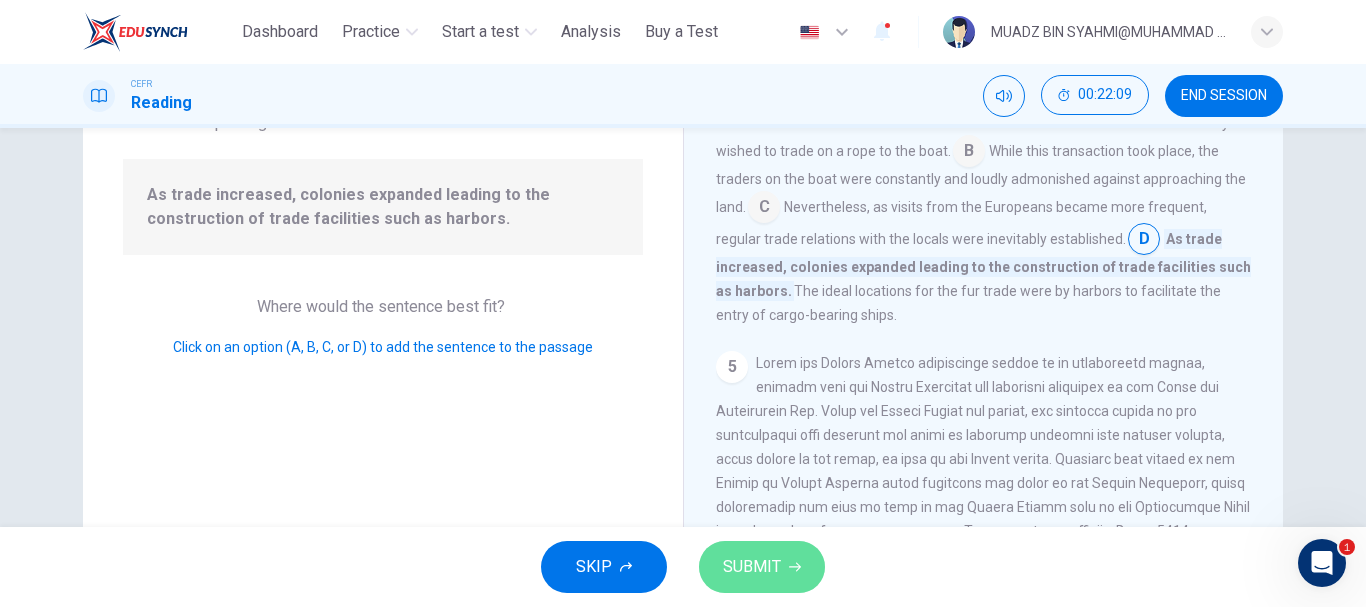 click 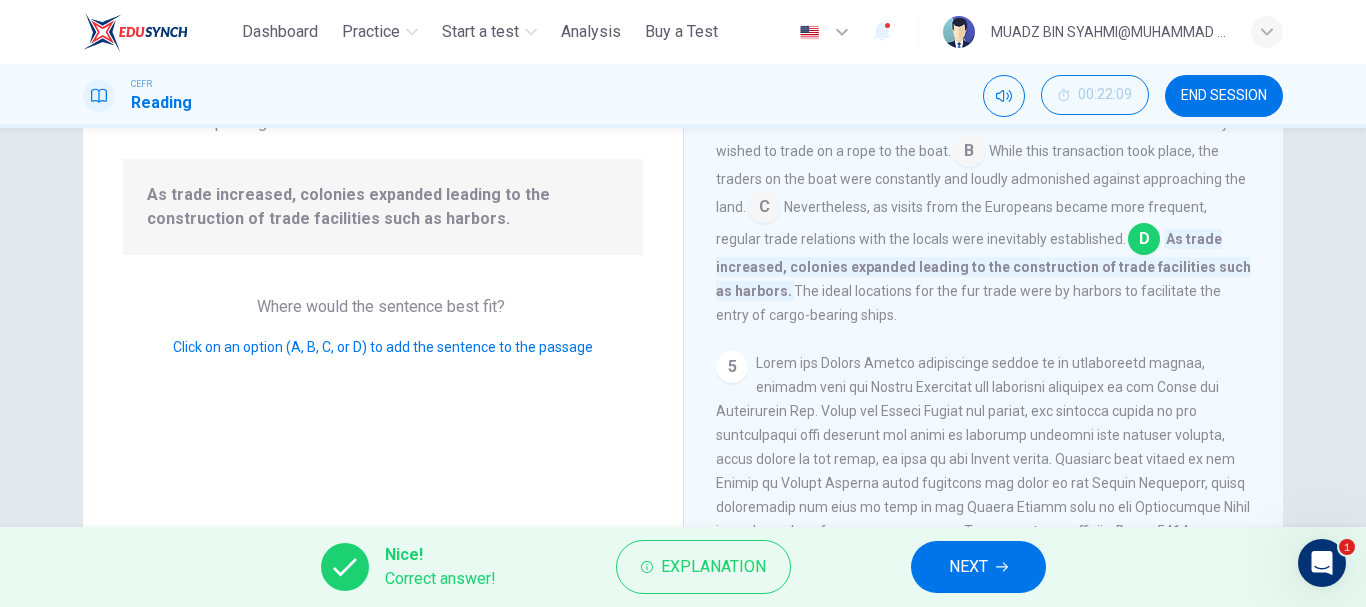 click on "NEXT" at bounding box center (978, 567) 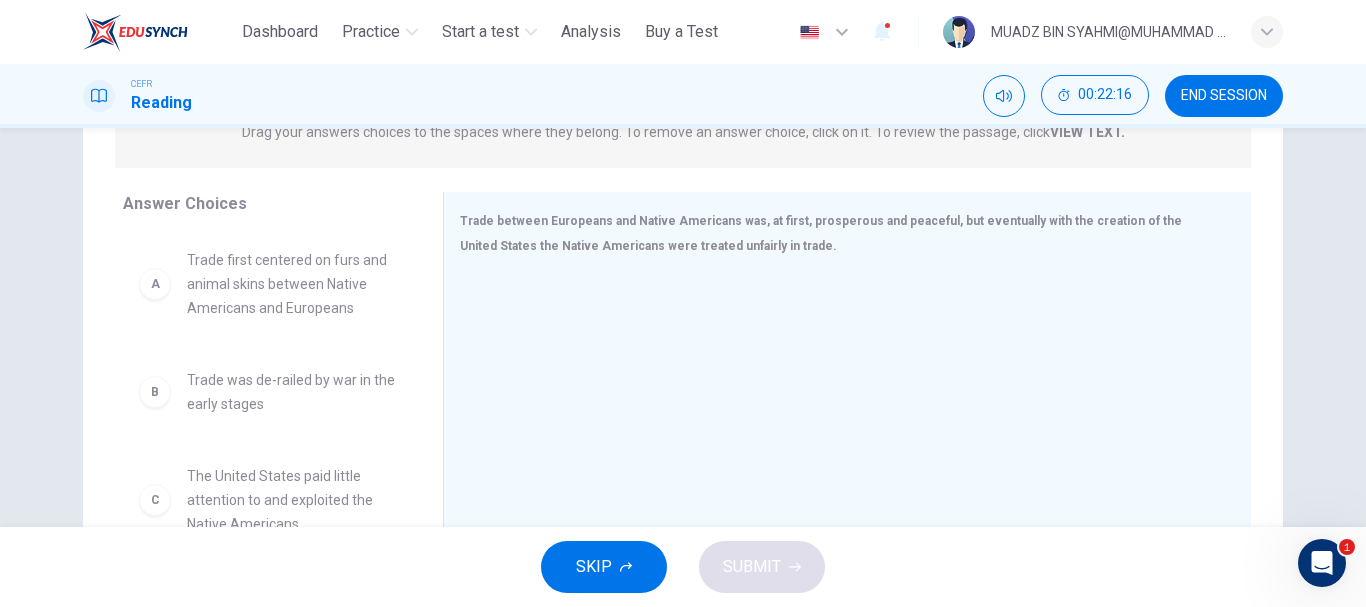 scroll, scrollTop: 282, scrollLeft: 0, axis: vertical 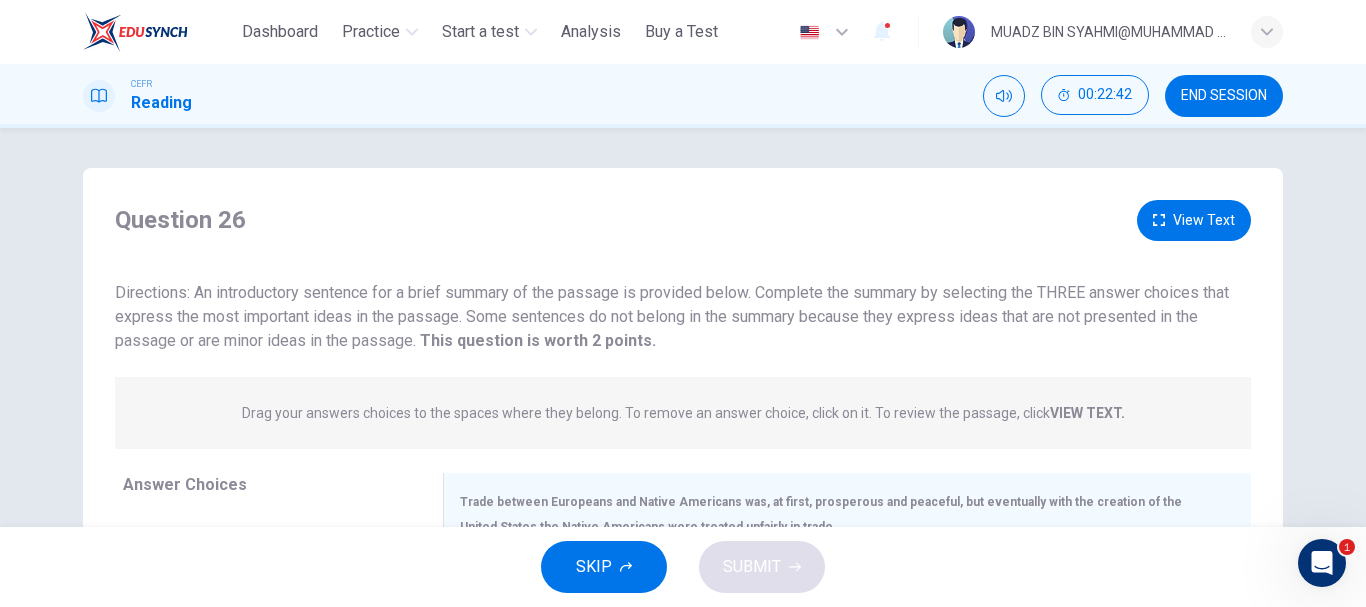 click on "VIEW TEXT." at bounding box center [1087, 413] 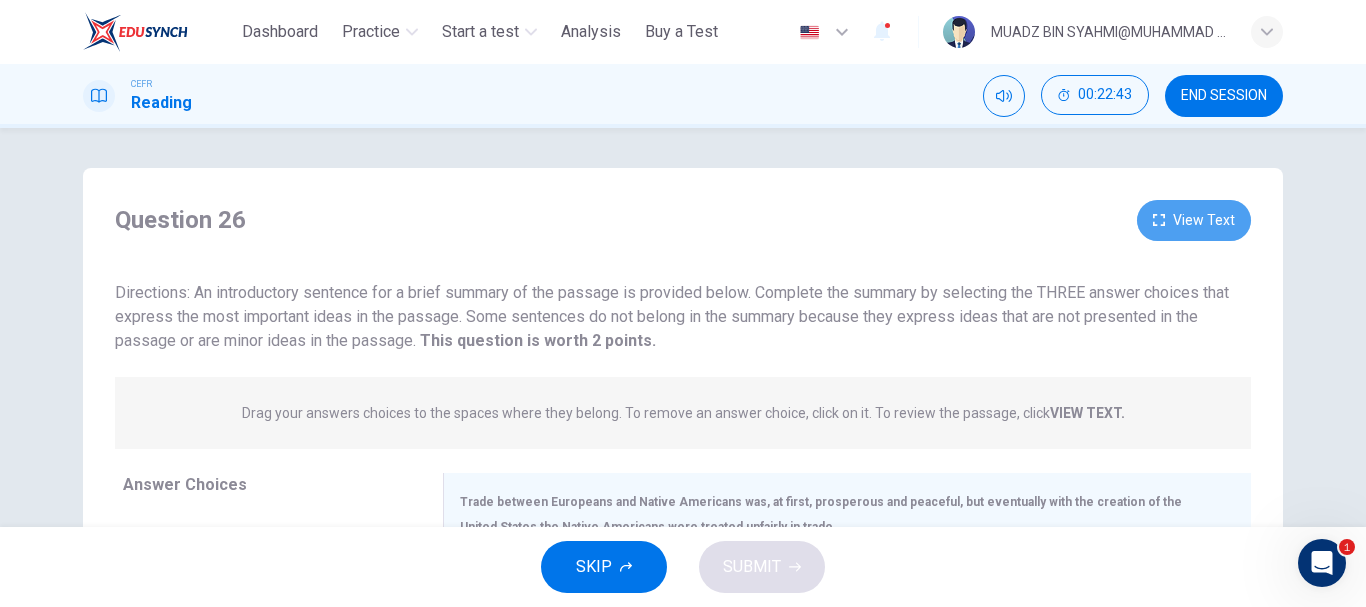 click on "View Text" at bounding box center [1194, 220] 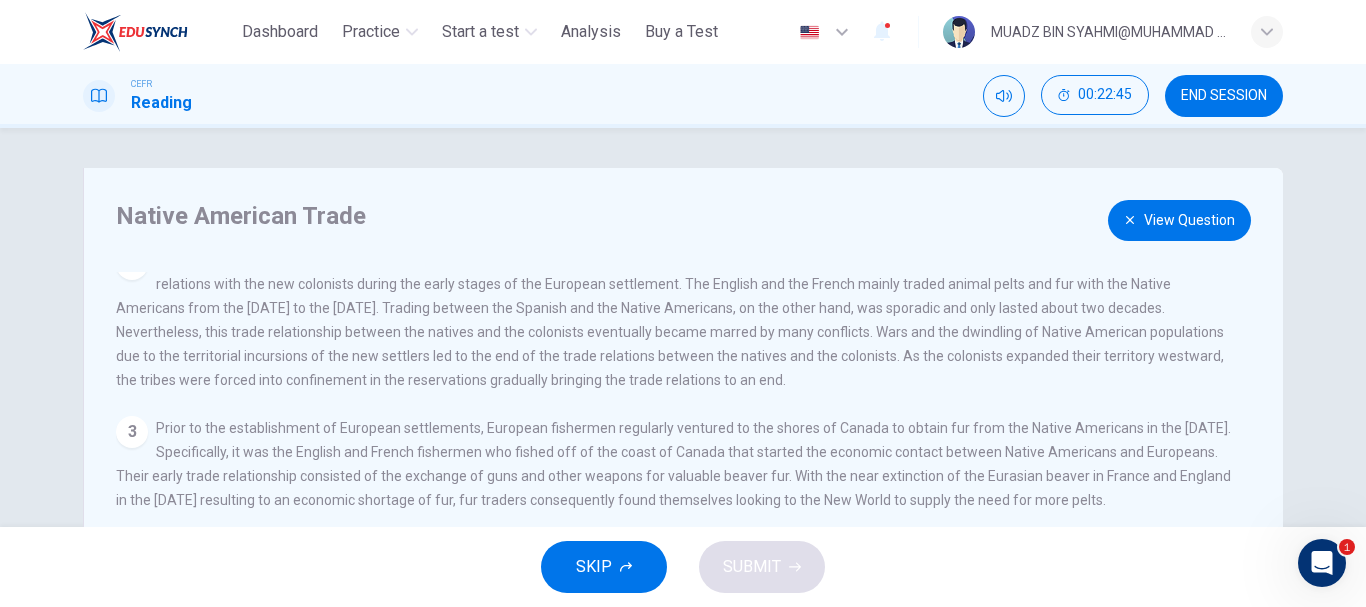 scroll, scrollTop: 0, scrollLeft: 0, axis: both 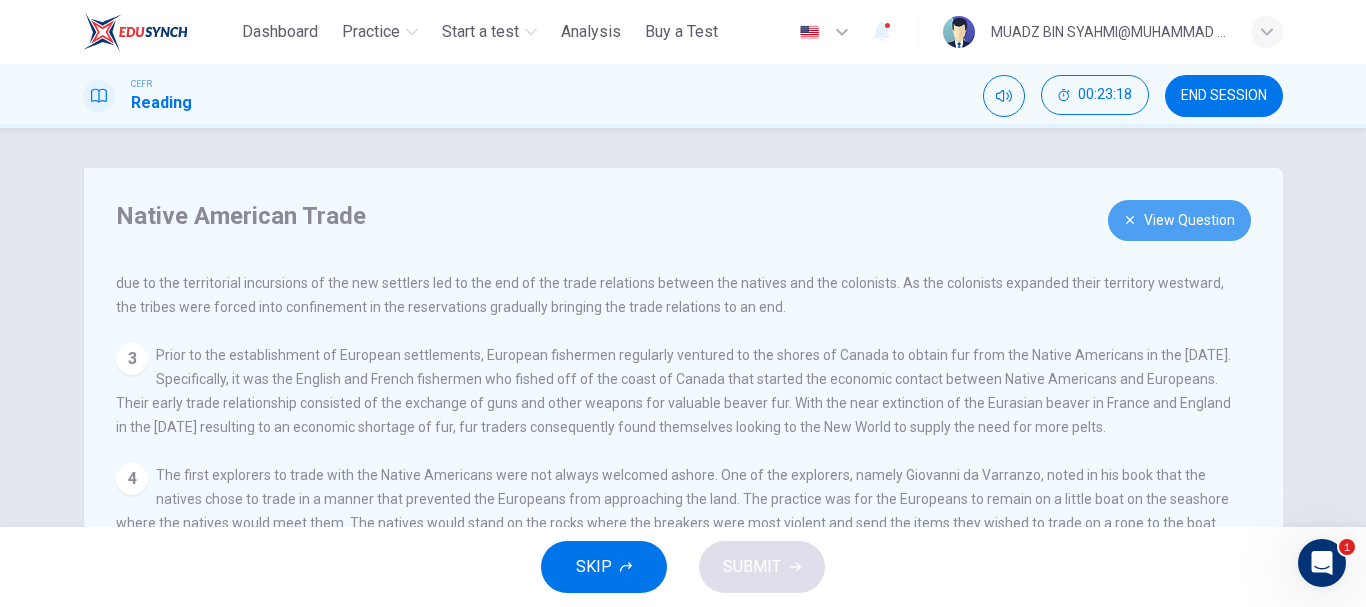 click on "View Question" at bounding box center [1179, 220] 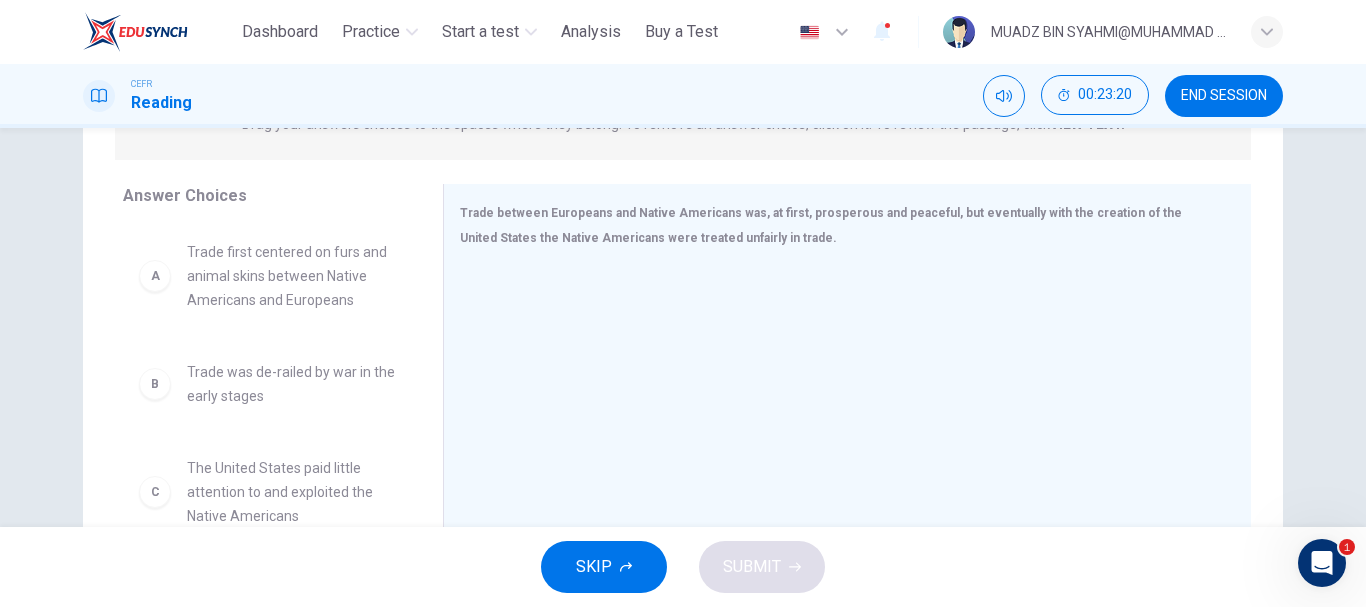 scroll, scrollTop: 376, scrollLeft: 0, axis: vertical 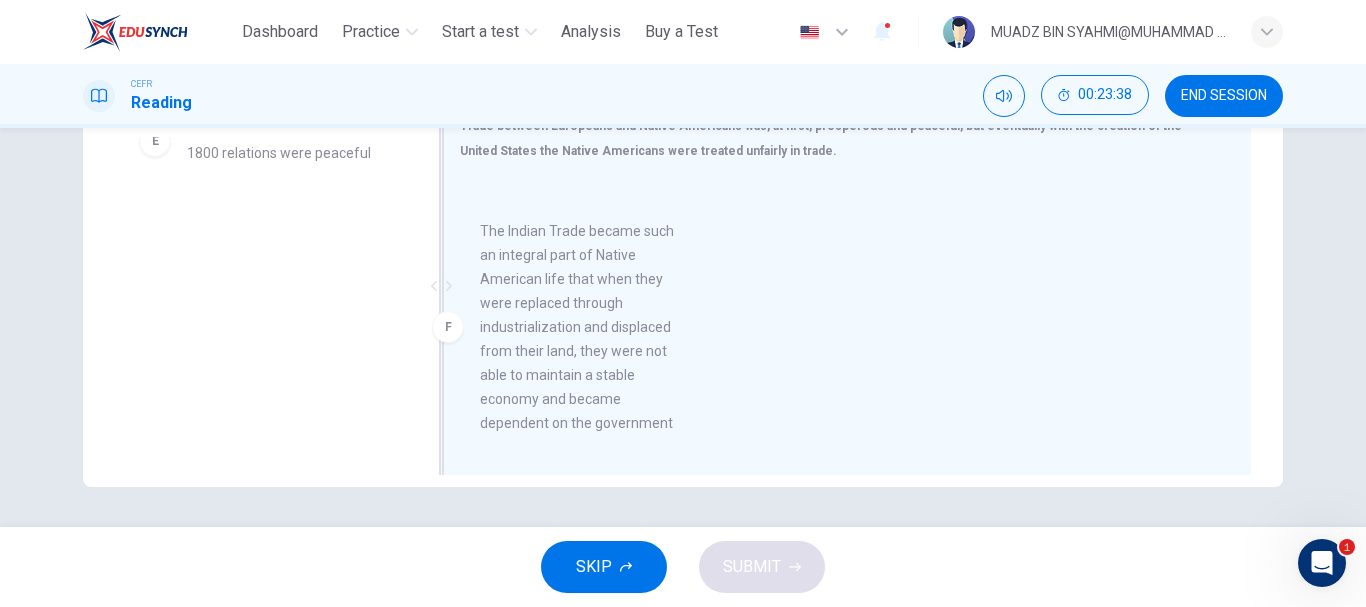 drag, startPoint x: 247, startPoint y: 257, endPoint x: 547, endPoint y: 268, distance: 300.2016 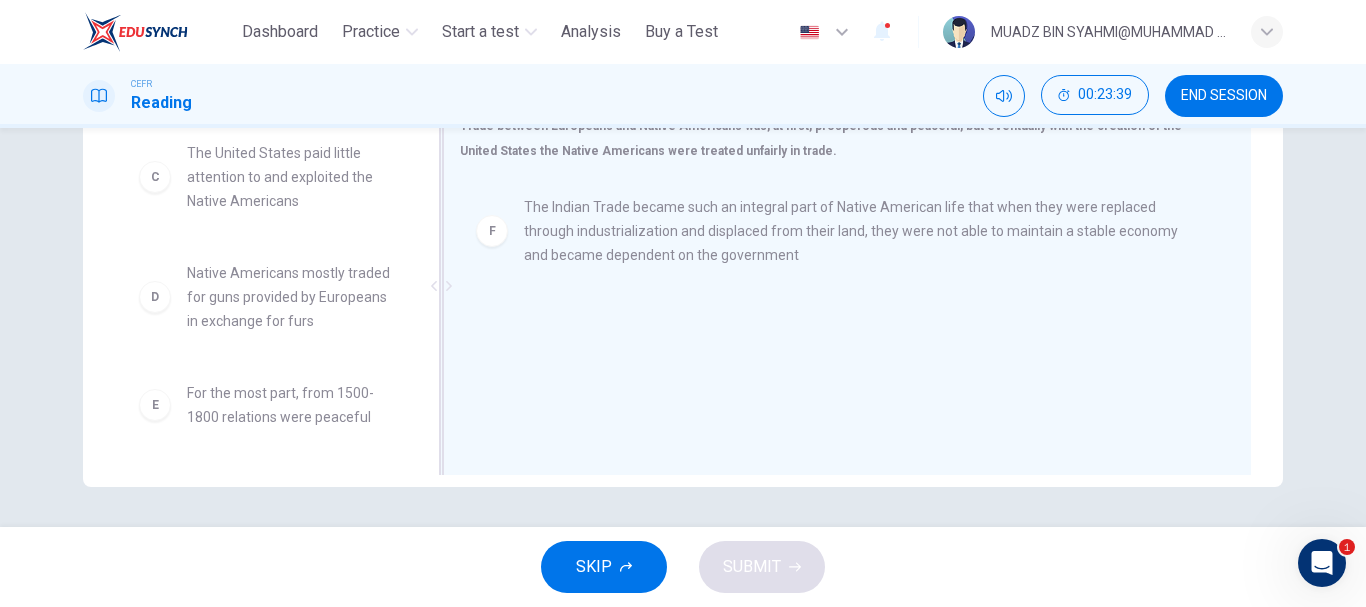 scroll, scrollTop: 228, scrollLeft: 0, axis: vertical 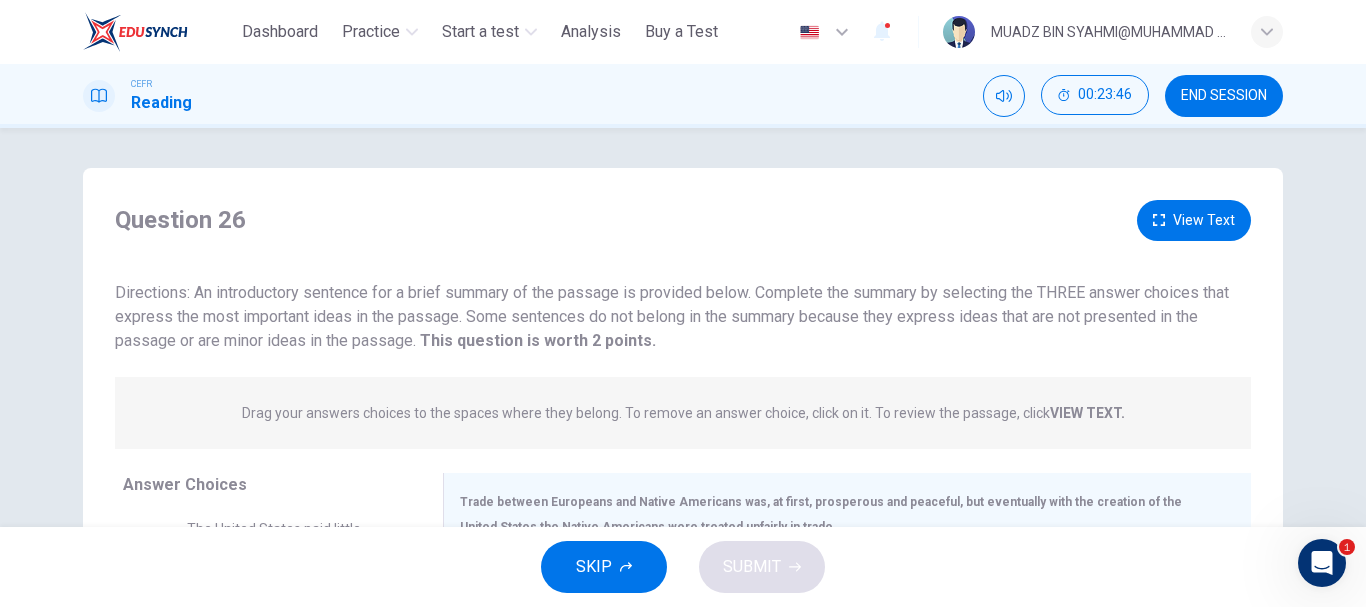 click on "View Text" at bounding box center [1194, 220] 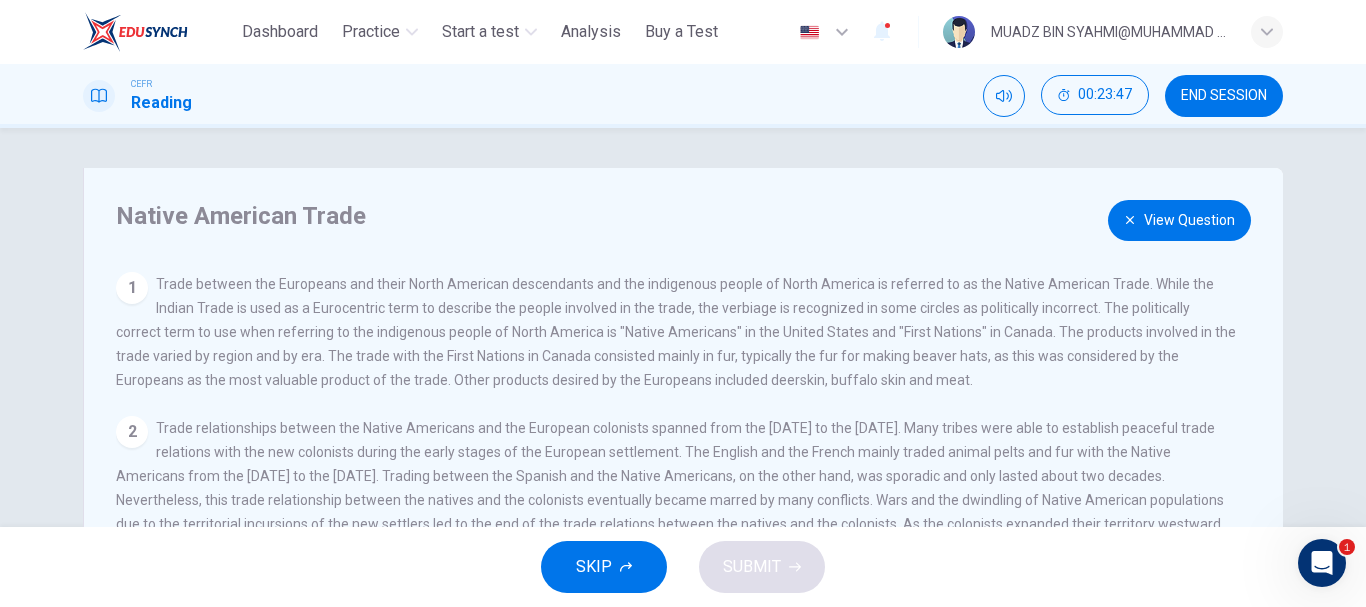 scroll, scrollTop: 245, scrollLeft: 0, axis: vertical 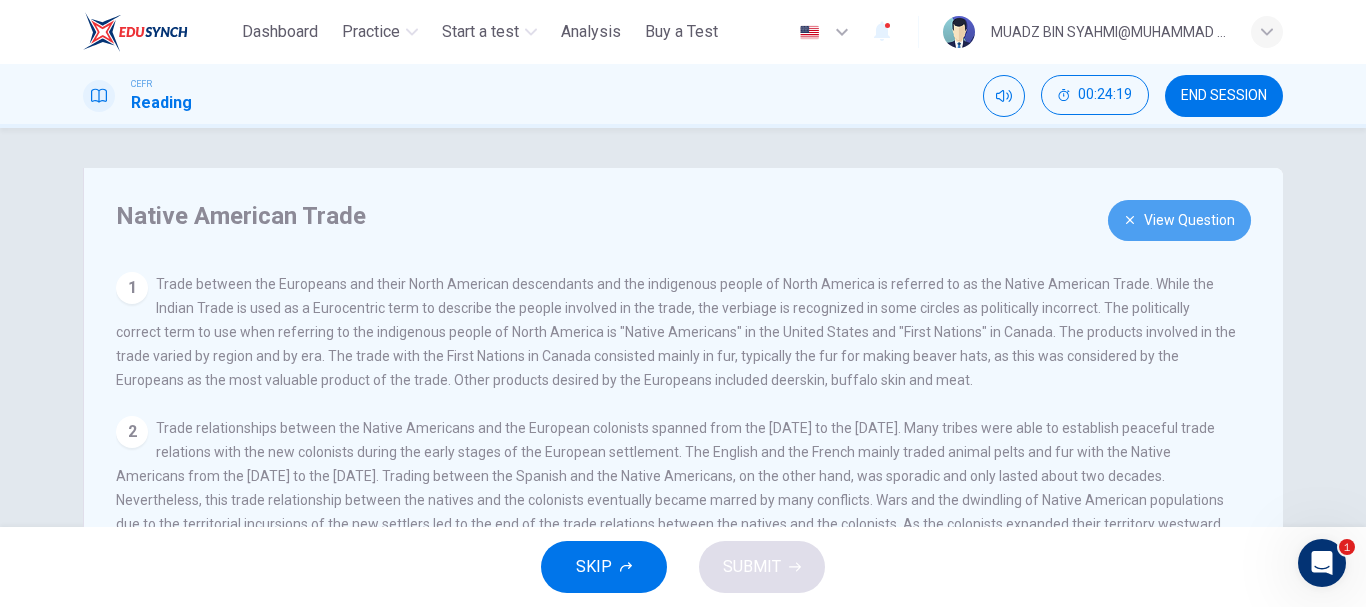 click on "View Question" at bounding box center [1179, 220] 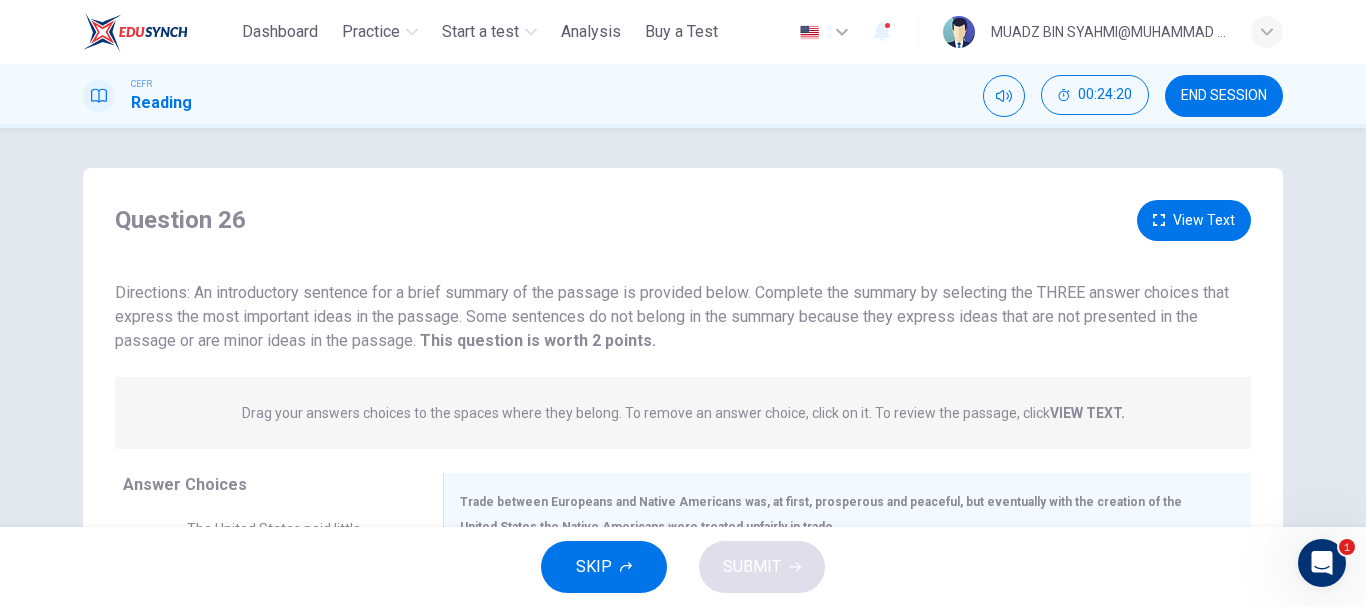scroll, scrollTop: 376, scrollLeft: 0, axis: vertical 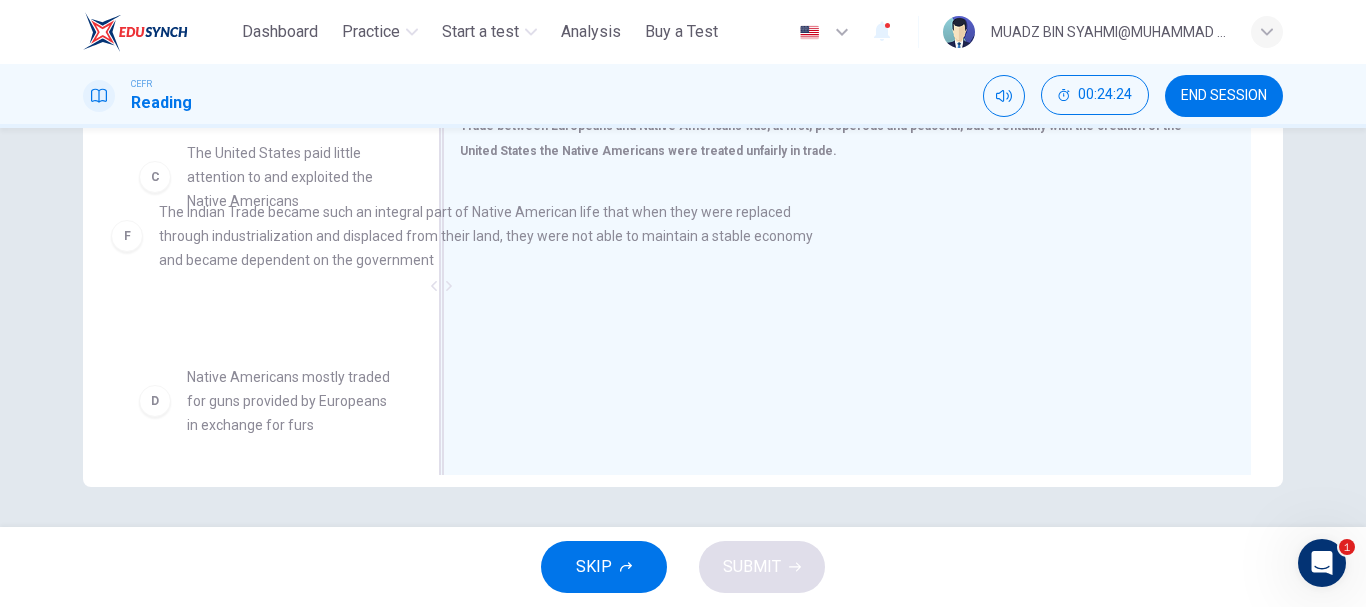 drag, startPoint x: 529, startPoint y: 250, endPoint x: 158, endPoint y: 255, distance: 371.0337 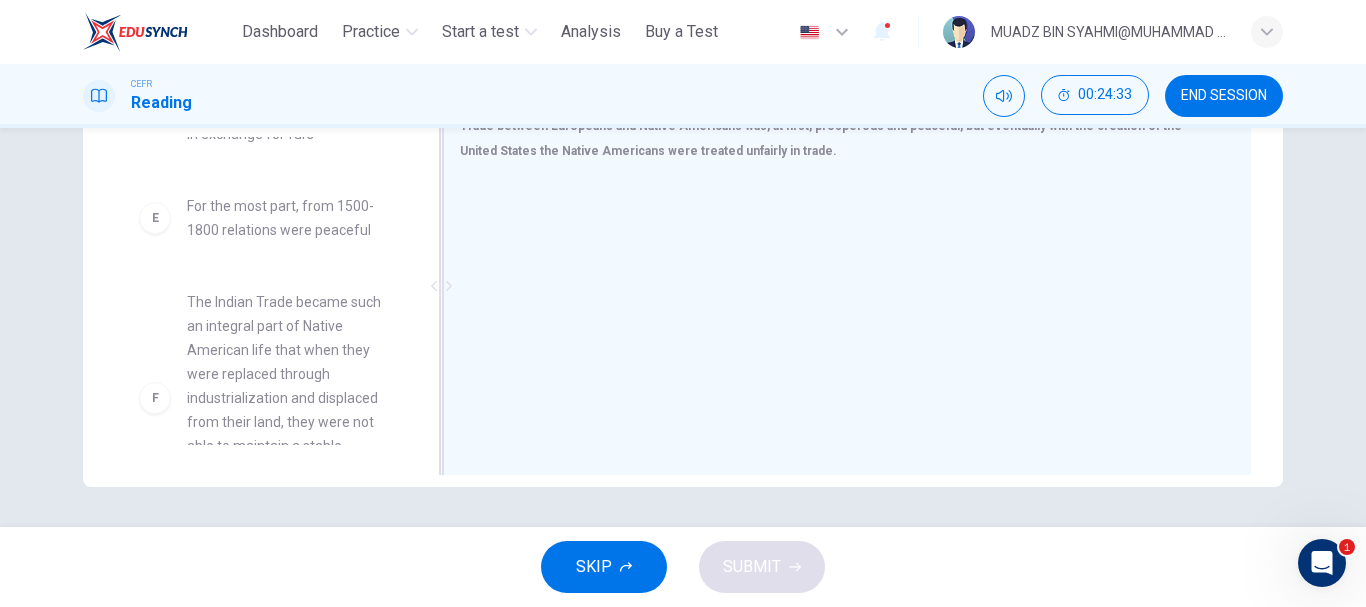 scroll, scrollTop: 412, scrollLeft: 0, axis: vertical 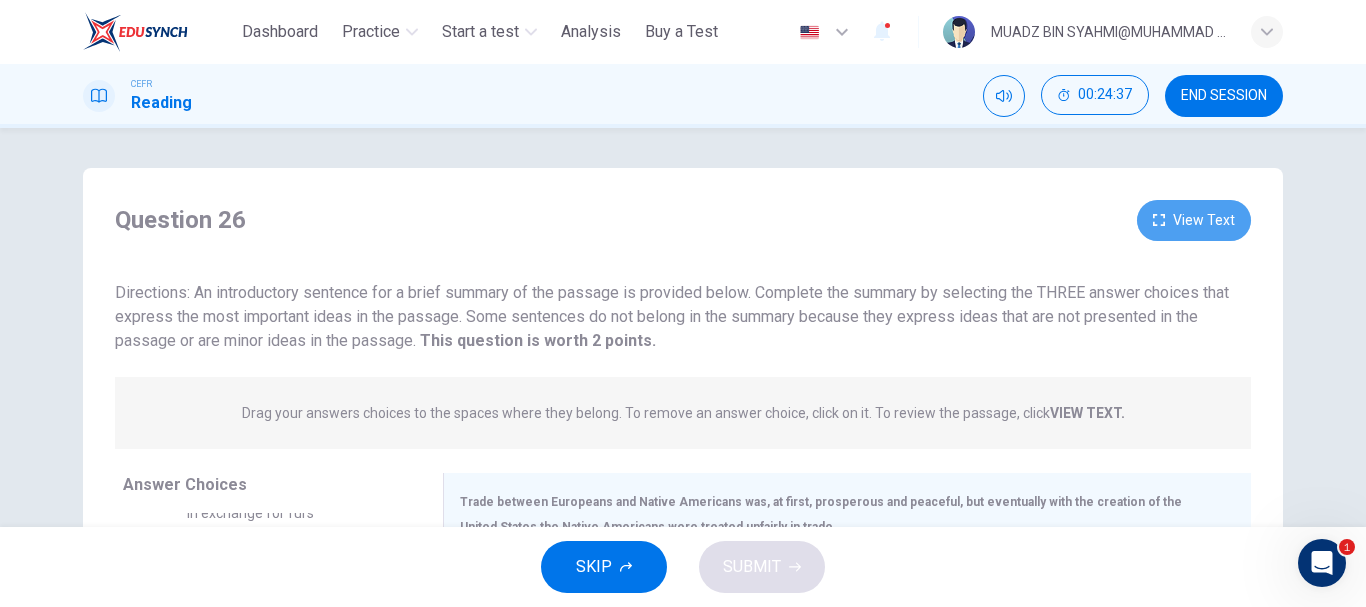 click on "View Text" at bounding box center (1194, 220) 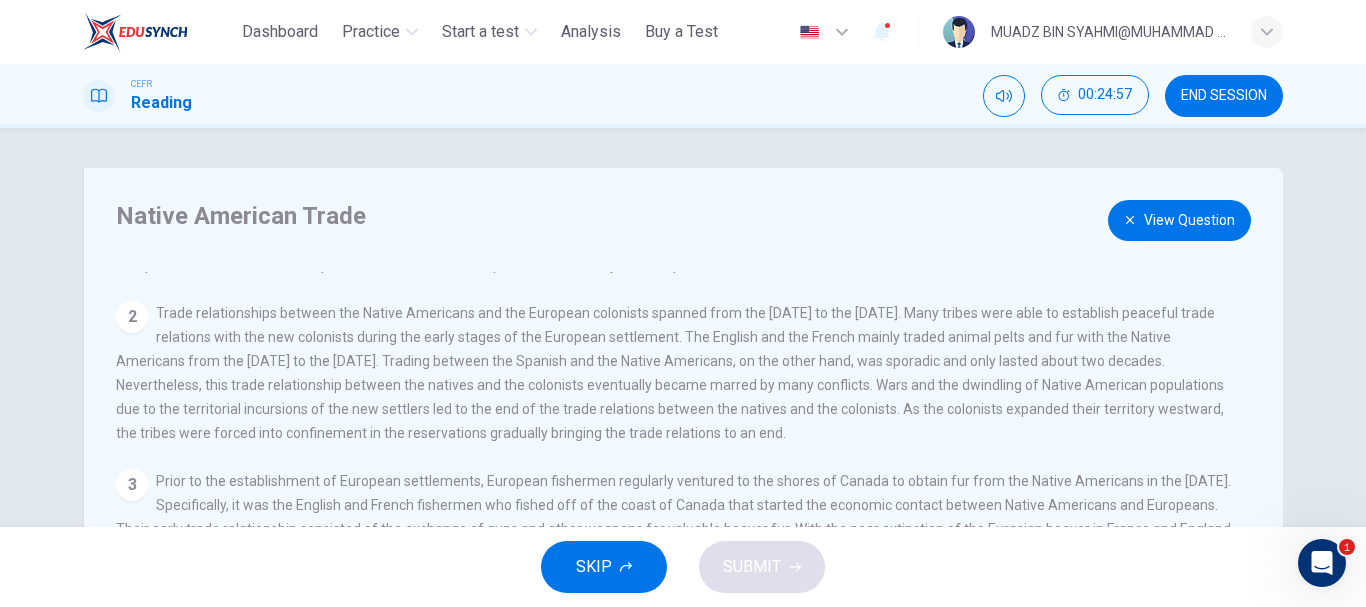 scroll, scrollTop: 116, scrollLeft: 0, axis: vertical 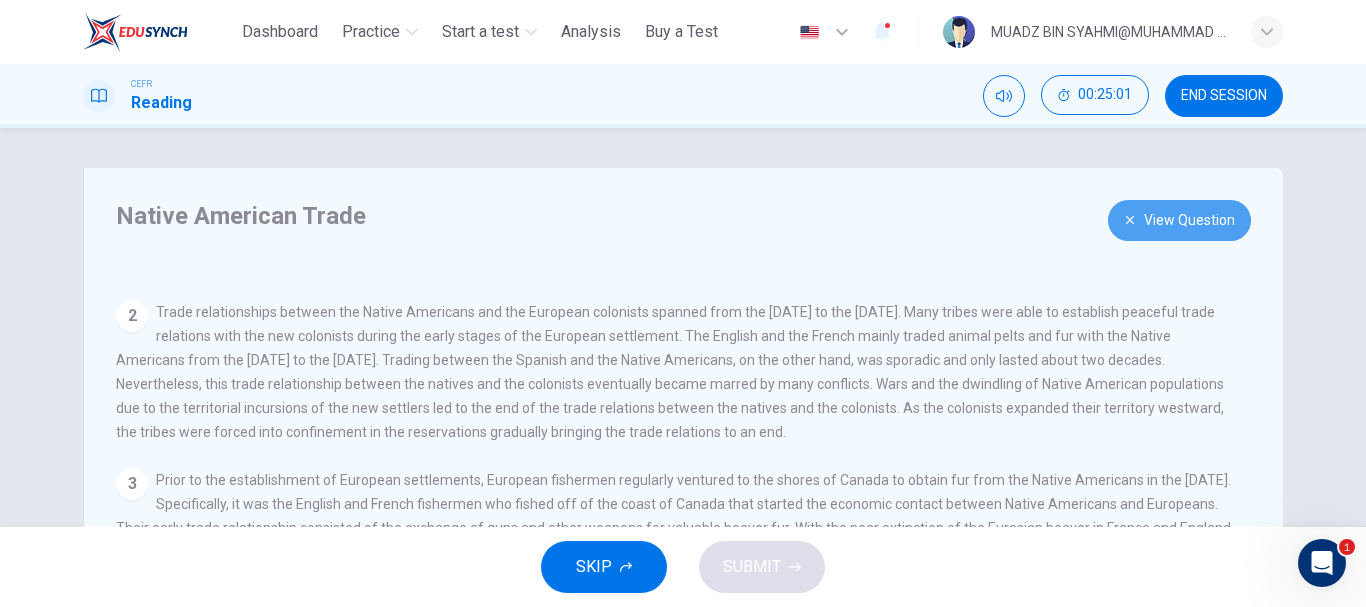 click 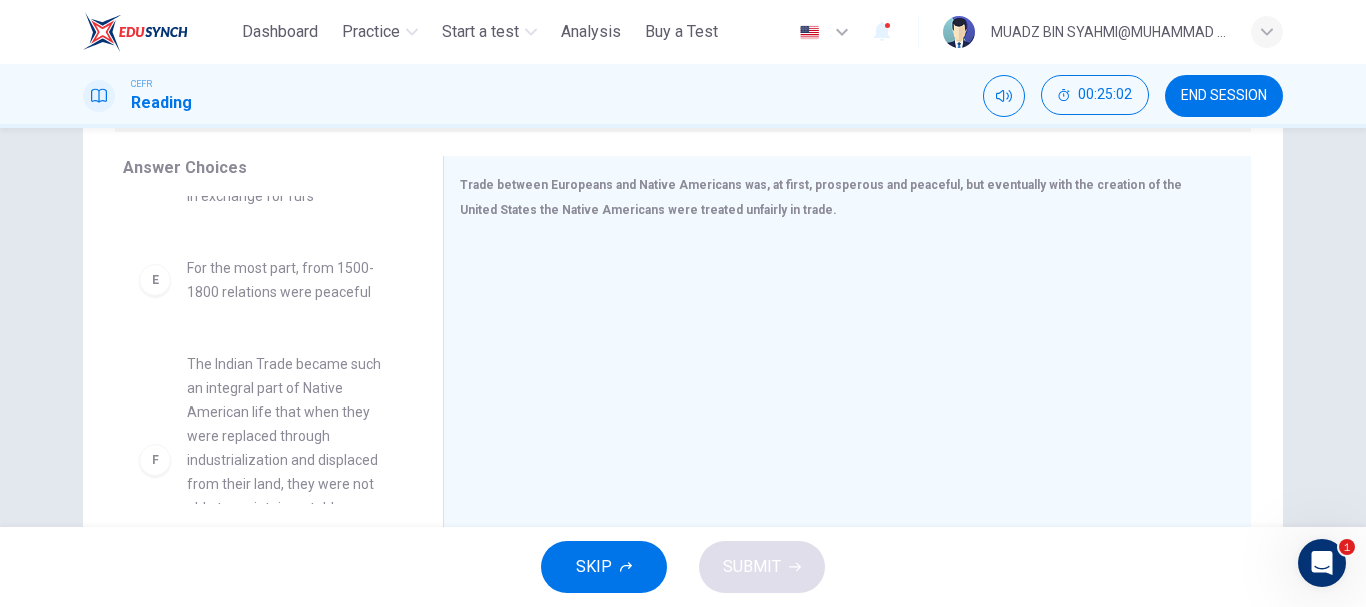 scroll, scrollTop: 376, scrollLeft: 0, axis: vertical 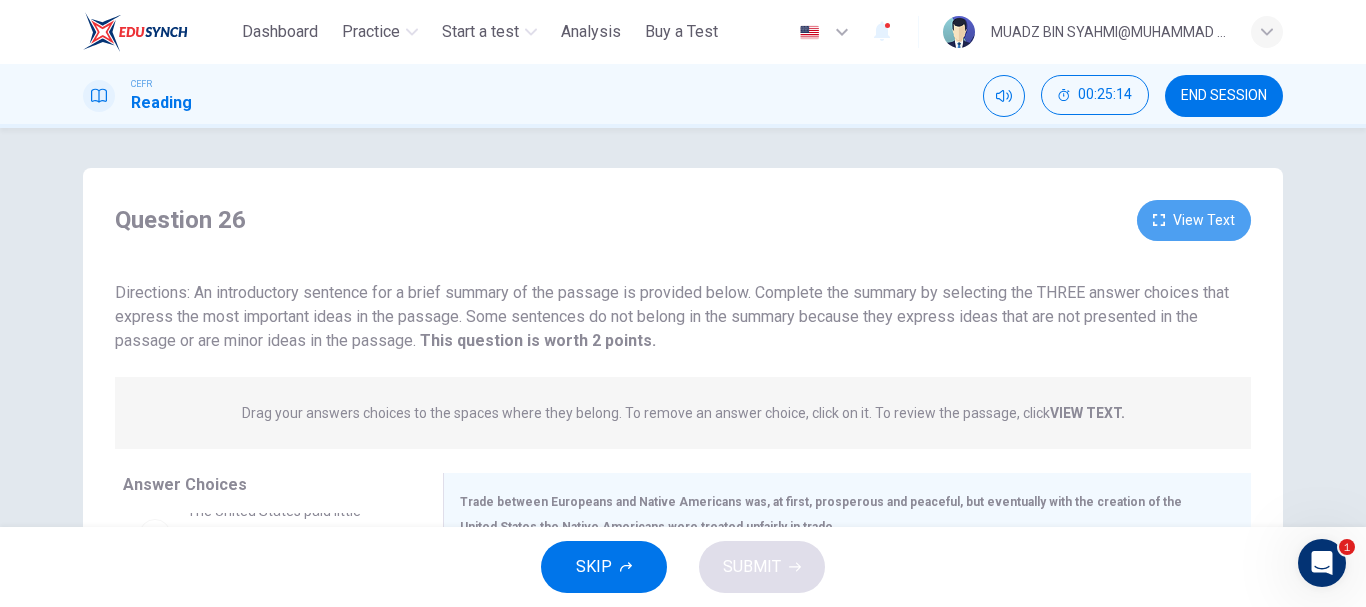 click on "View Text" at bounding box center [1194, 220] 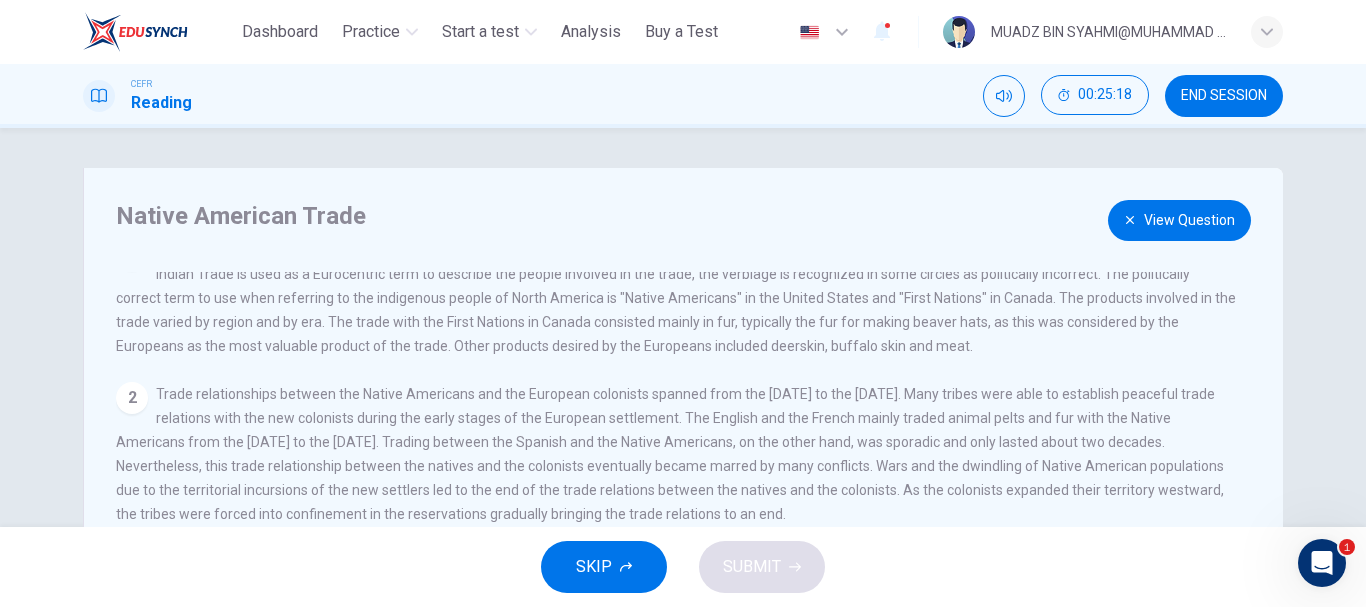 scroll, scrollTop: 35, scrollLeft: 0, axis: vertical 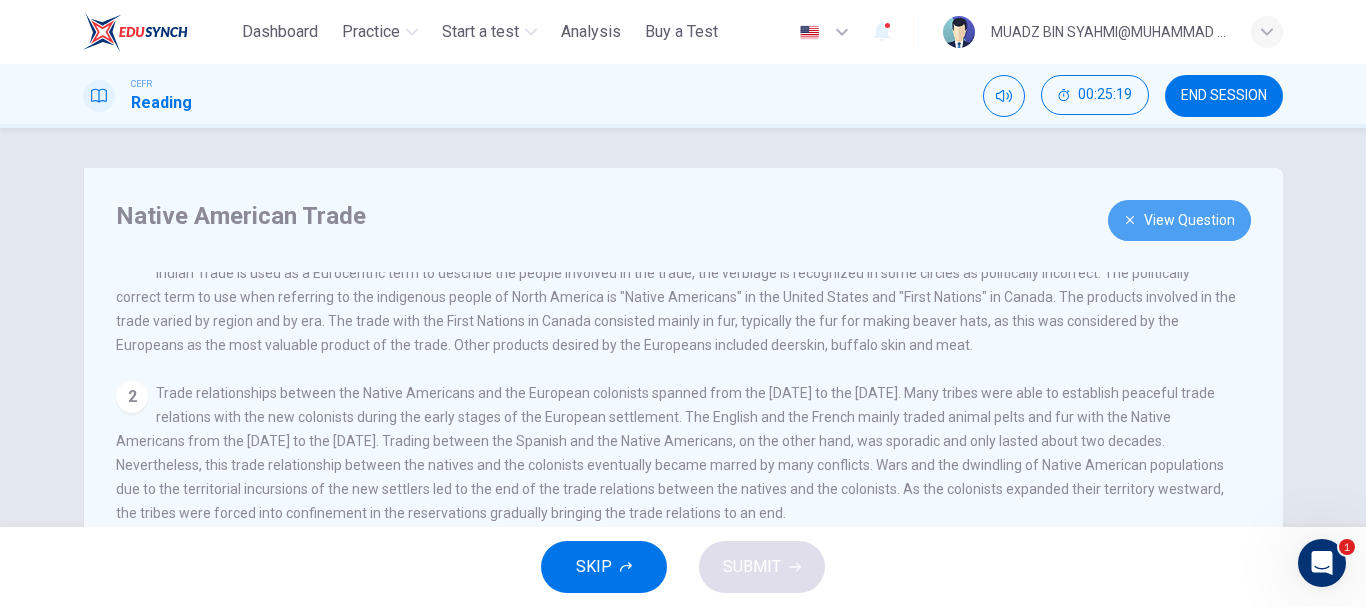 click on "View Question" at bounding box center [1179, 220] 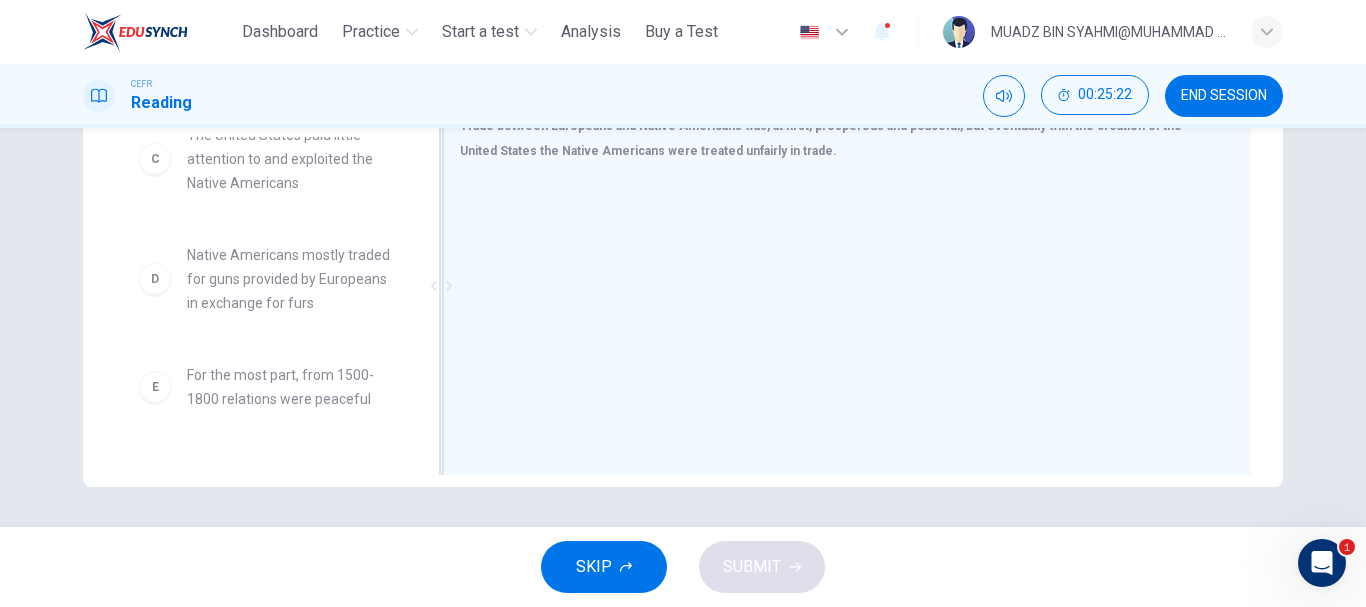 scroll, scrollTop: 0, scrollLeft: 0, axis: both 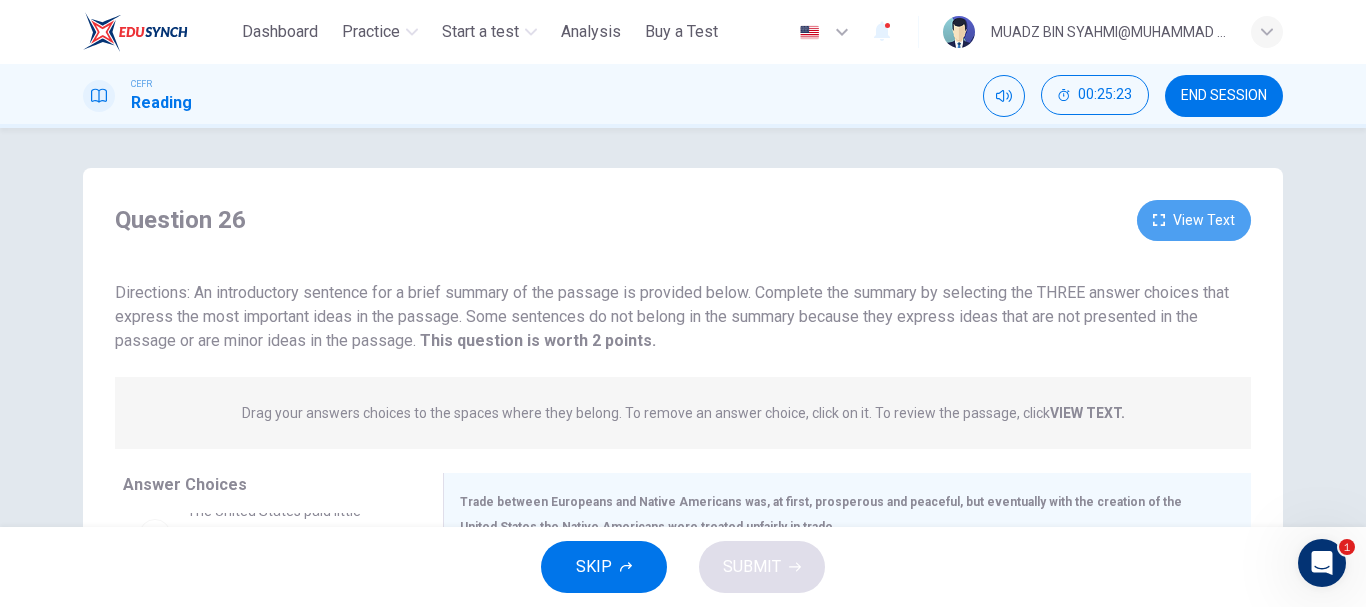 click on "View Text" at bounding box center [1194, 220] 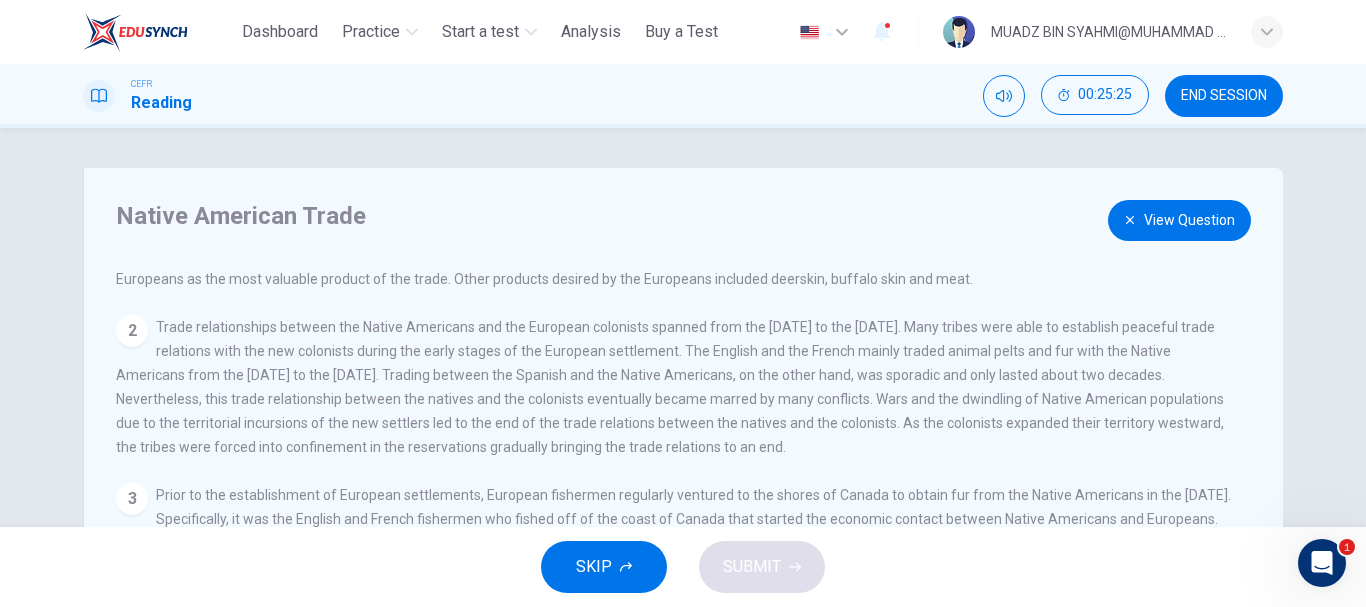 scroll, scrollTop: 102, scrollLeft: 0, axis: vertical 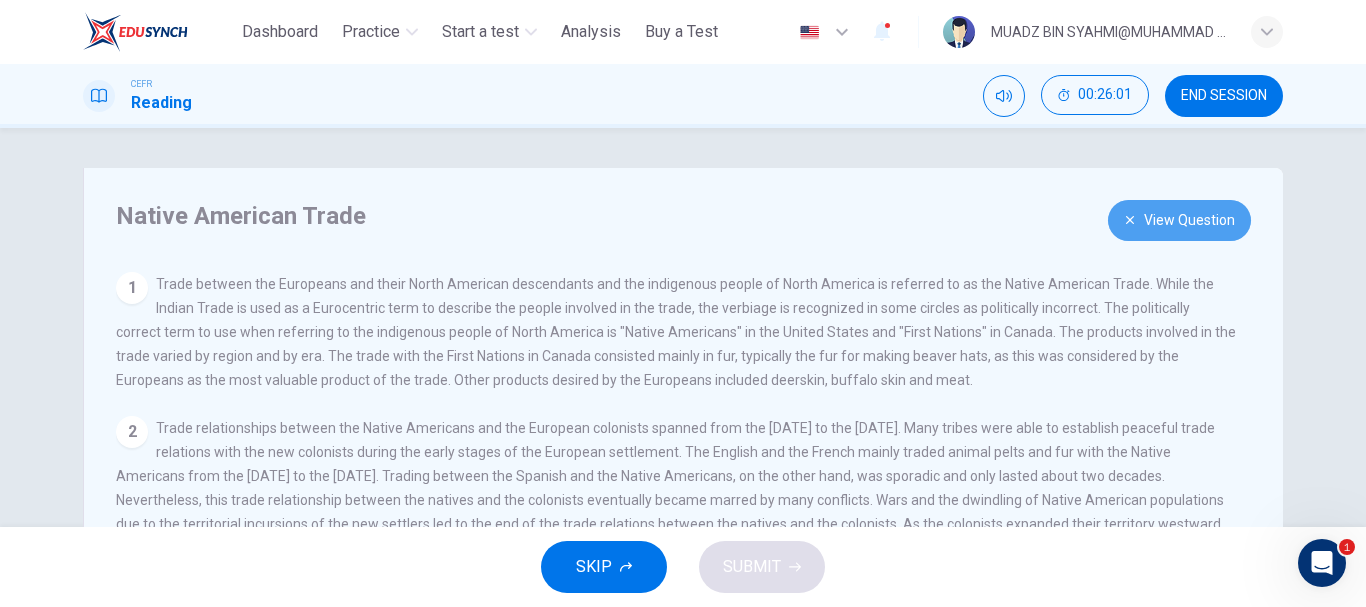 click on "View Question" at bounding box center [1179, 220] 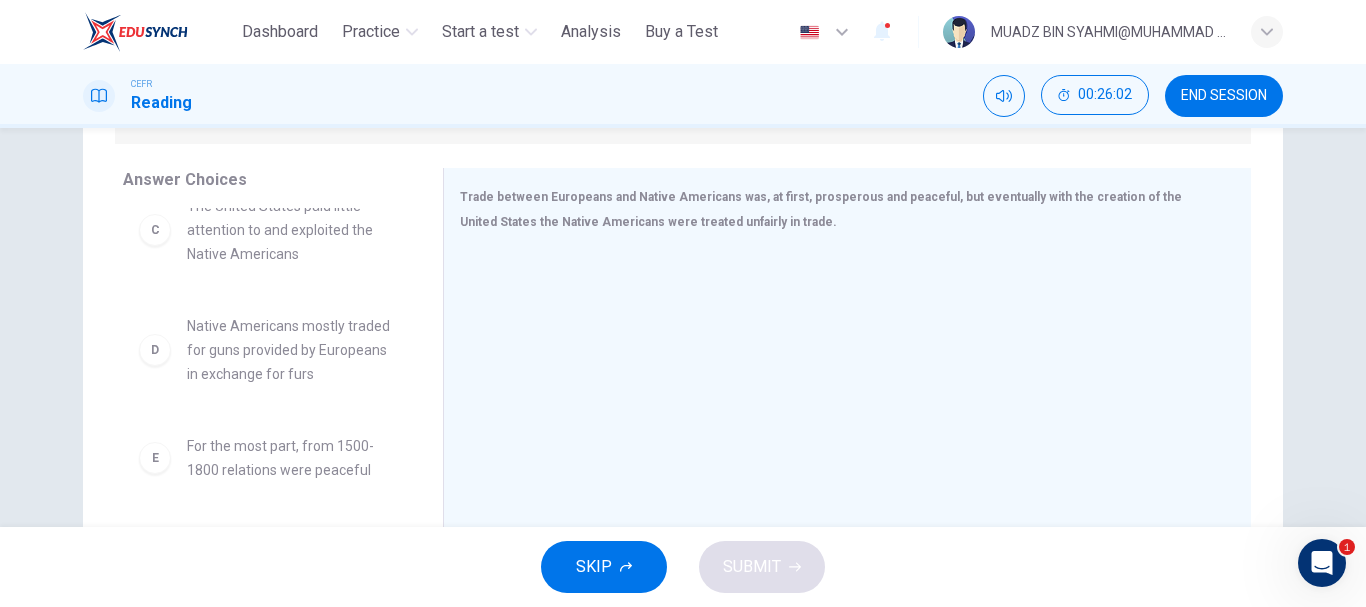 scroll, scrollTop: 376, scrollLeft: 0, axis: vertical 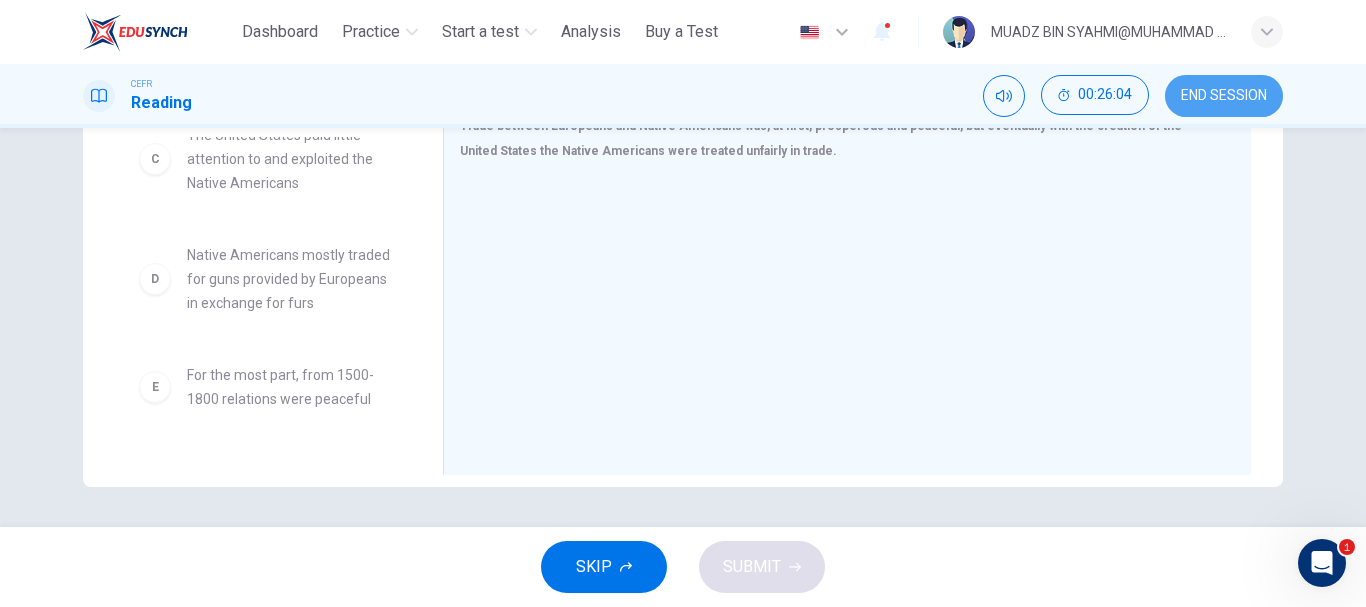 click on "END SESSION" at bounding box center [1224, 96] 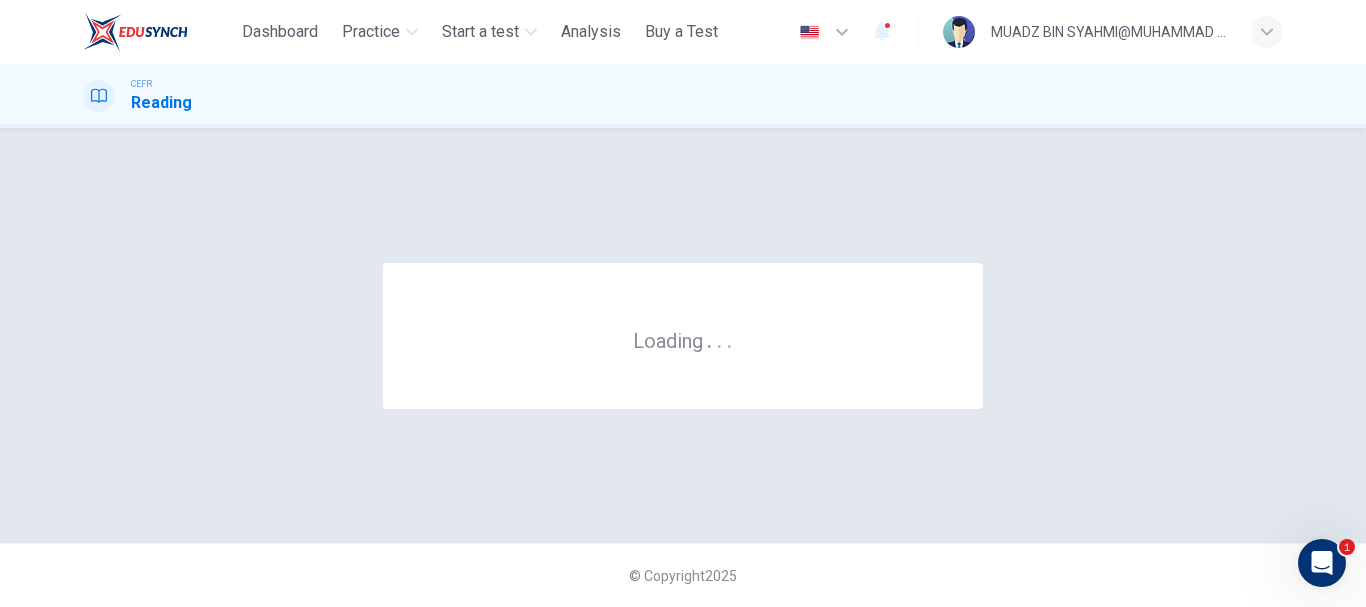 scroll, scrollTop: 0, scrollLeft: 0, axis: both 